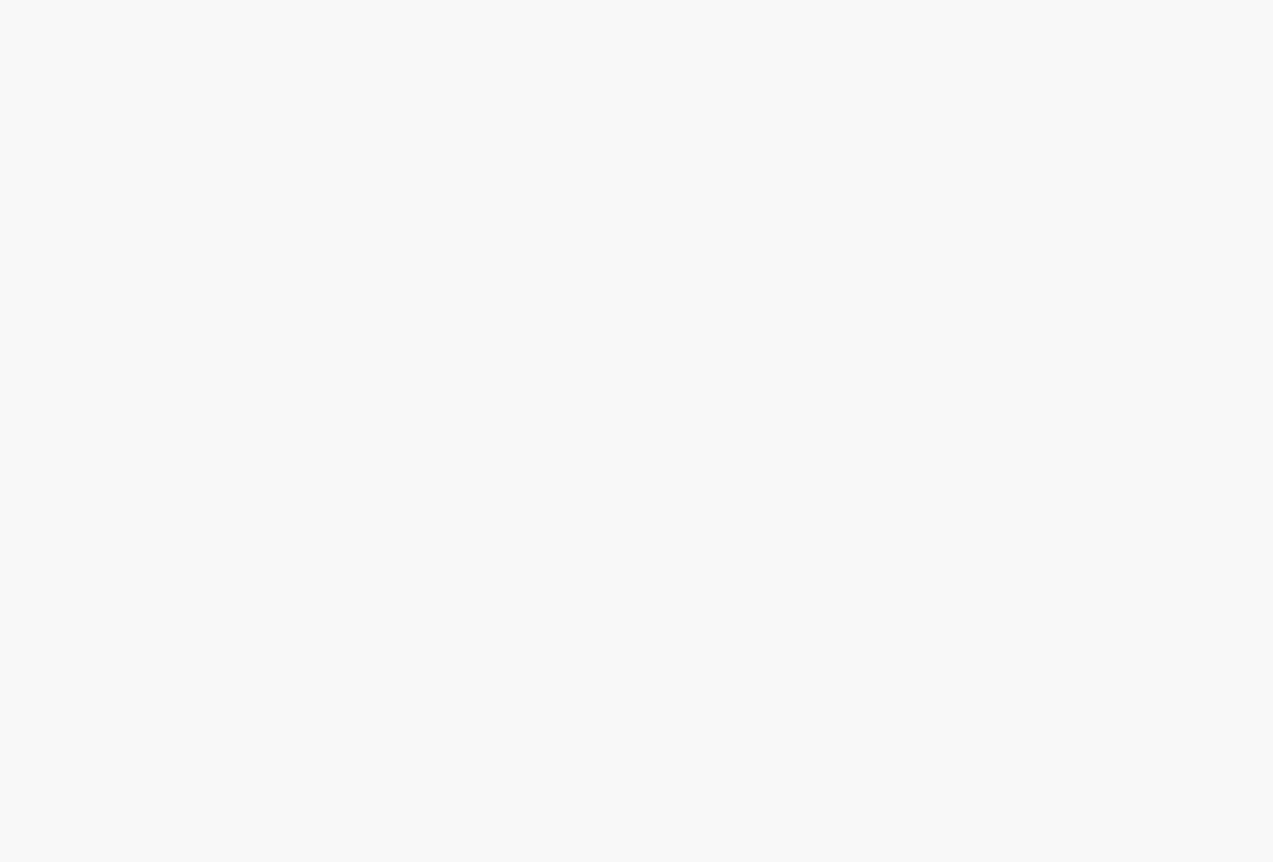 scroll, scrollTop: 0, scrollLeft: 0, axis: both 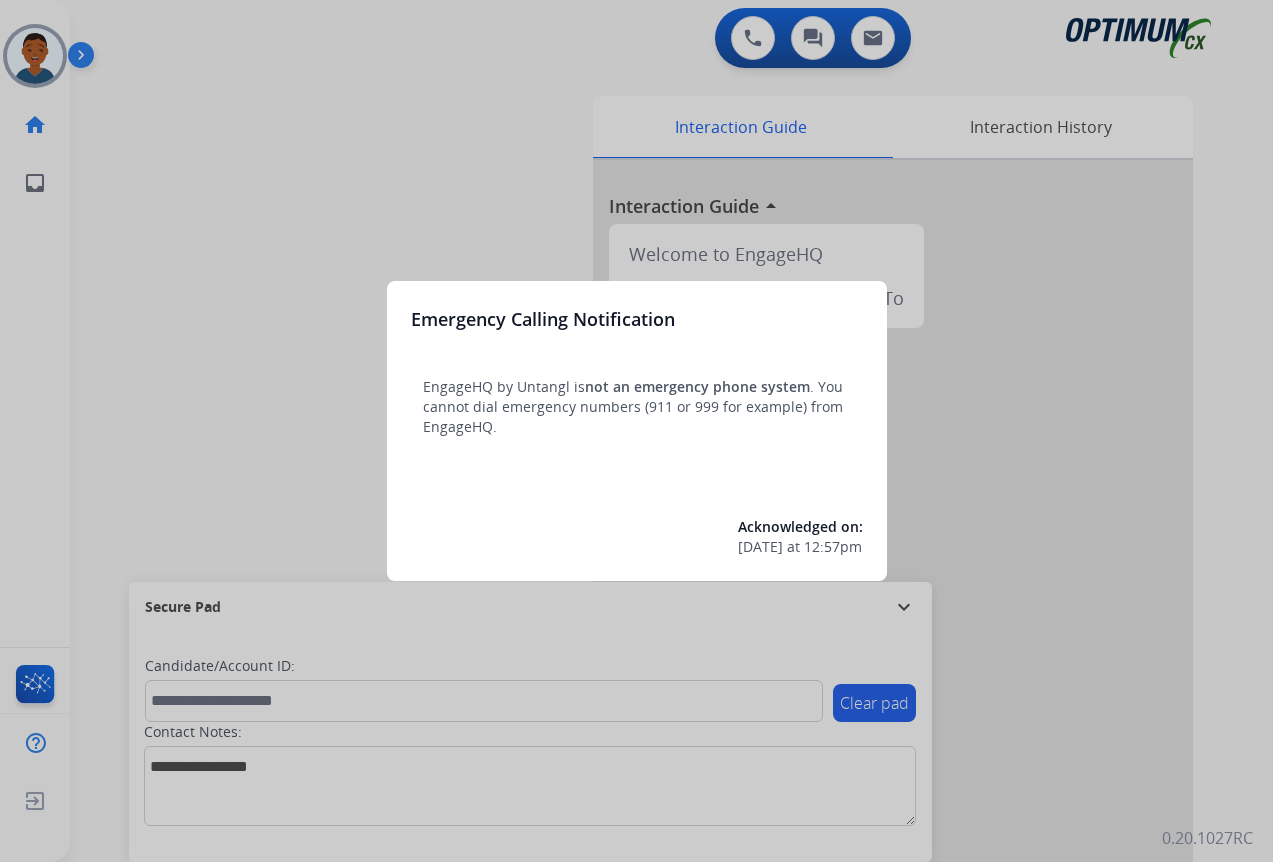 click at bounding box center (636, 431) 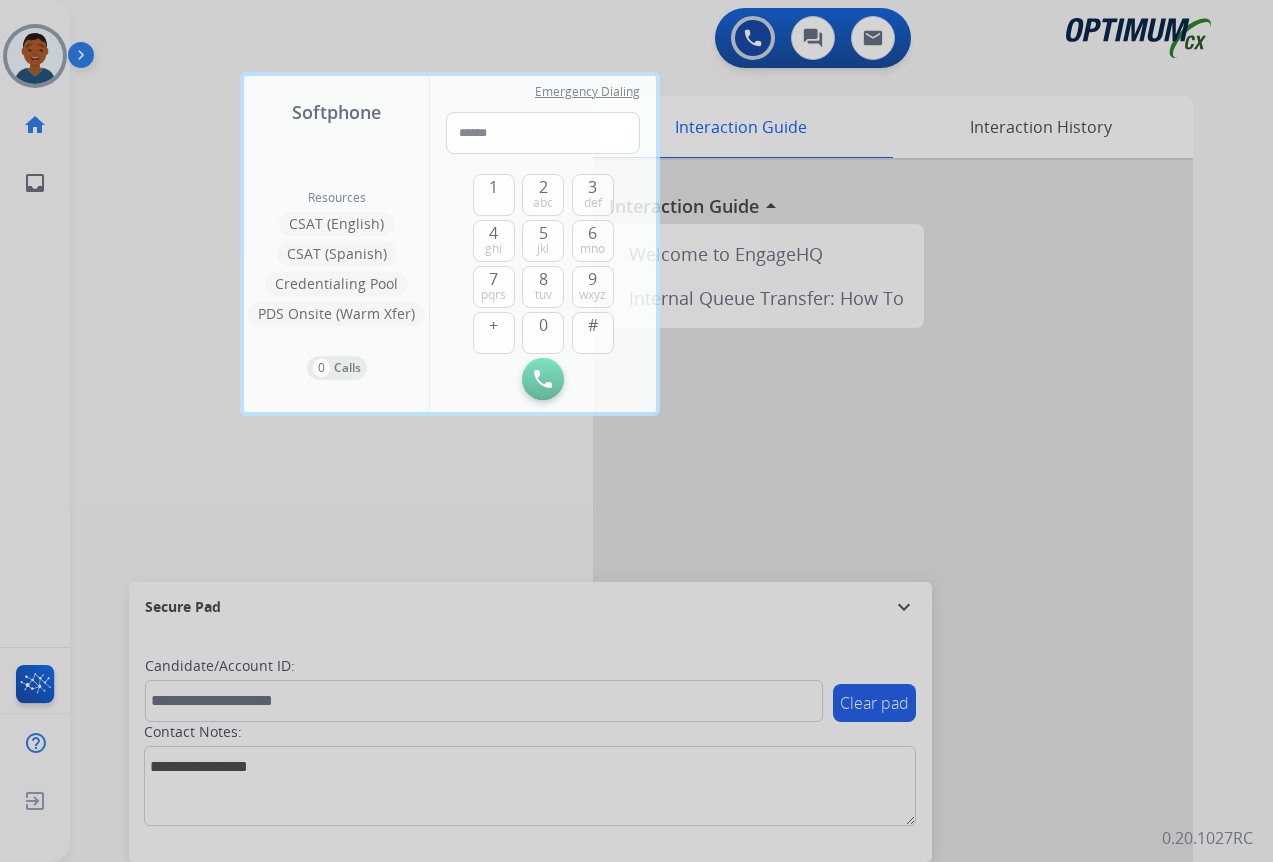 click at bounding box center [636, 431] 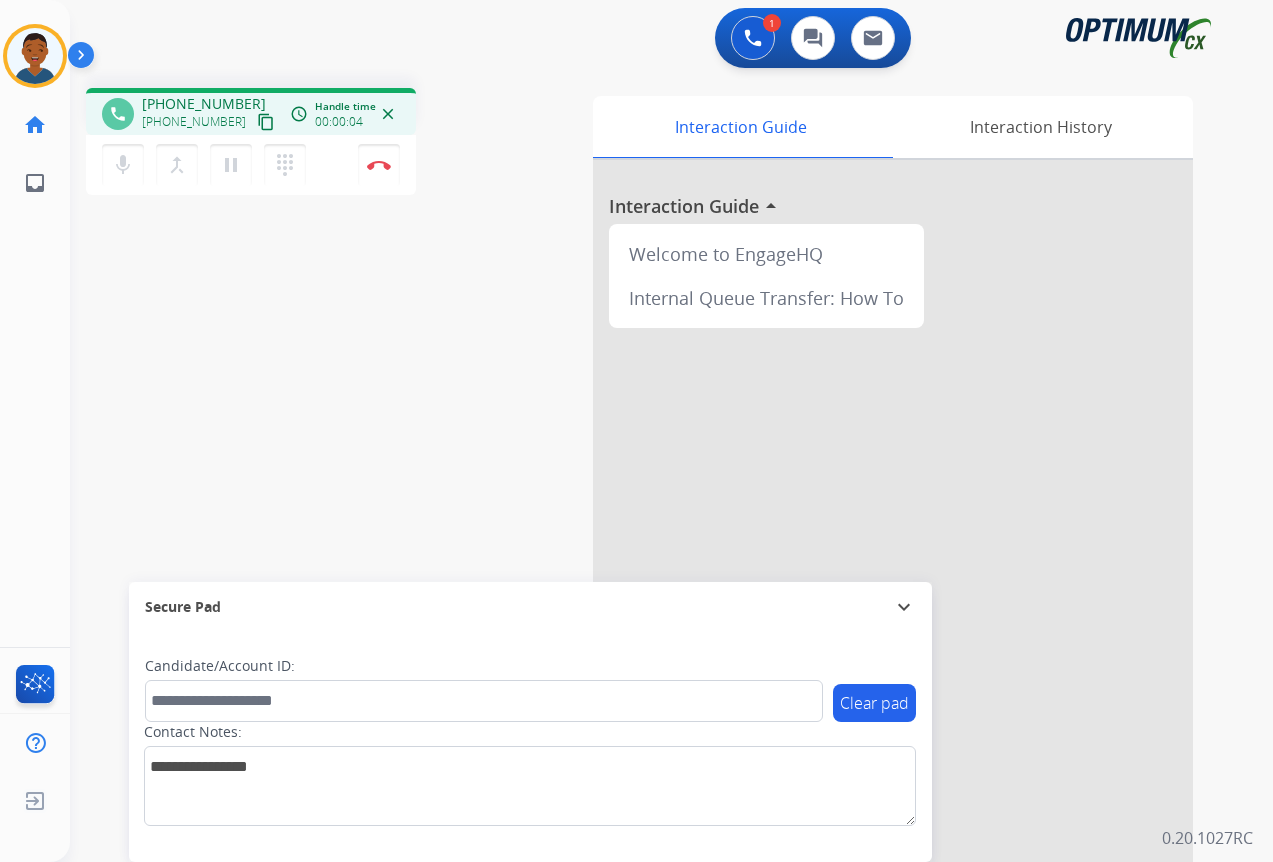 click on "content_copy" at bounding box center (266, 122) 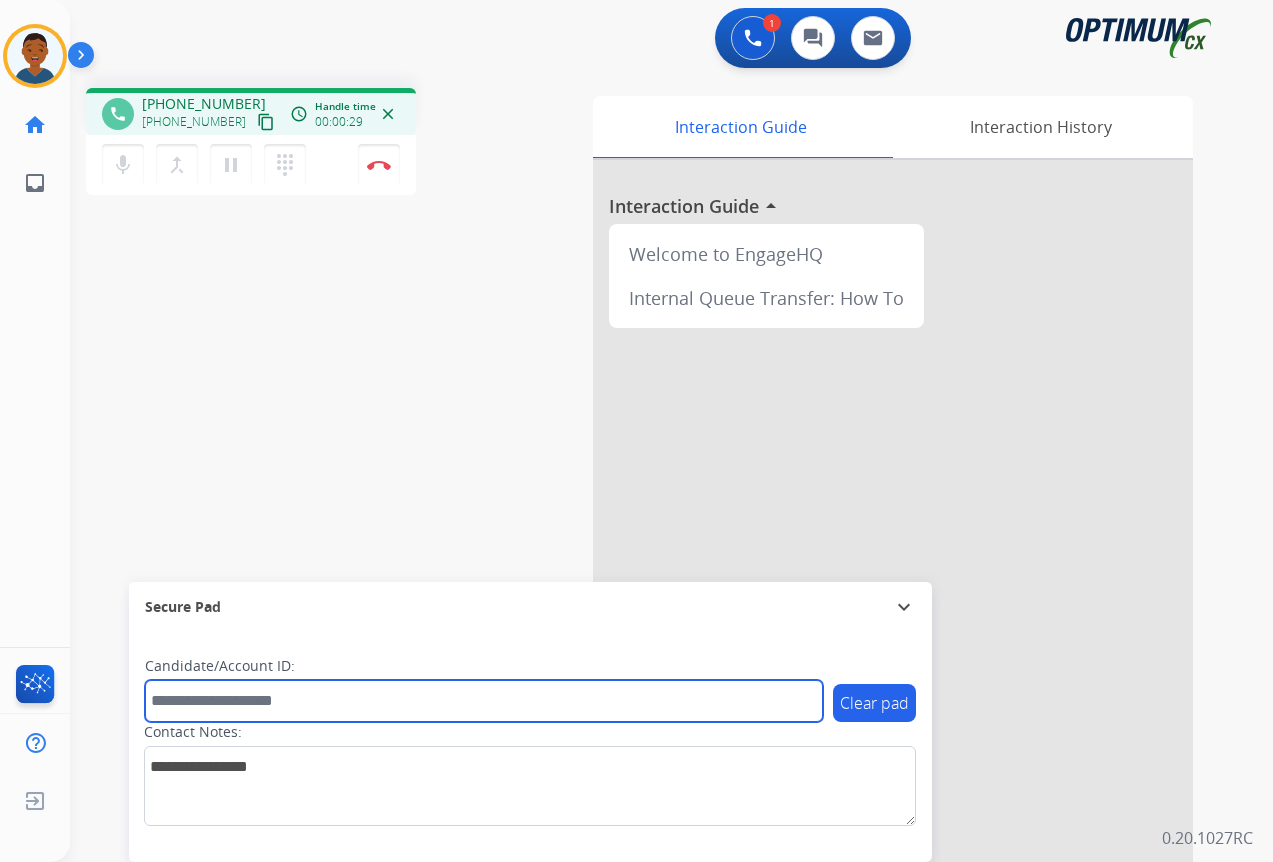 click at bounding box center (484, 701) 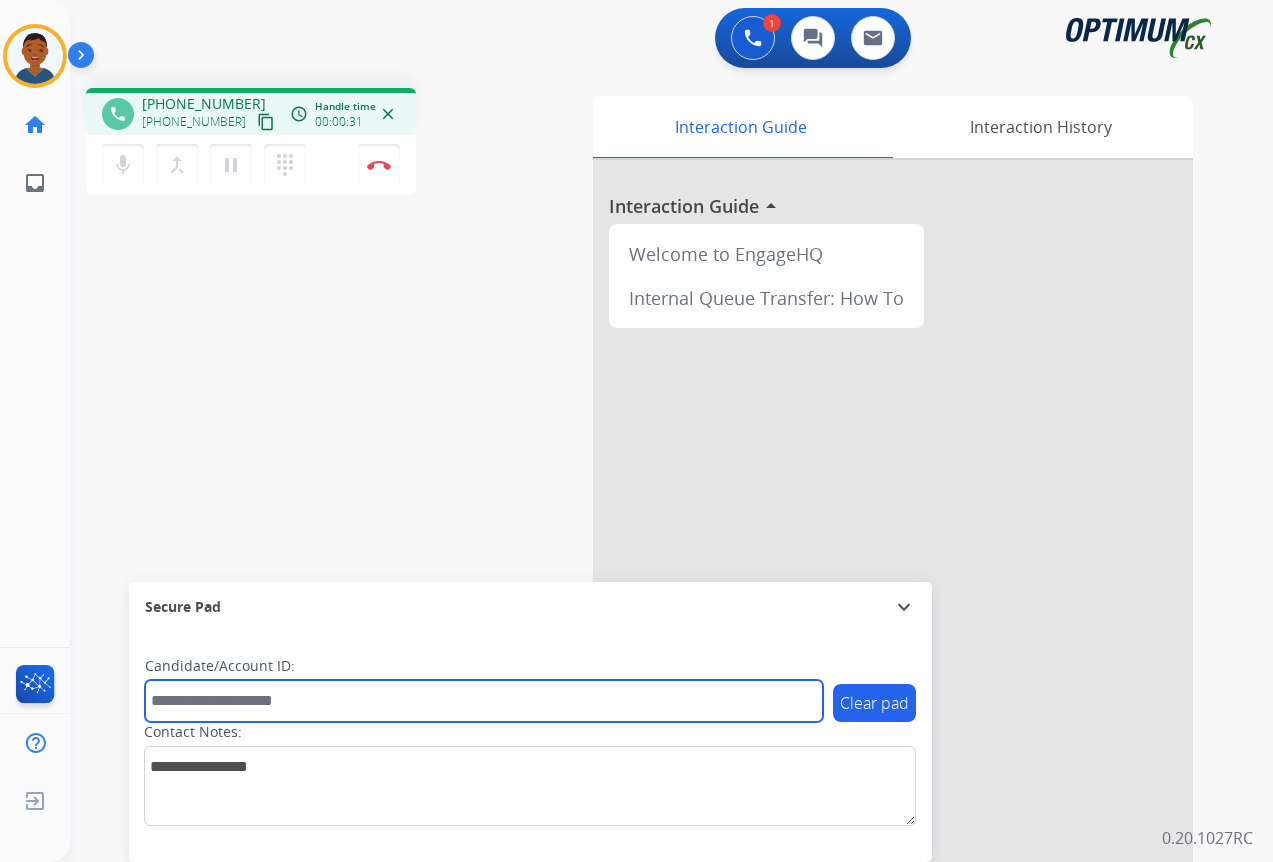 paste on "*******" 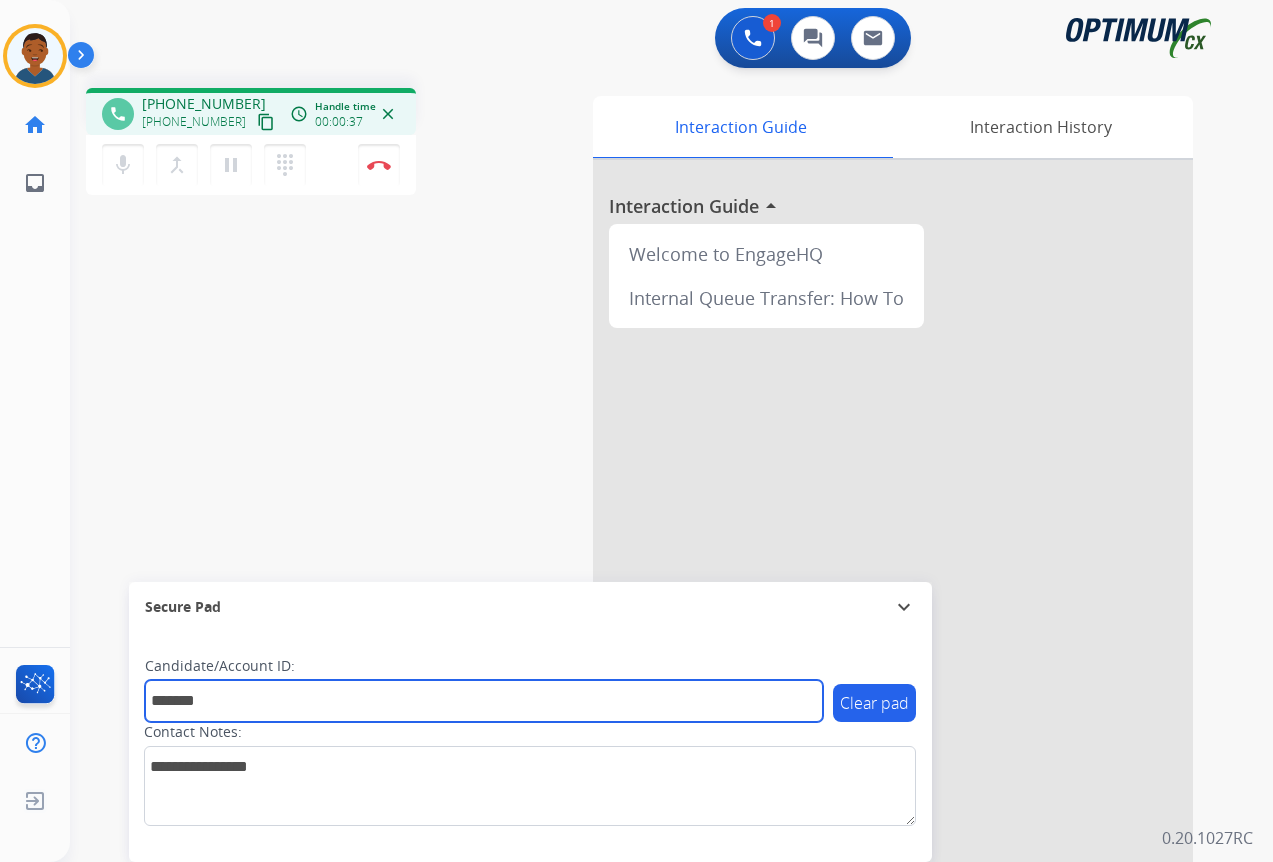 type on "*******" 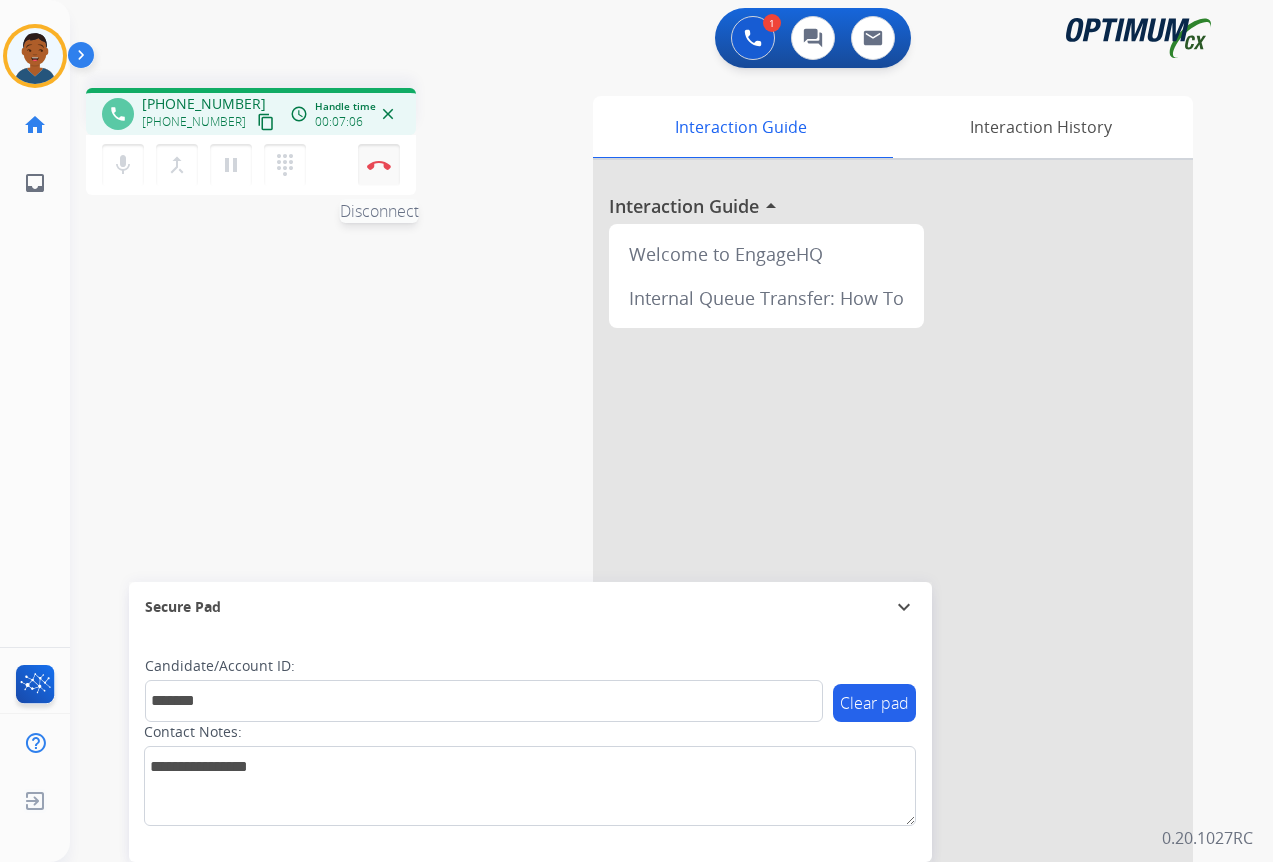 click on "Disconnect" at bounding box center (379, 165) 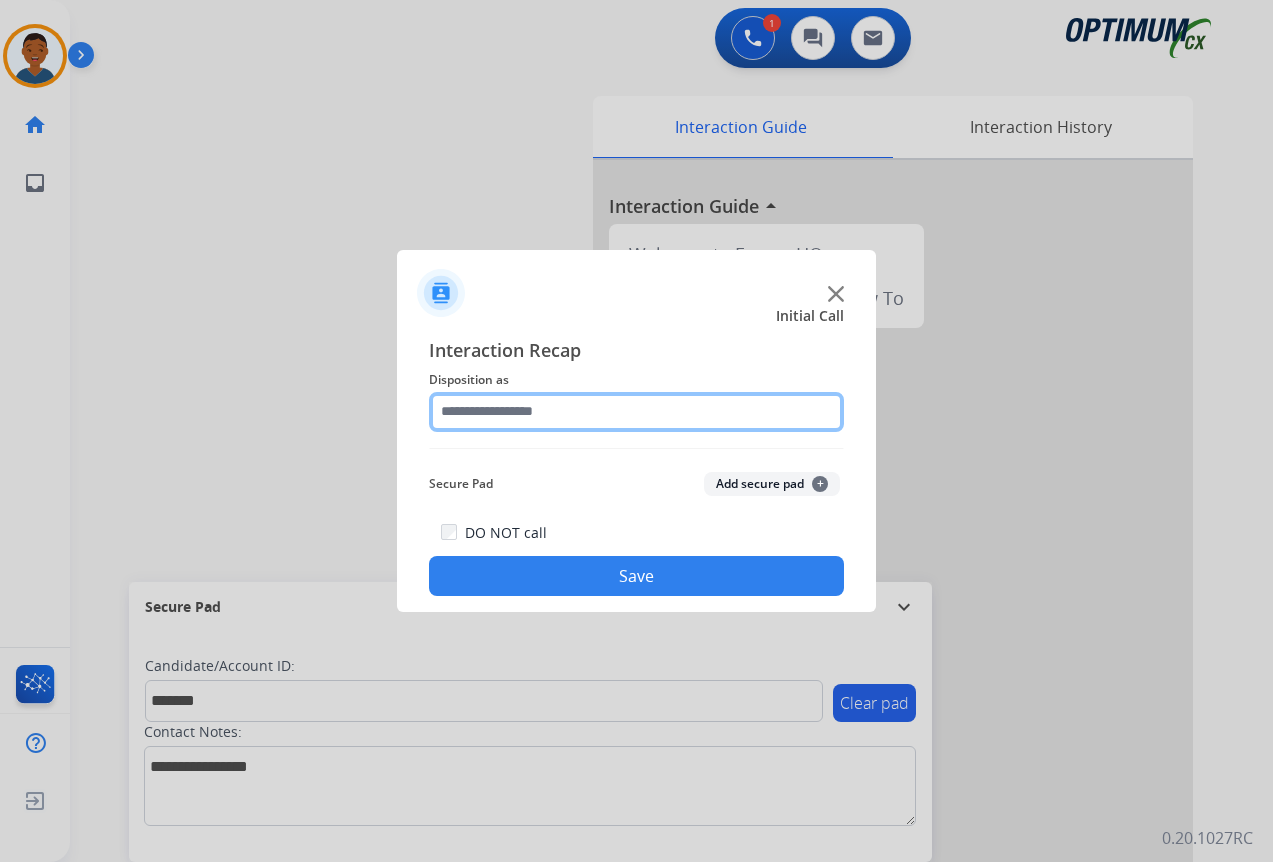 drag, startPoint x: 480, startPoint y: 413, endPoint x: 483, endPoint y: 429, distance: 16.27882 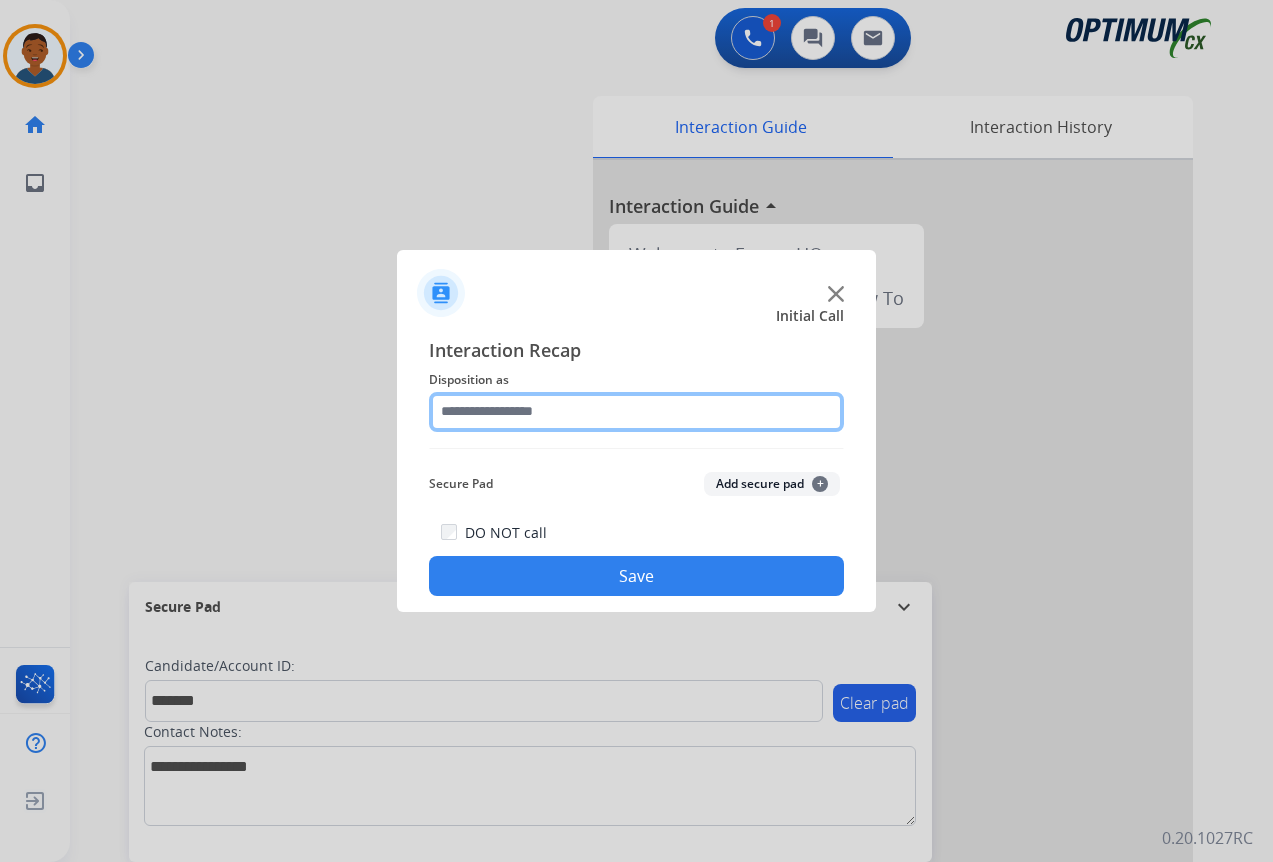 click 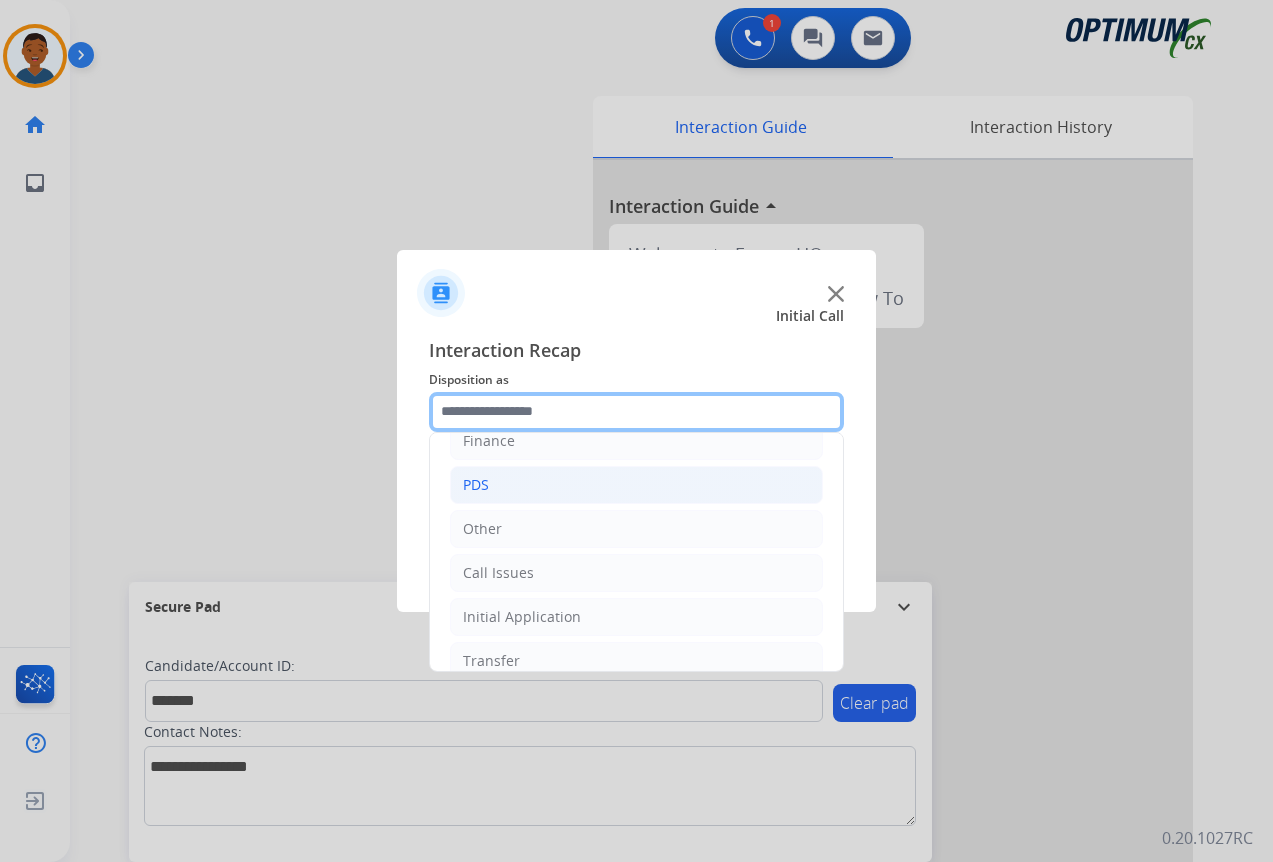 scroll, scrollTop: 100, scrollLeft: 0, axis: vertical 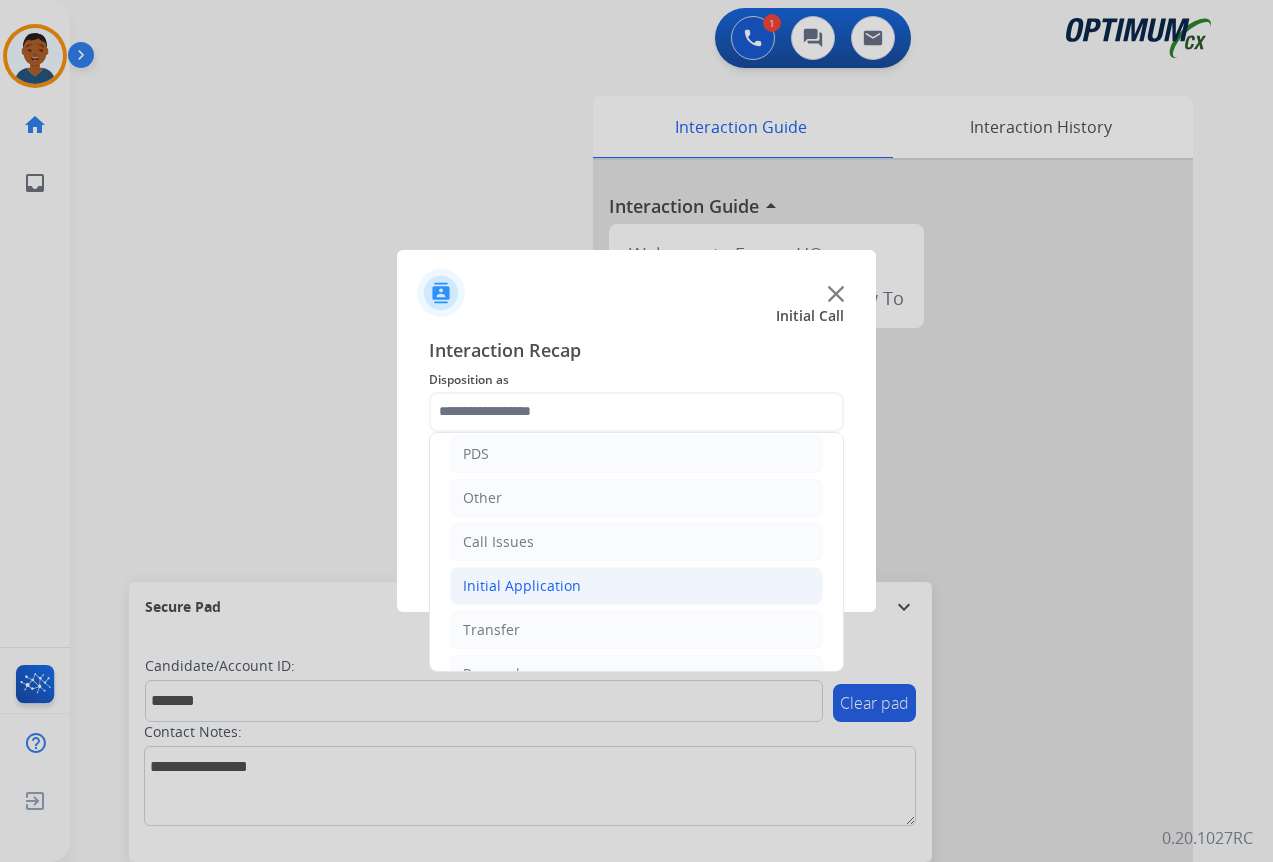 click on "Initial Application" 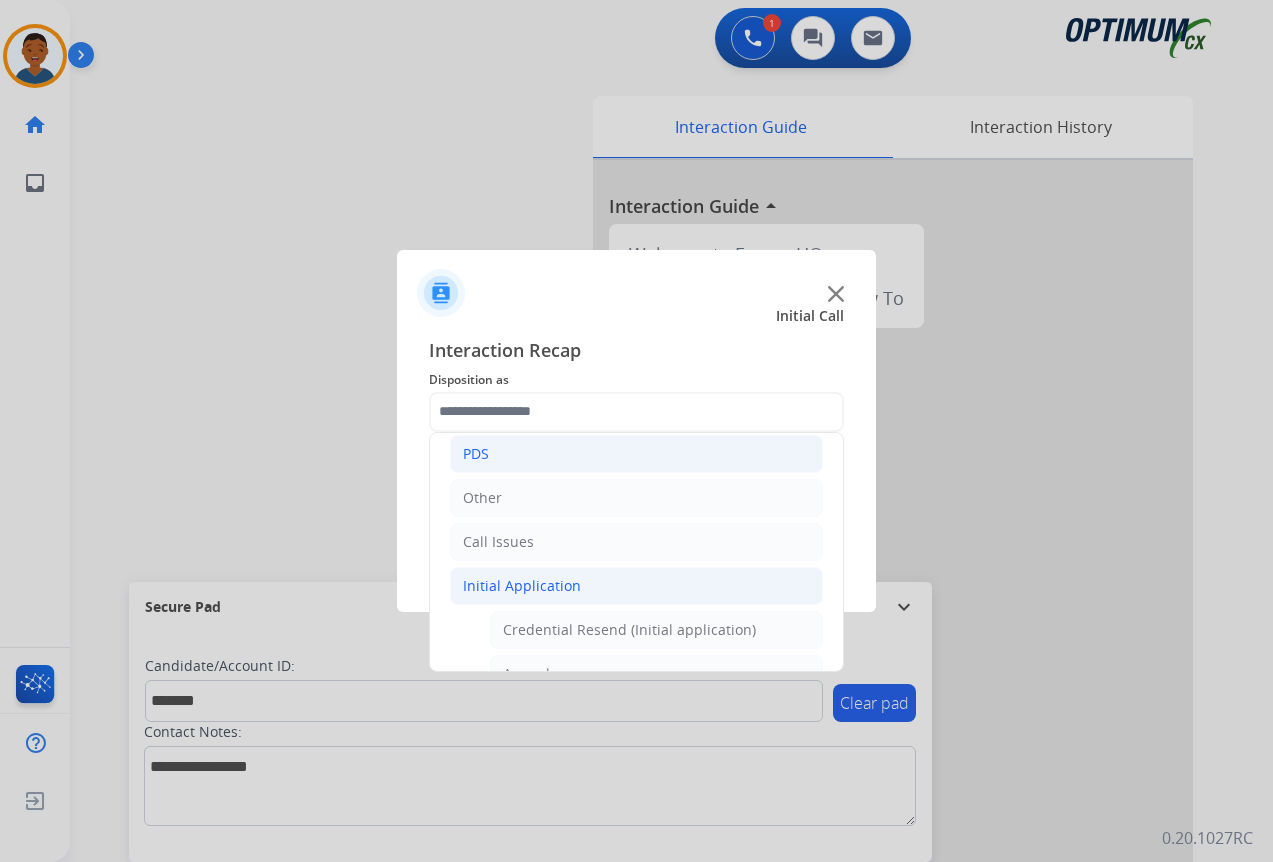 click on "PDS" 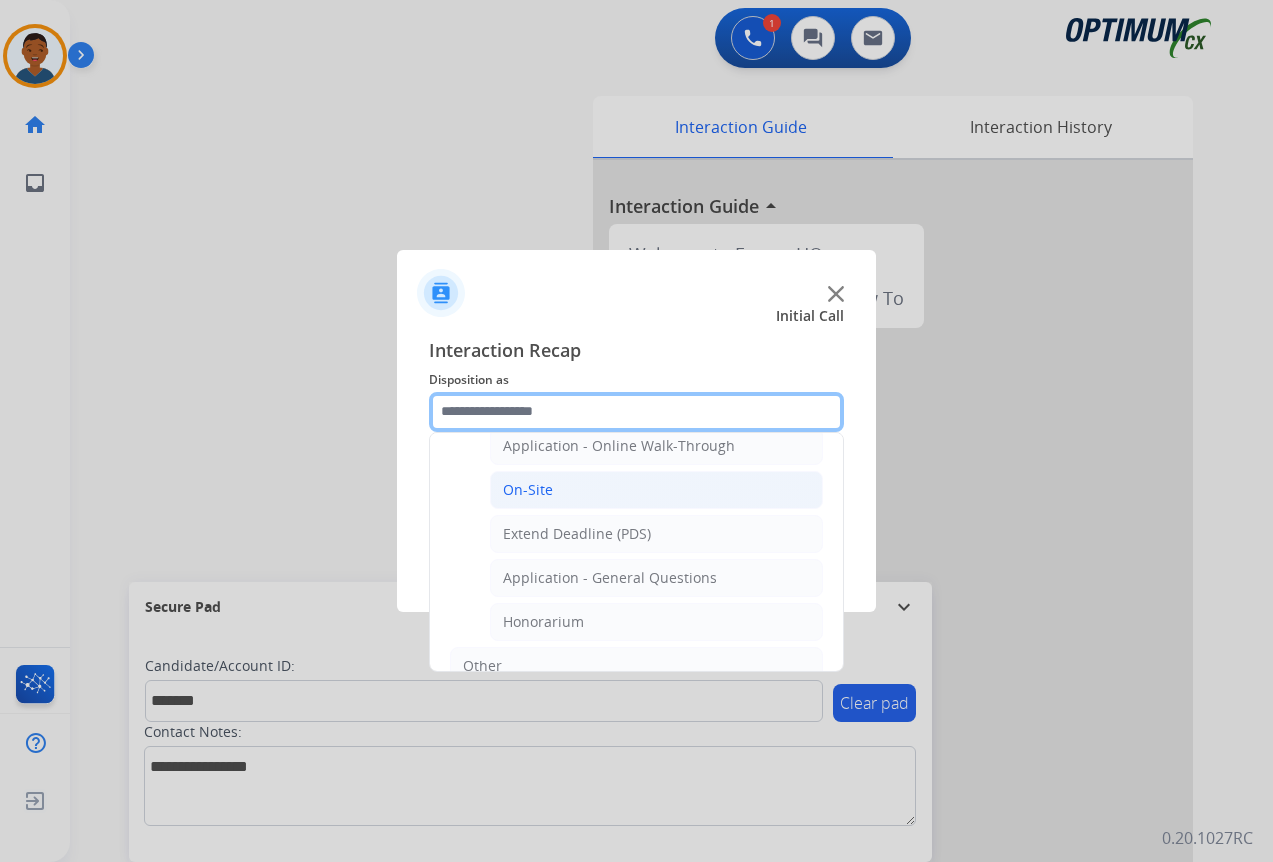 scroll, scrollTop: 600, scrollLeft: 0, axis: vertical 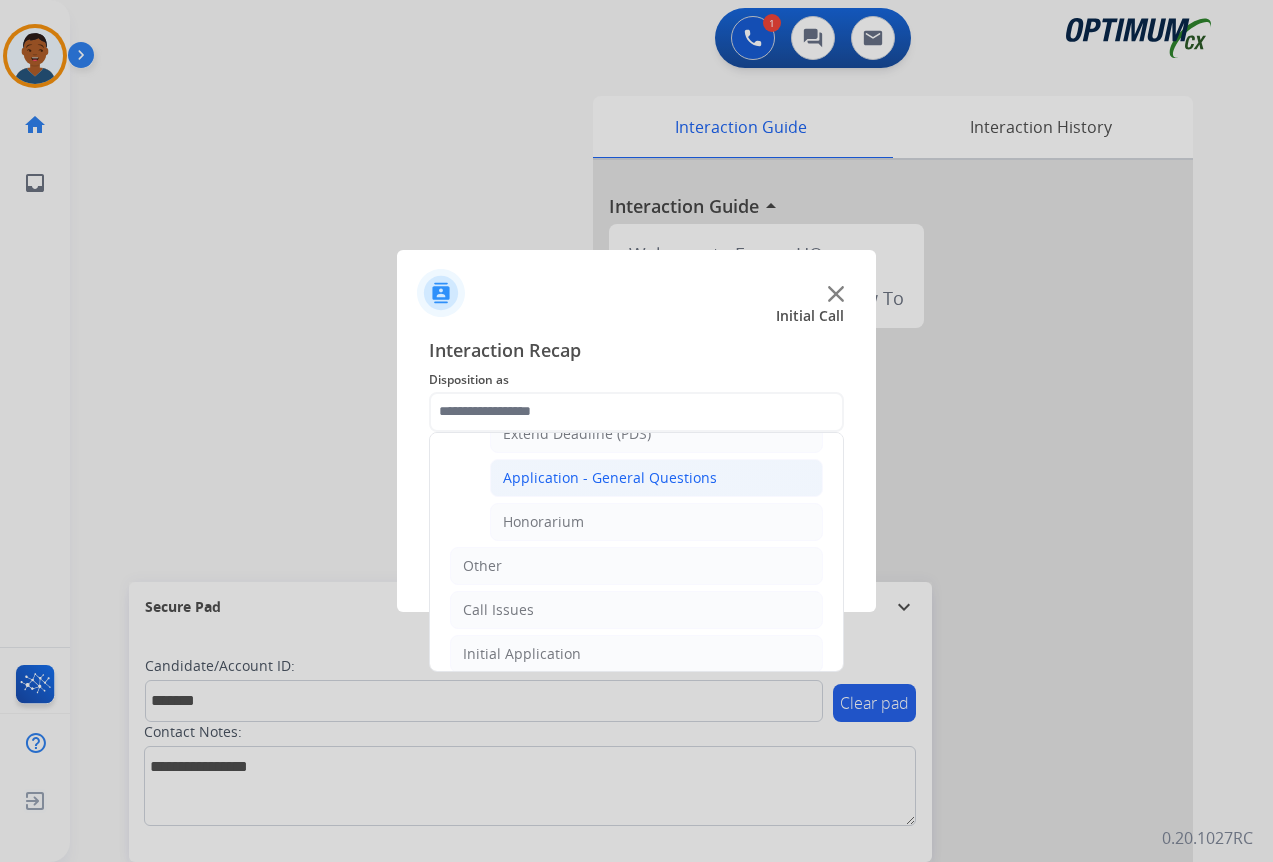 click on "Application - General Questions" 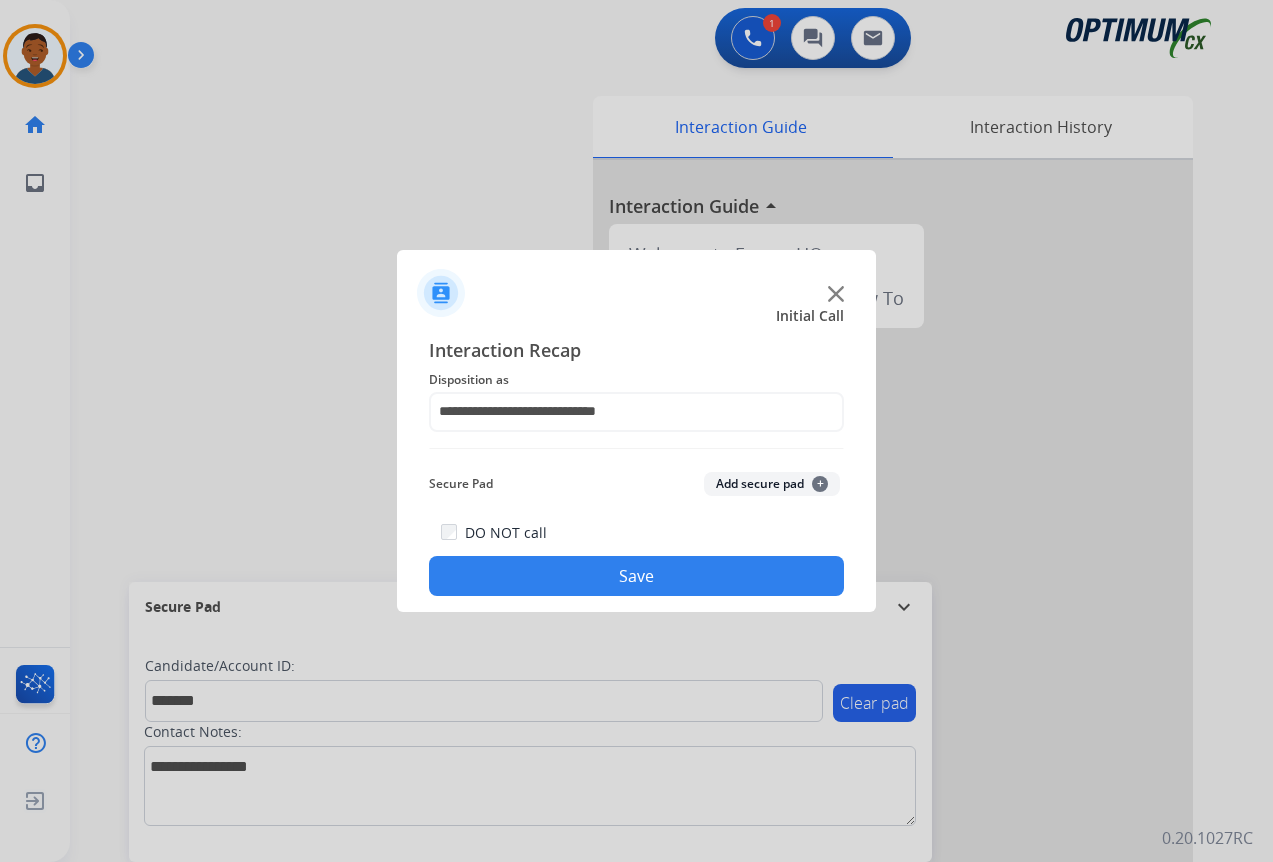 click on "Add secure pad  +" 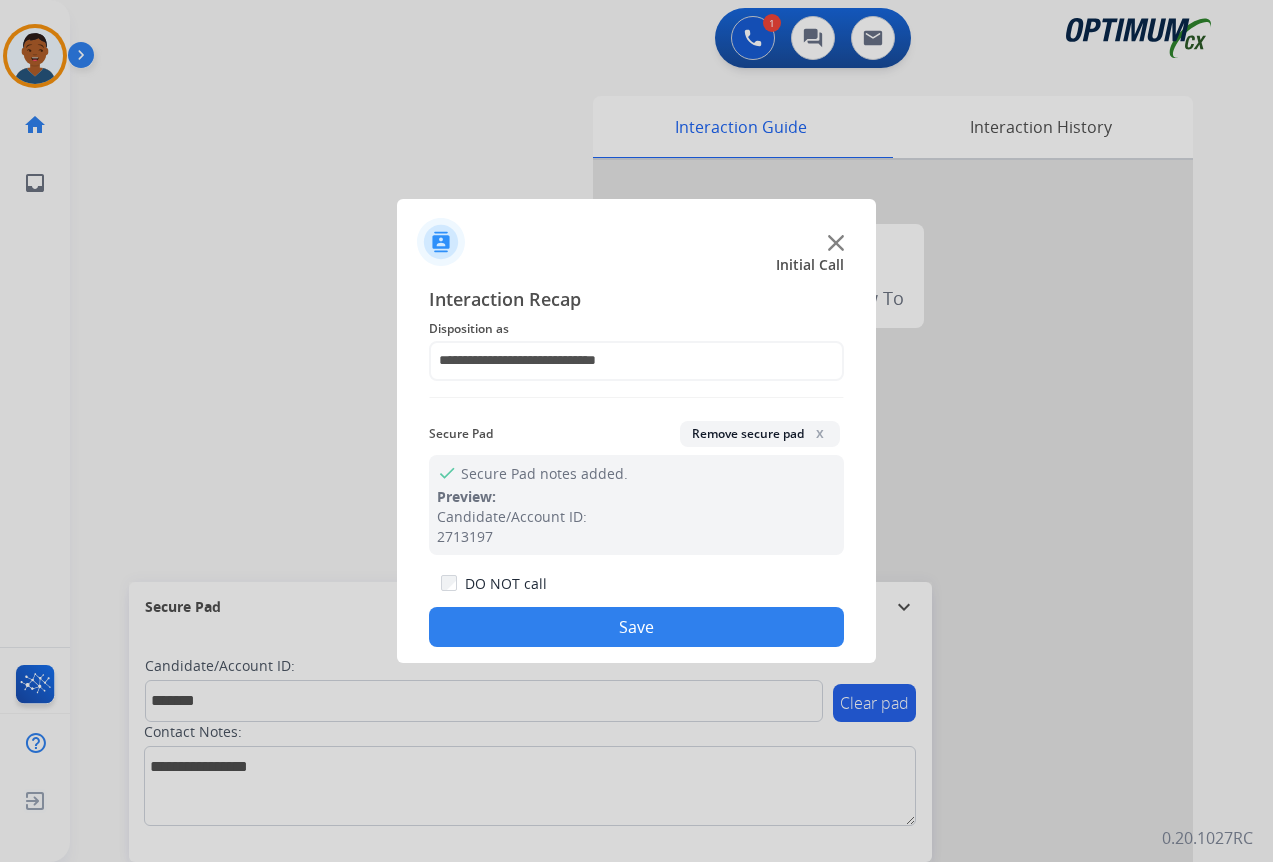 click on "Save" 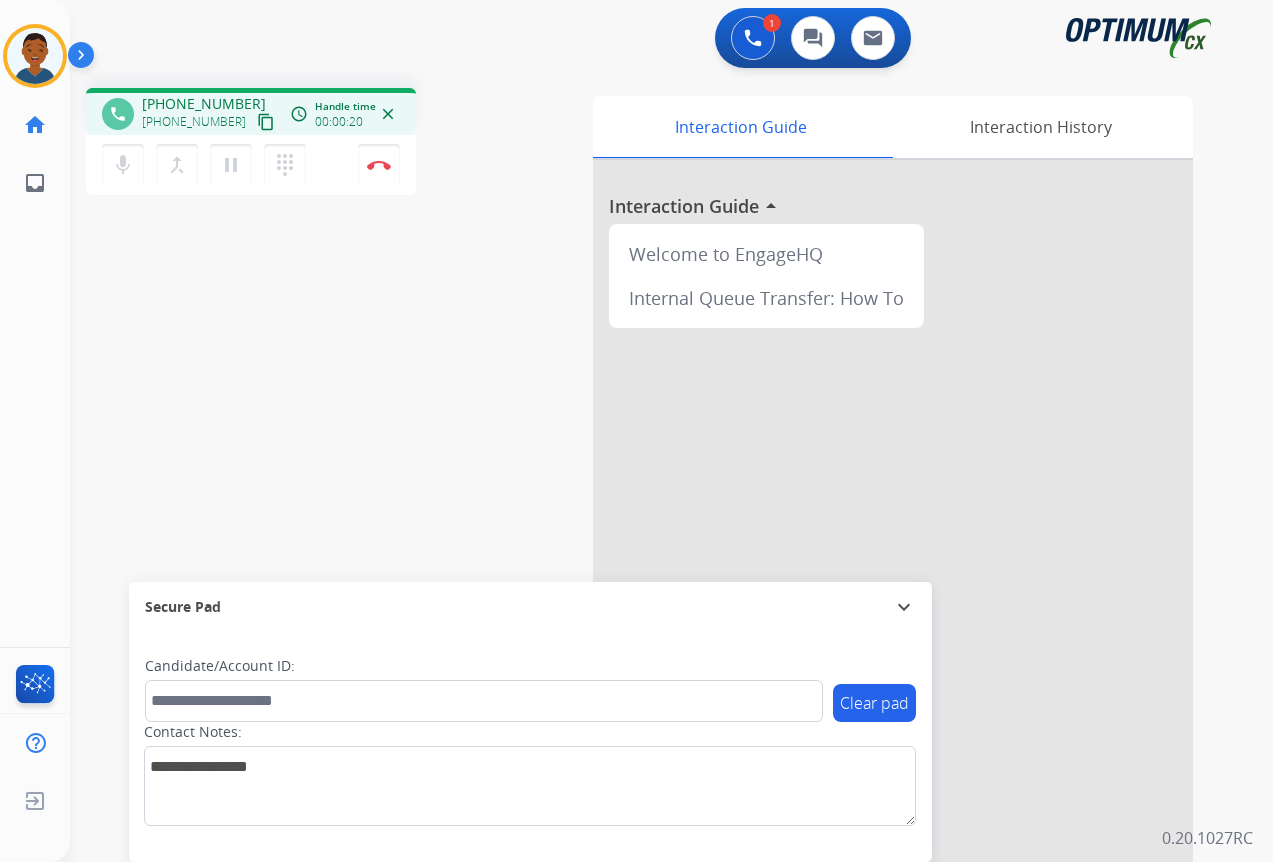click on "content_copy" at bounding box center [266, 122] 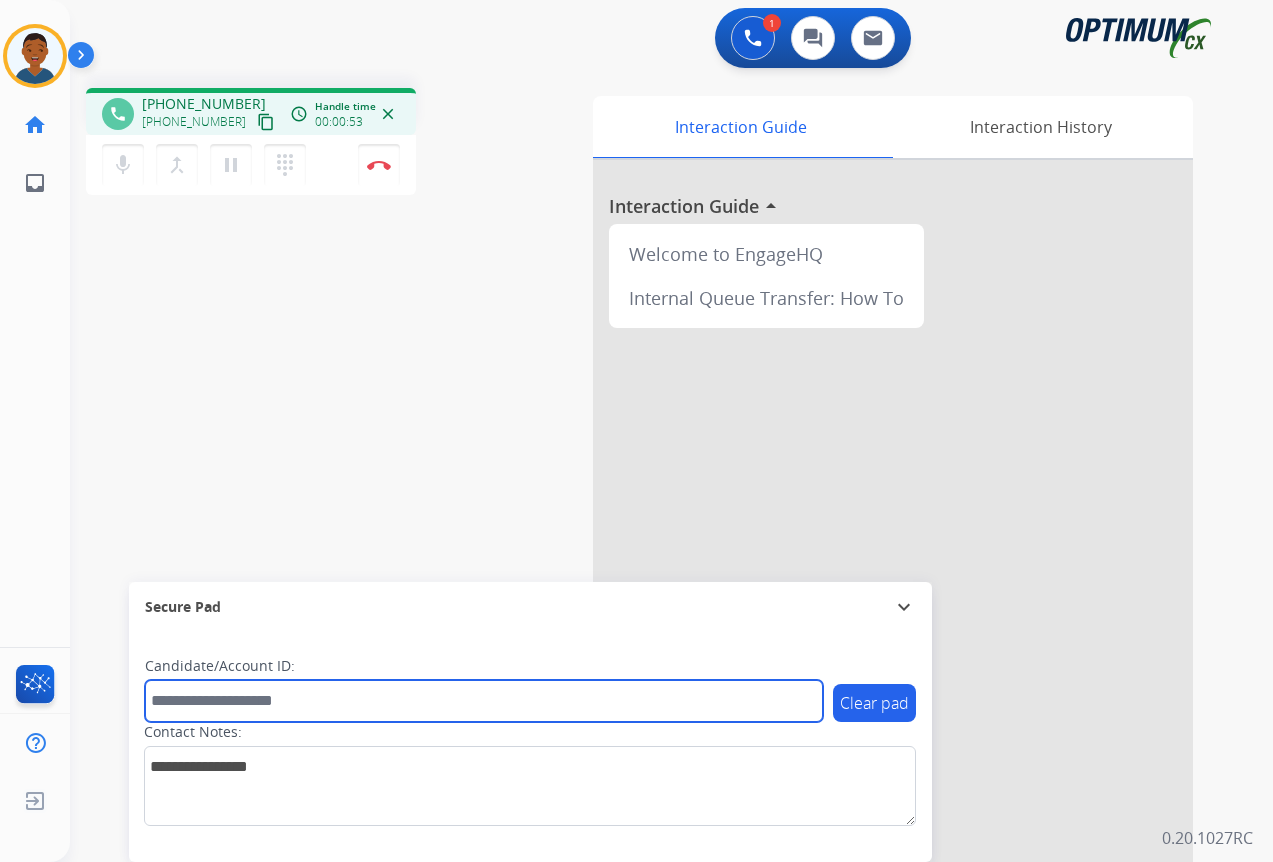 click at bounding box center (484, 701) 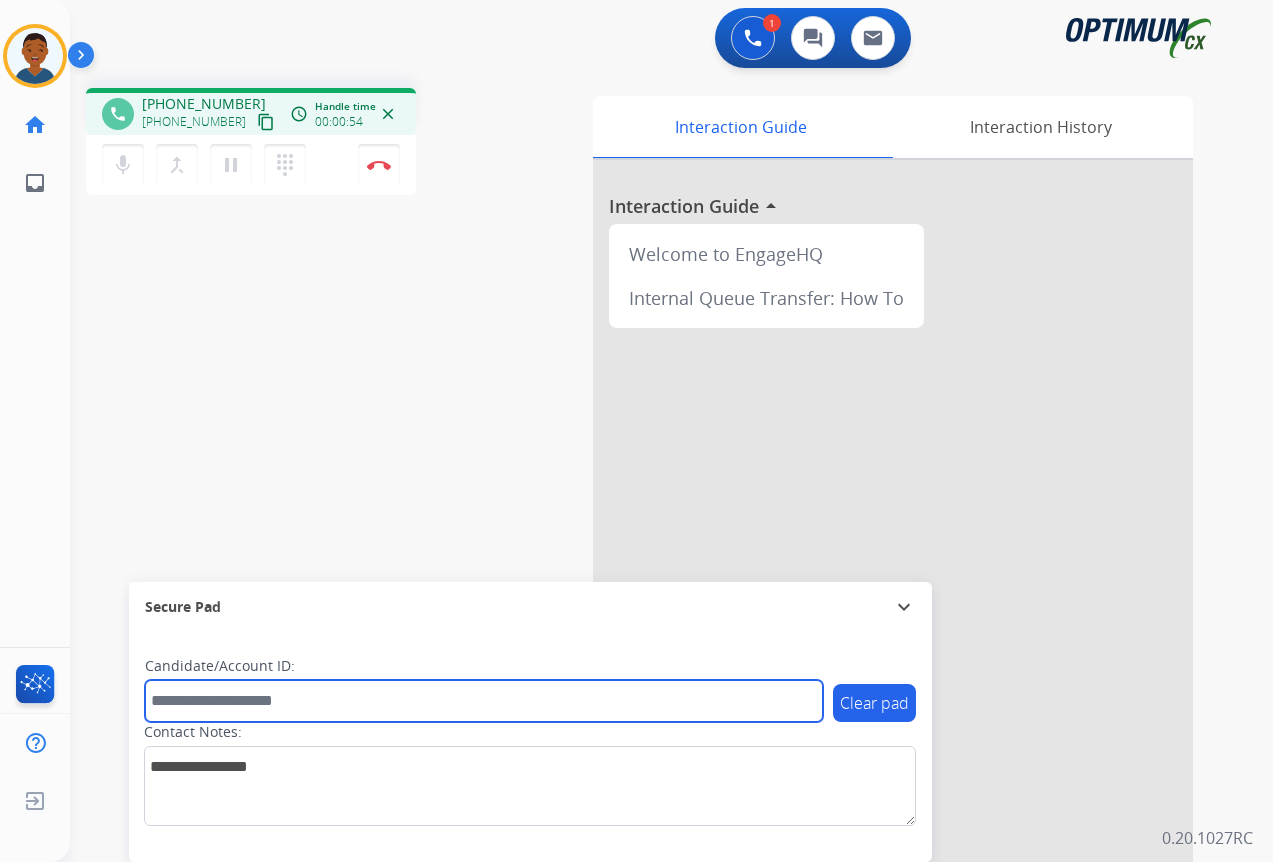 paste on "*******" 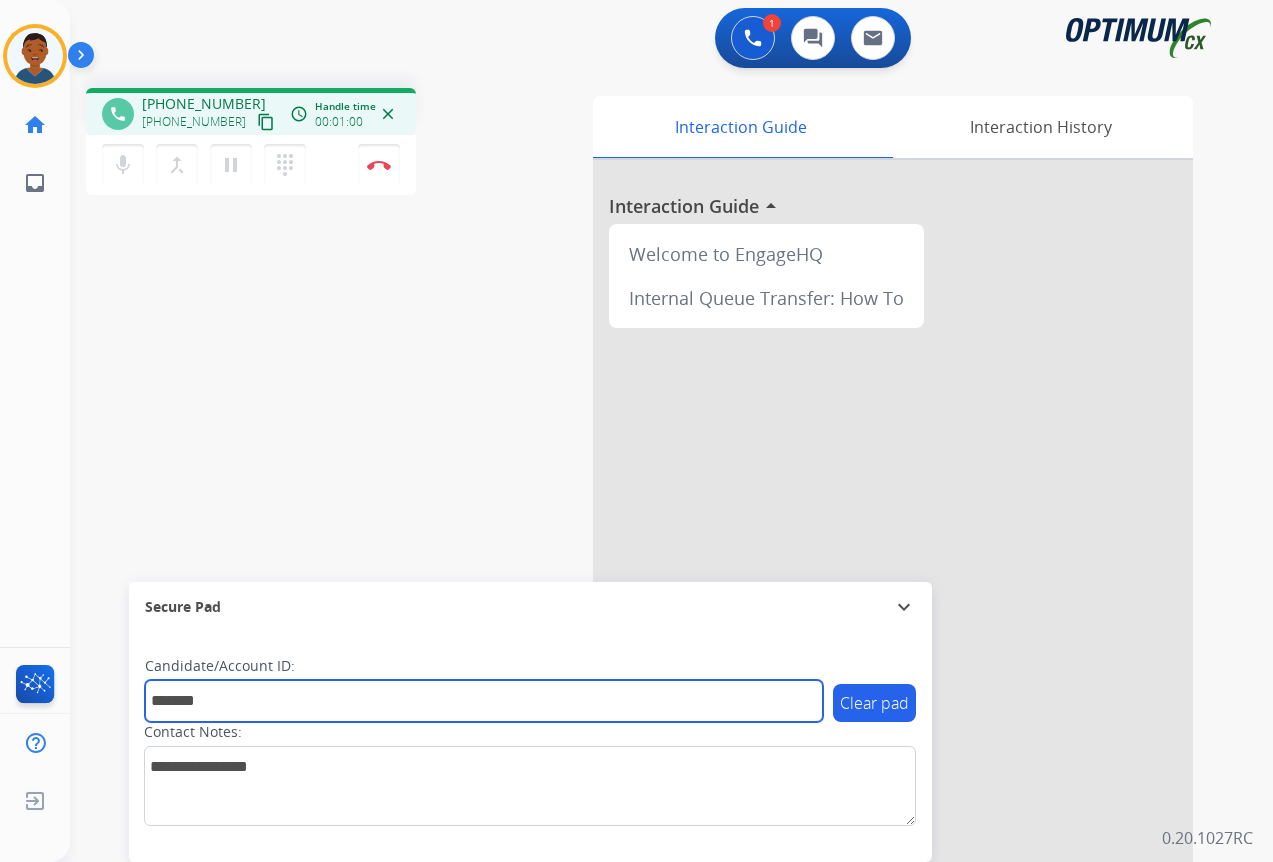 type on "*******" 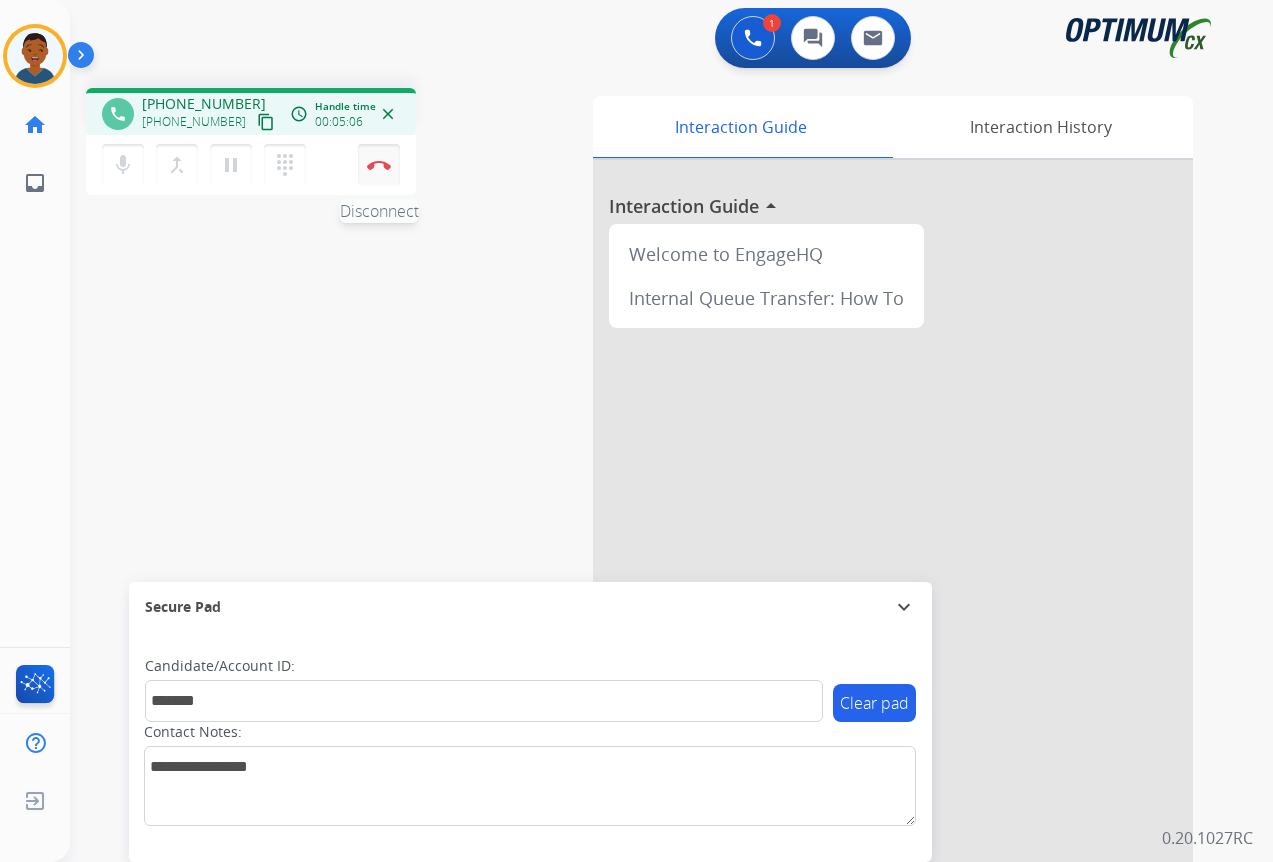 click on "Disconnect" at bounding box center [379, 165] 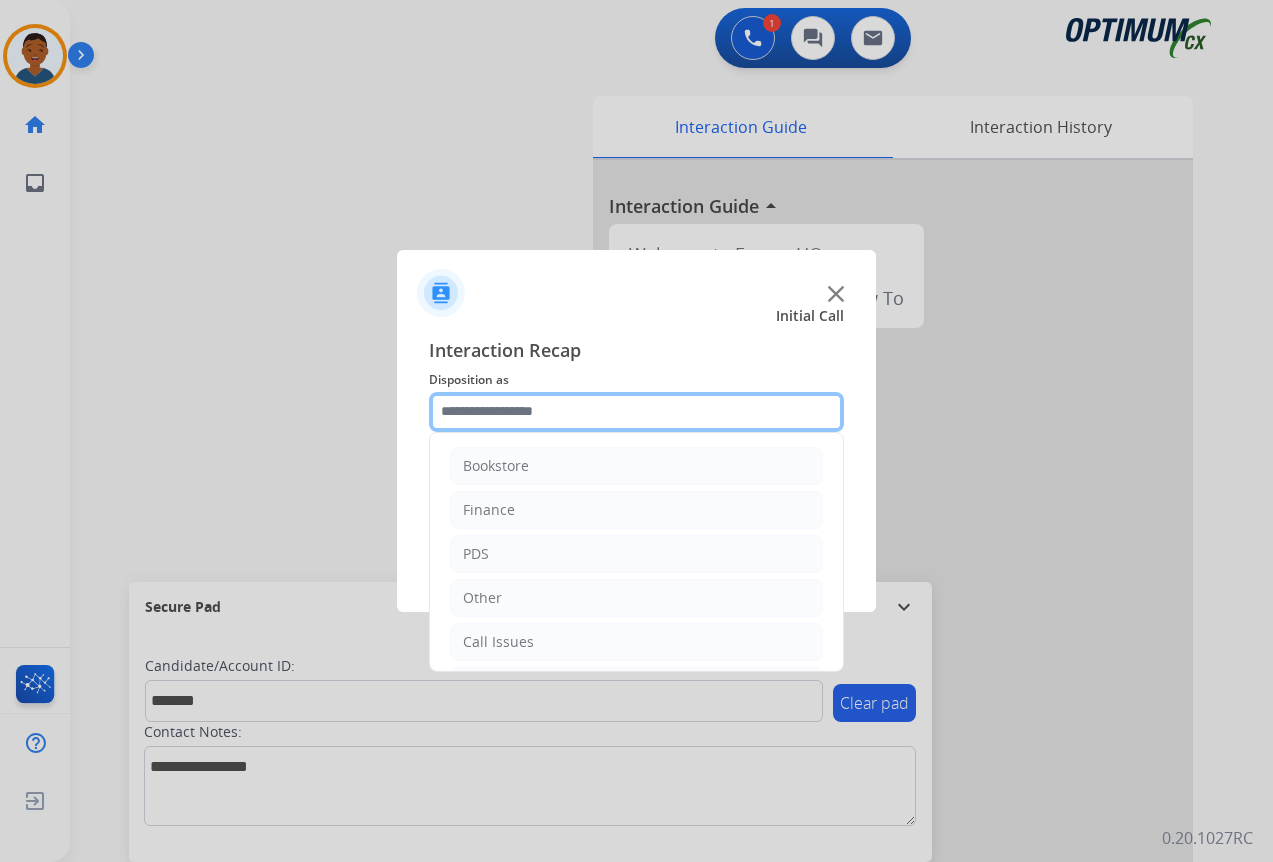 click 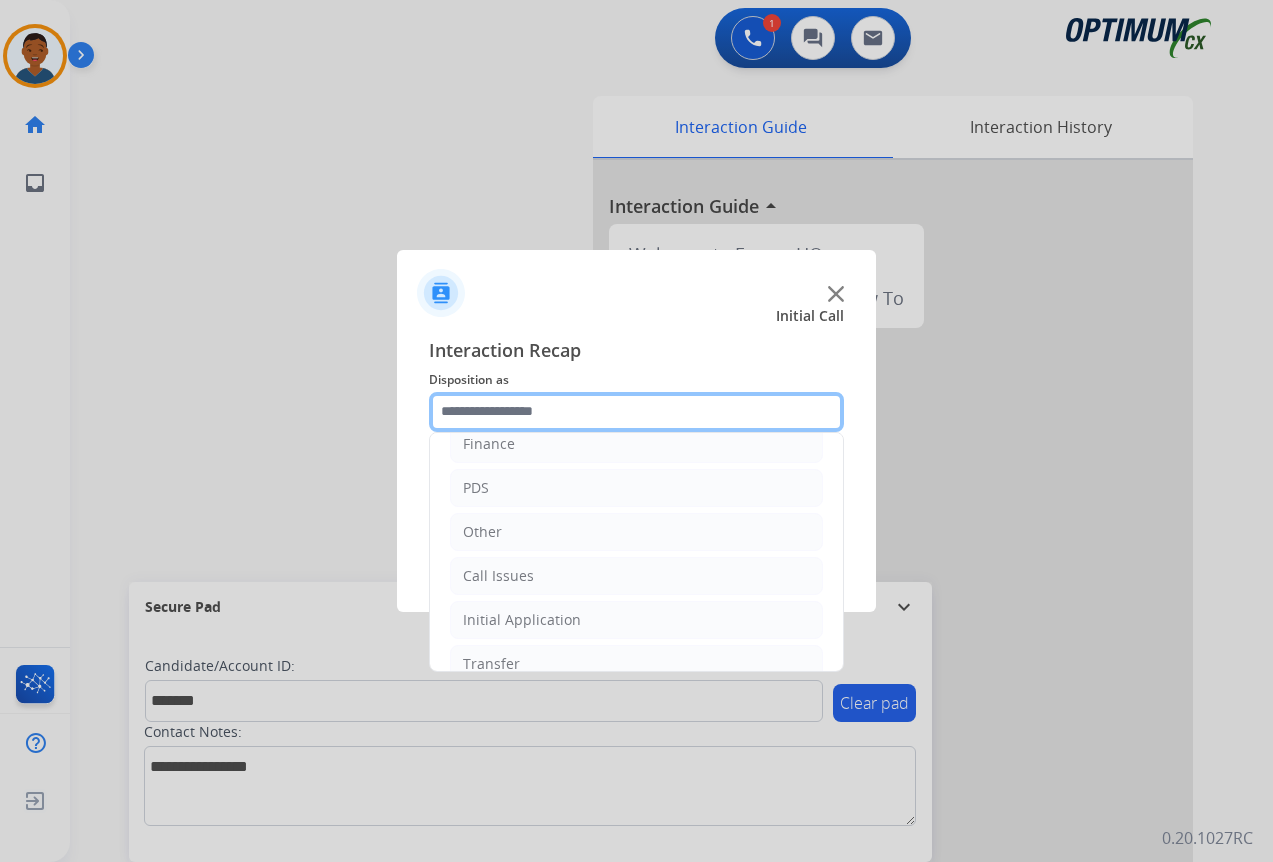 scroll, scrollTop: 136, scrollLeft: 0, axis: vertical 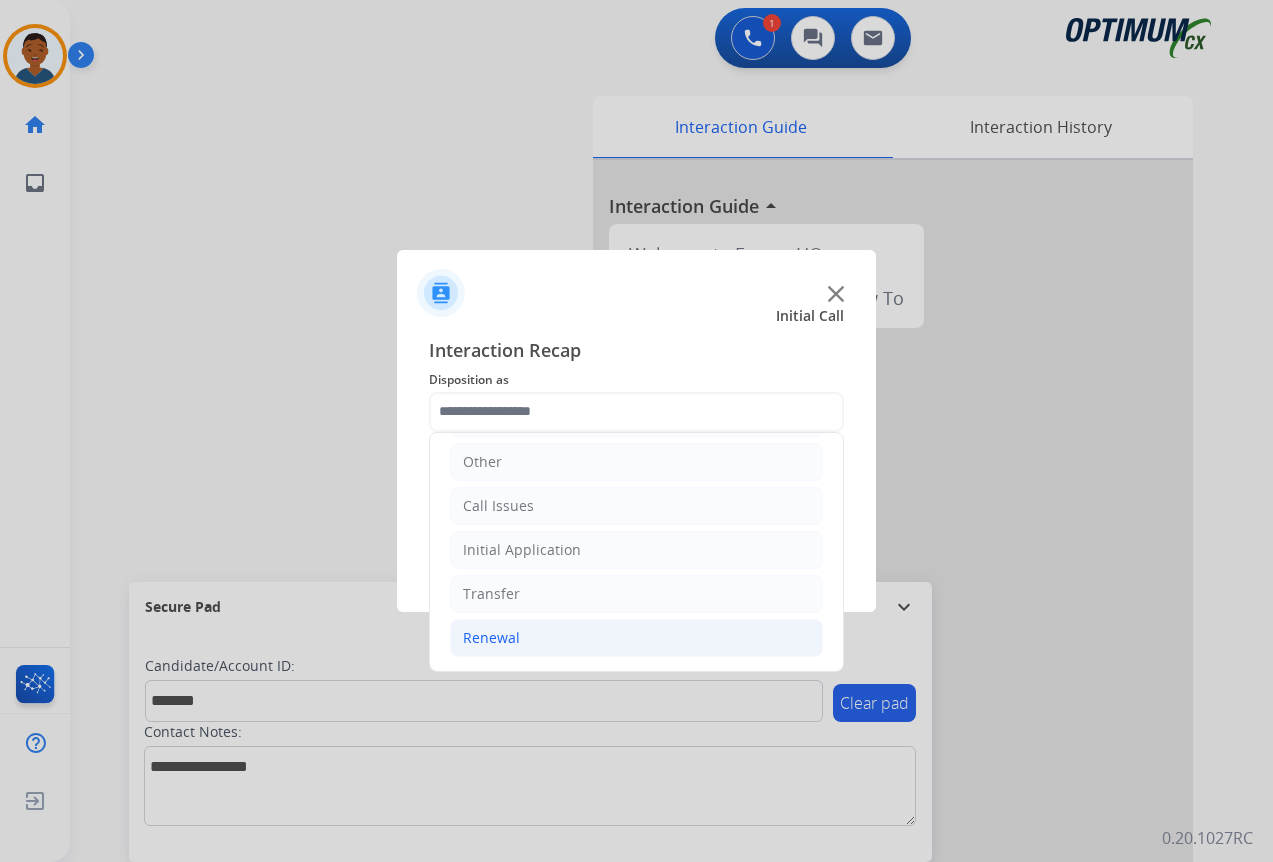 click on "Renewal" 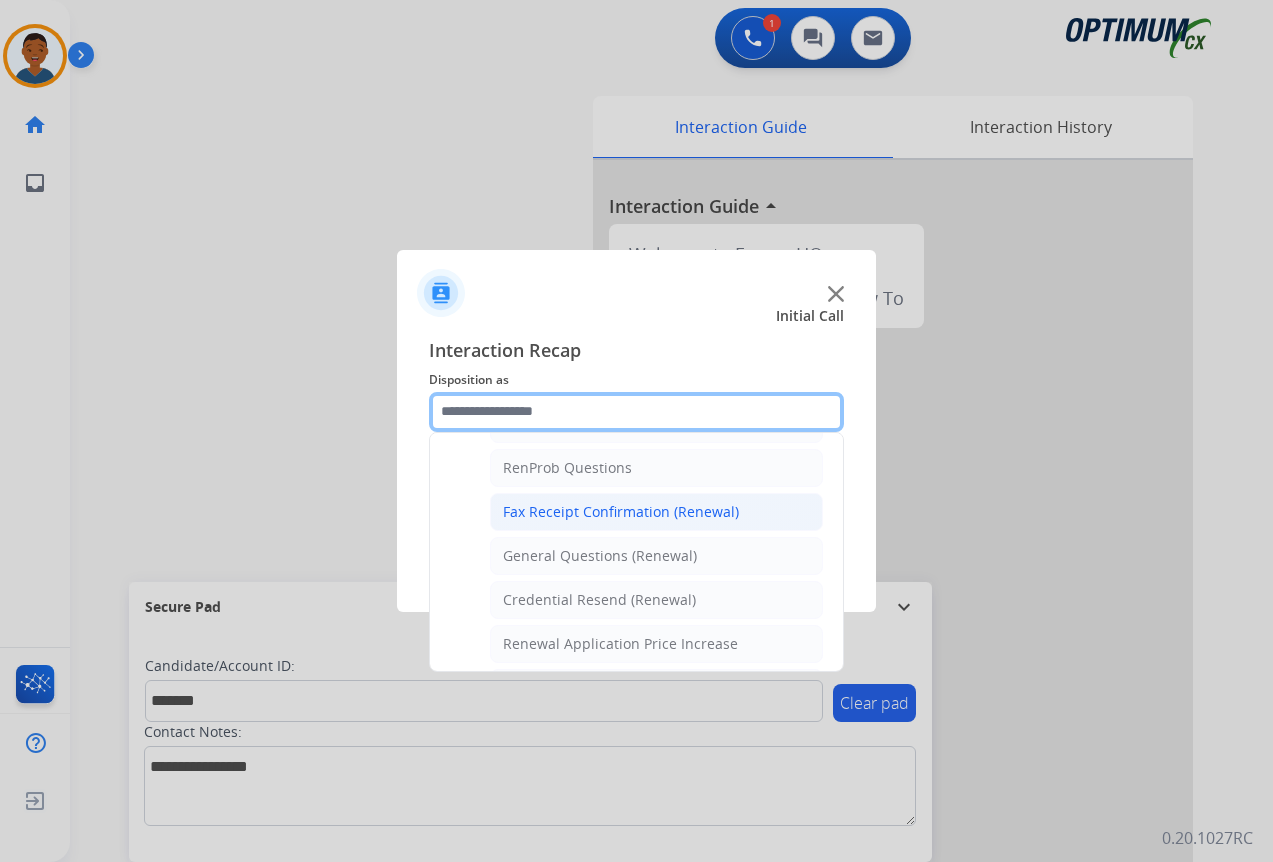 scroll, scrollTop: 536, scrollLeft: 0, axis: vertical 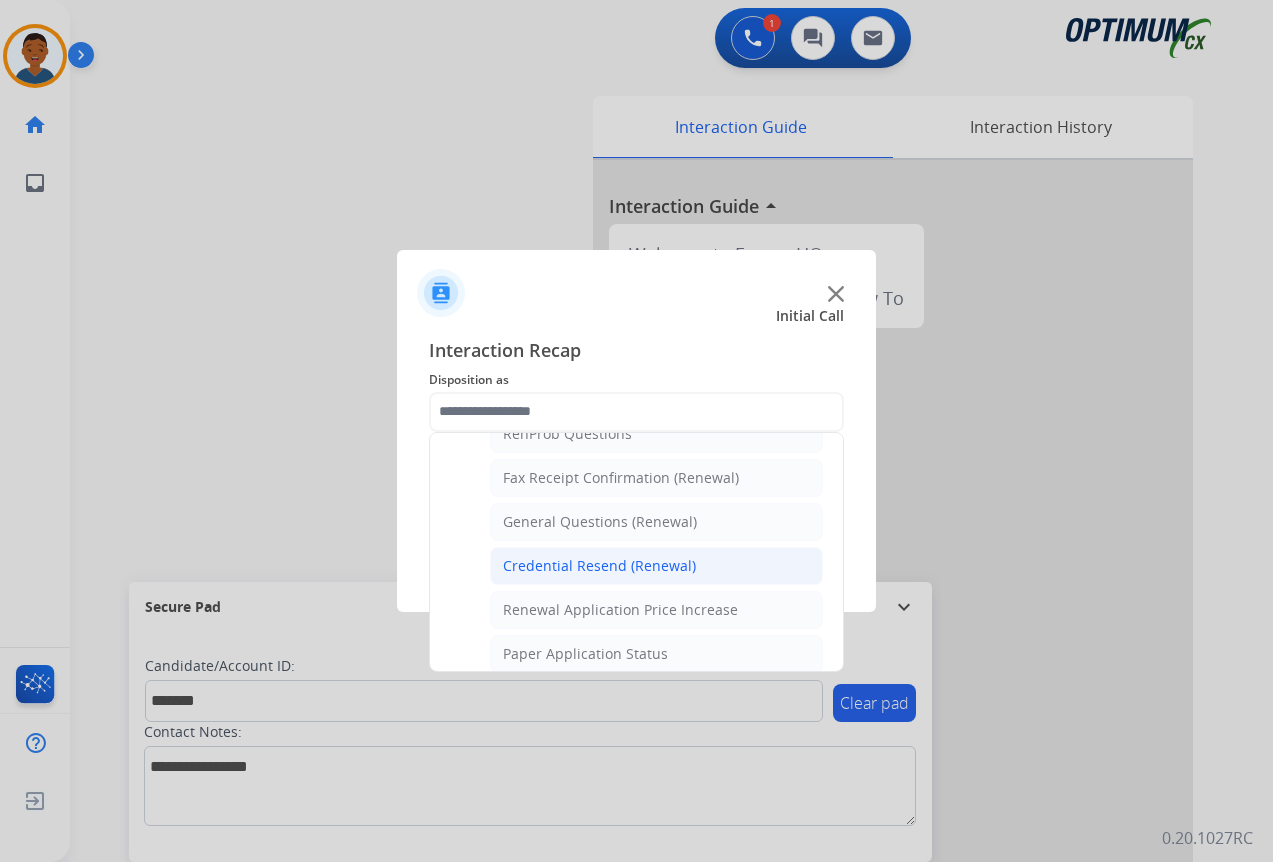 click on "Credential Resend (Renewal)" 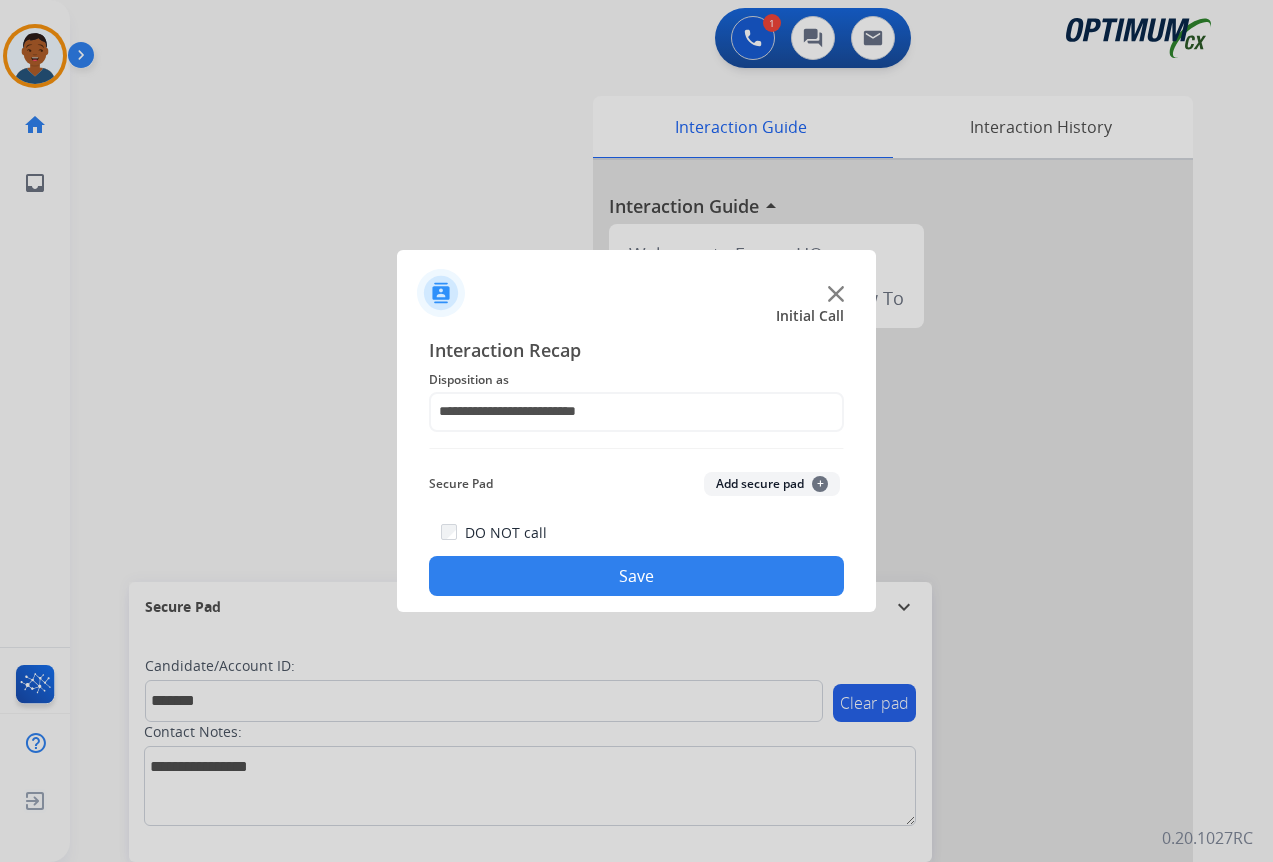 click on "Add secure pad  +" 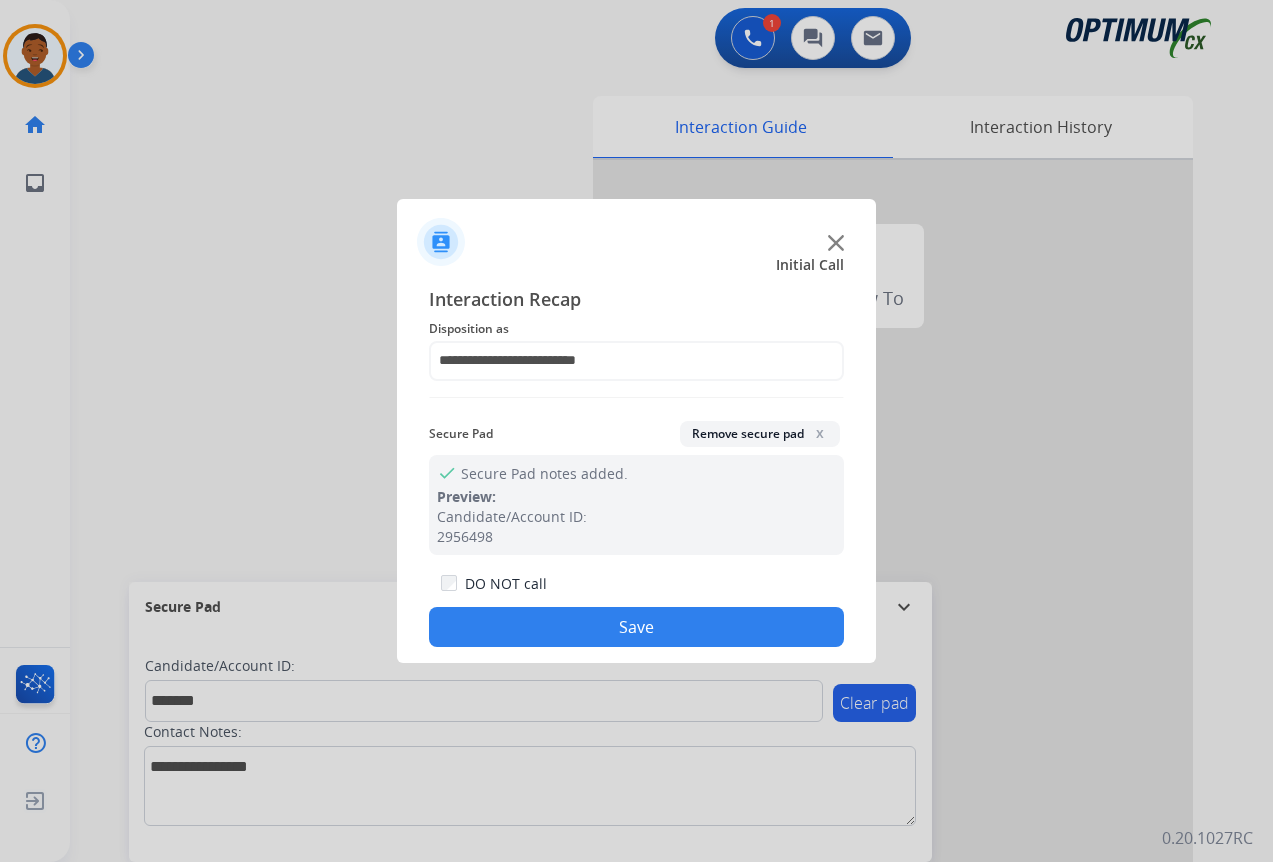 drag, startPoint x: 676, startPoint y: 631, endPoint x: 738, endPoint y: 597, distance: 70.71068 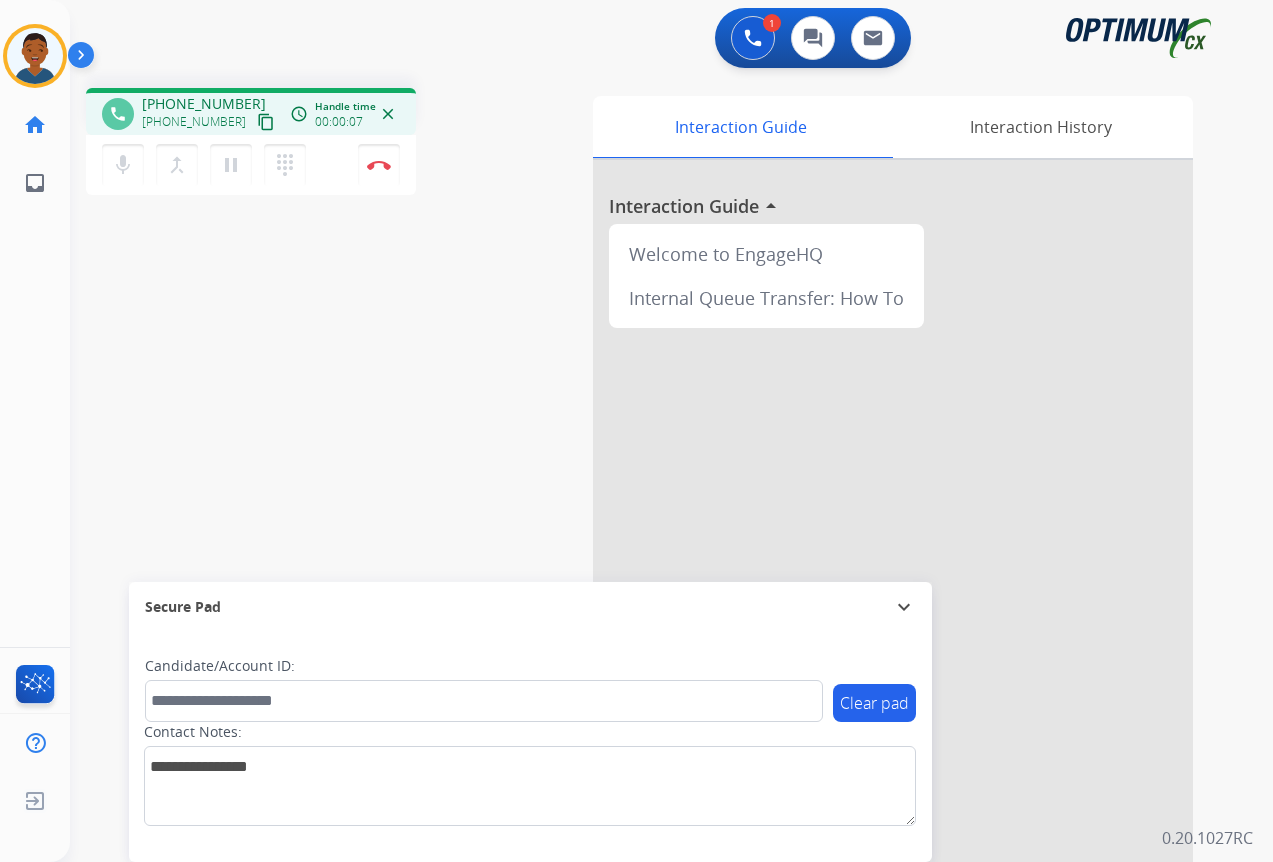 click on "content_copy" at bounding box center (266, 122) 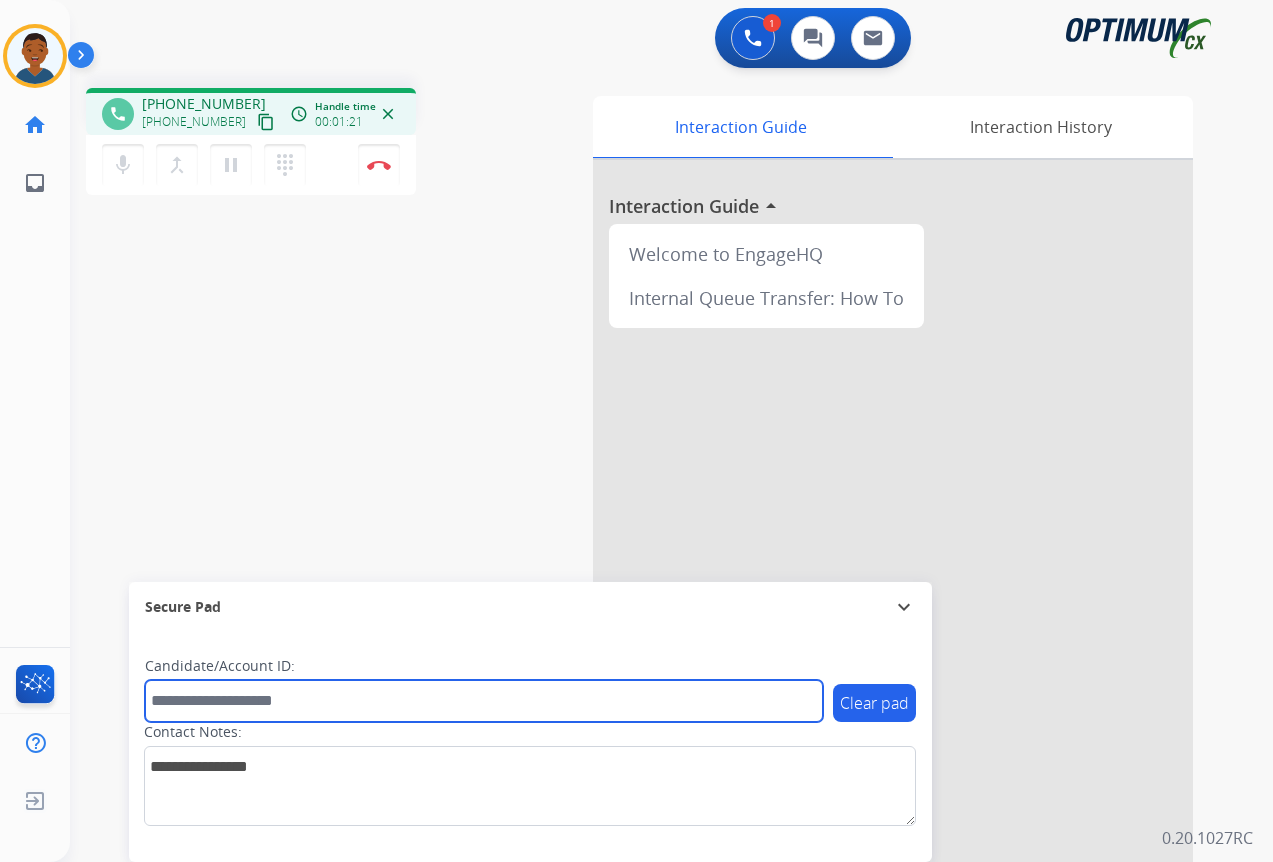 click at bounding box center (484, 701) 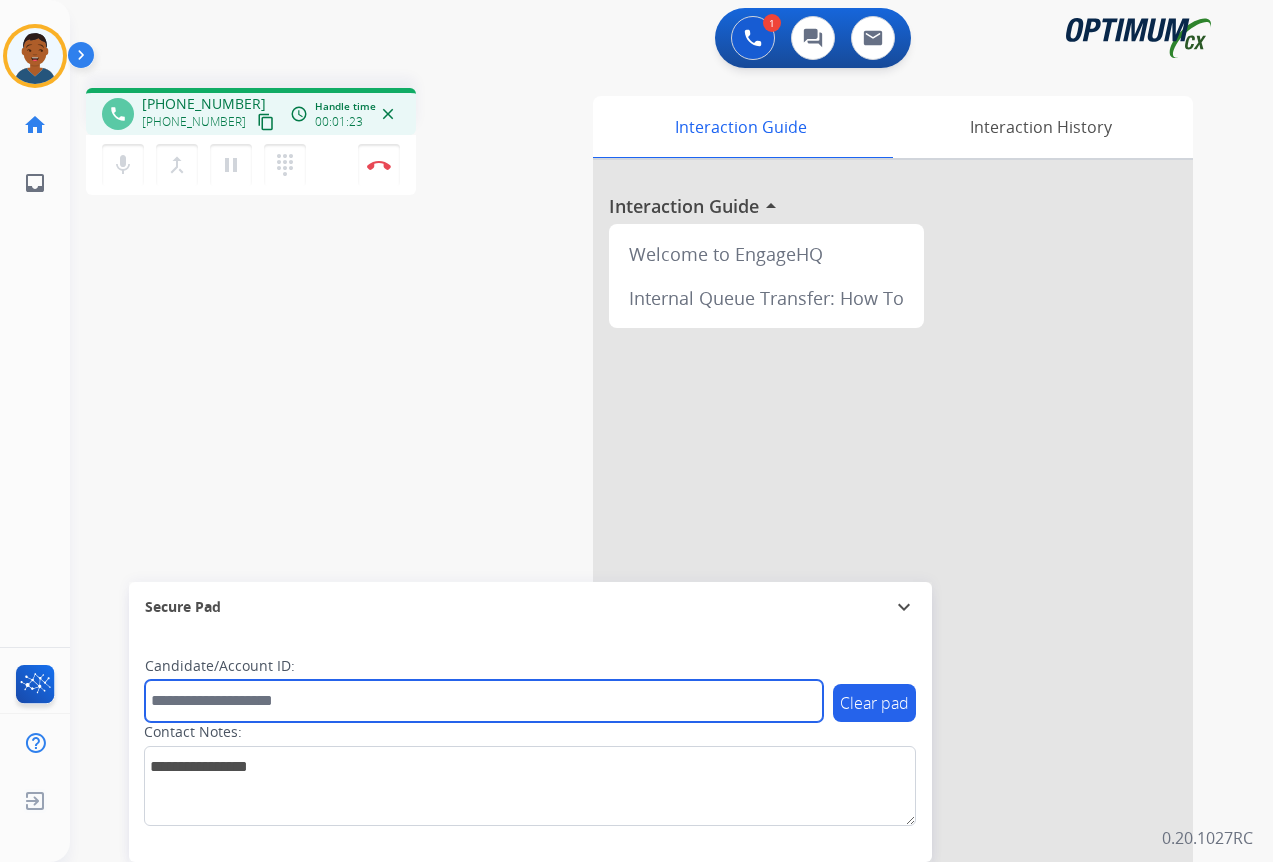 paste on "*******" 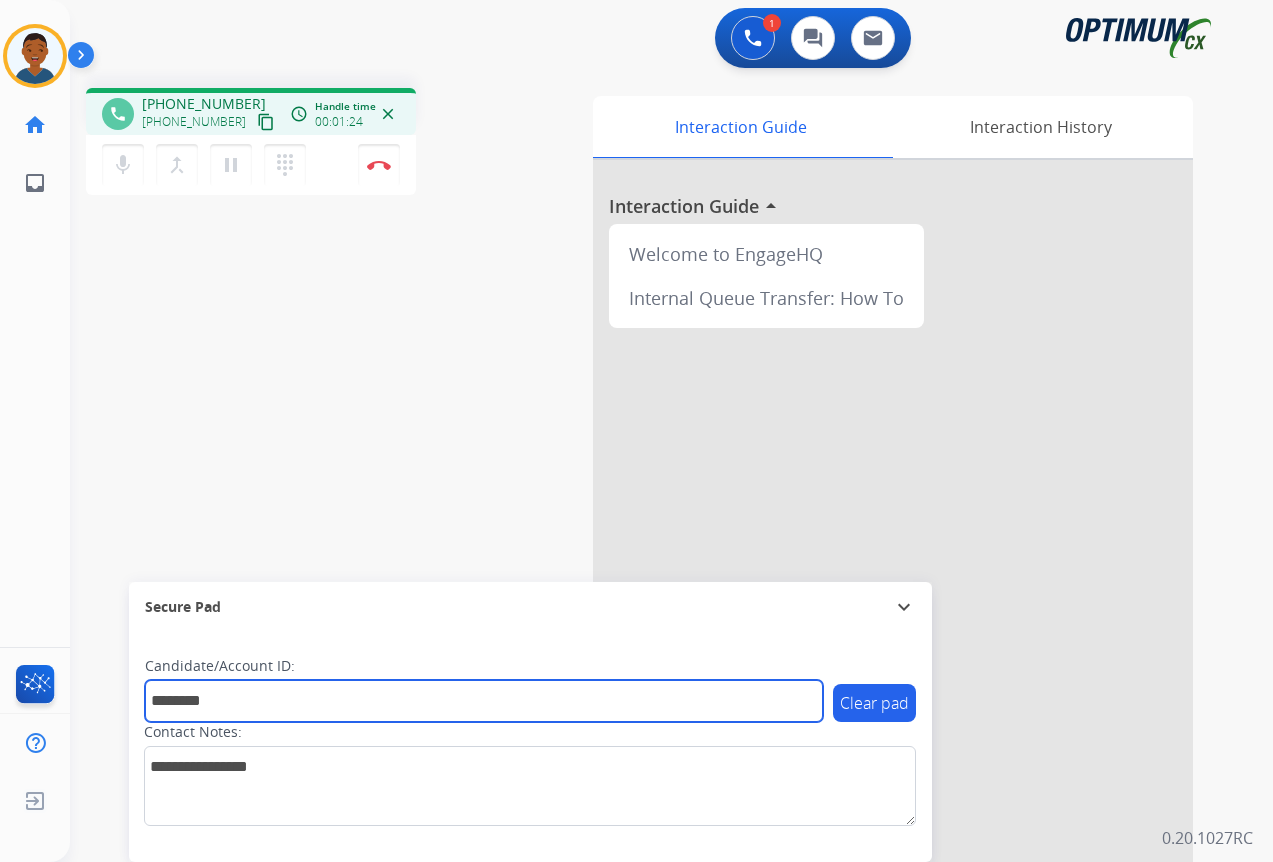 type on "*******" 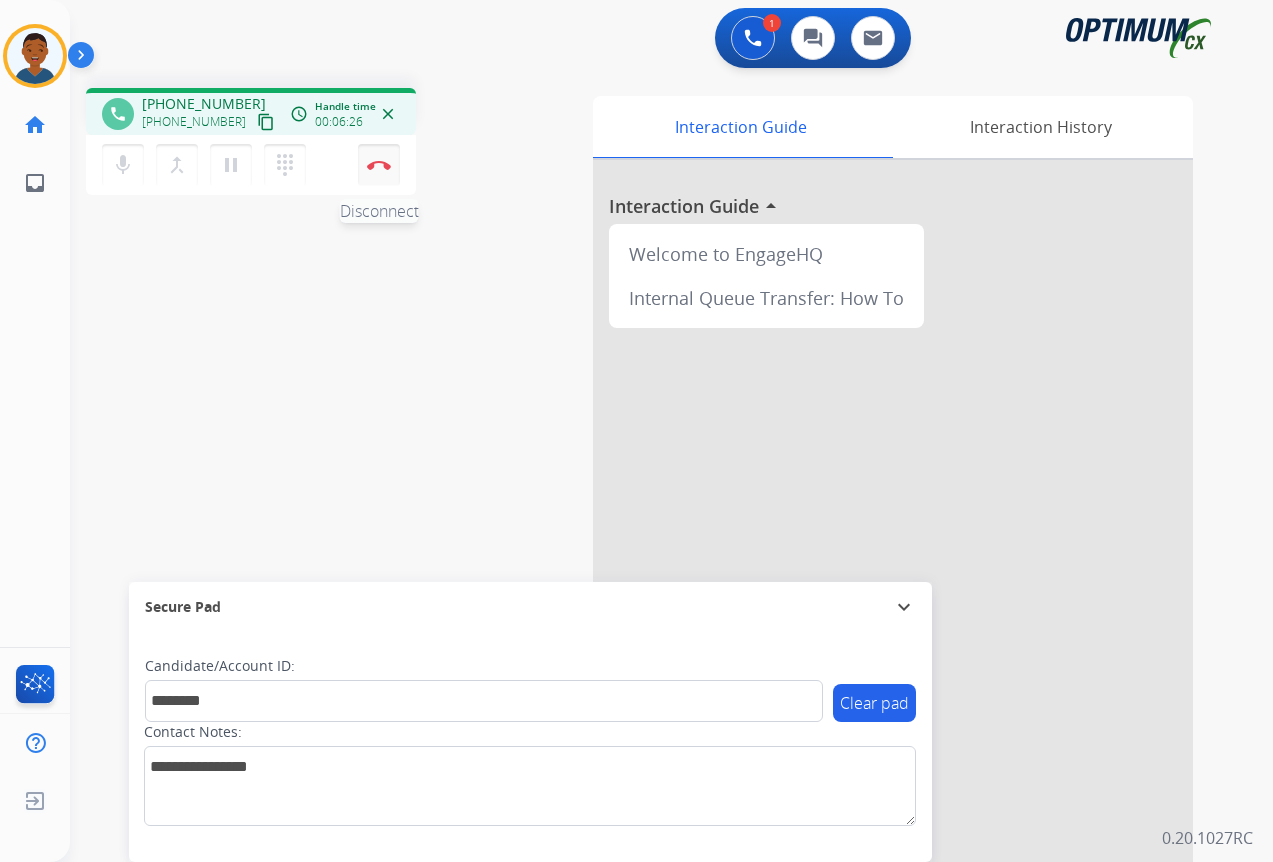 click on "Disconnect" at bounding box center (379, 165) 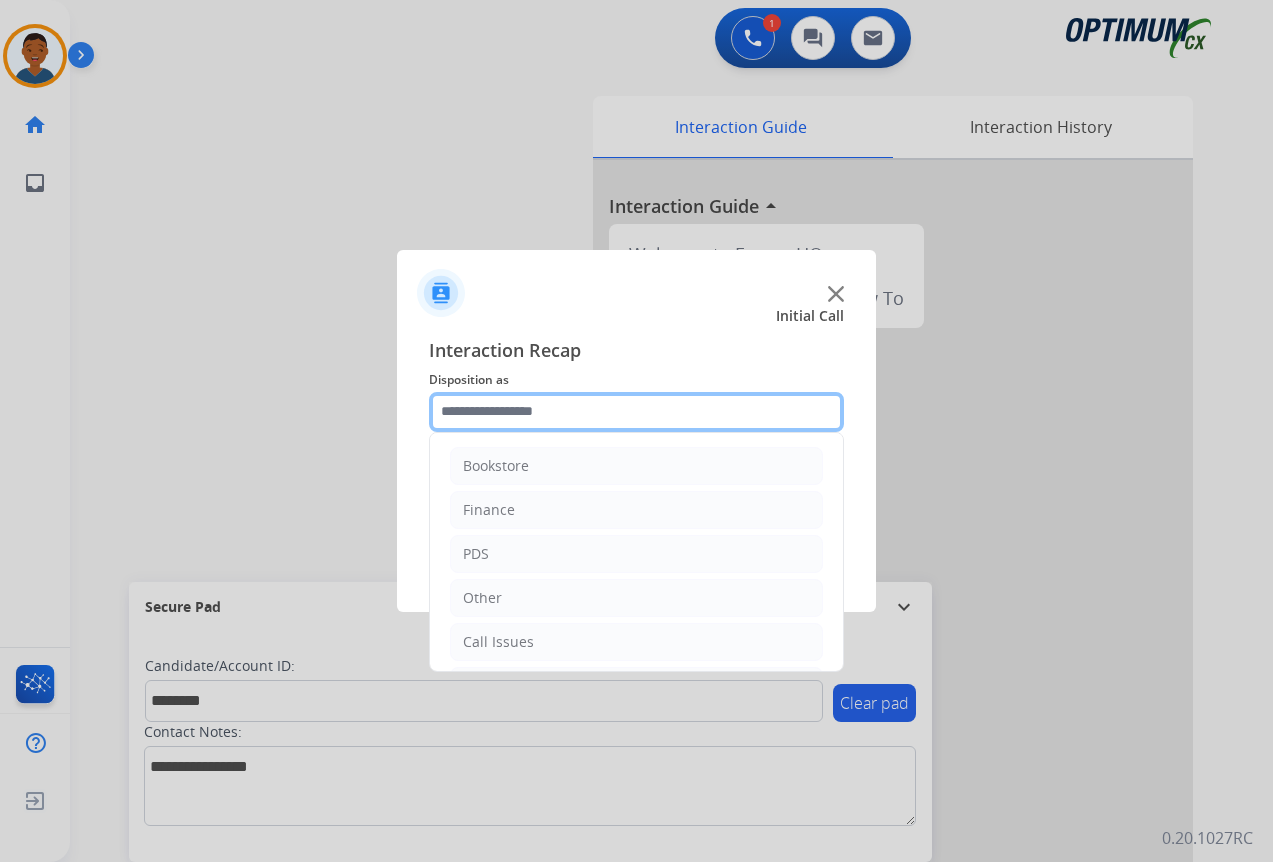 click 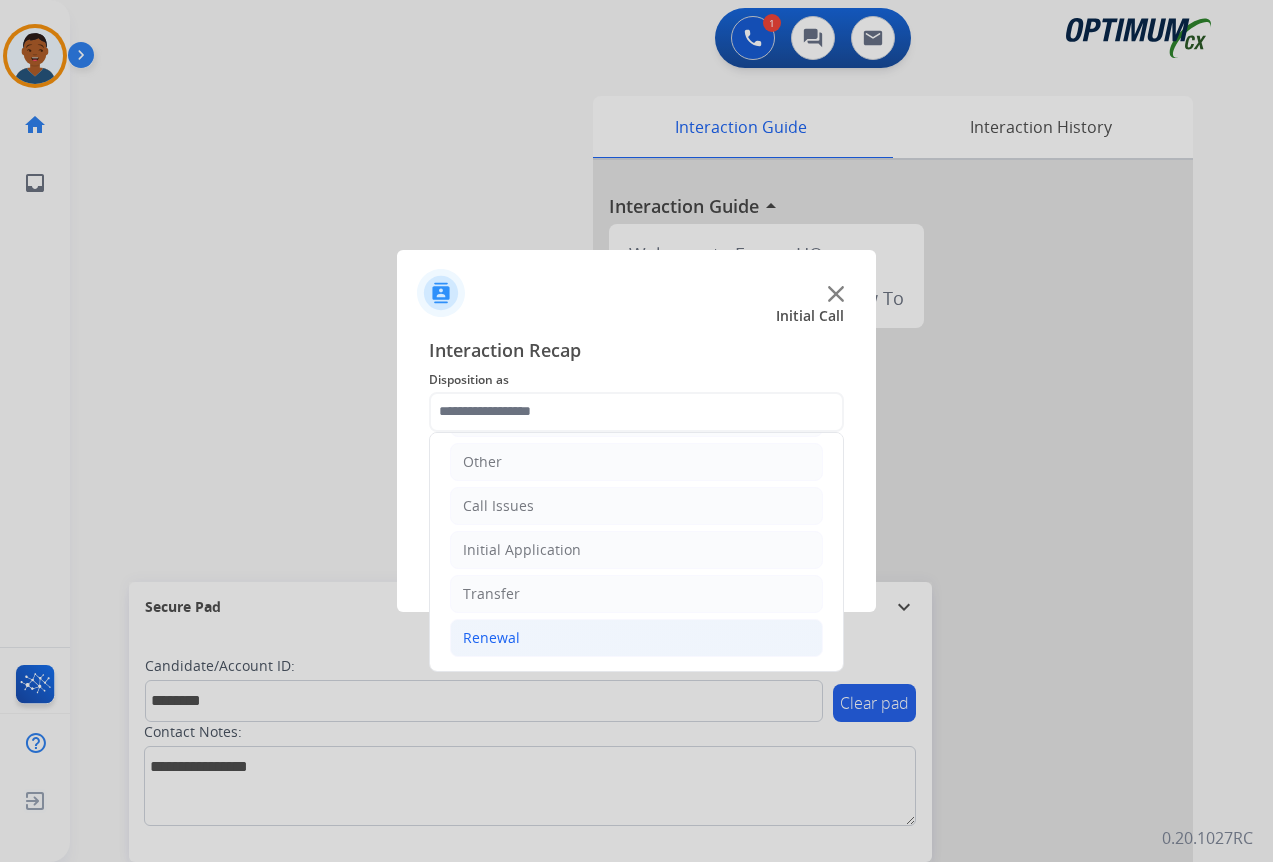 click on "Renewal" 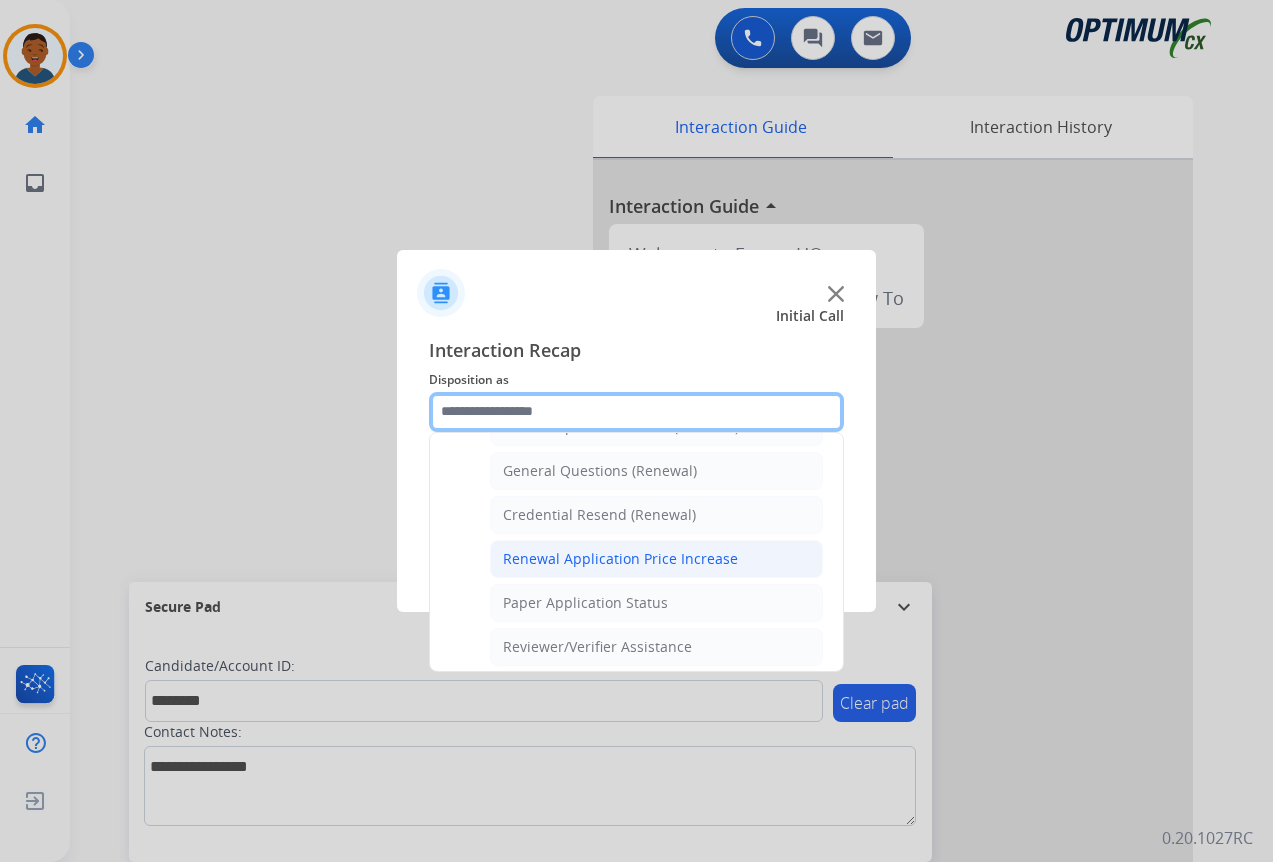 scroll, scrollTop: 636, scrollLeft: 0, axis: vertical 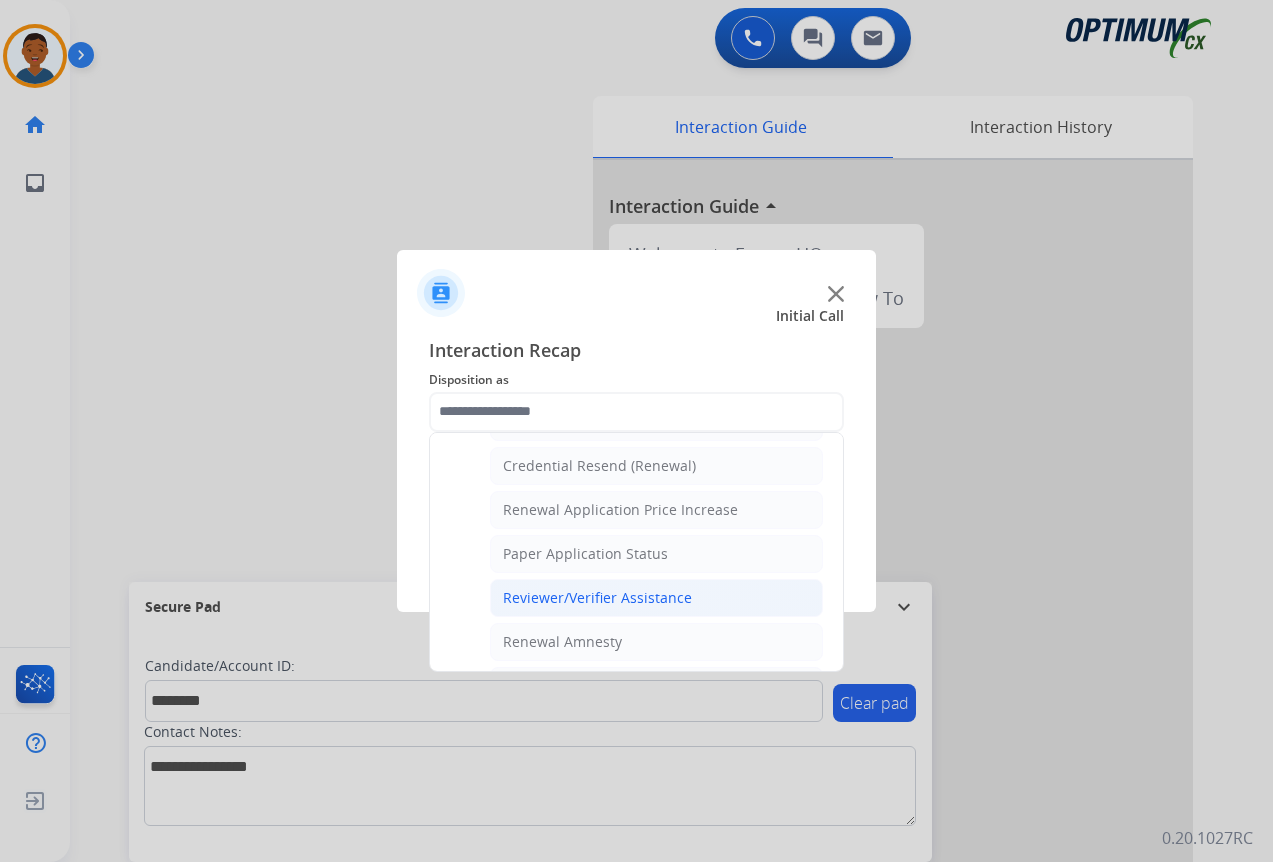 click on "Reviewer/Verifier Assistance" 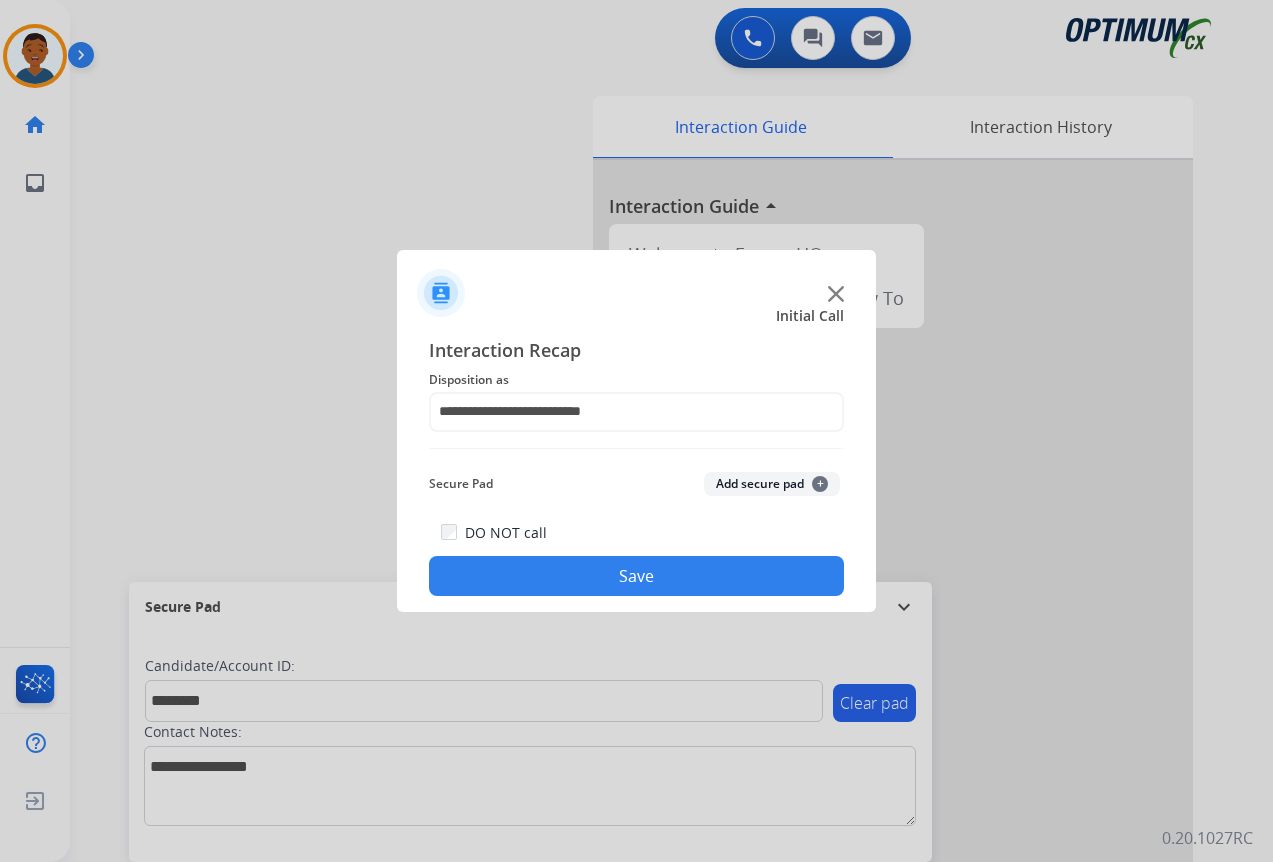 click on "Add secure pad  +" 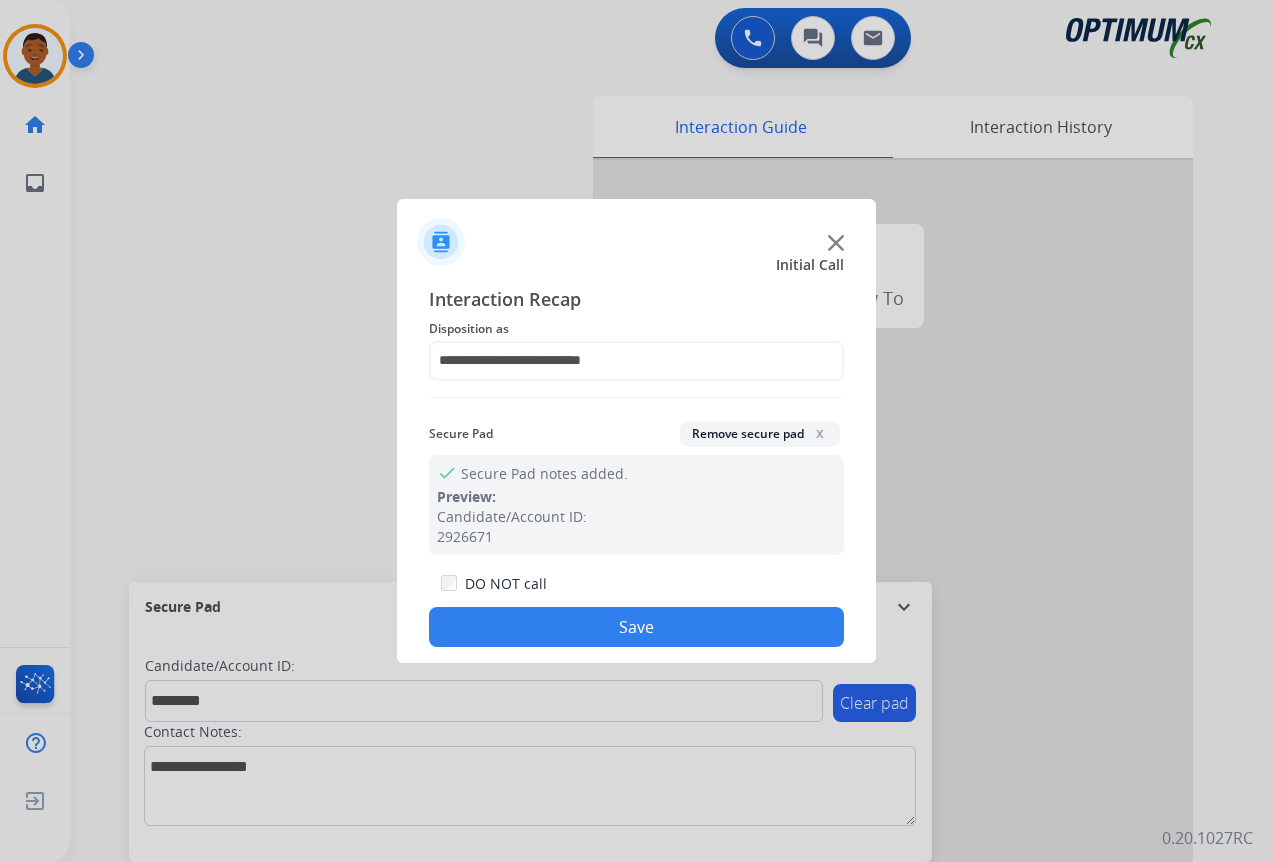 click on "DO NOT call  Save" 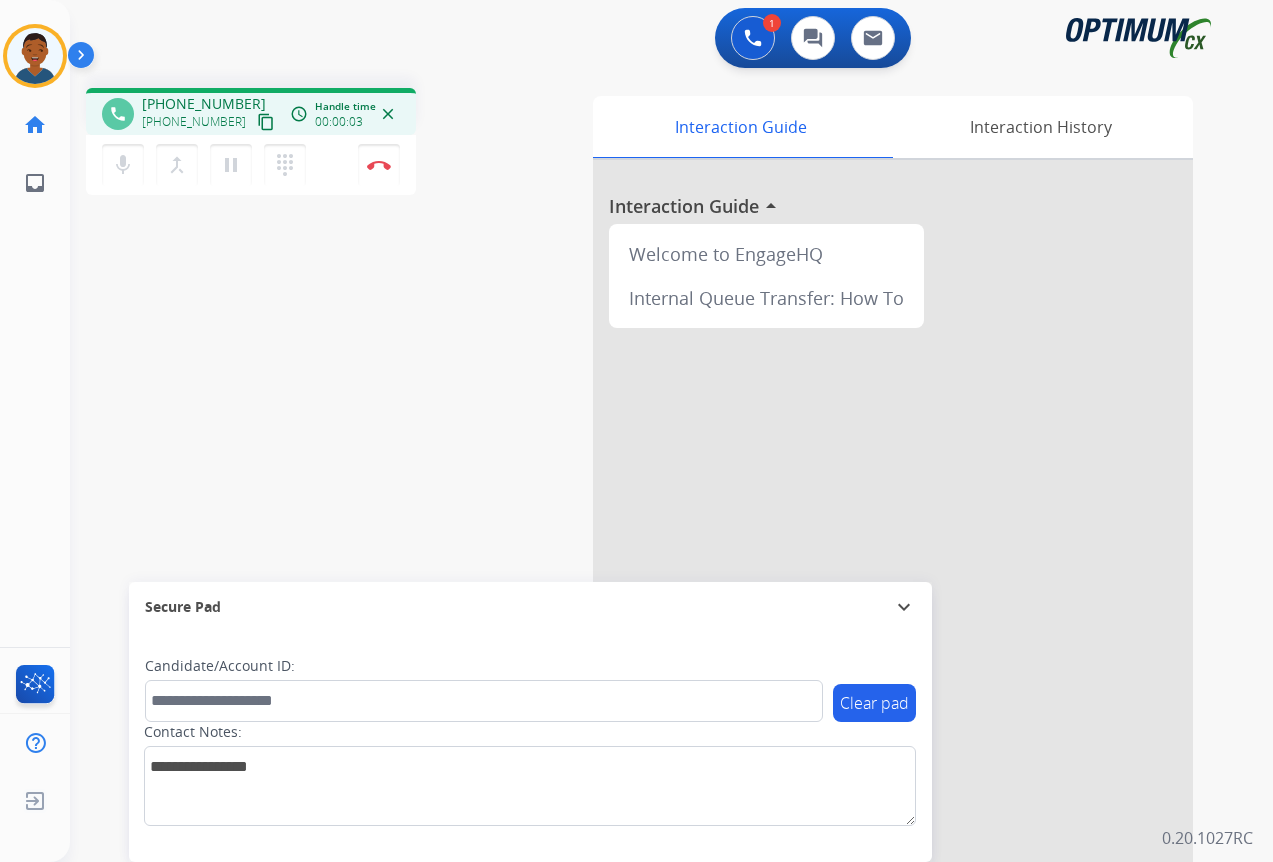click on "content_copy" at bounding box center (266, 122) 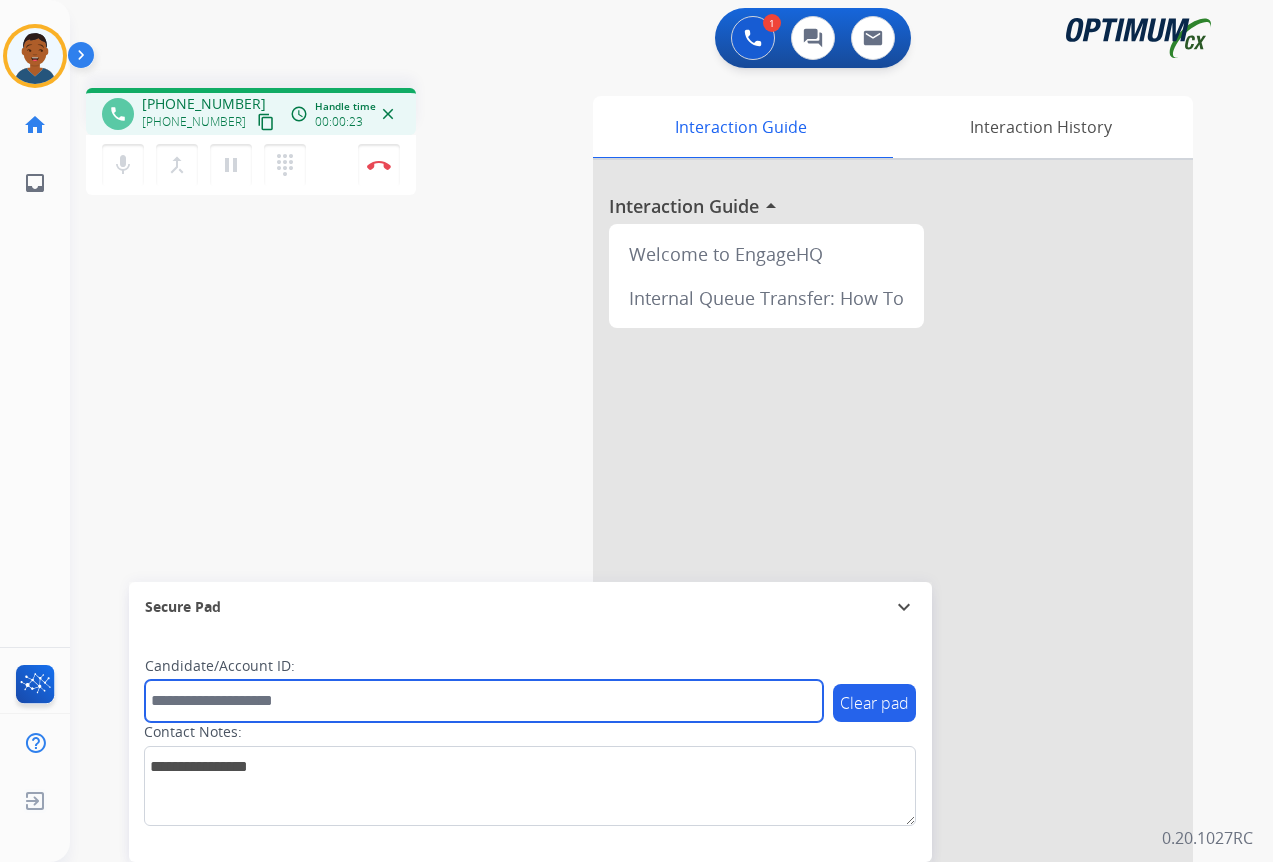 click at bounding box center (484, 701) 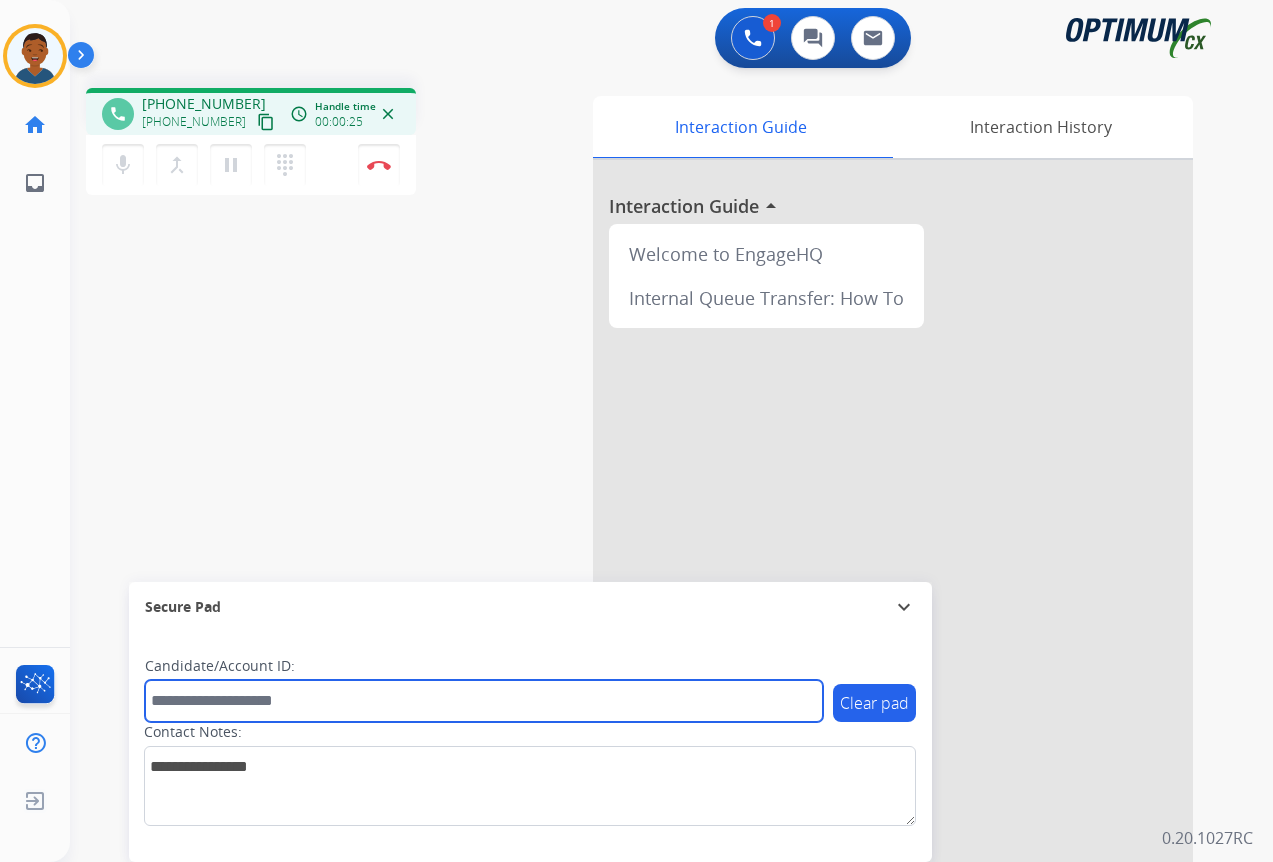 paste on "*******" 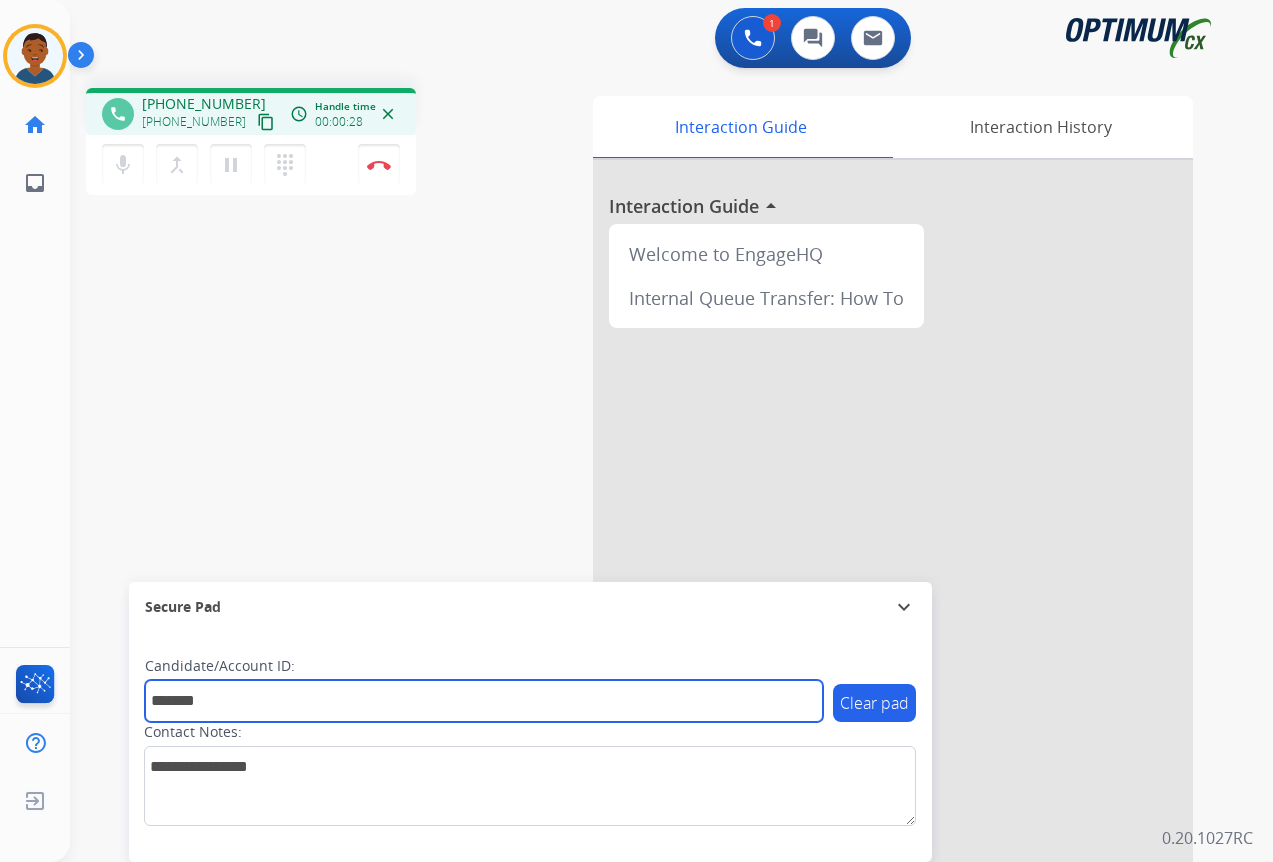 type on "*******" 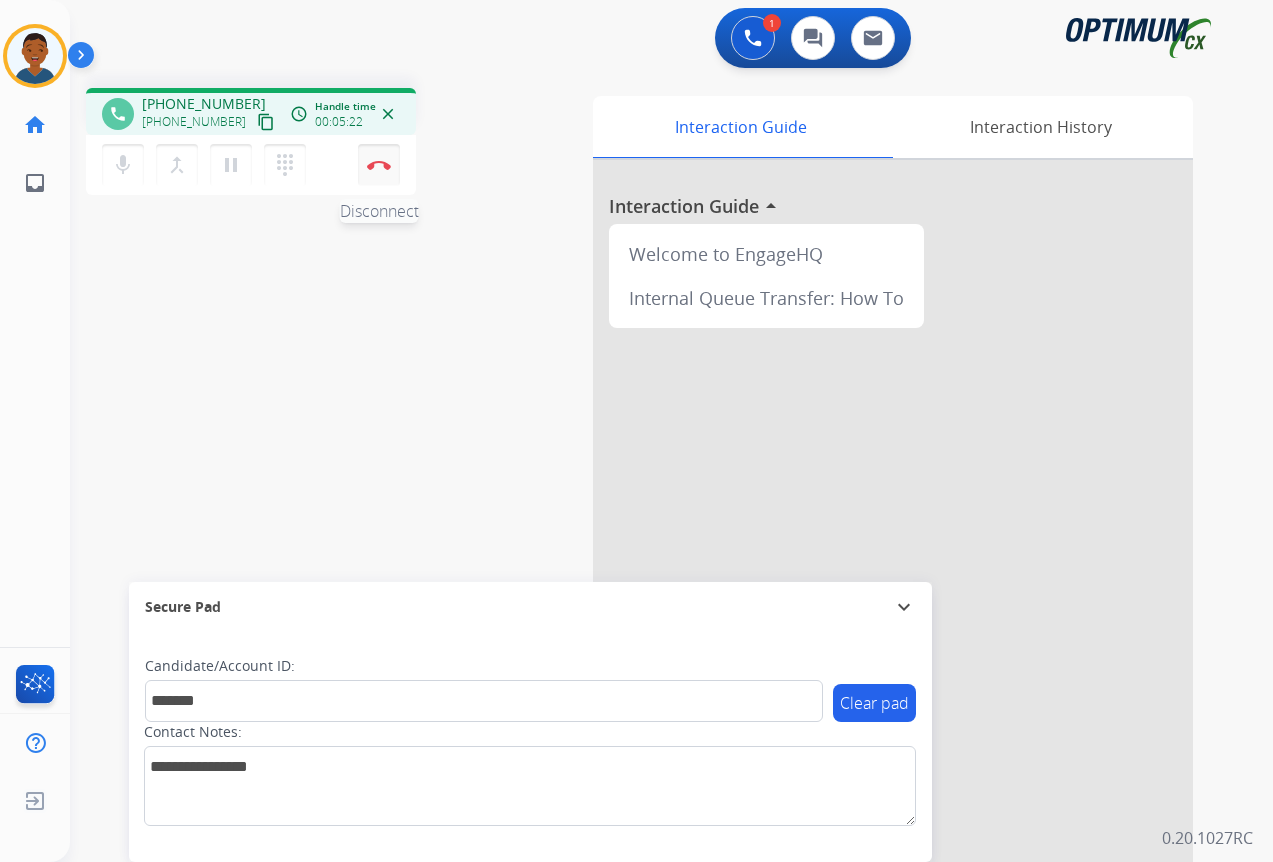 click on "Disconnect" at bounding box center [379, 165] 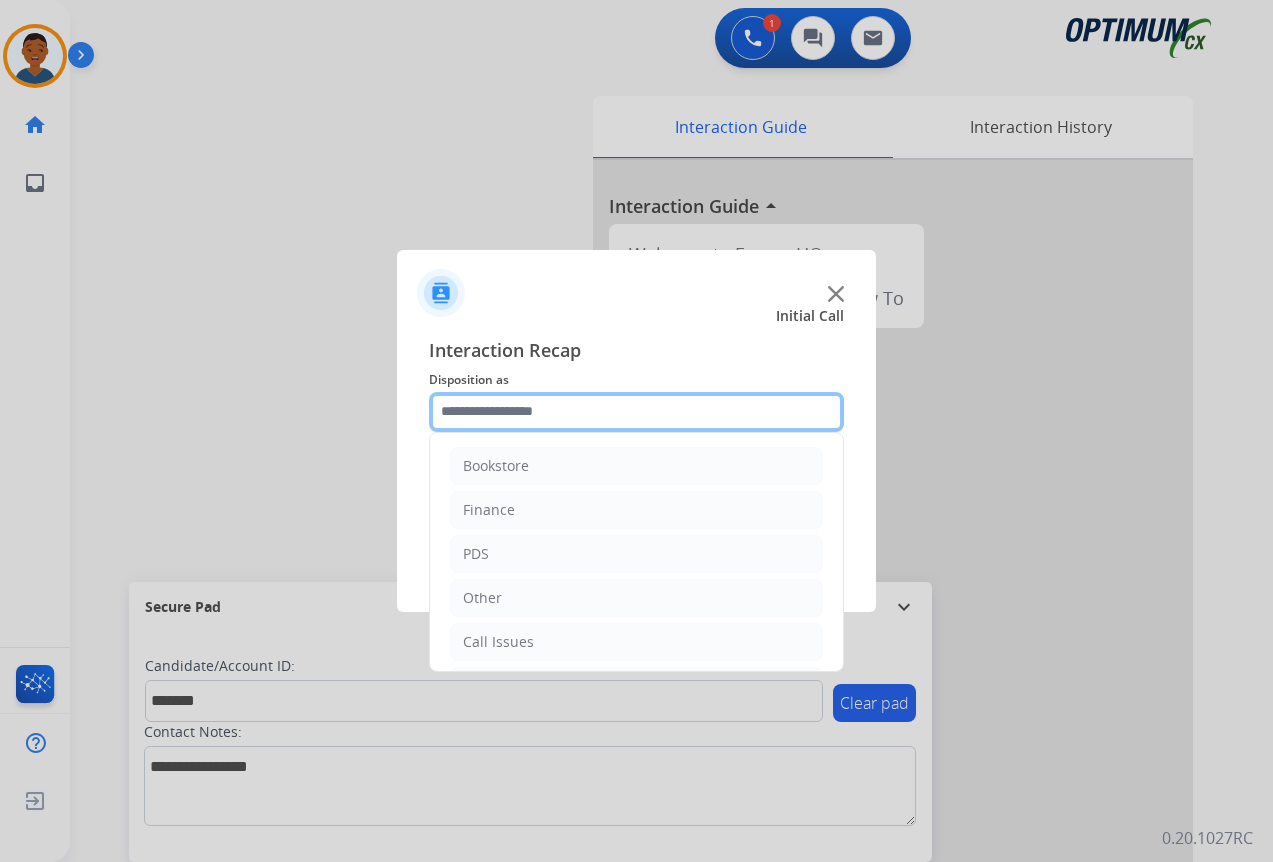 click 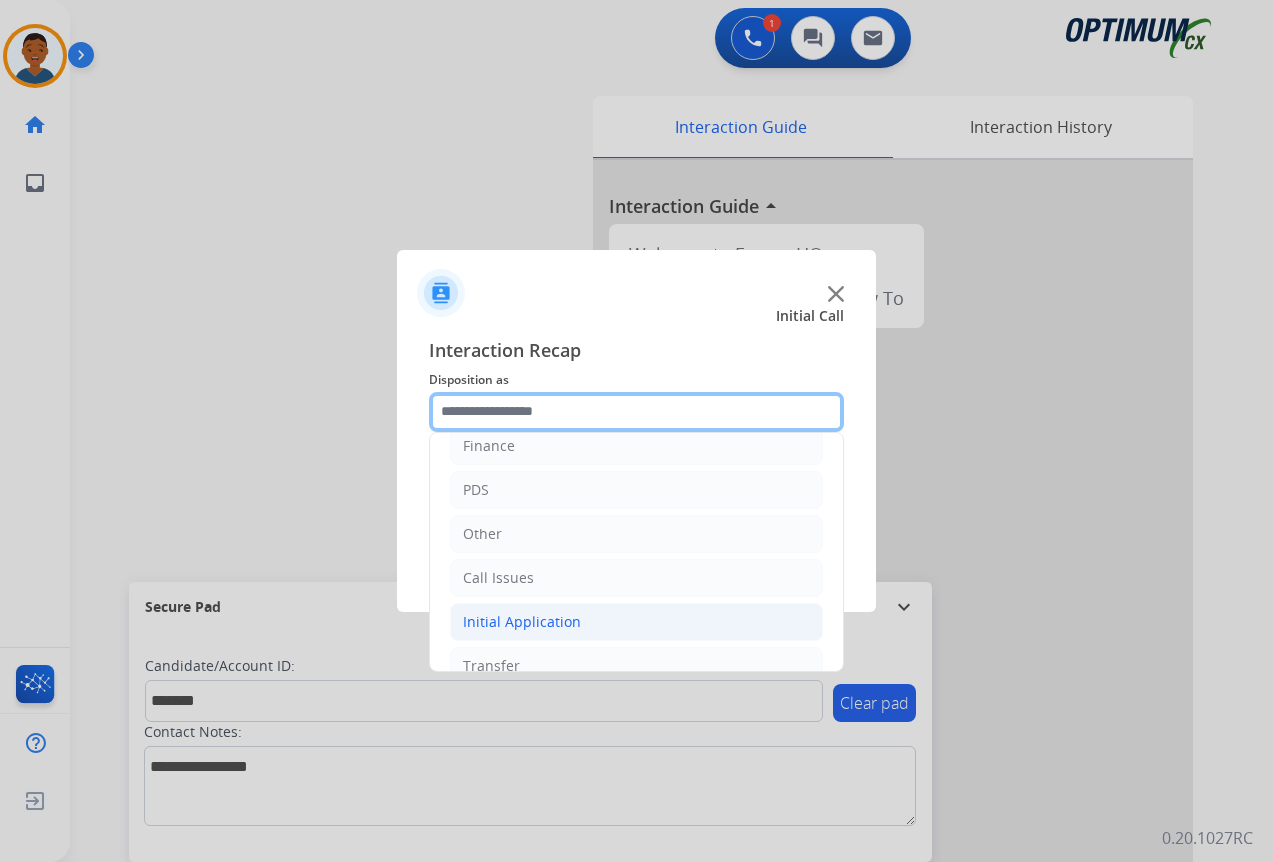 scroll, scrollTop: 136, scrollLeft: 0, axis: vertical 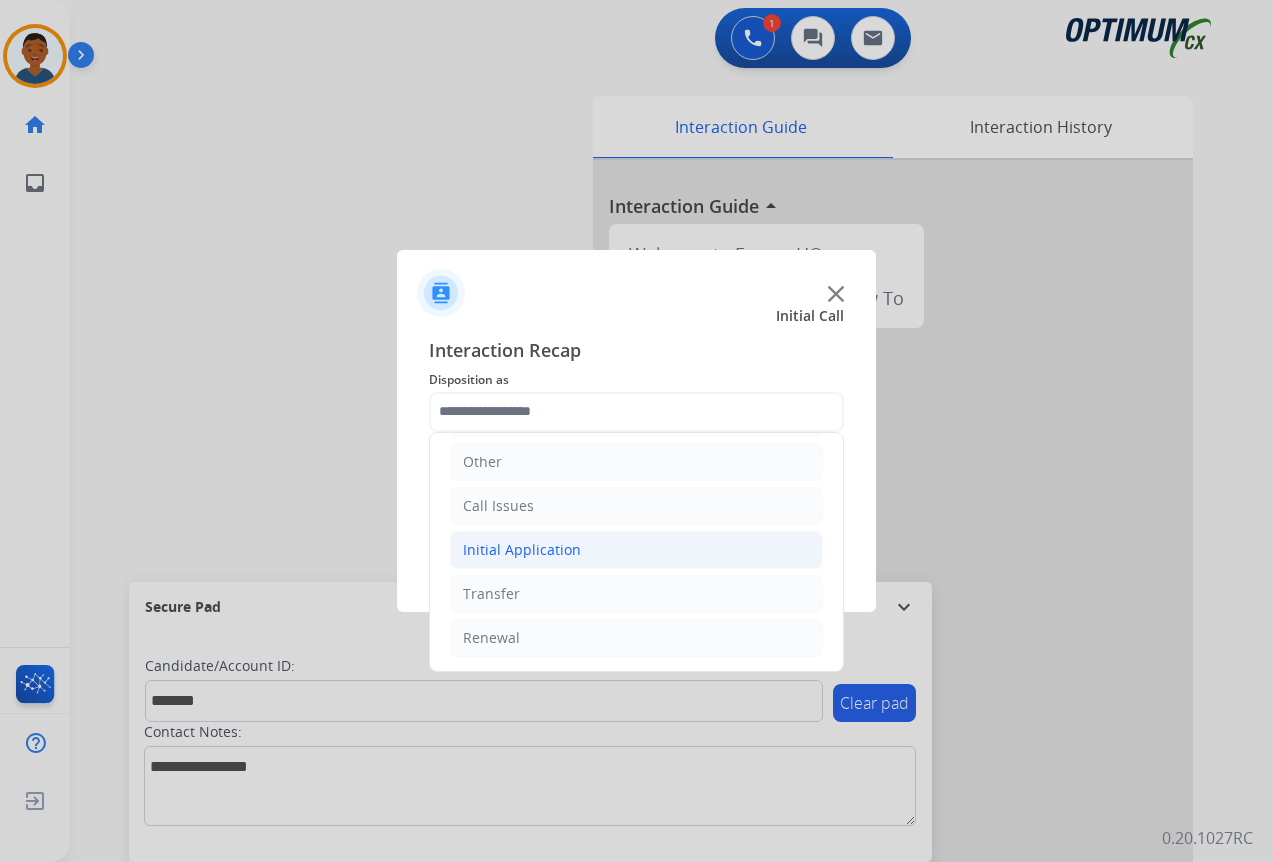 click on "Initial Application" 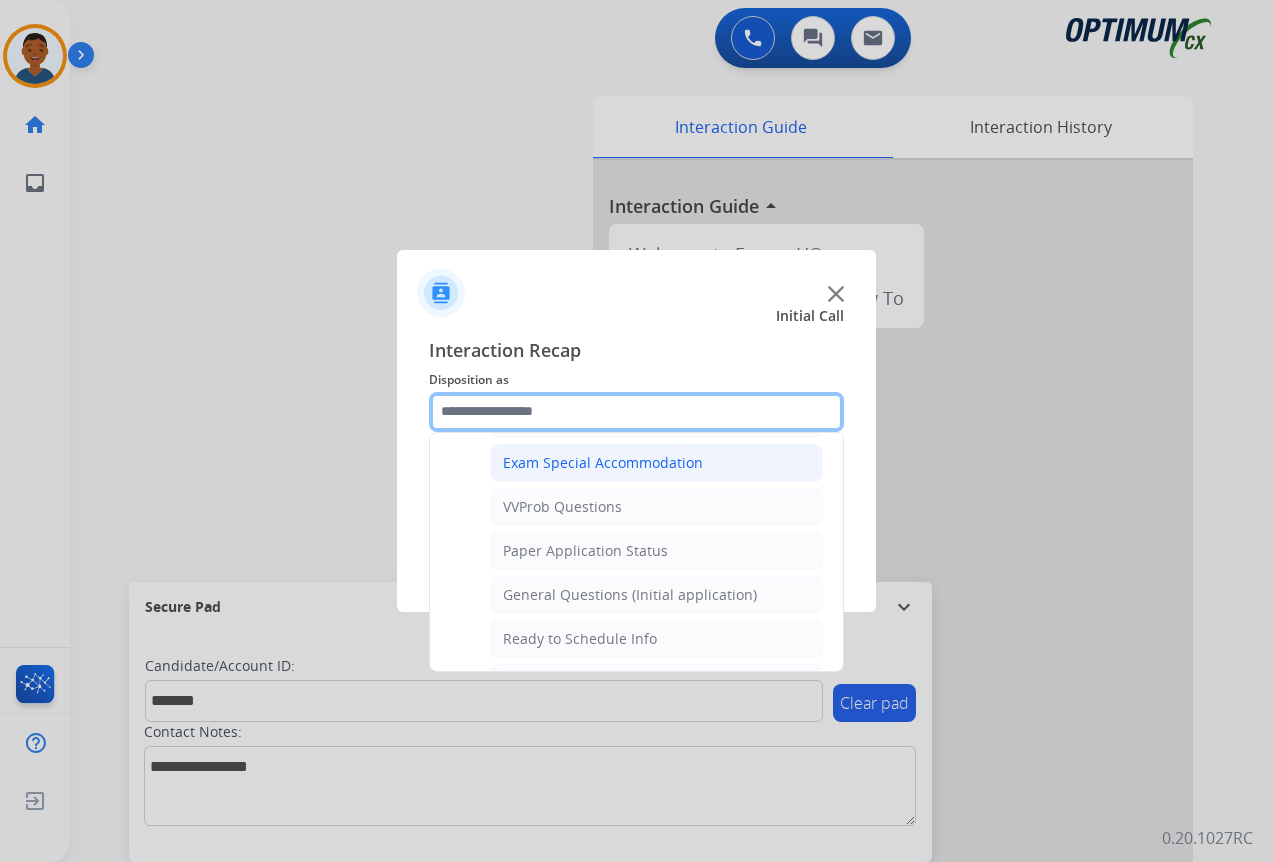 scroll, scrollTop: 1036, scrollLeft: 0, axis: vertical 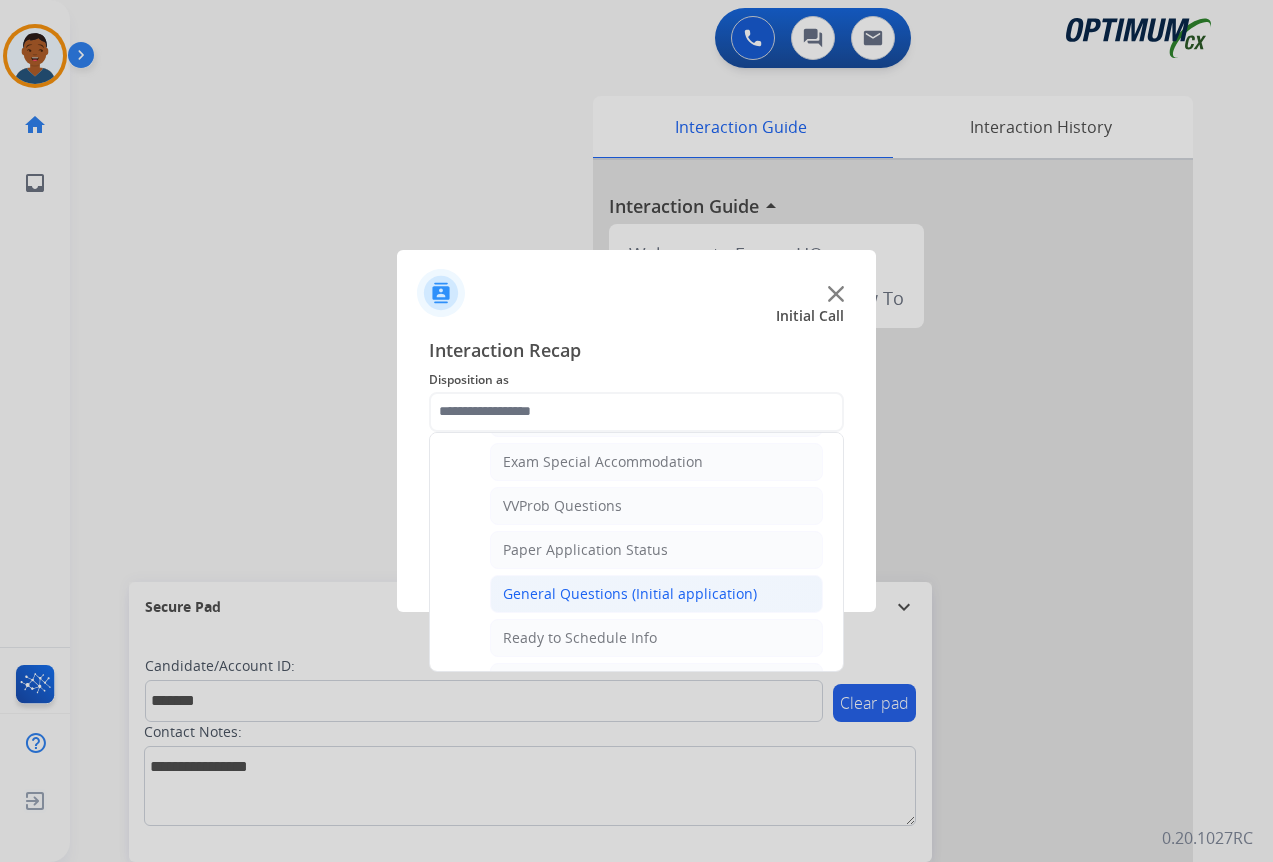 click on "General Questions (Initial application)" 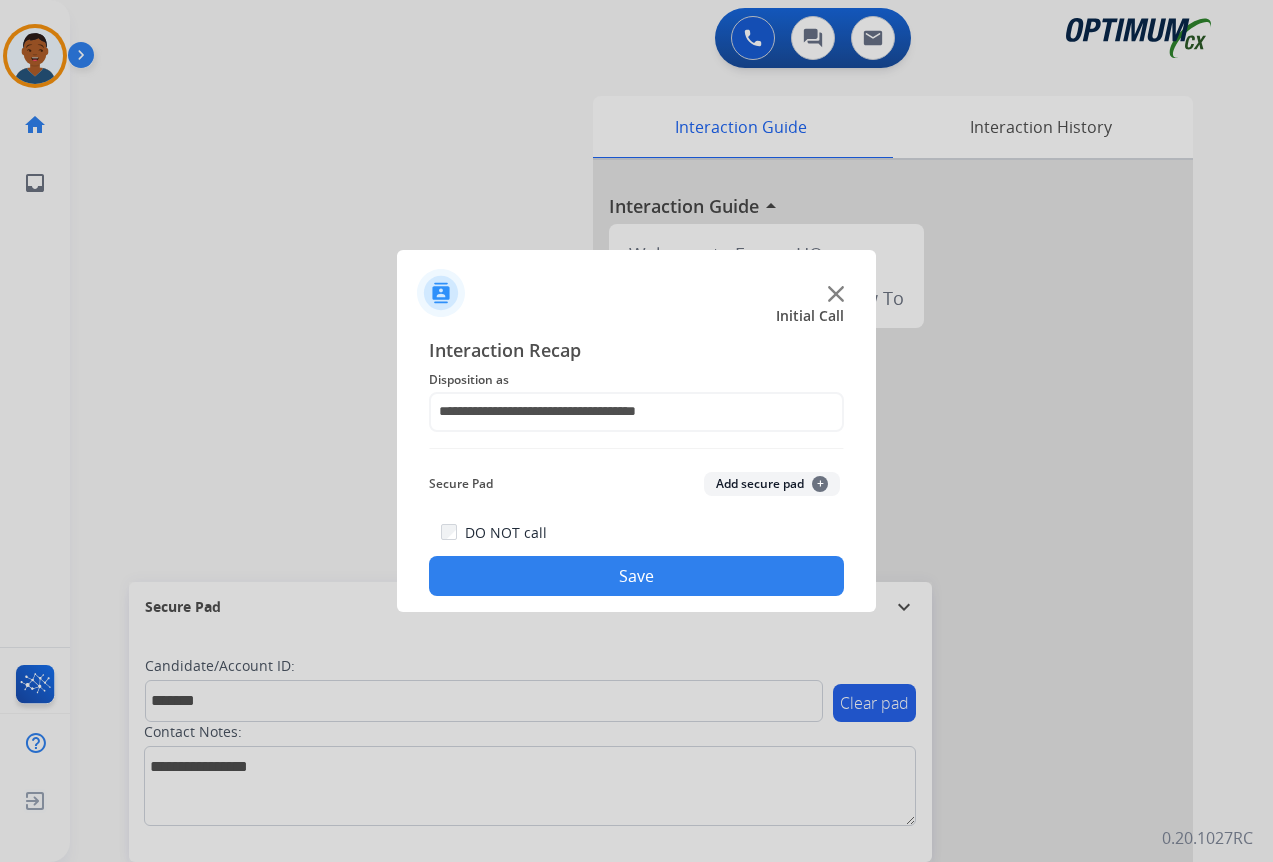 click on "Add secure pad  +" 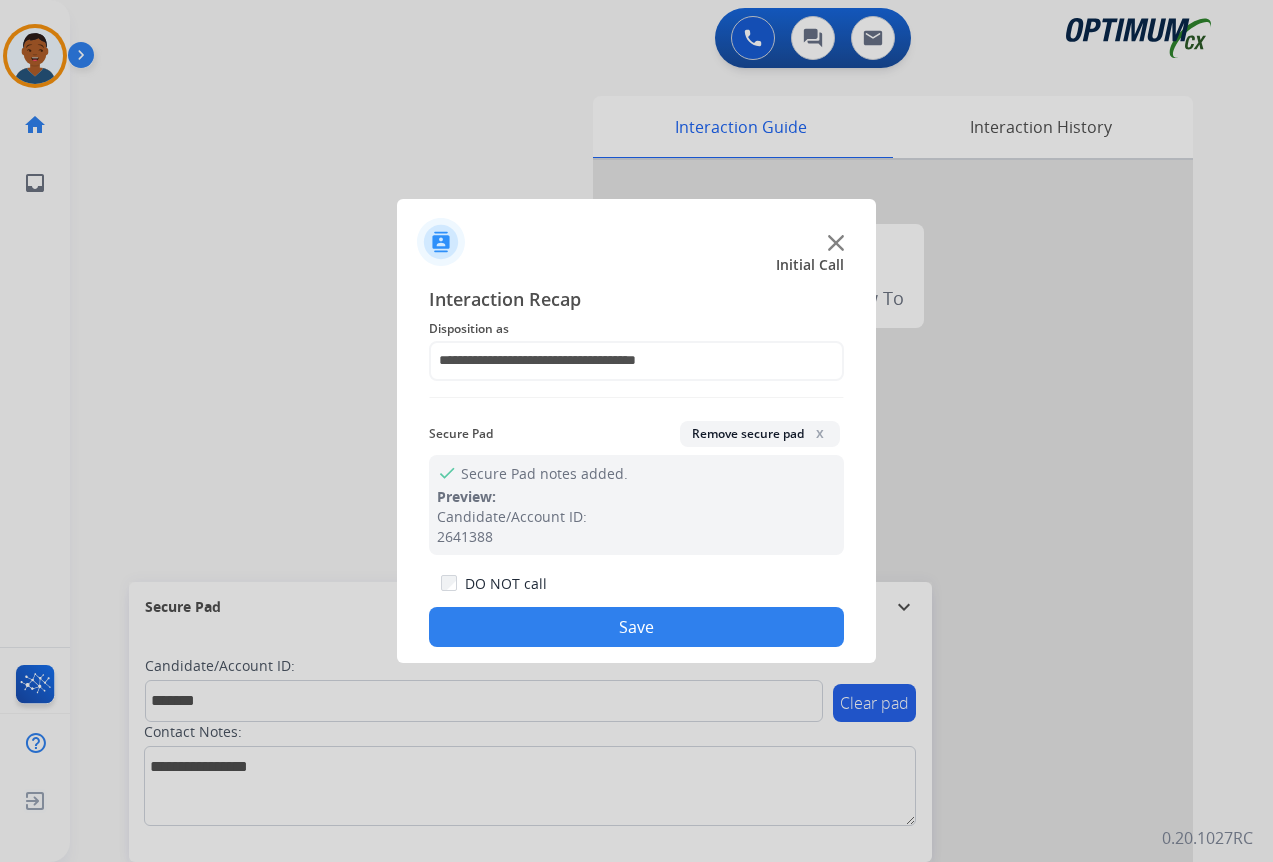 click on "Save" 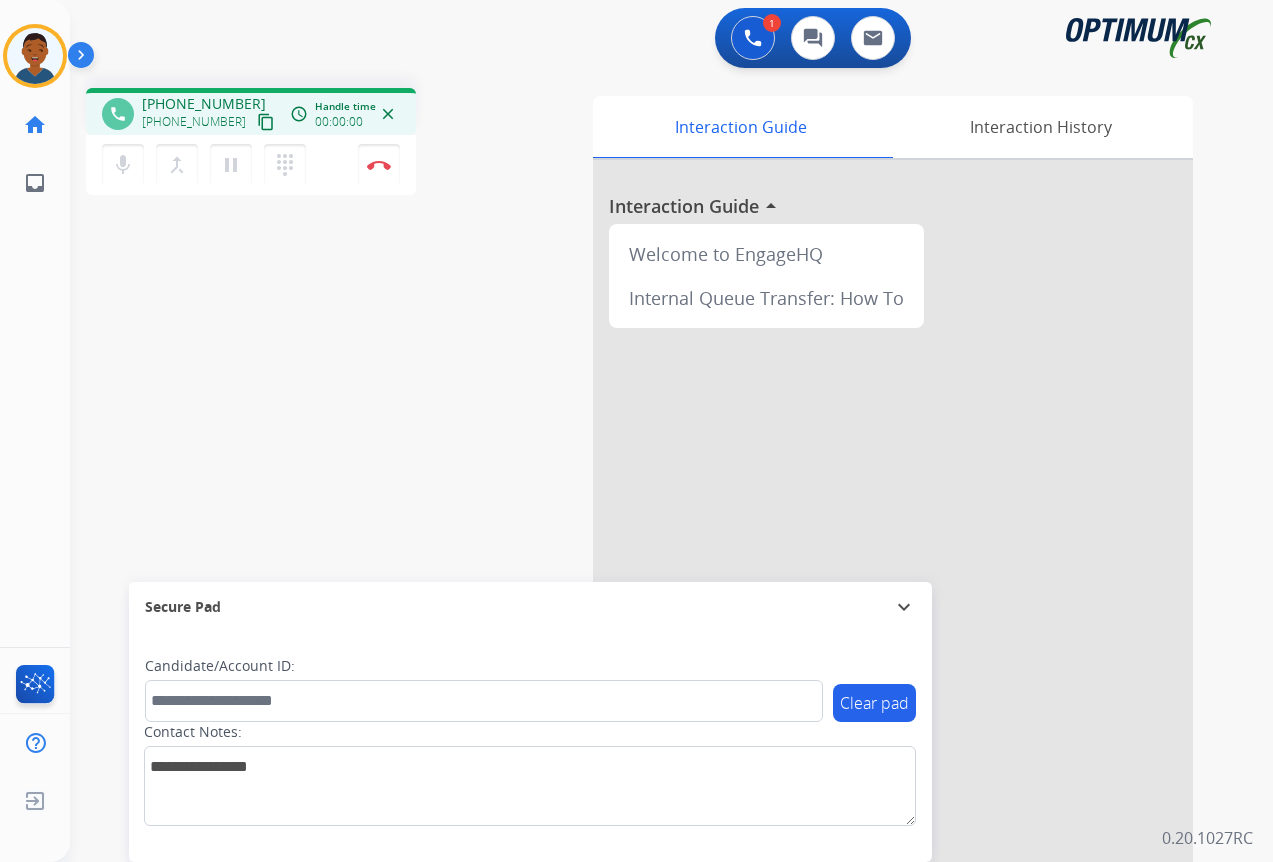 click on "content_copy" at bounding box center [266, 122] 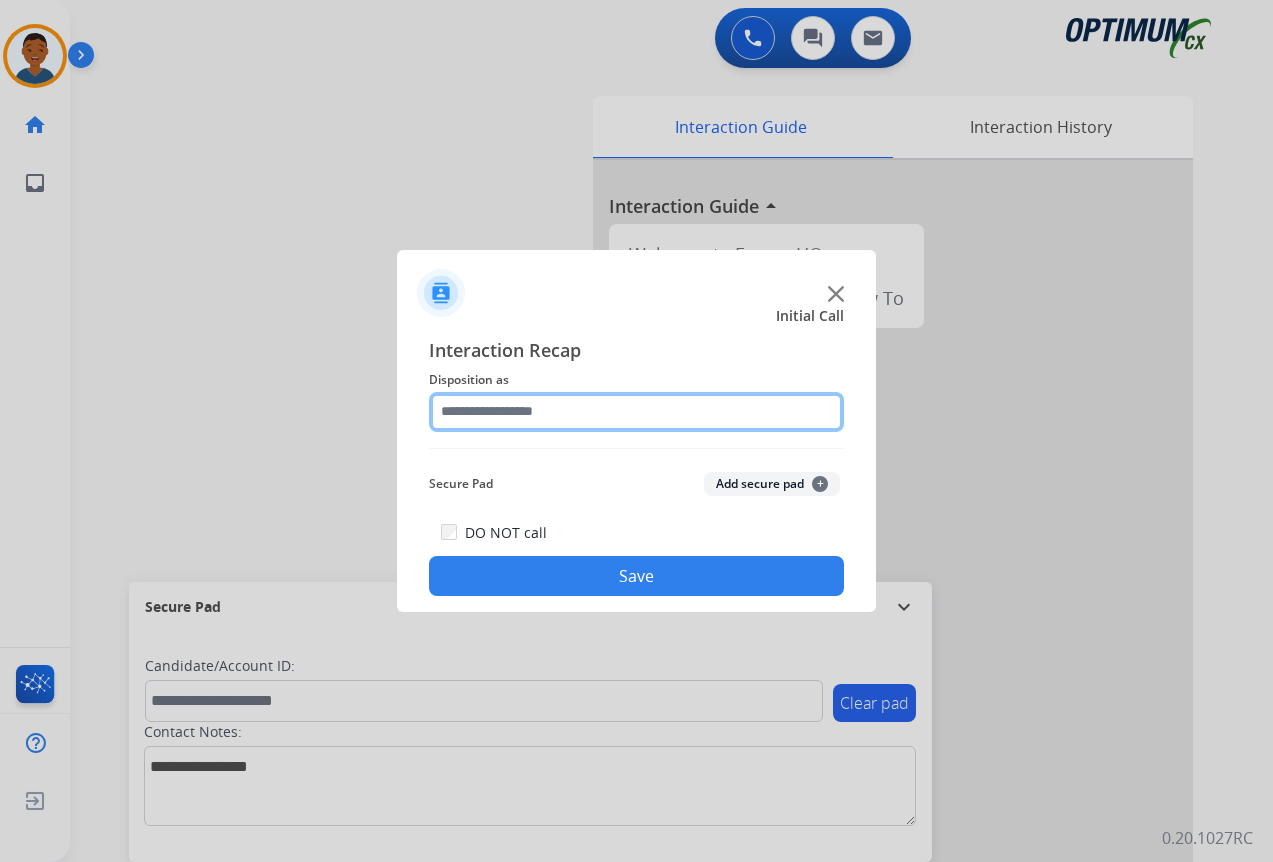 click 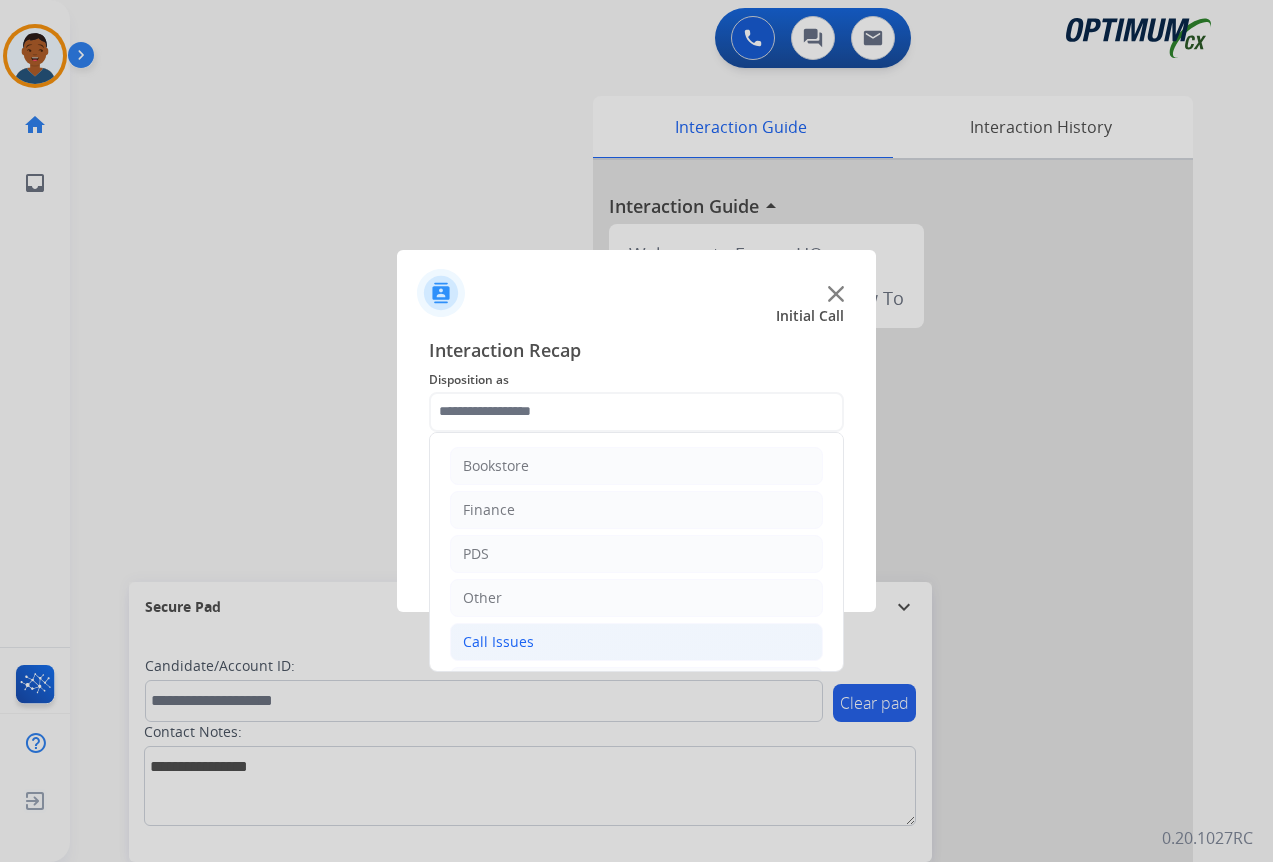 click on "Call Issues" 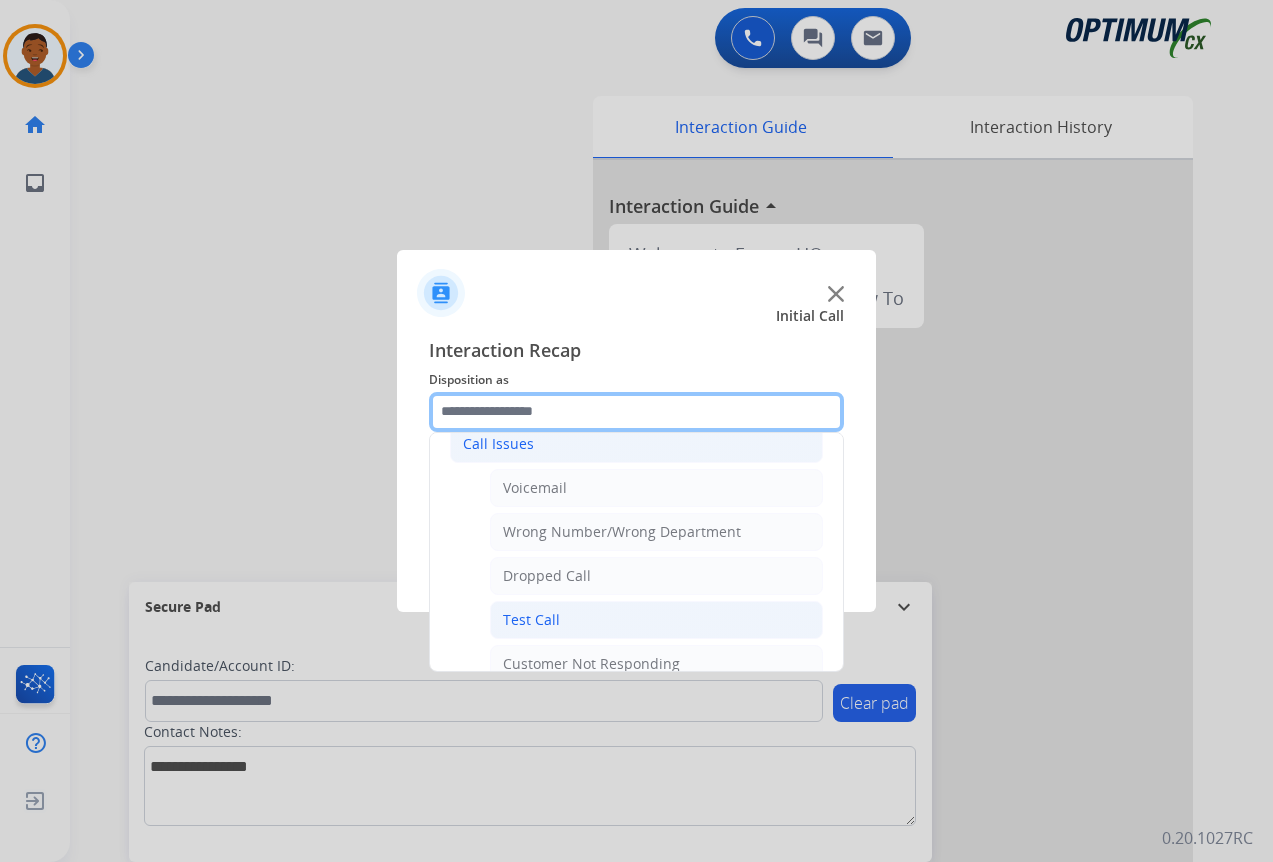 scroll, scrollTop: 200, scrollLeft: 0, axis: vertical 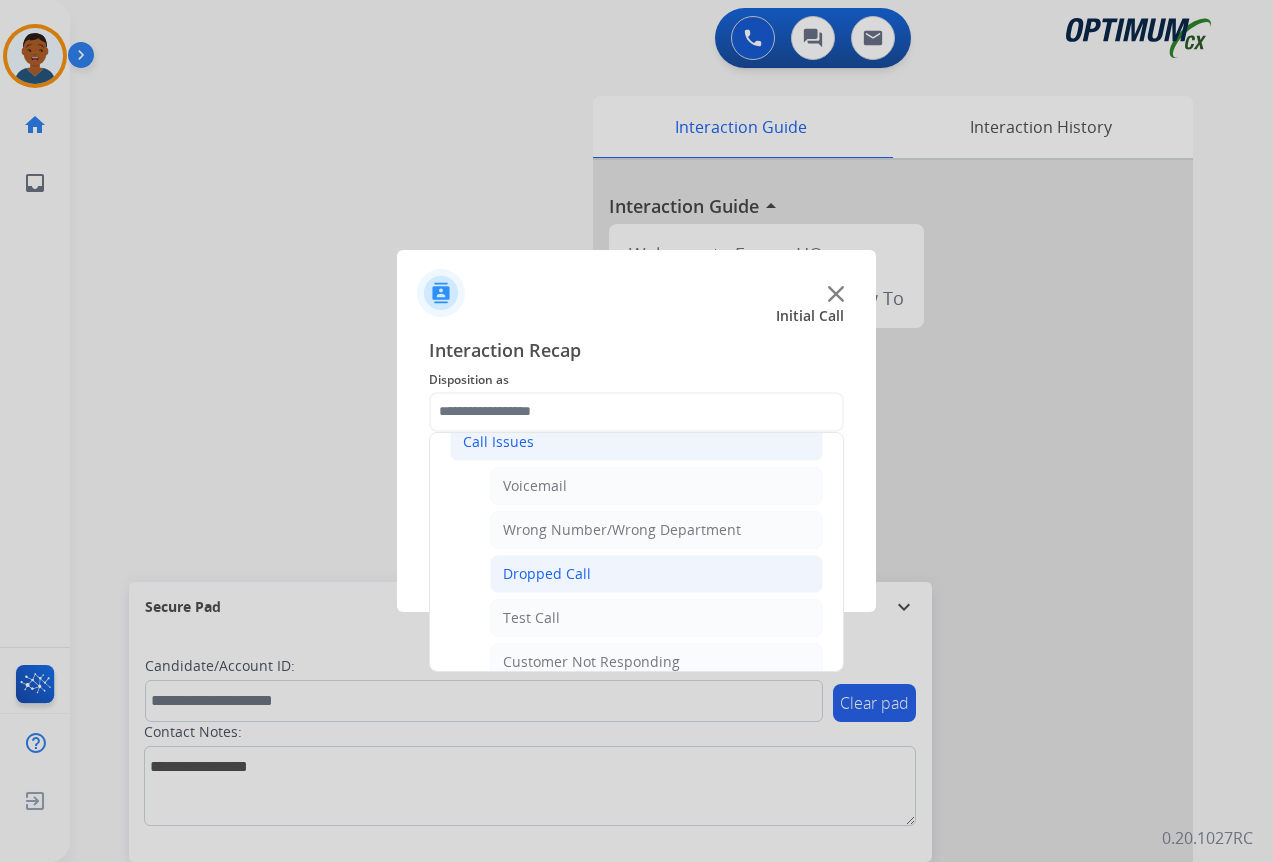 click on "Dropped Call" 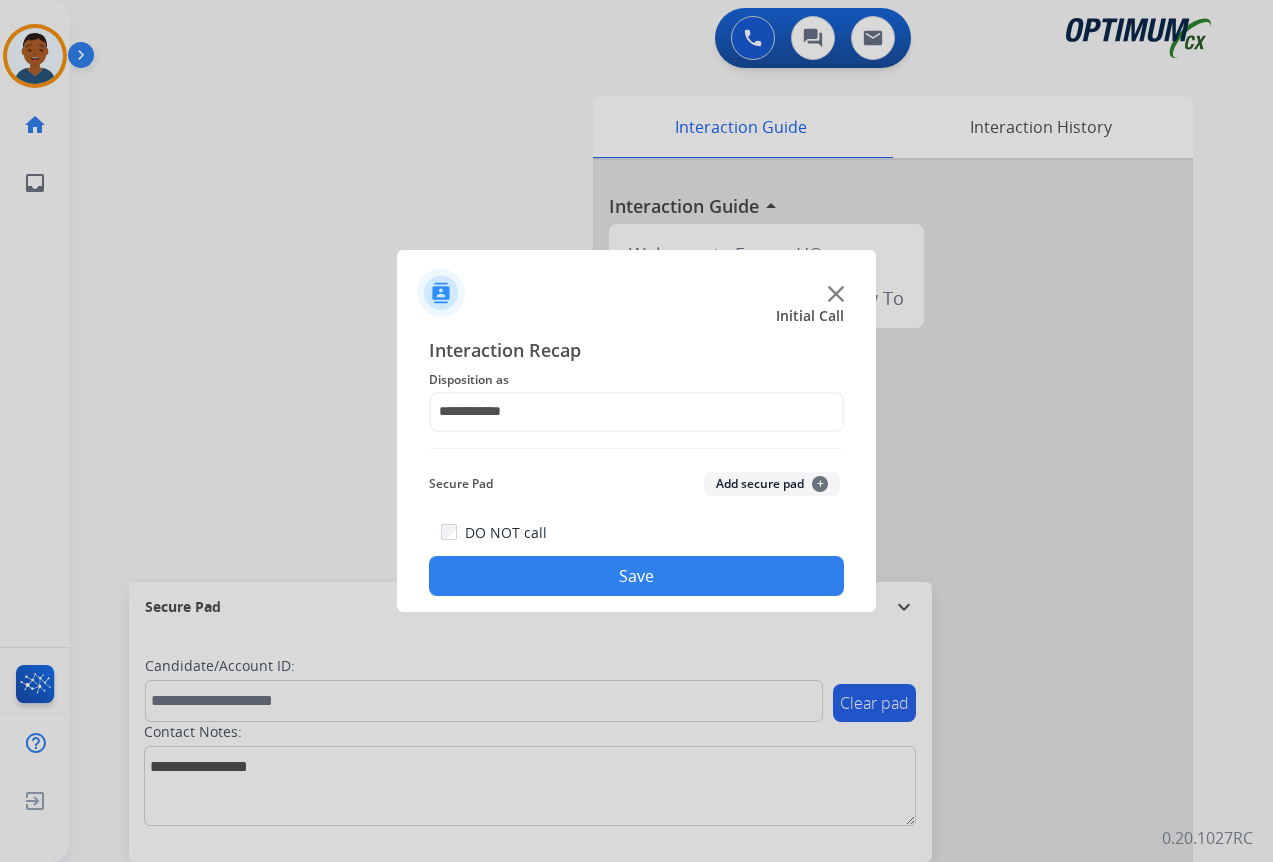 click on "Save" 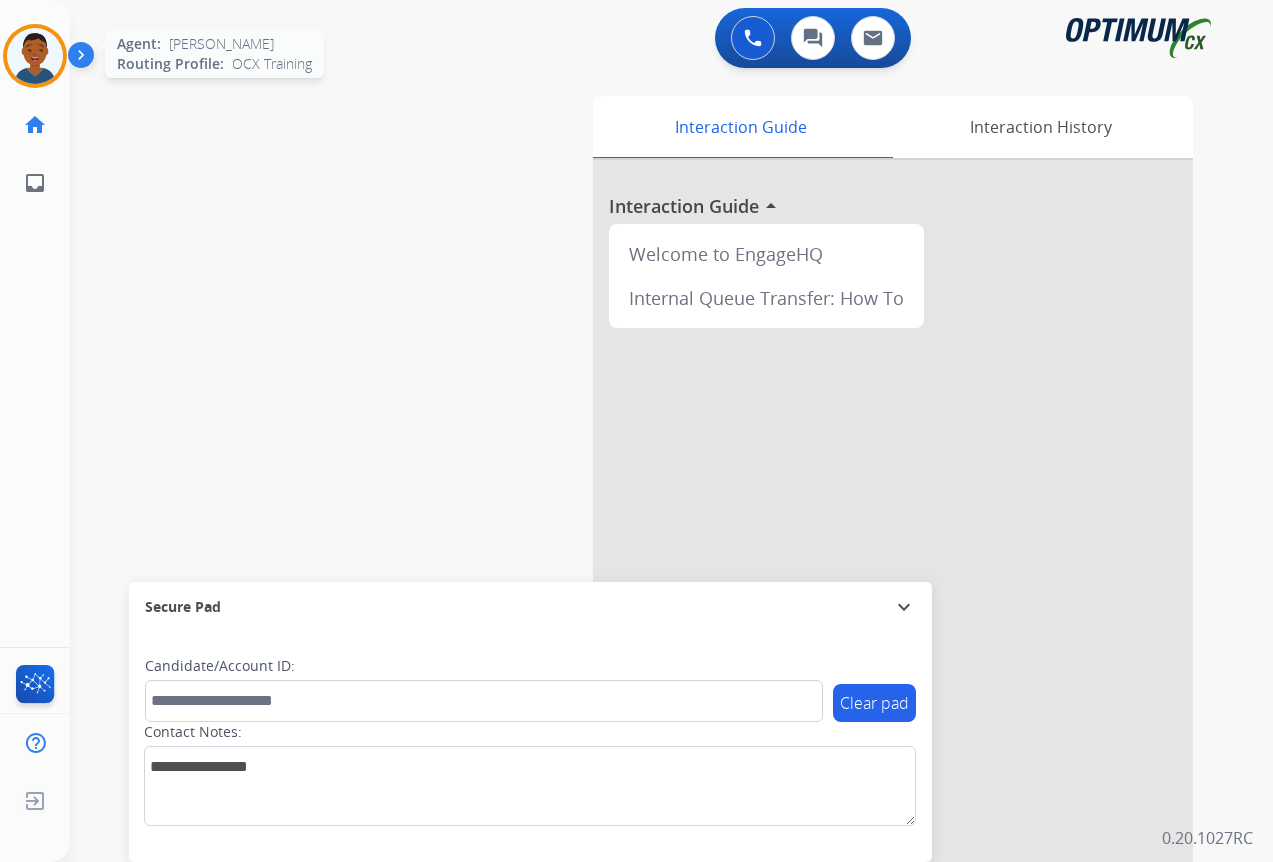 click at bounding box center (35, 56) 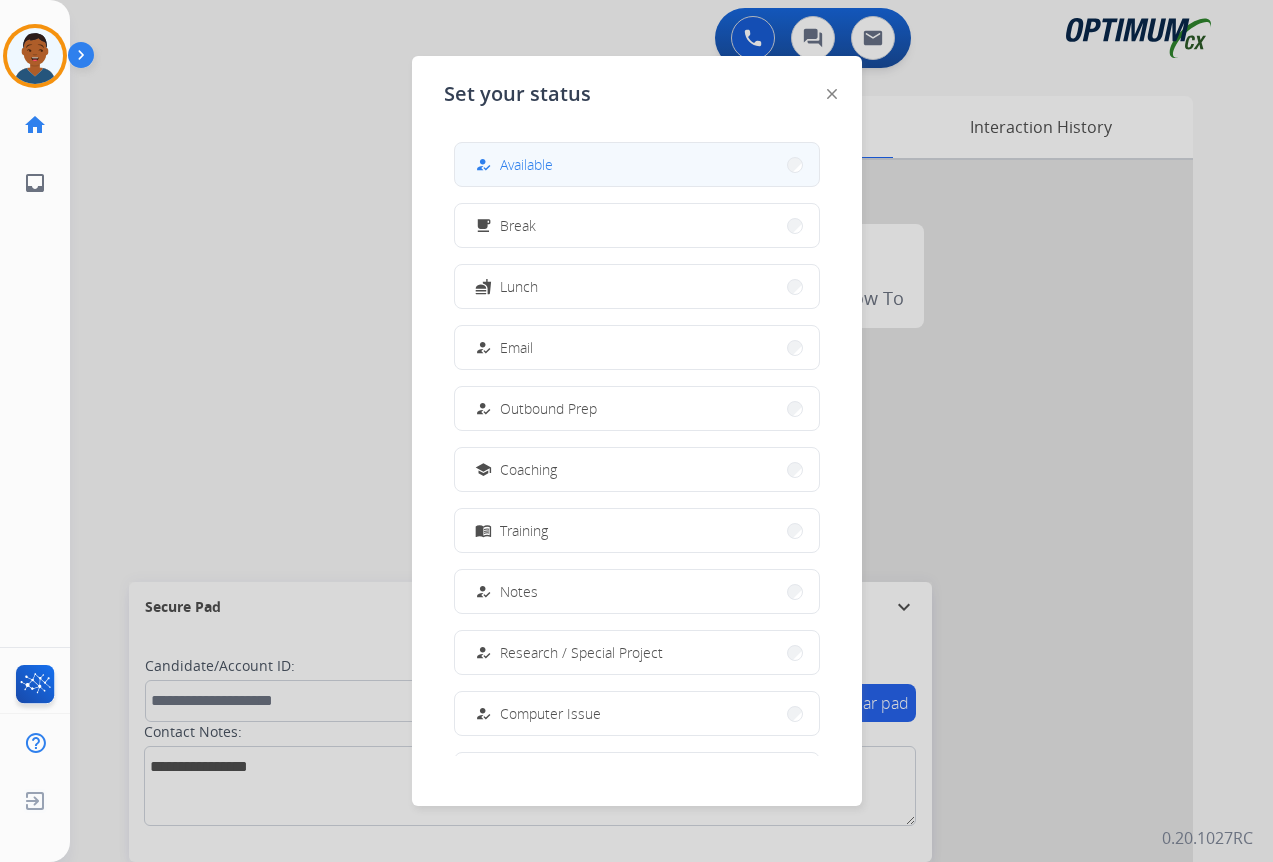 click on "Available" at bounding box center [526, 164] 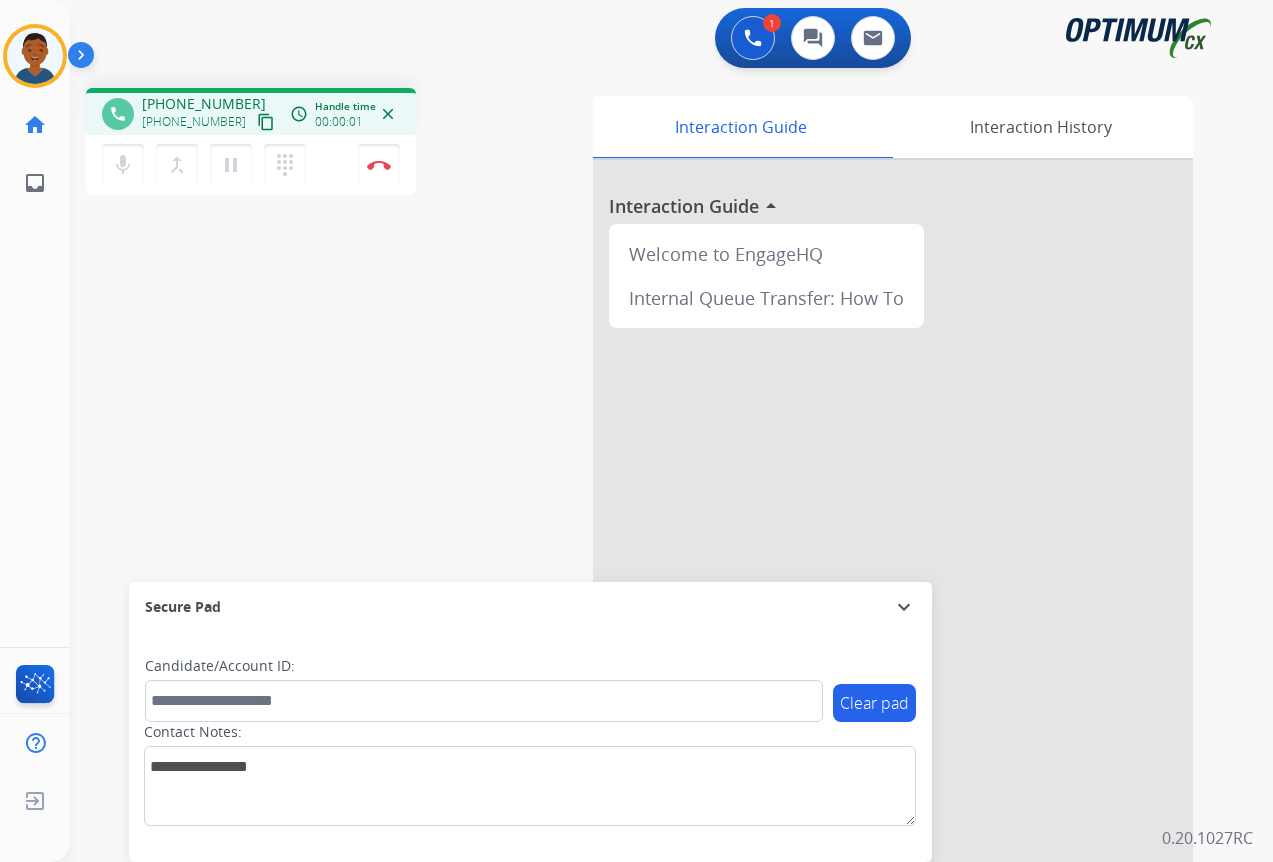 click on "content_copy" at bounding box center [266, 122] 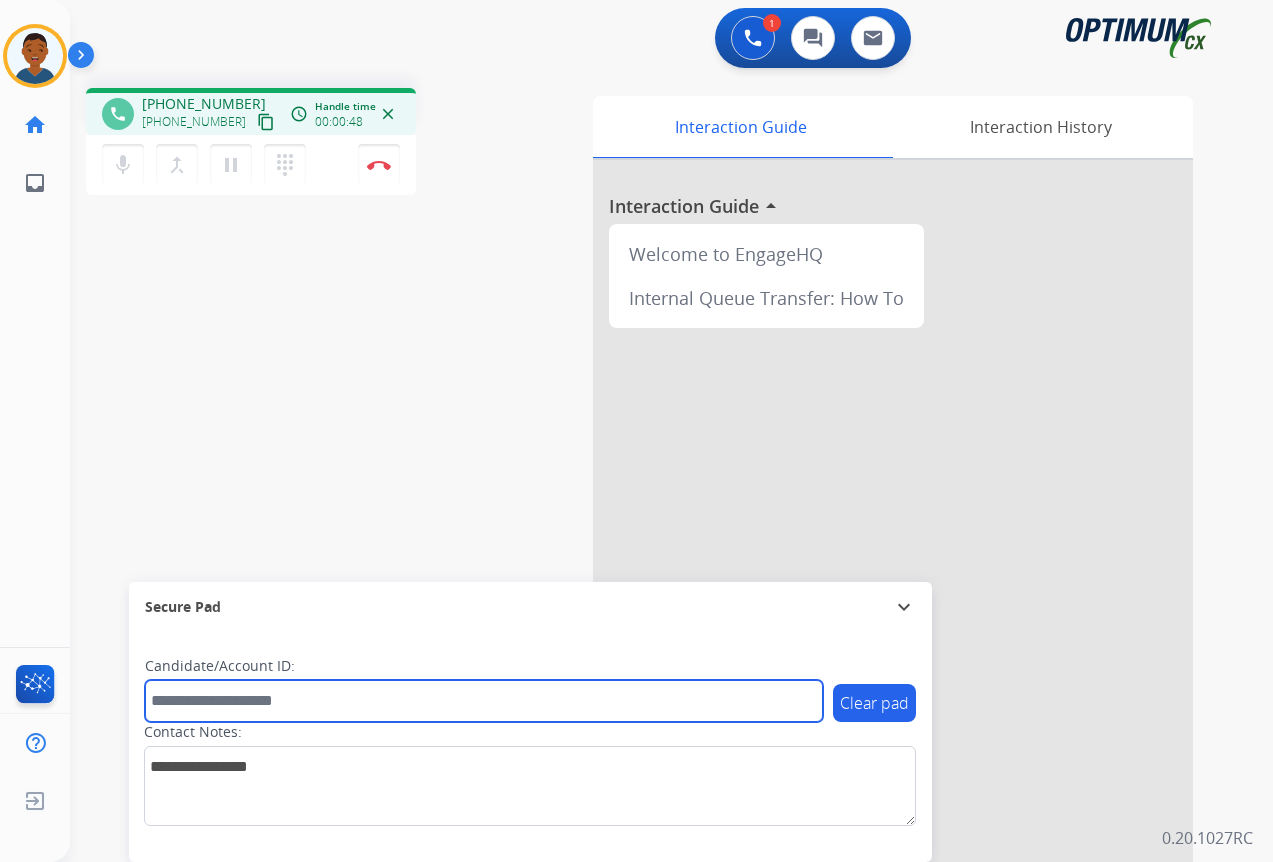 click at bounding box center (484, 701) 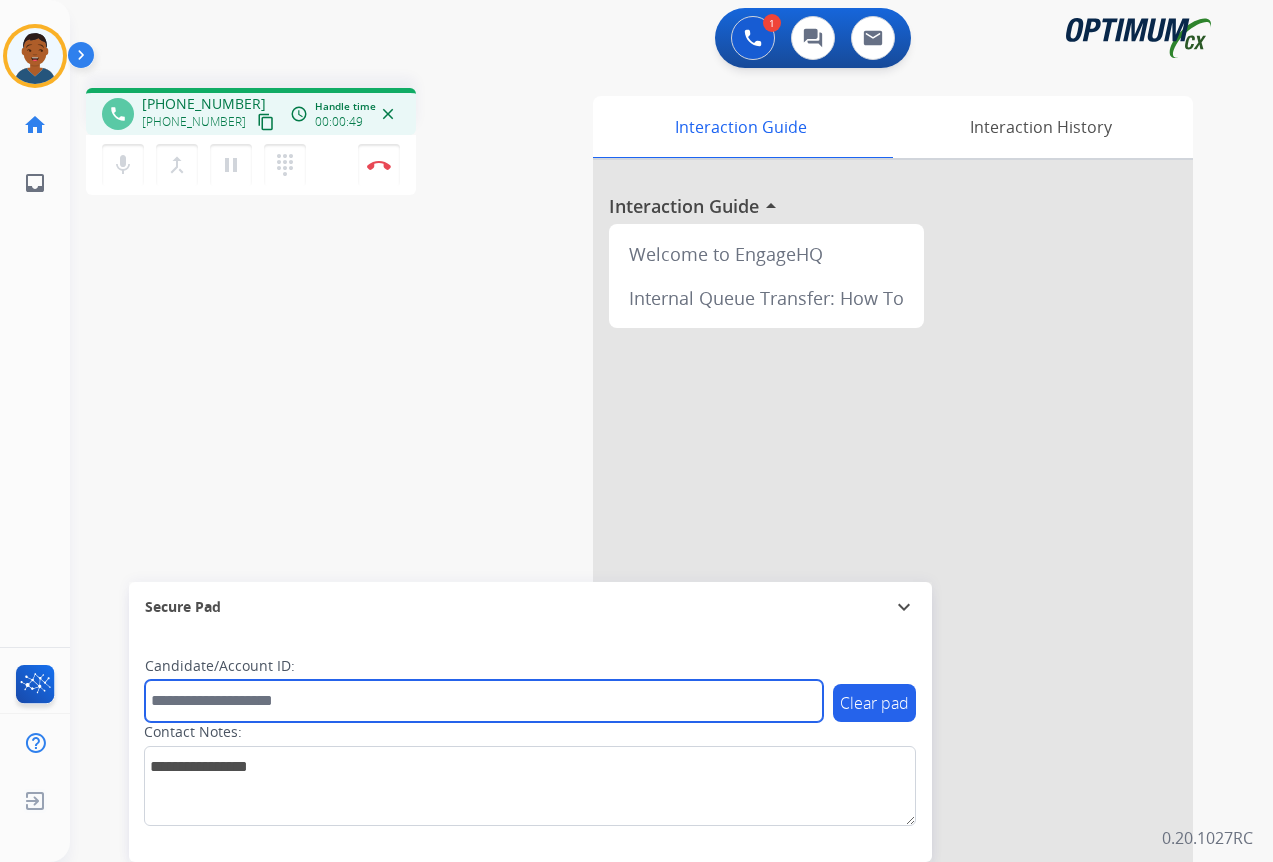 paste on "*******" 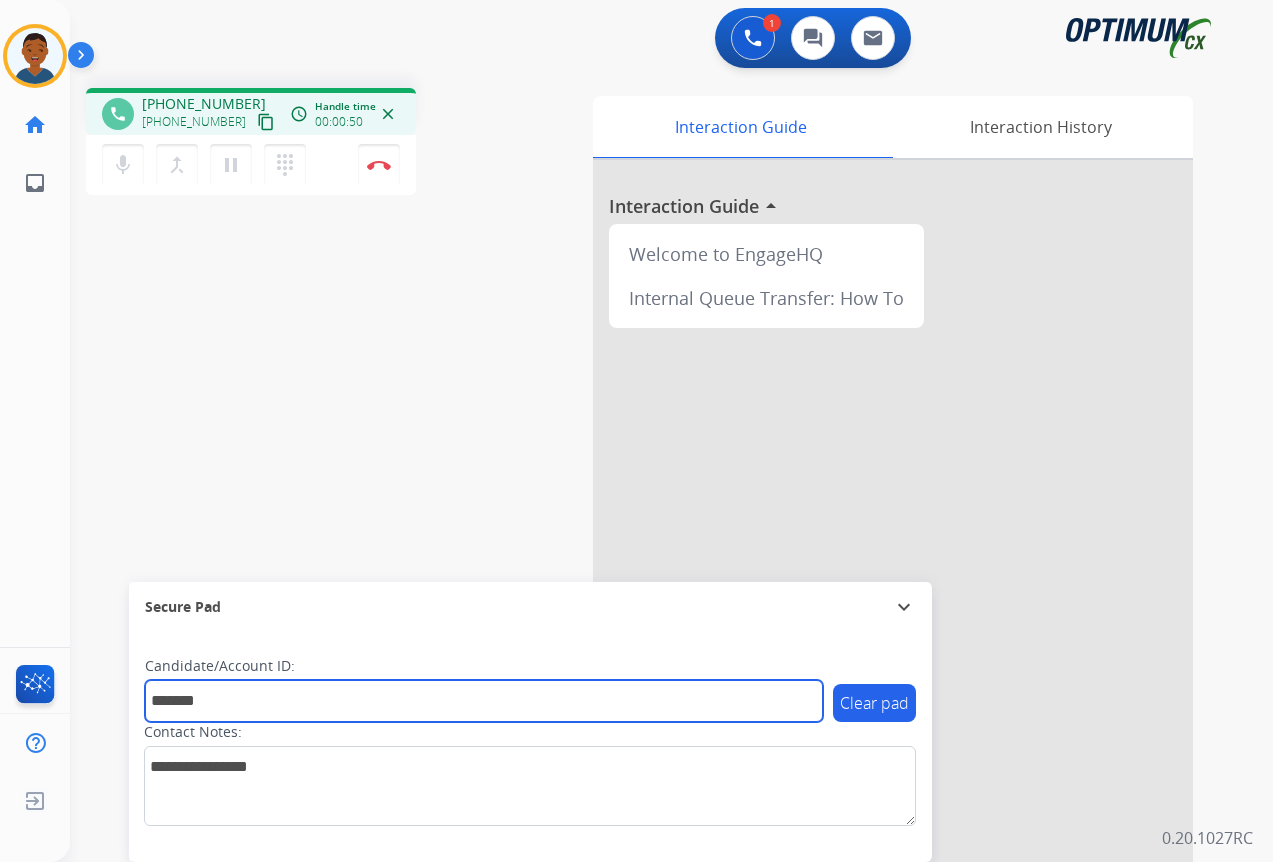 type on "*******" 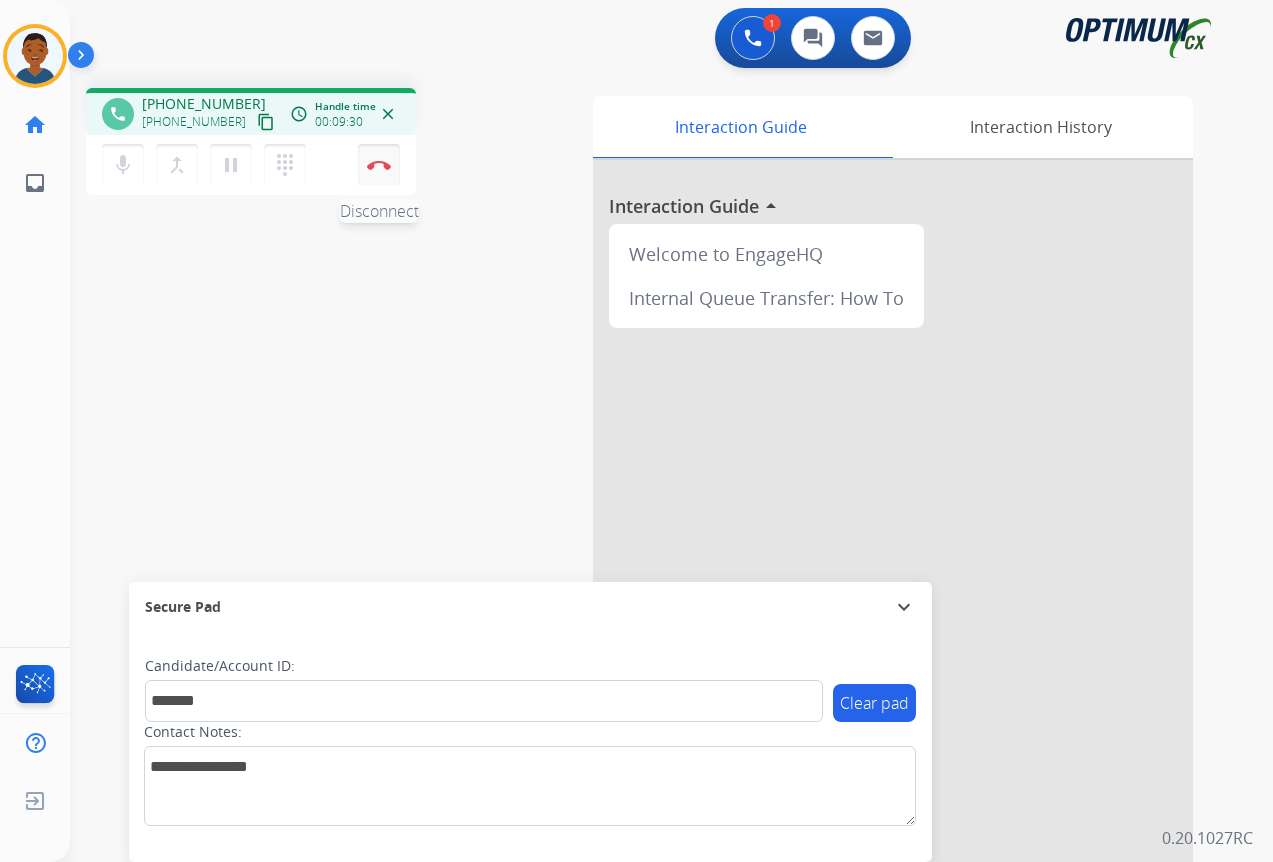 click on "Disconnect" at bounding box center [379, 165] 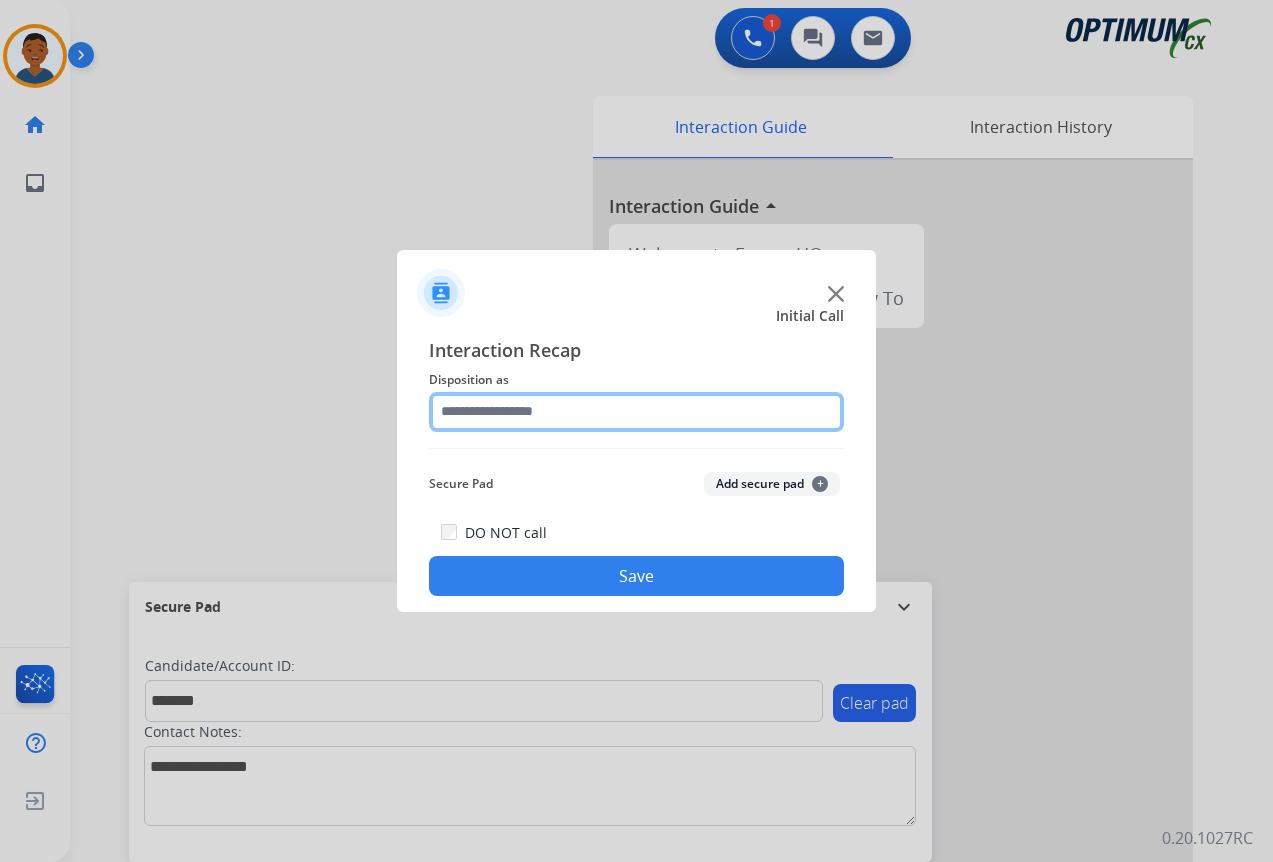 click 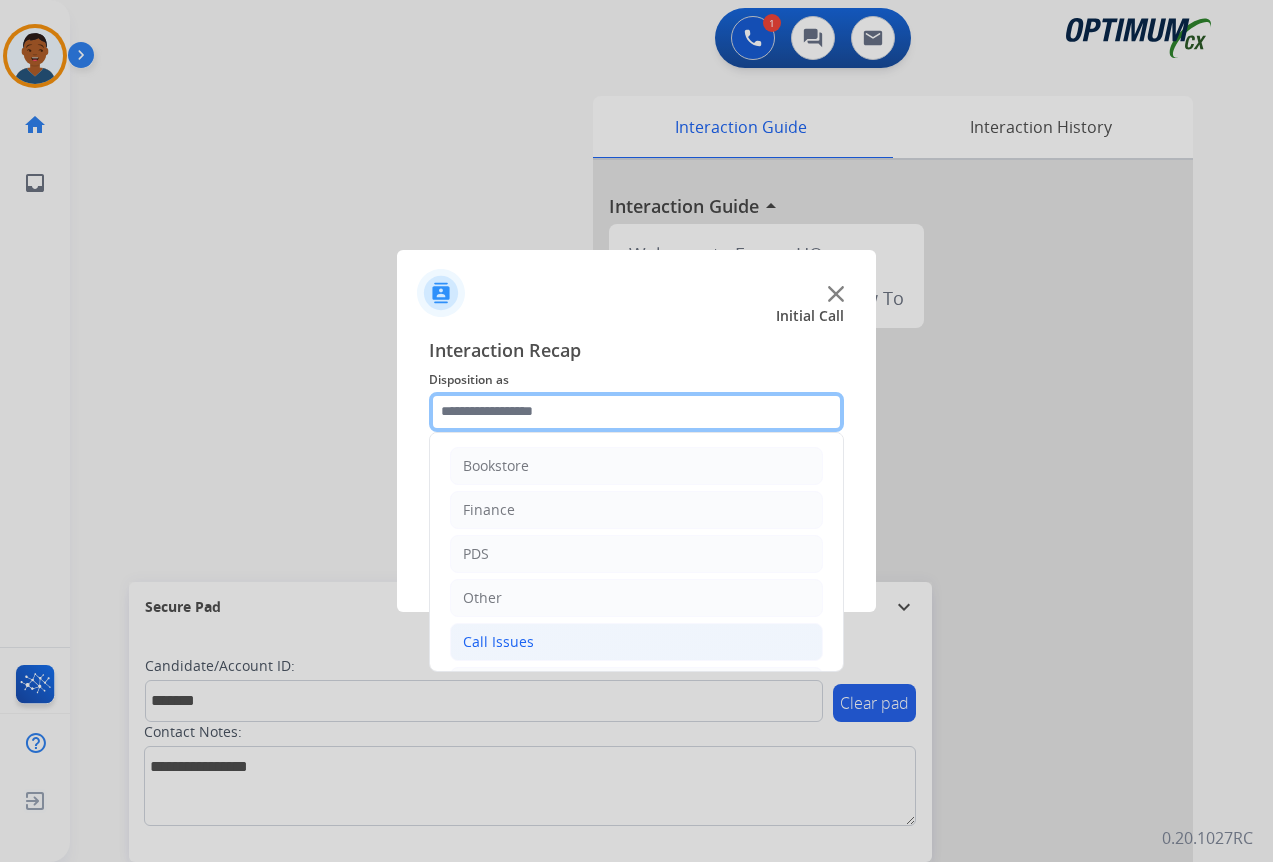 scroll, scrollTop: 136, scrollLeft: 0, axis: vertical 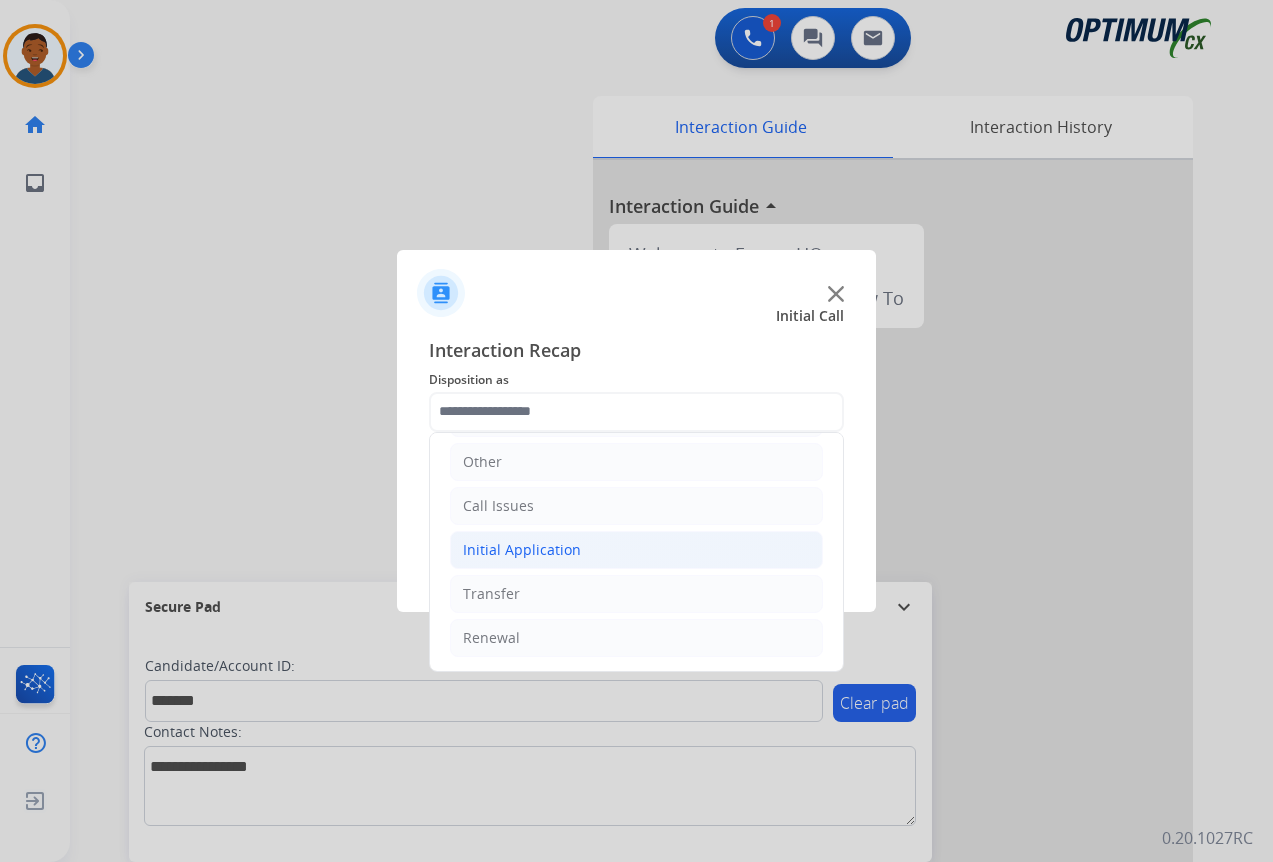 click on "Initial Application" 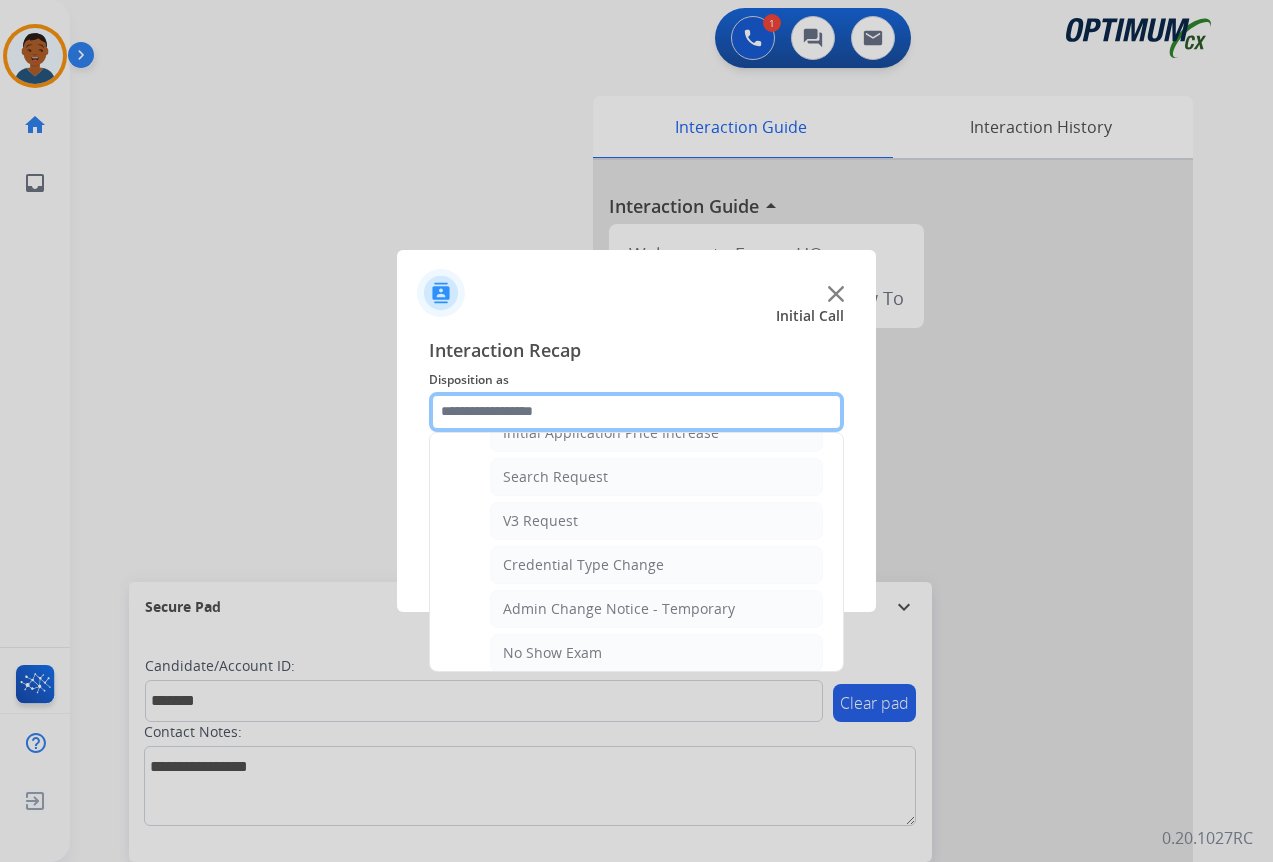 scroll, scrollTop: 736, scrollLeft: 0, axis: vertical 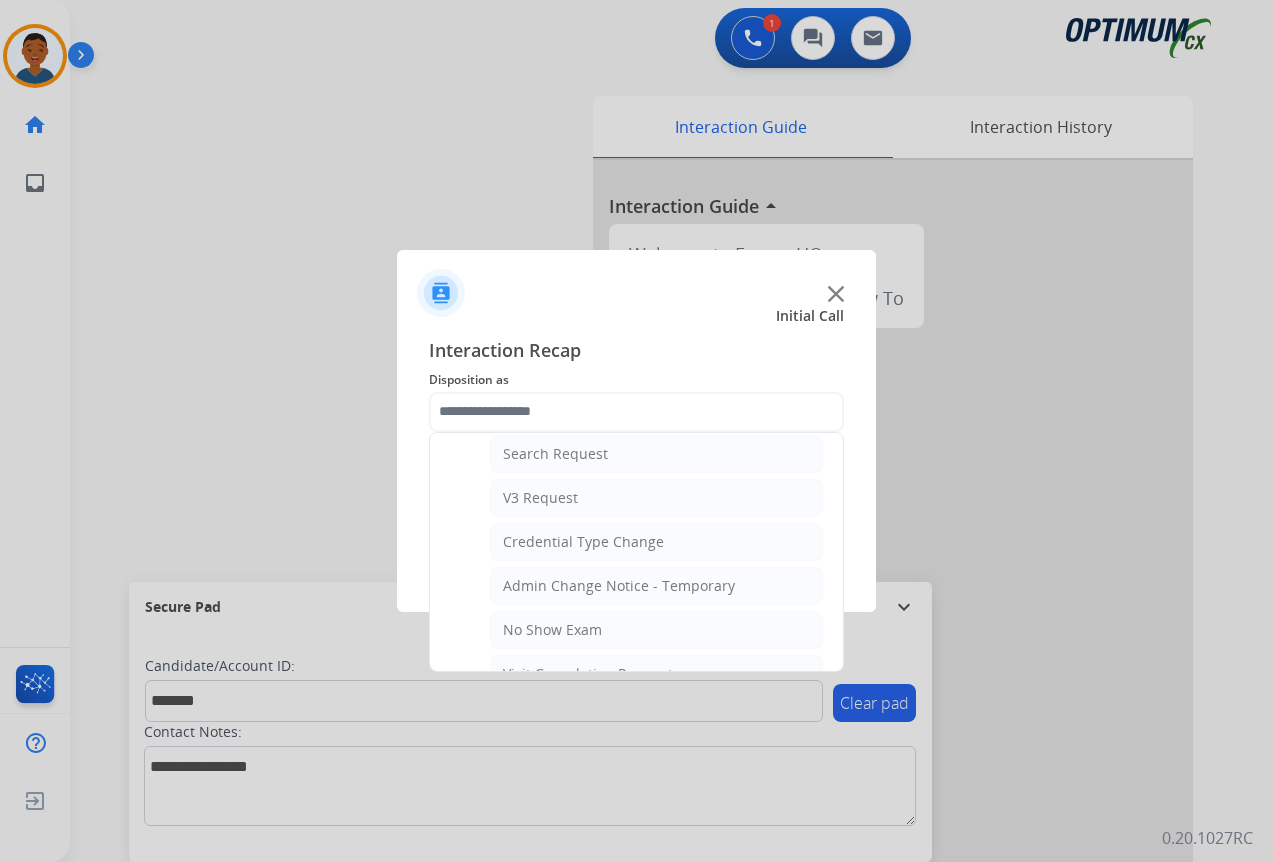 click on "Credential Type Change" 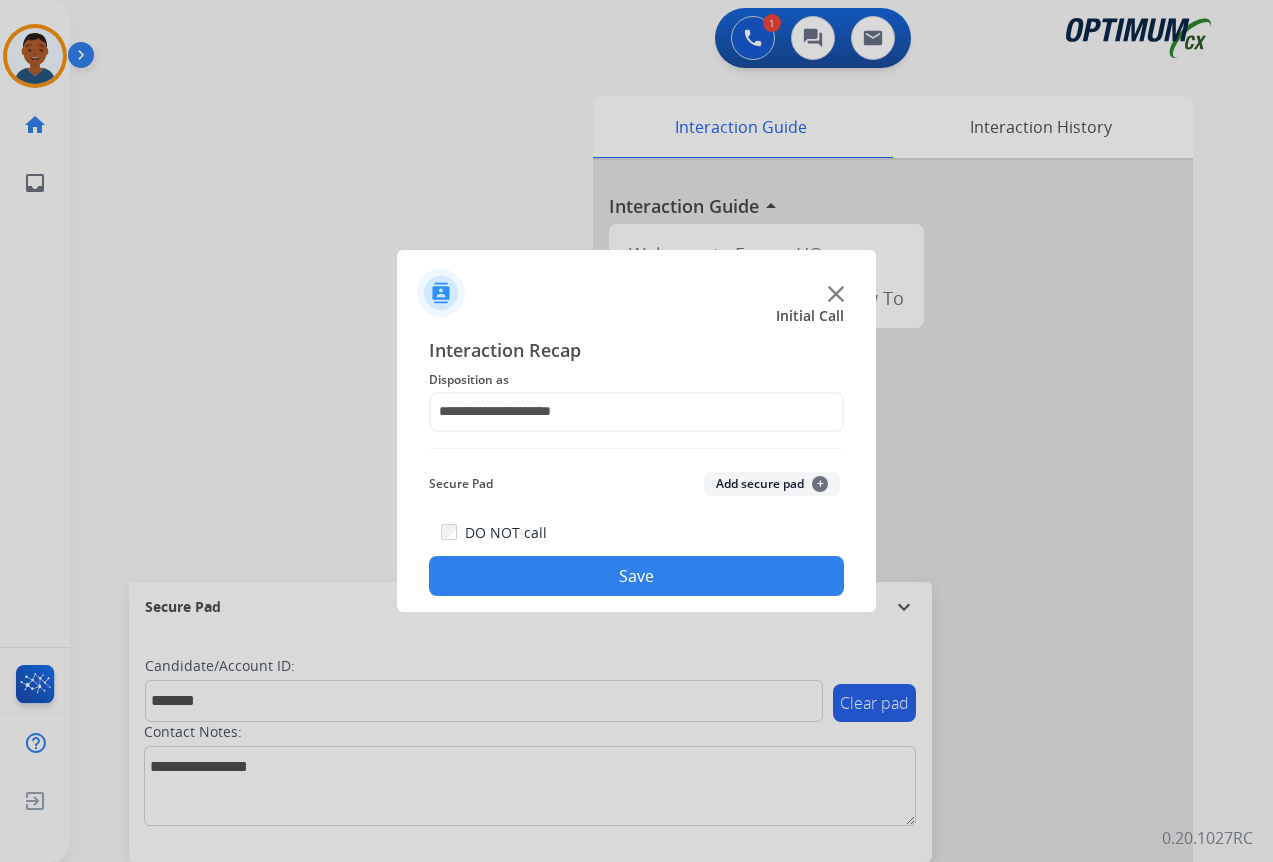 click on "Add secure pad  +" 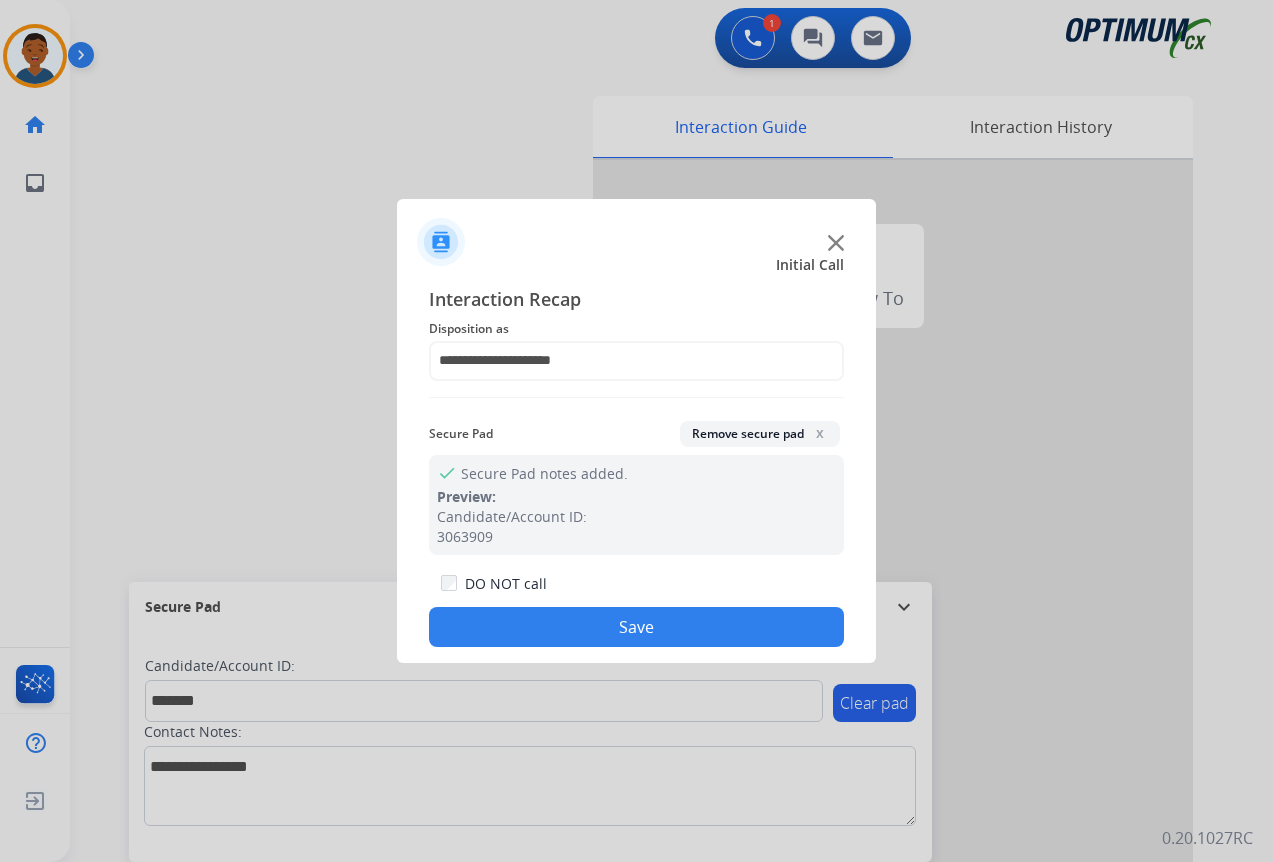 click on "Save" 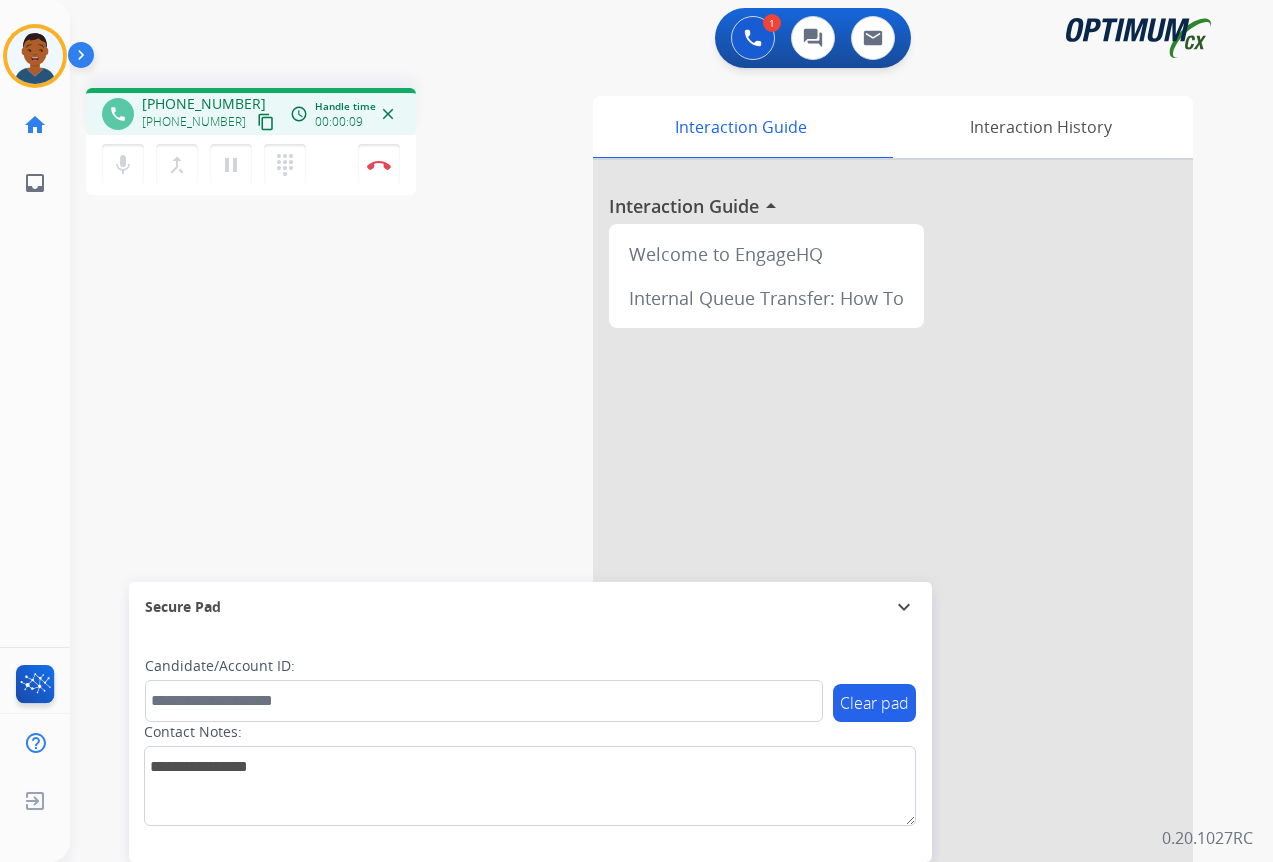 click on "content_copy" at bounding box center [266, 122] 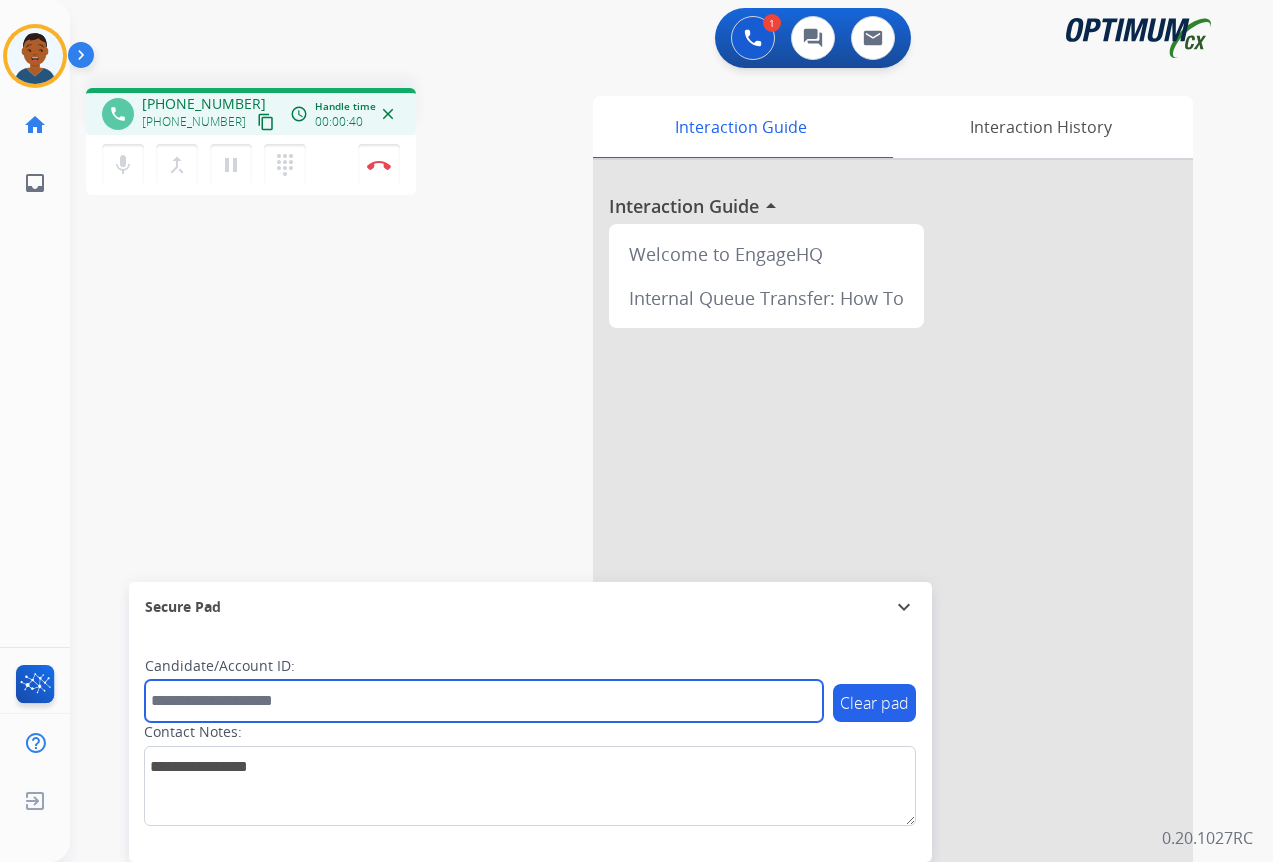 click at bounding box center [484, 701] 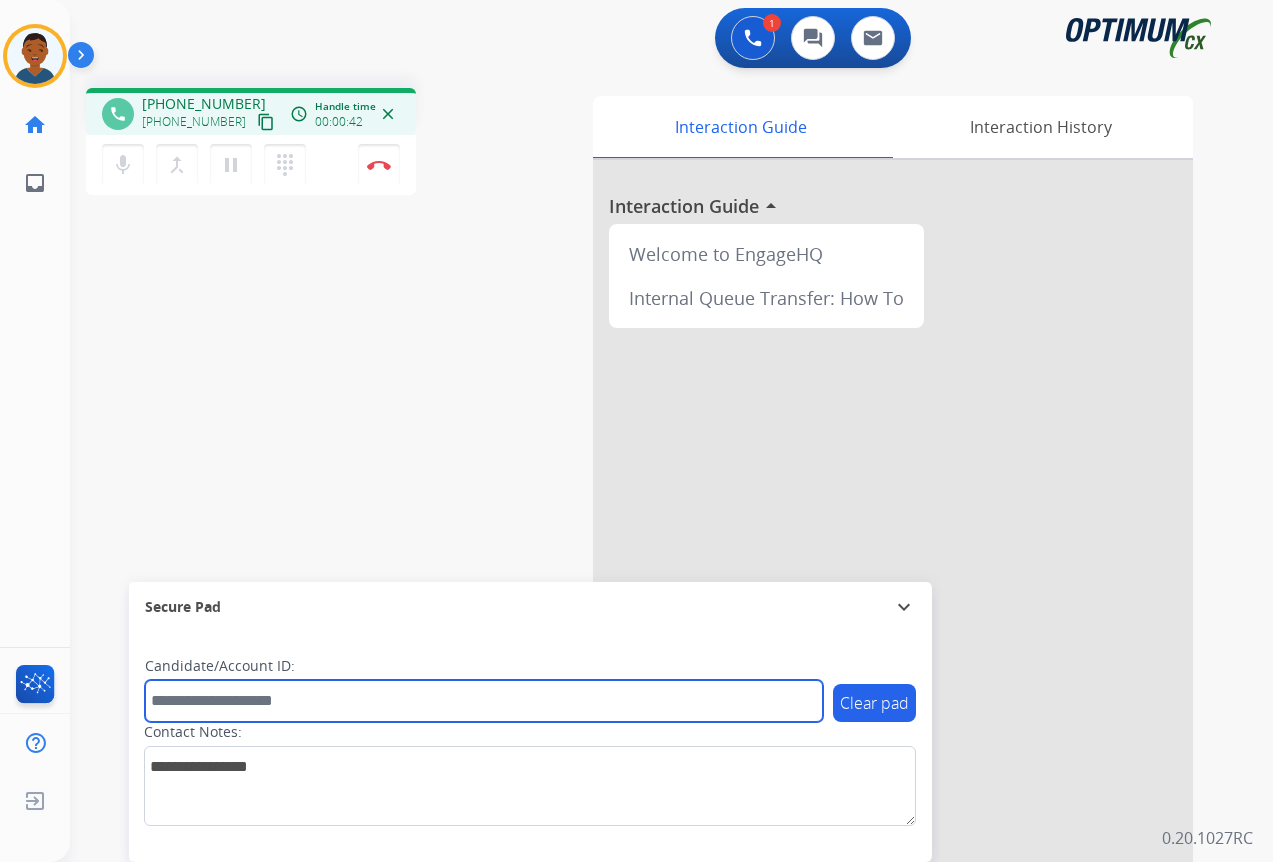 paste on "*******" 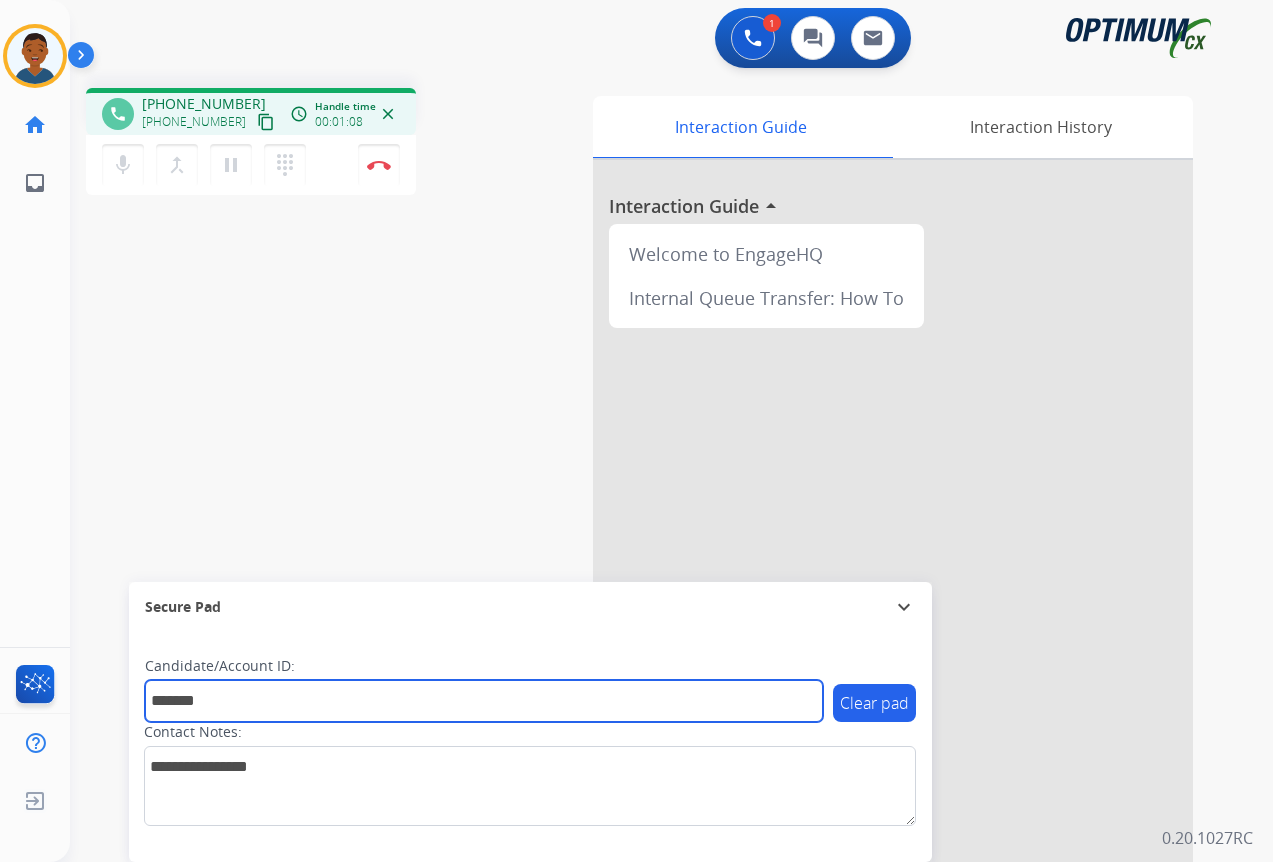 type on "*******" 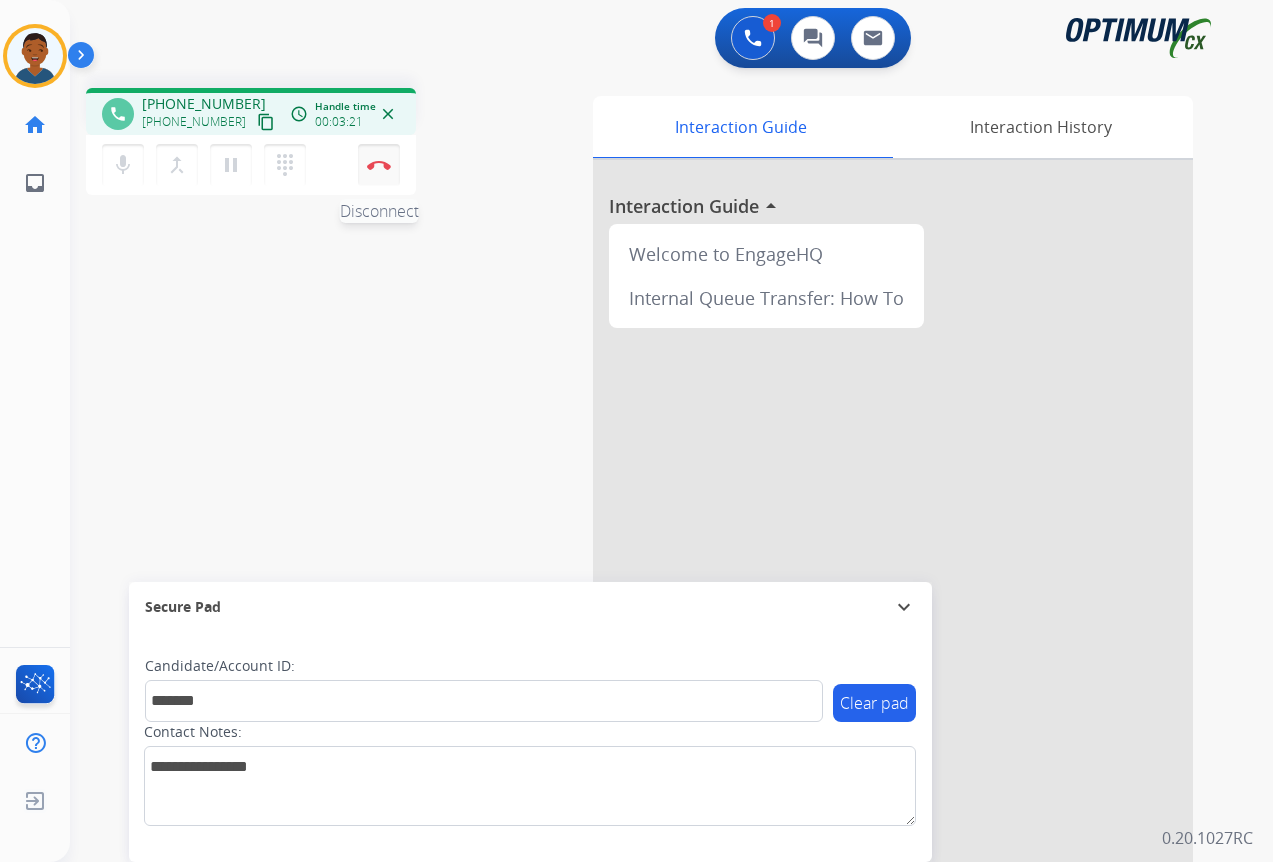 click on "Disconnect" at bounding box center (379, 165) 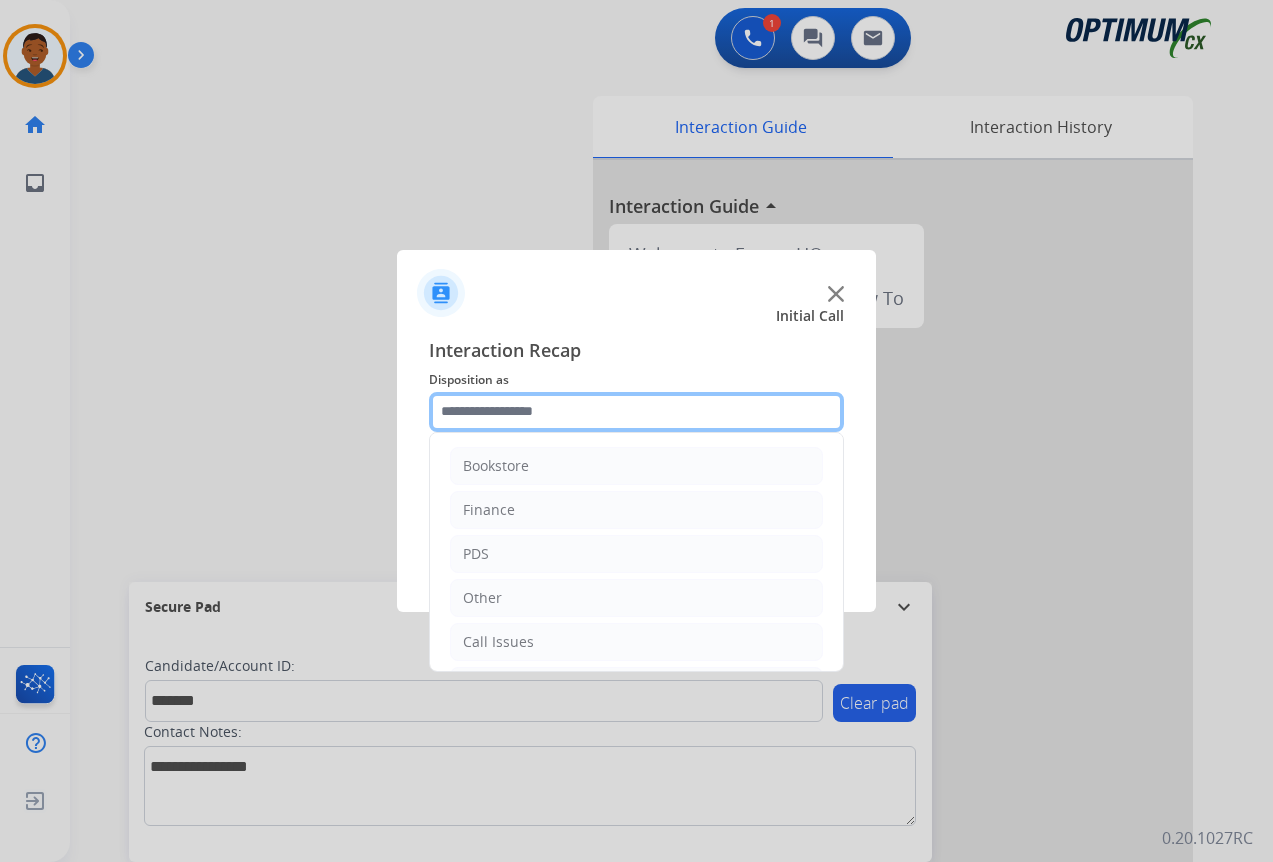 click 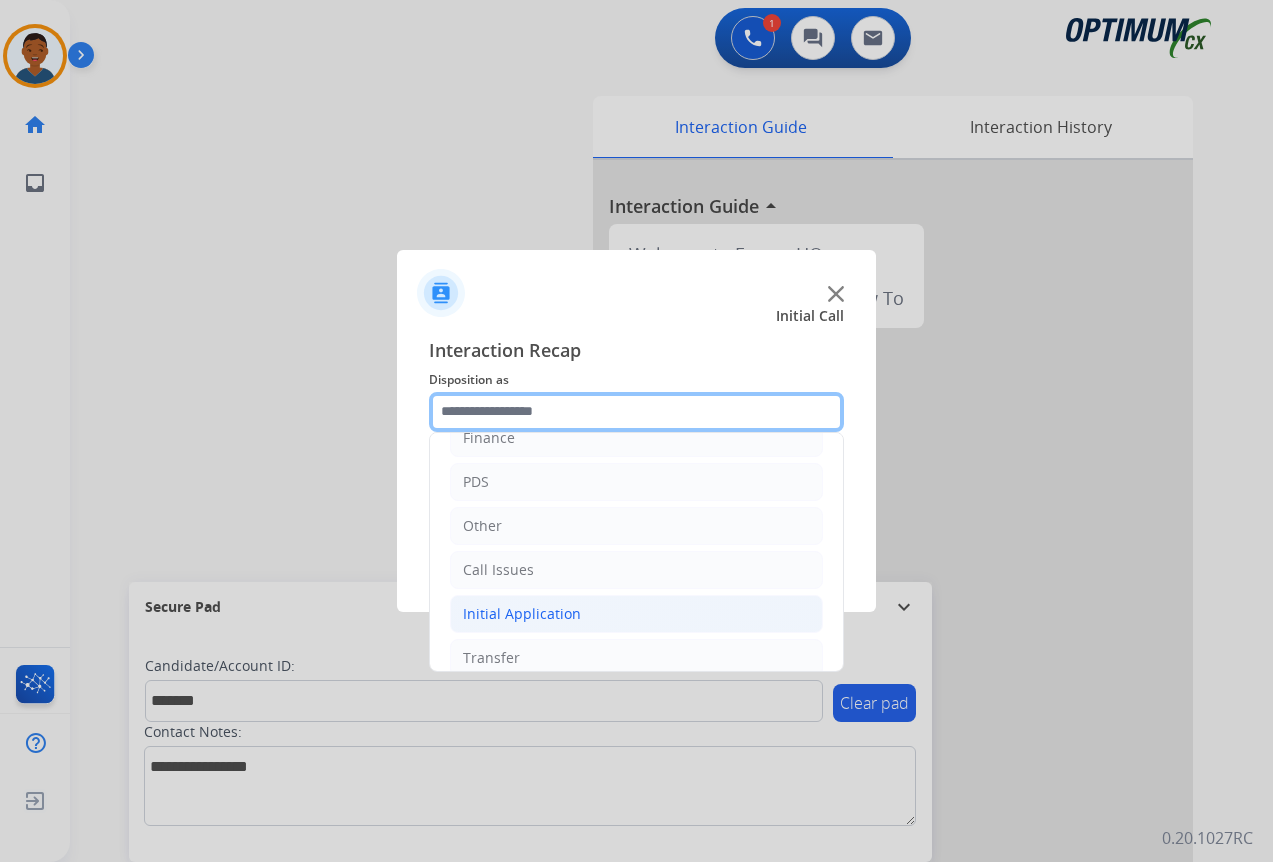 scroll, scrollTop: 136, scrollLeft: 0, axis: vertical 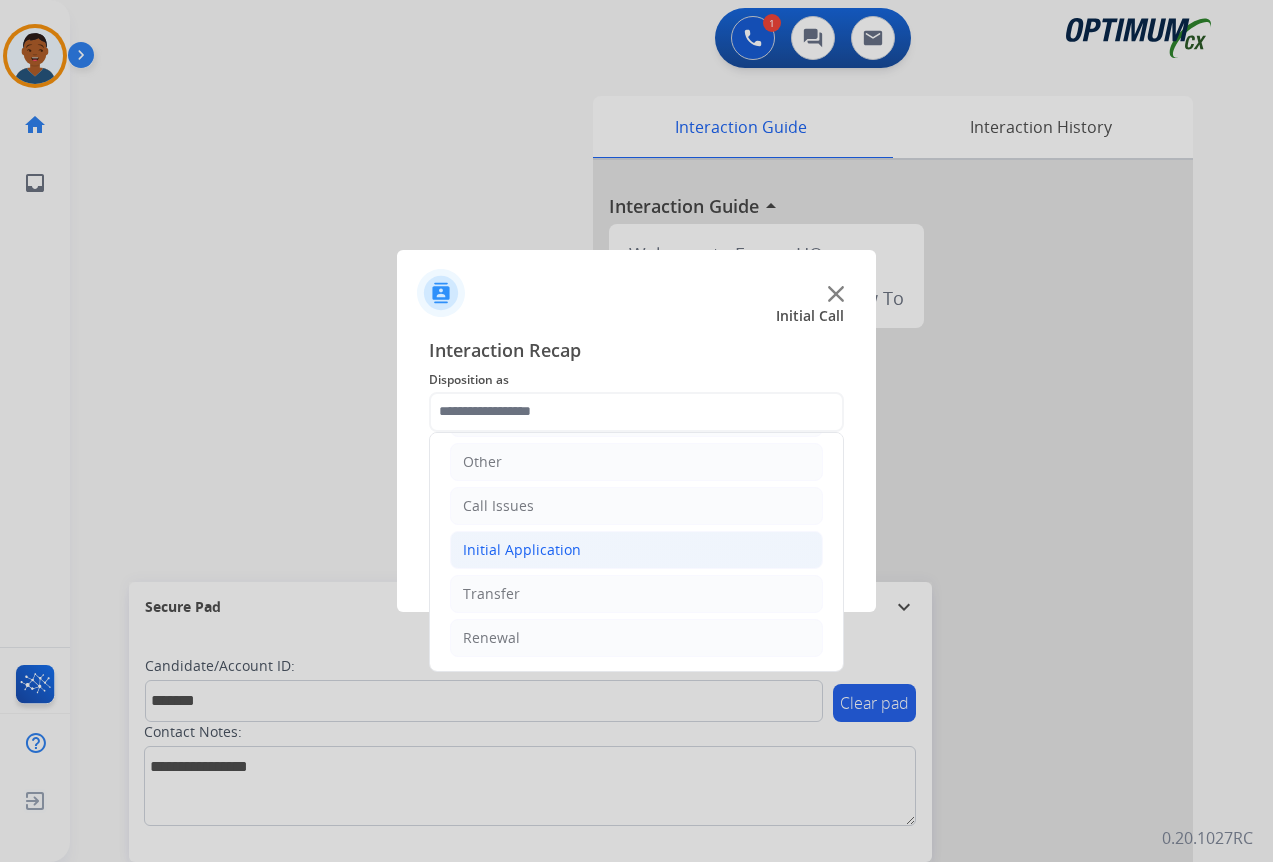 click on "Initial Application" 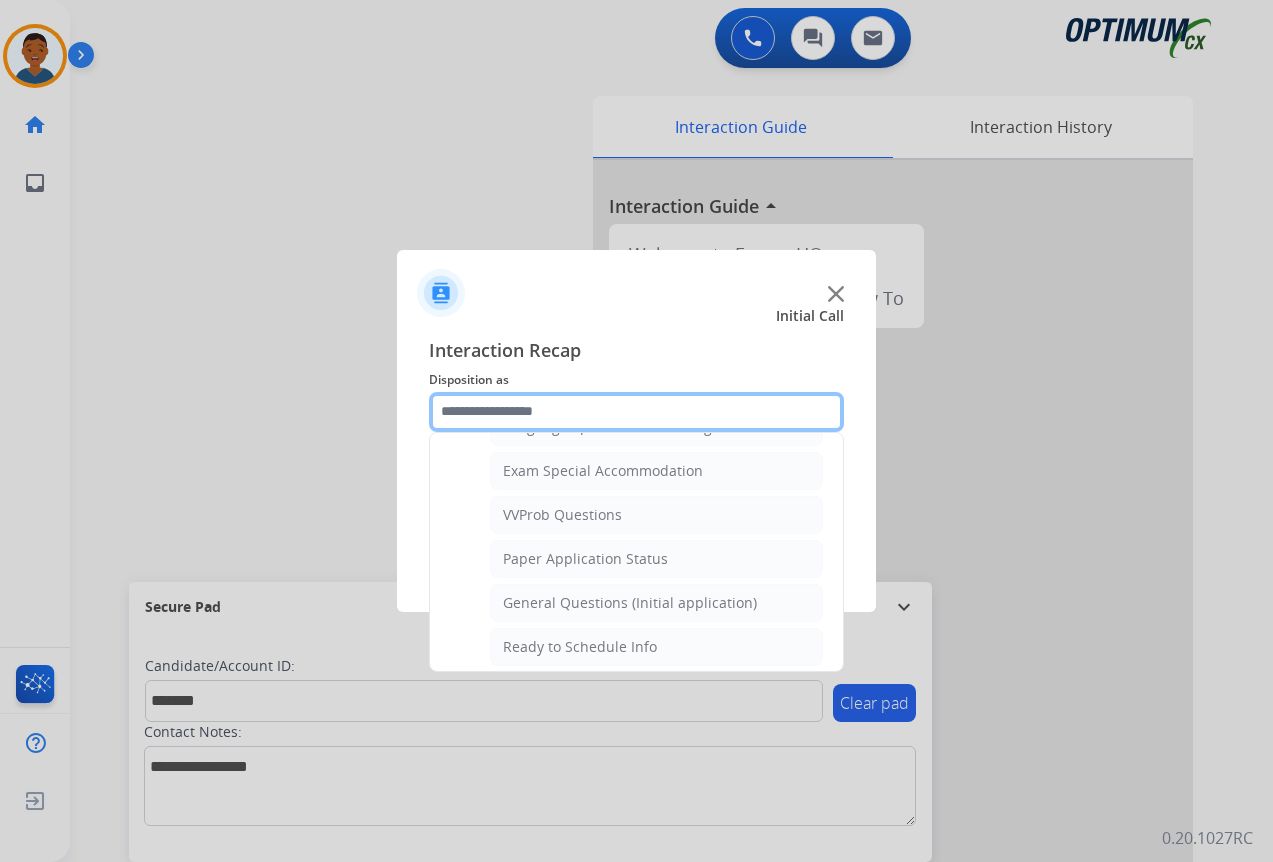 scroll, scrollTop: 1036, scrollLeft: 0, axis: vertical 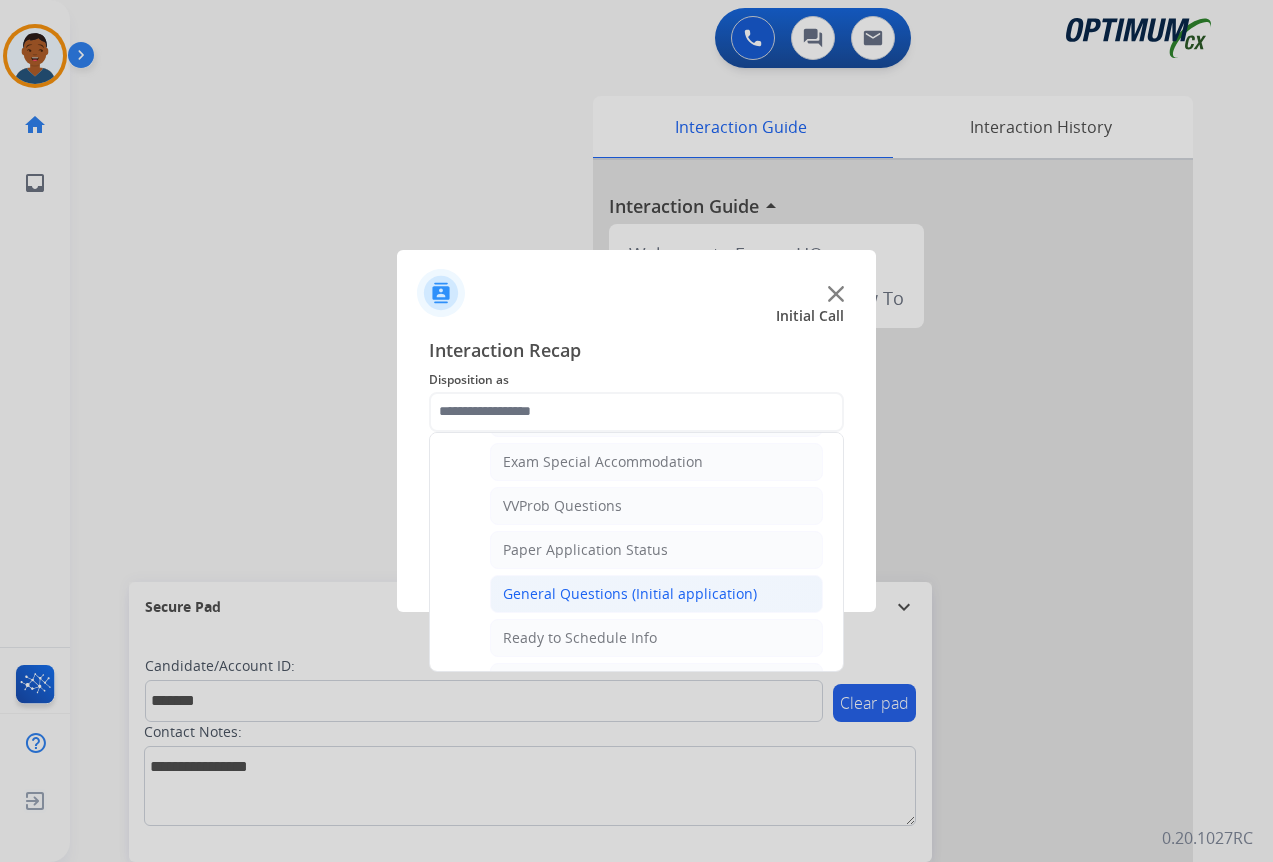 click on "General Questions (Initial application)" 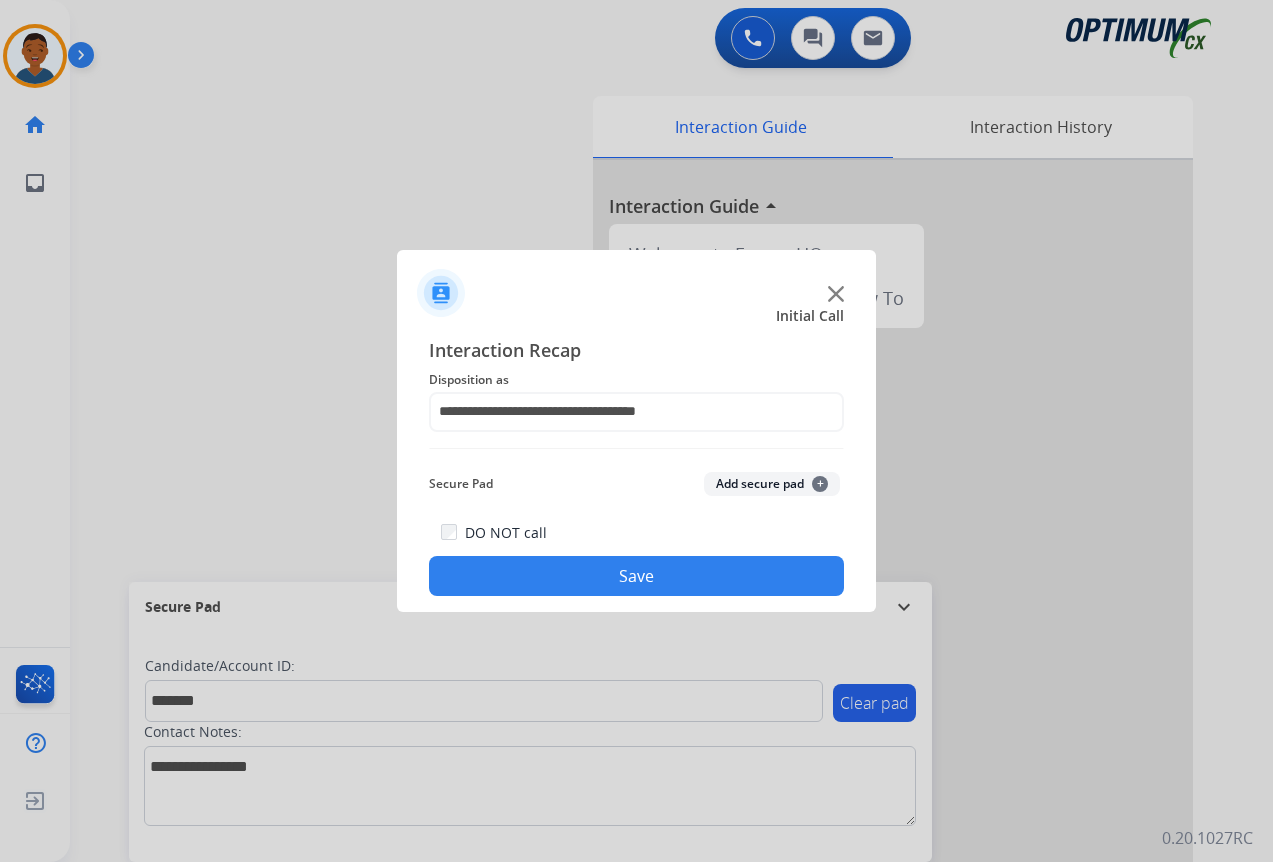 click on "Add secure pad  +" 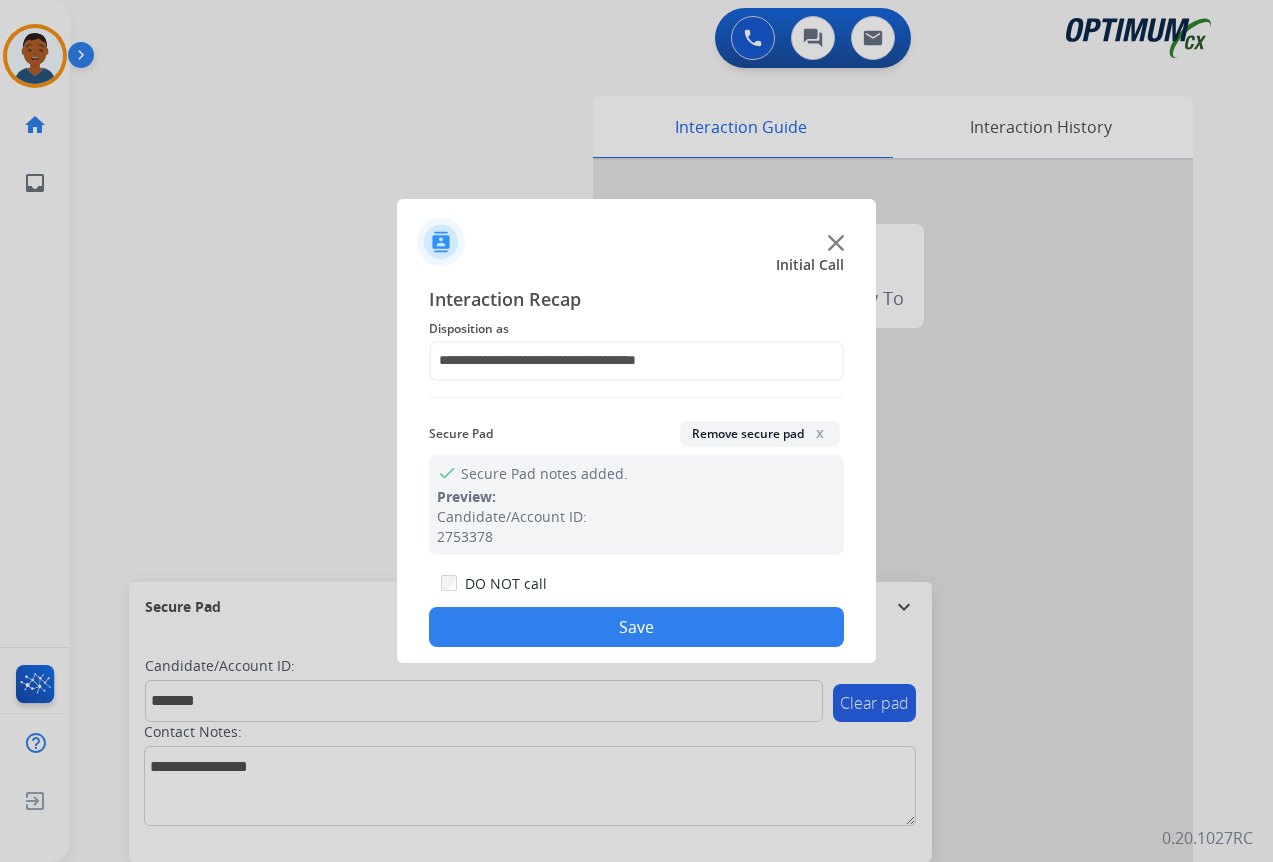 click on "Save" 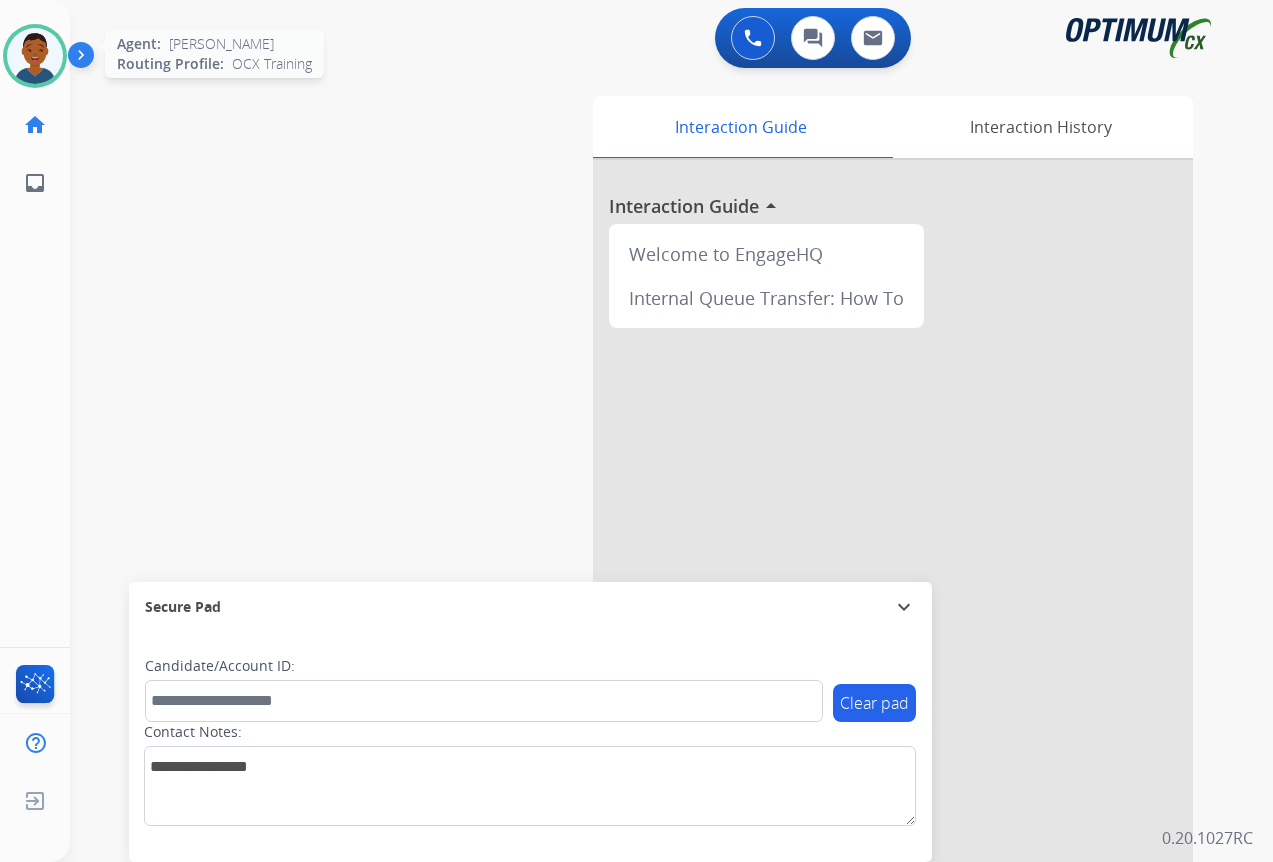 click at bounding box center (35, 56) 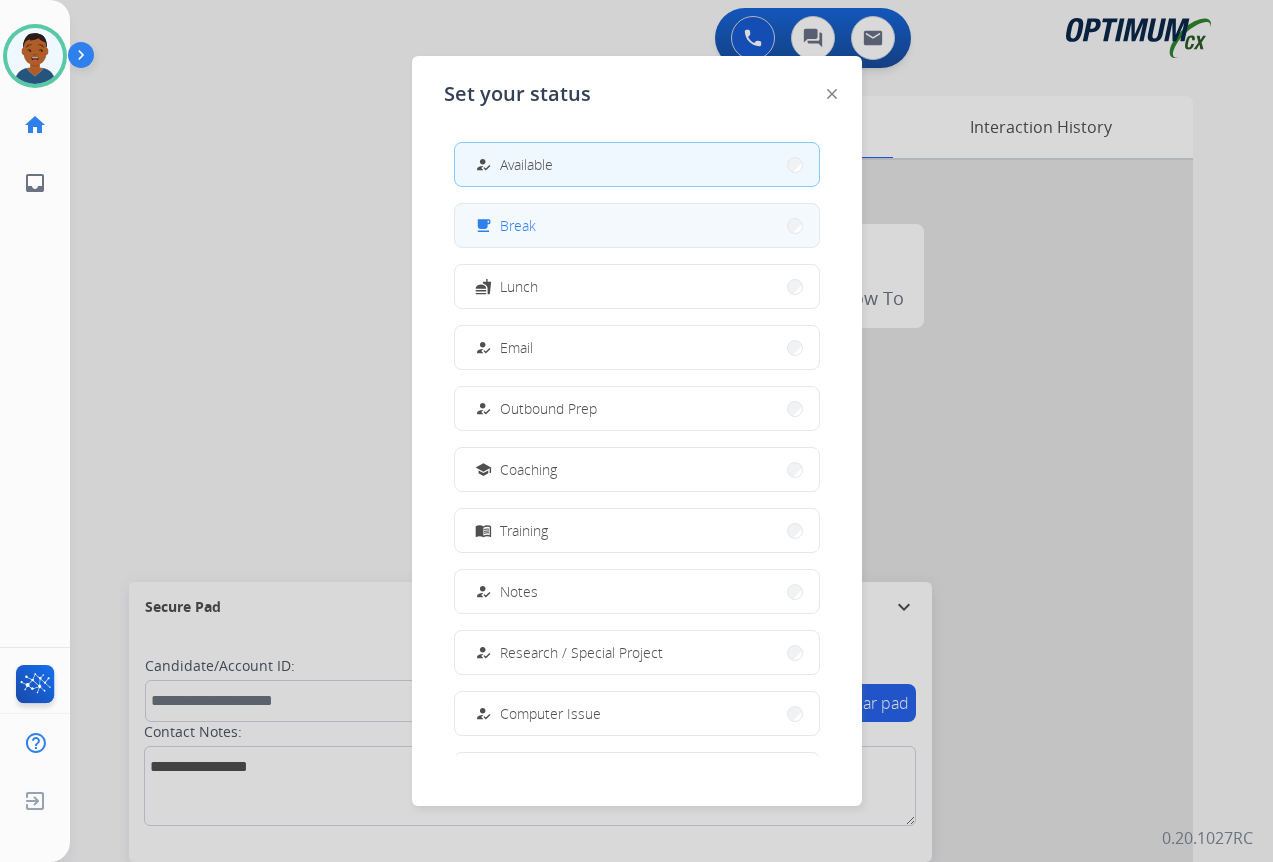 click on "free_breakfast Break" at bounding box center [637, 225] 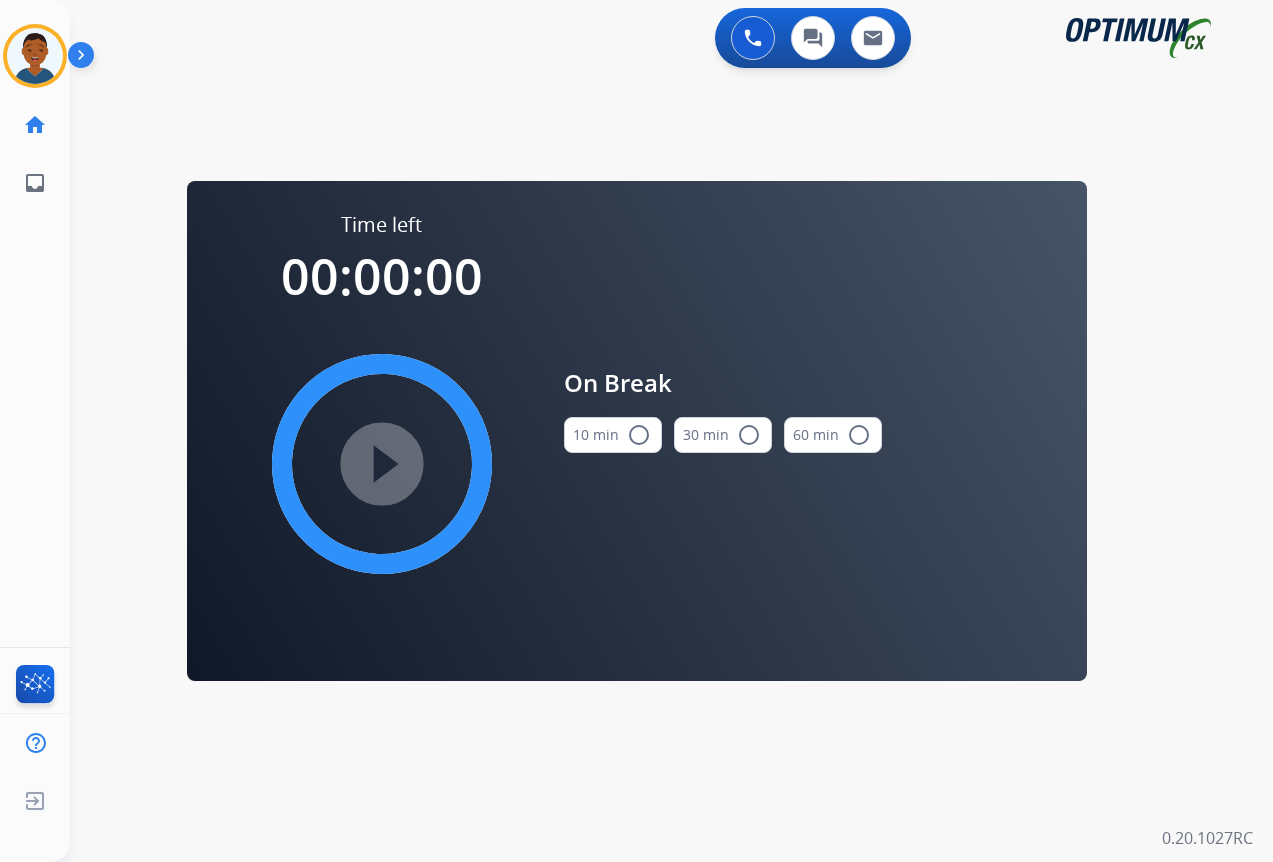 click on "radio_button_unchecked" at bounding box center (639, 435) 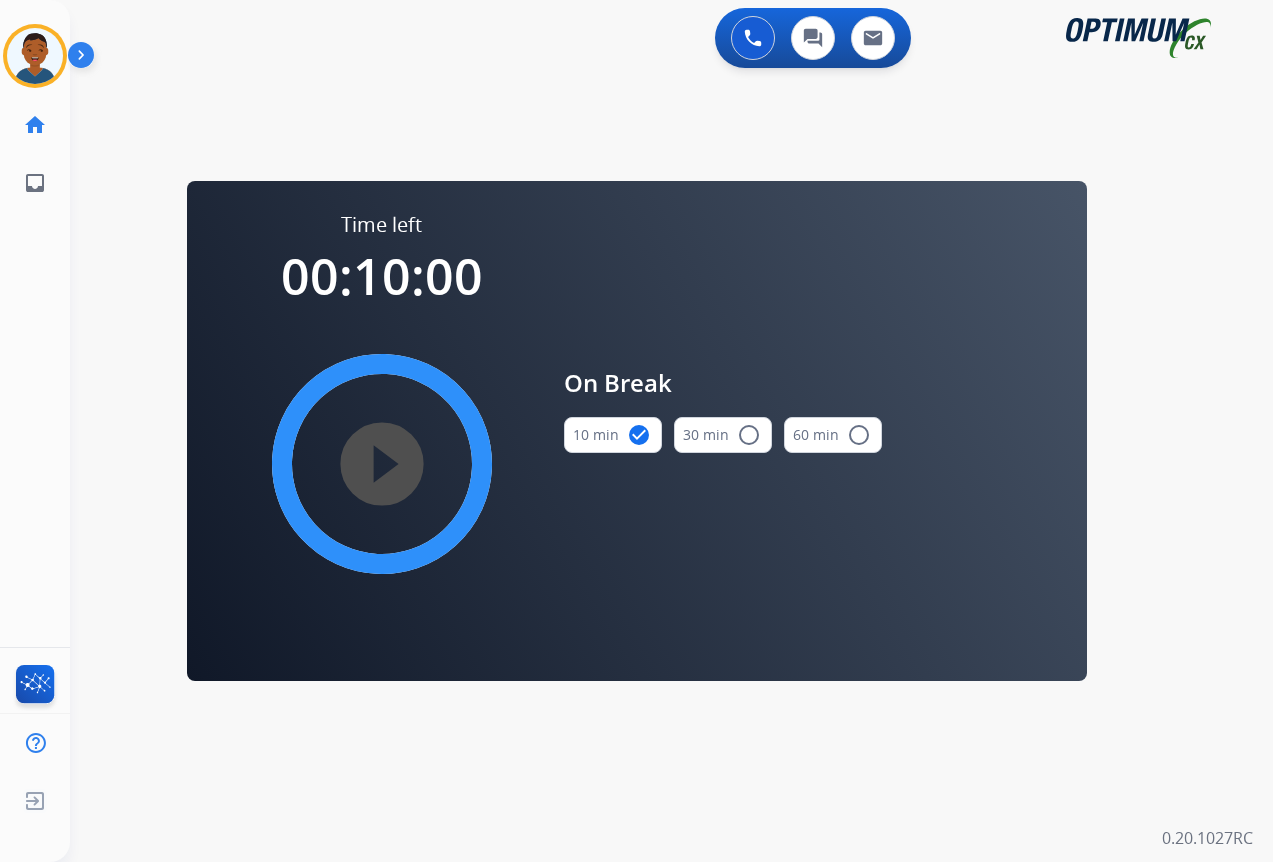 click on "play_circle_filled" at bounding box center (382, 464) 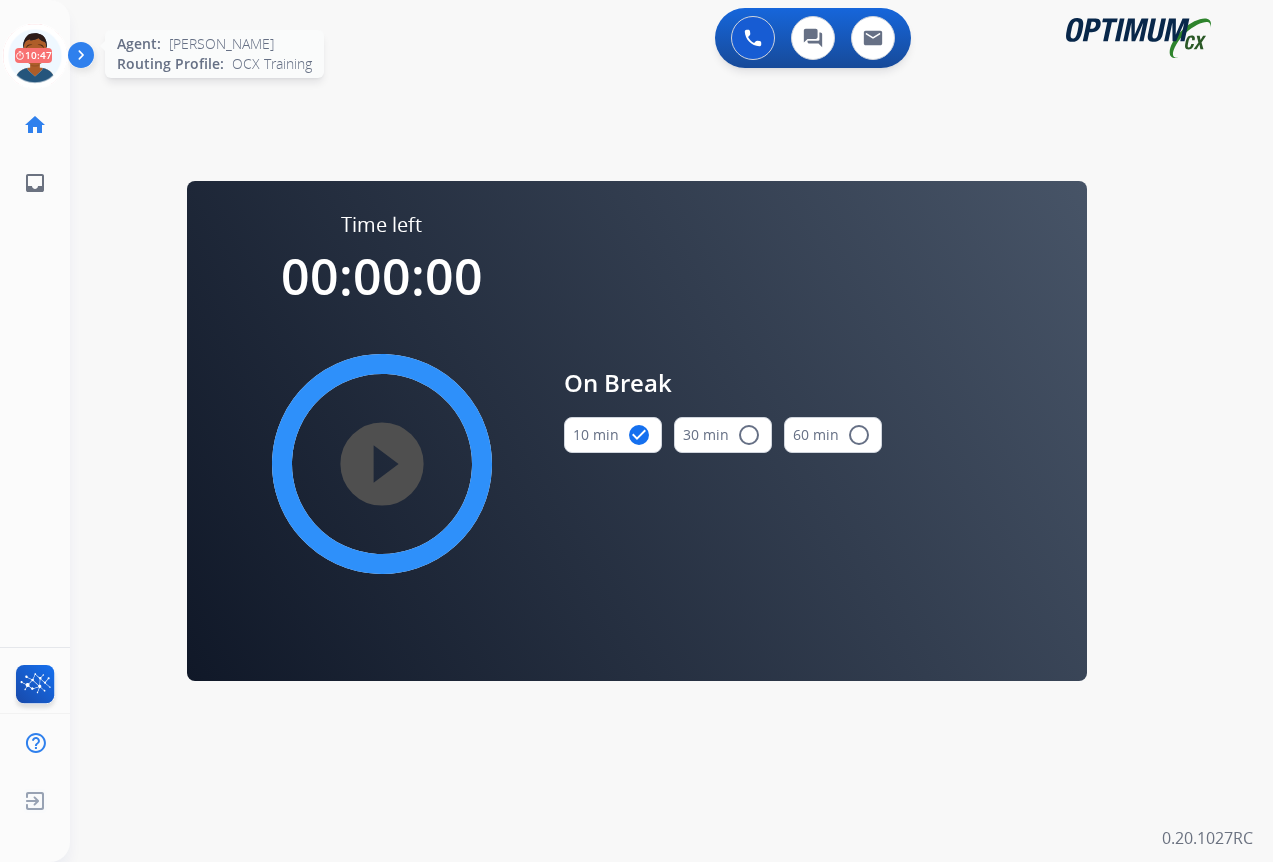 click 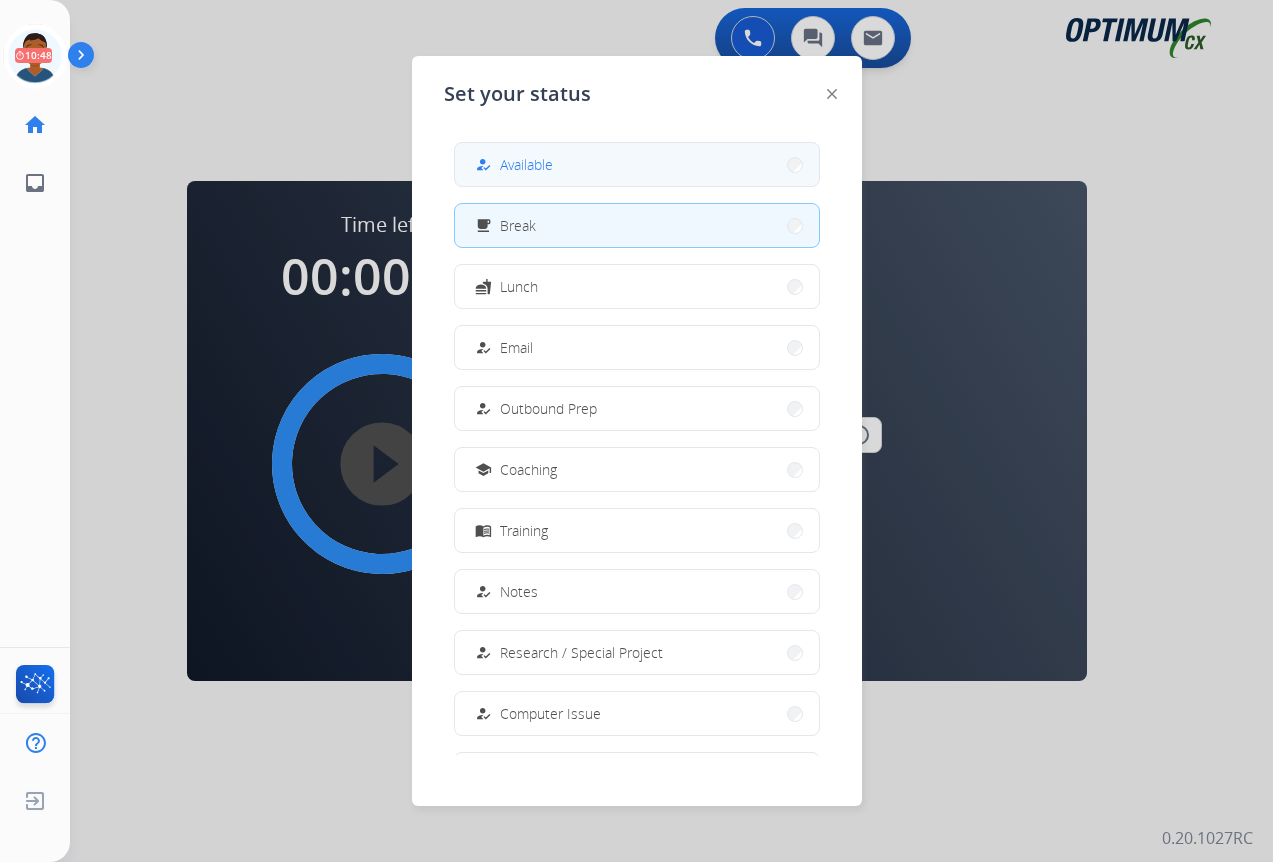 type 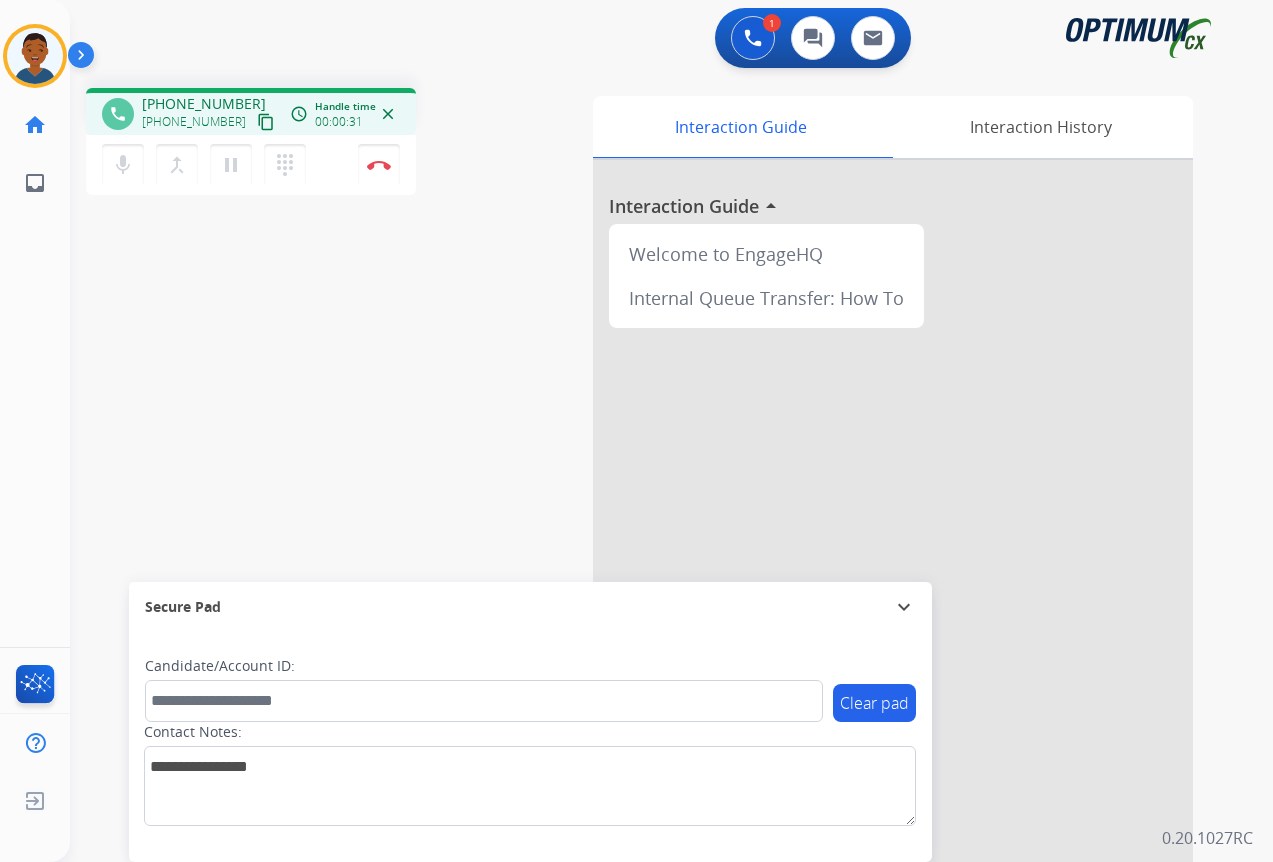 click on "content_copy" at bounding box center [266, 122] 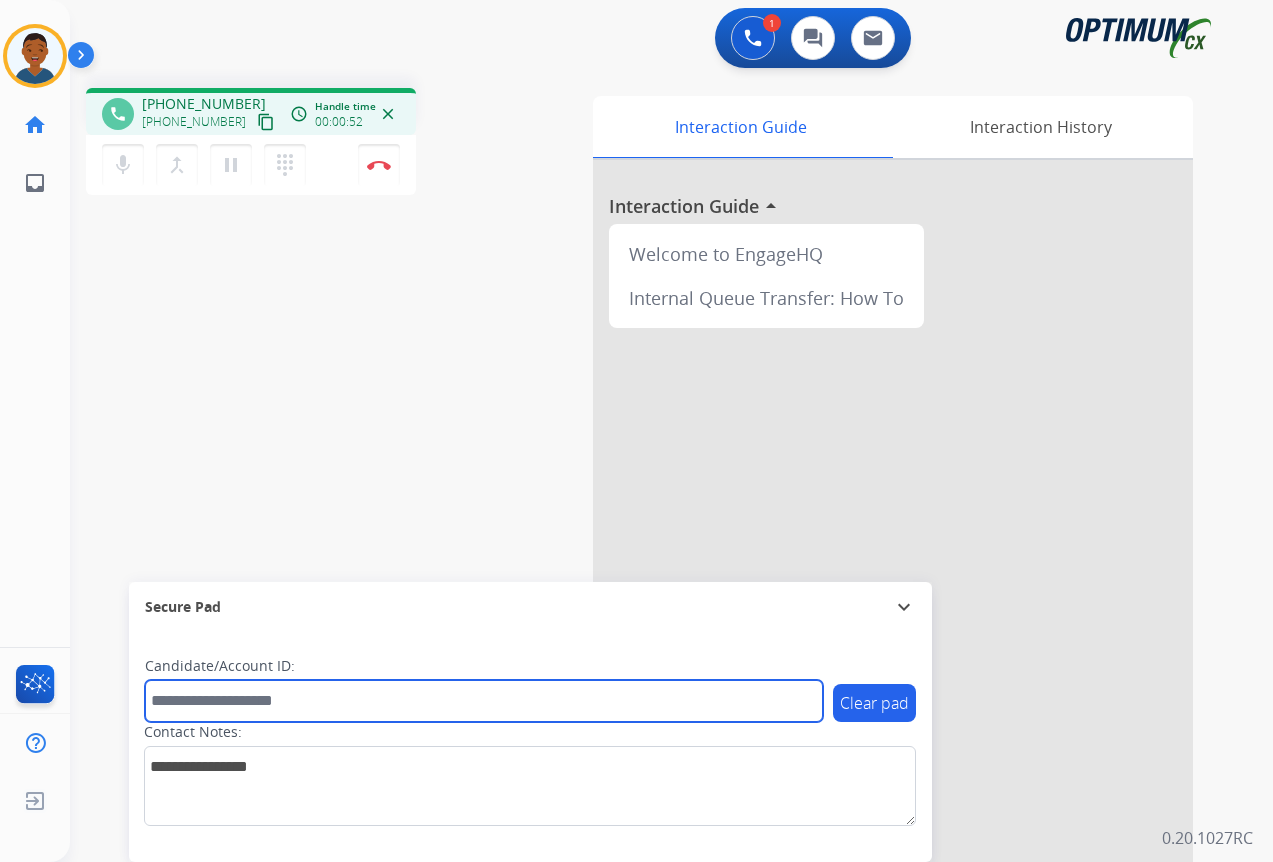 click at bounding box center [484, 701] 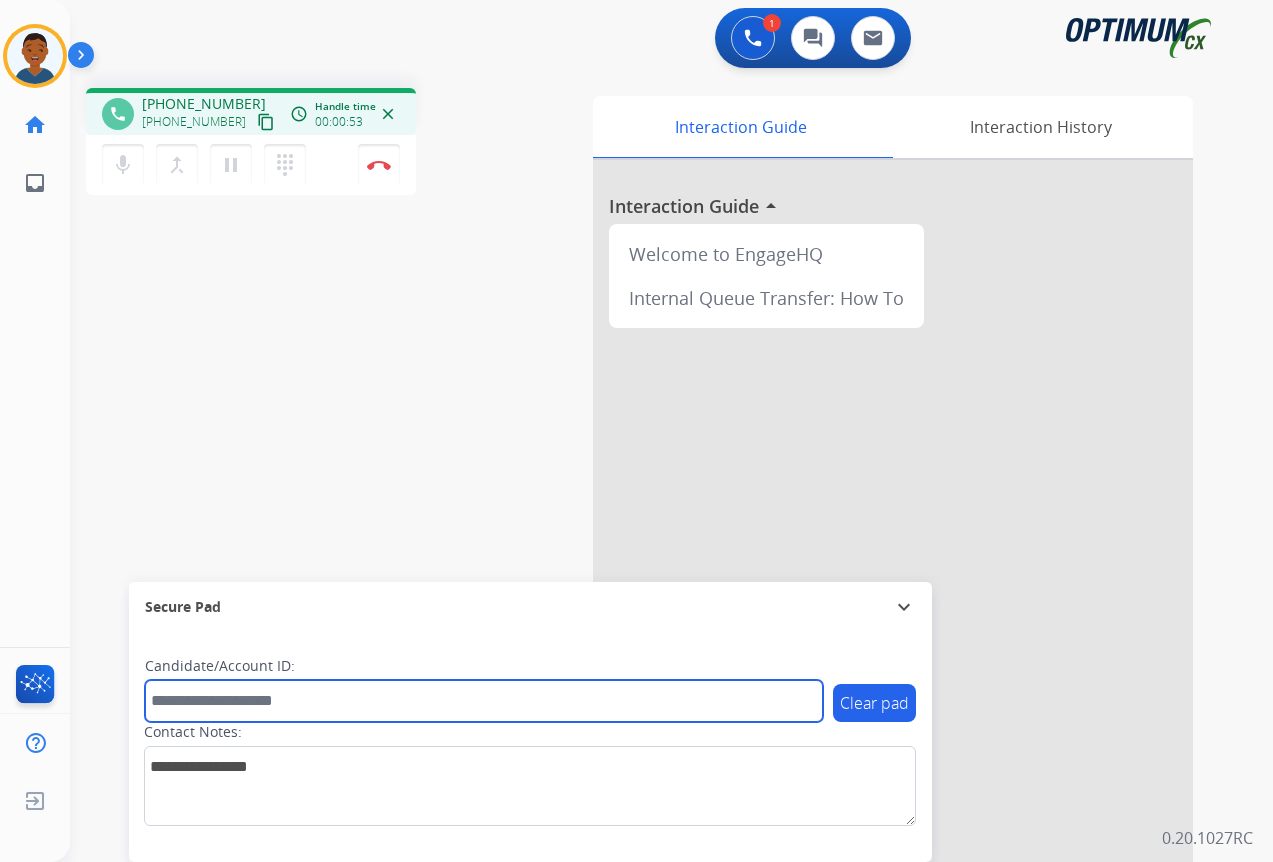 paste on "*******" 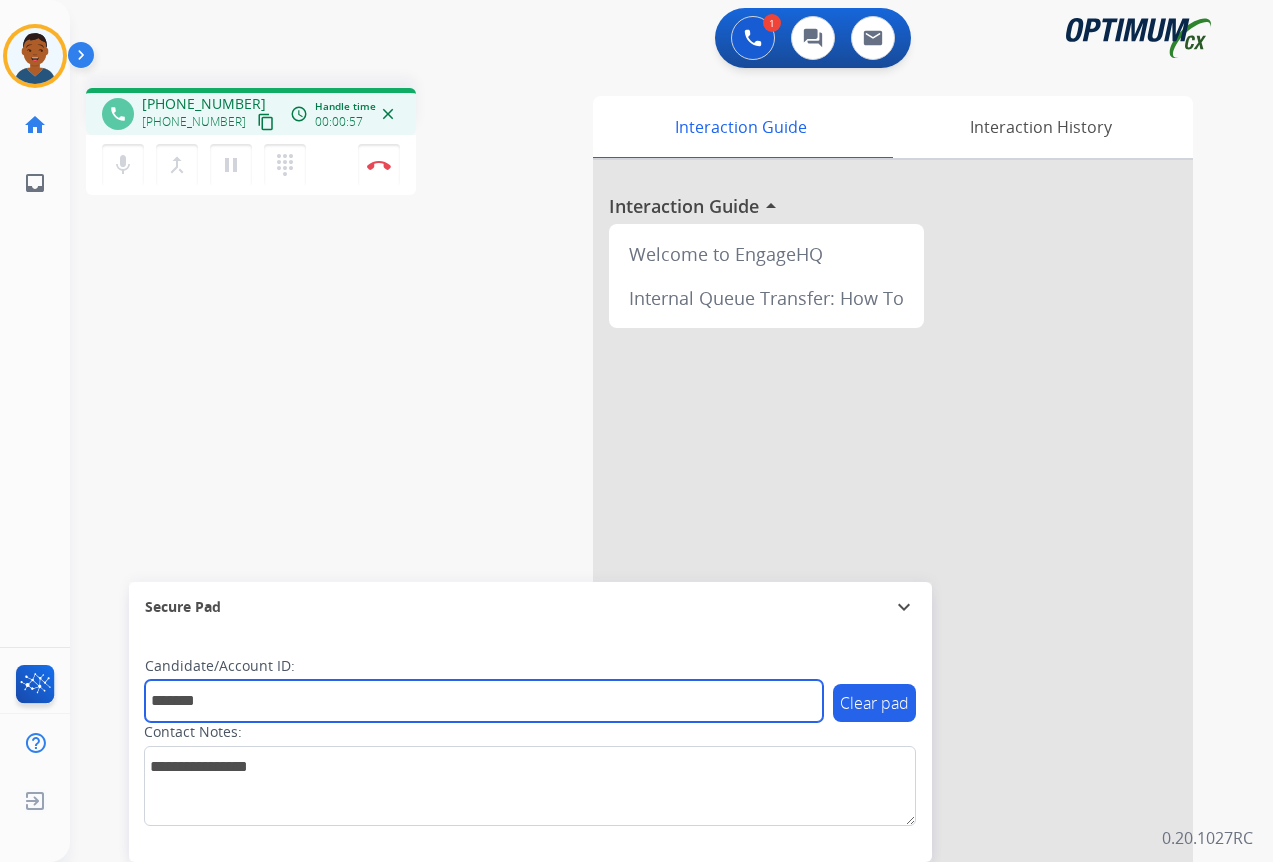 type on "*******" 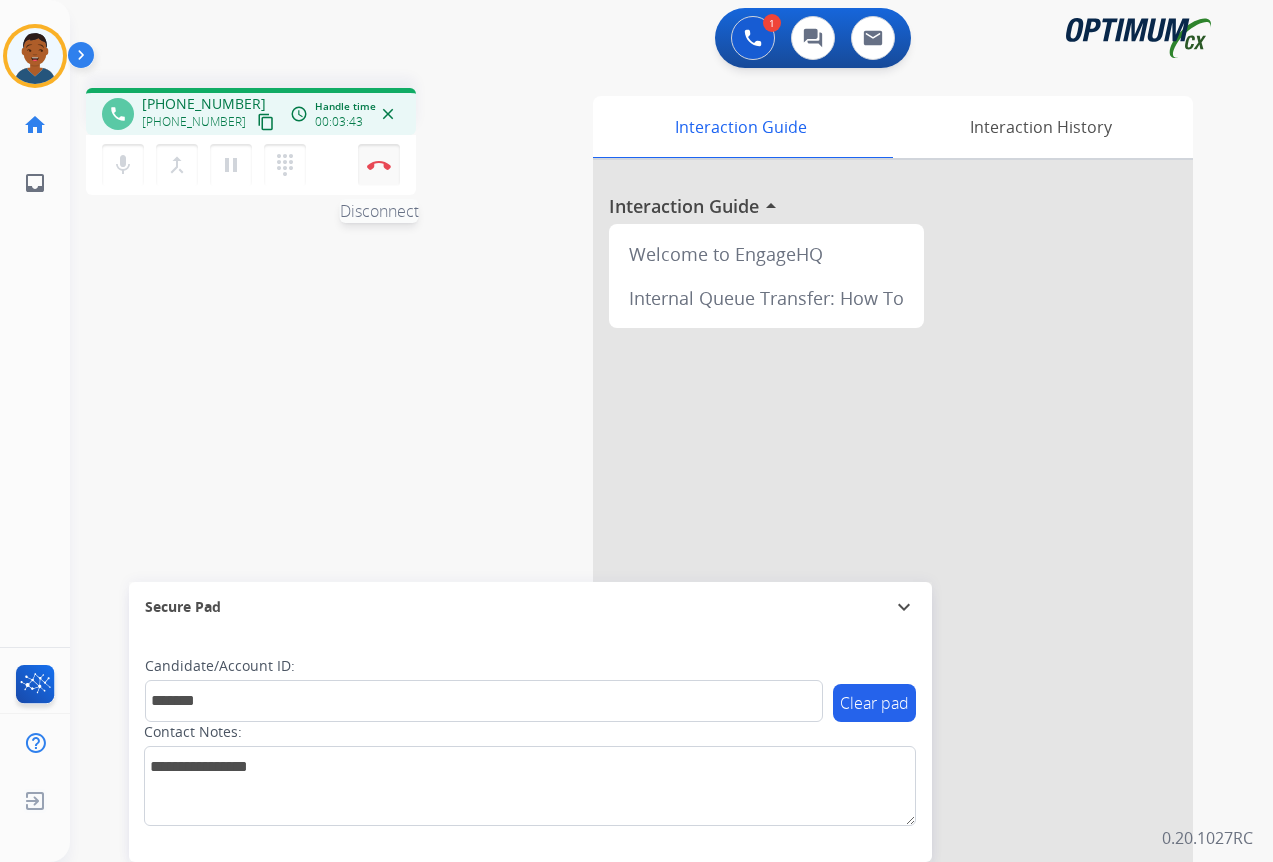 click on "Disconnect" at bounding box center [379, 165] 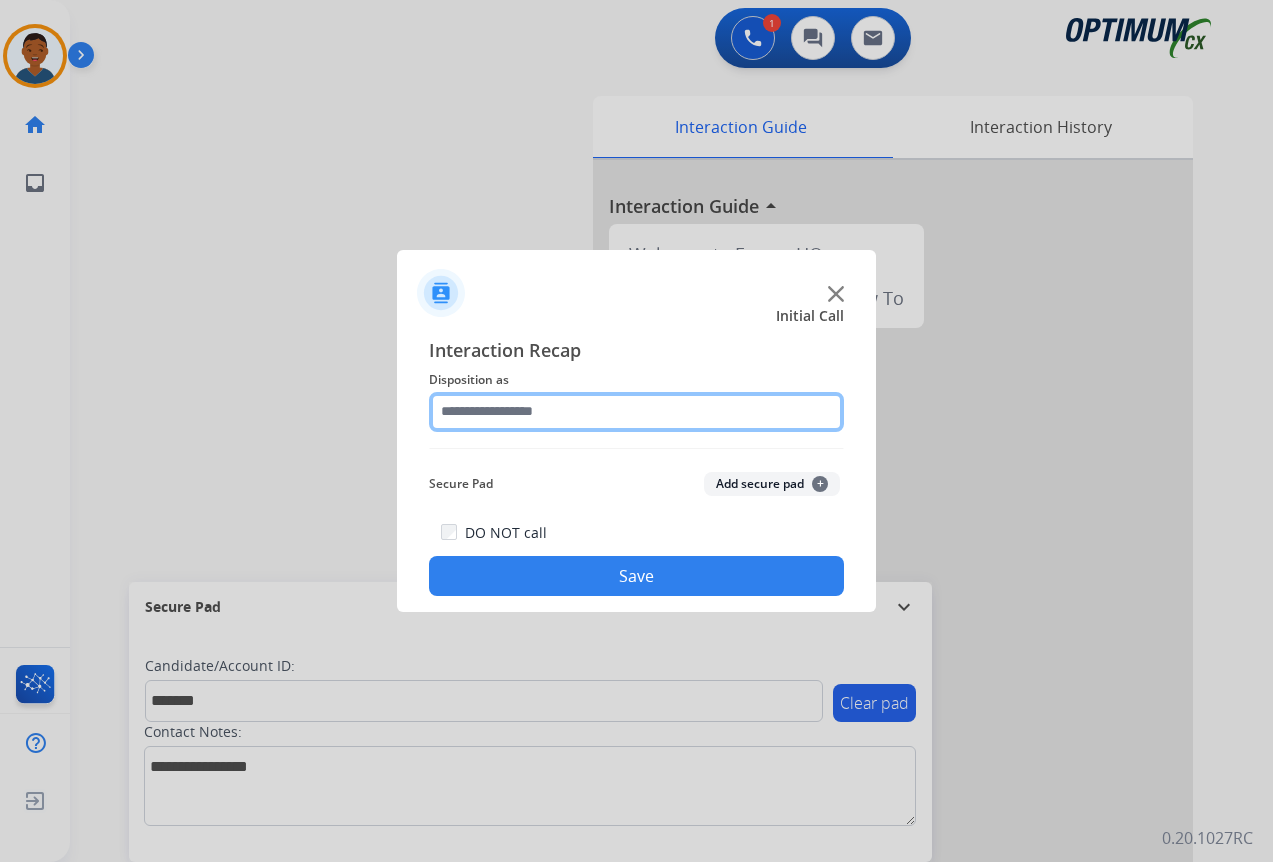 click 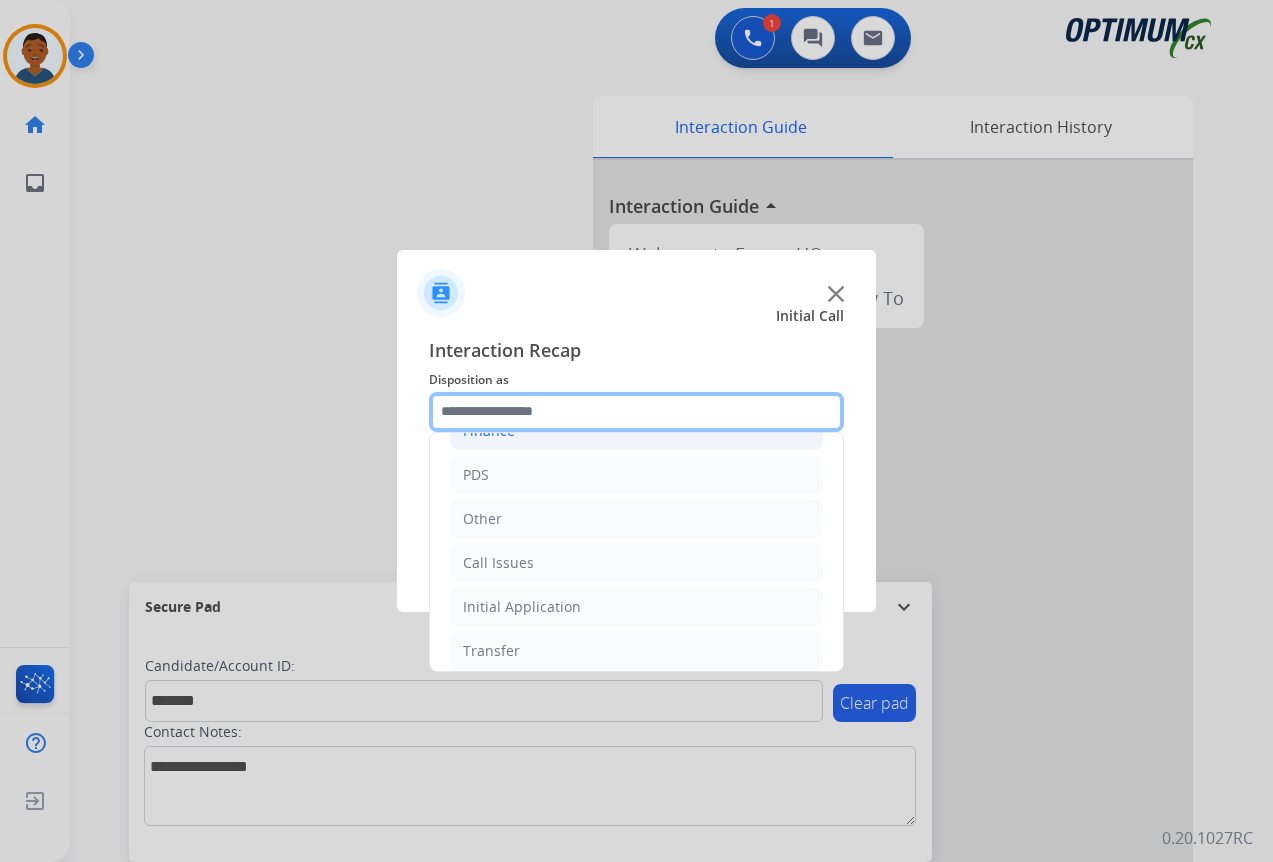 scroll, scrollTop: 136, scrollLeft: 0, axis: vertical 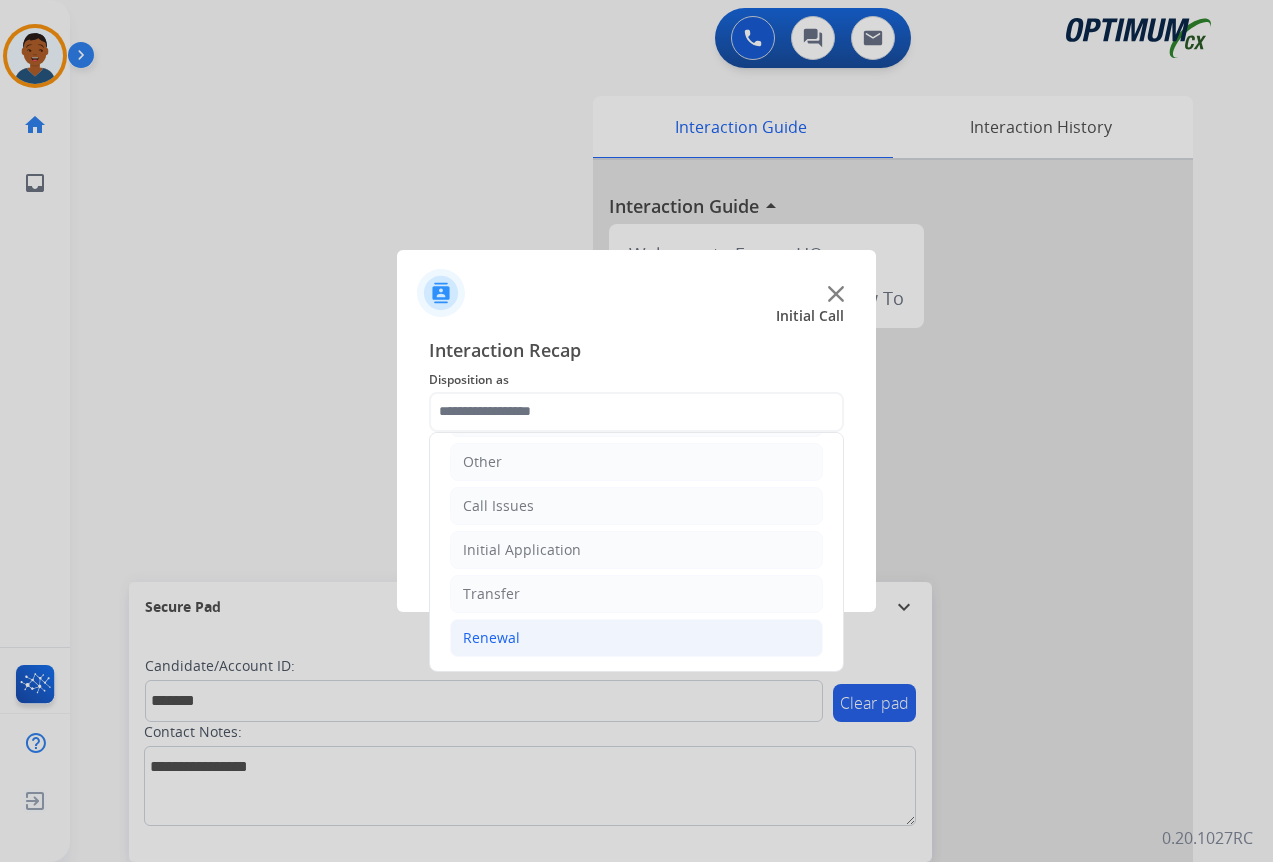 click on "Renewal" 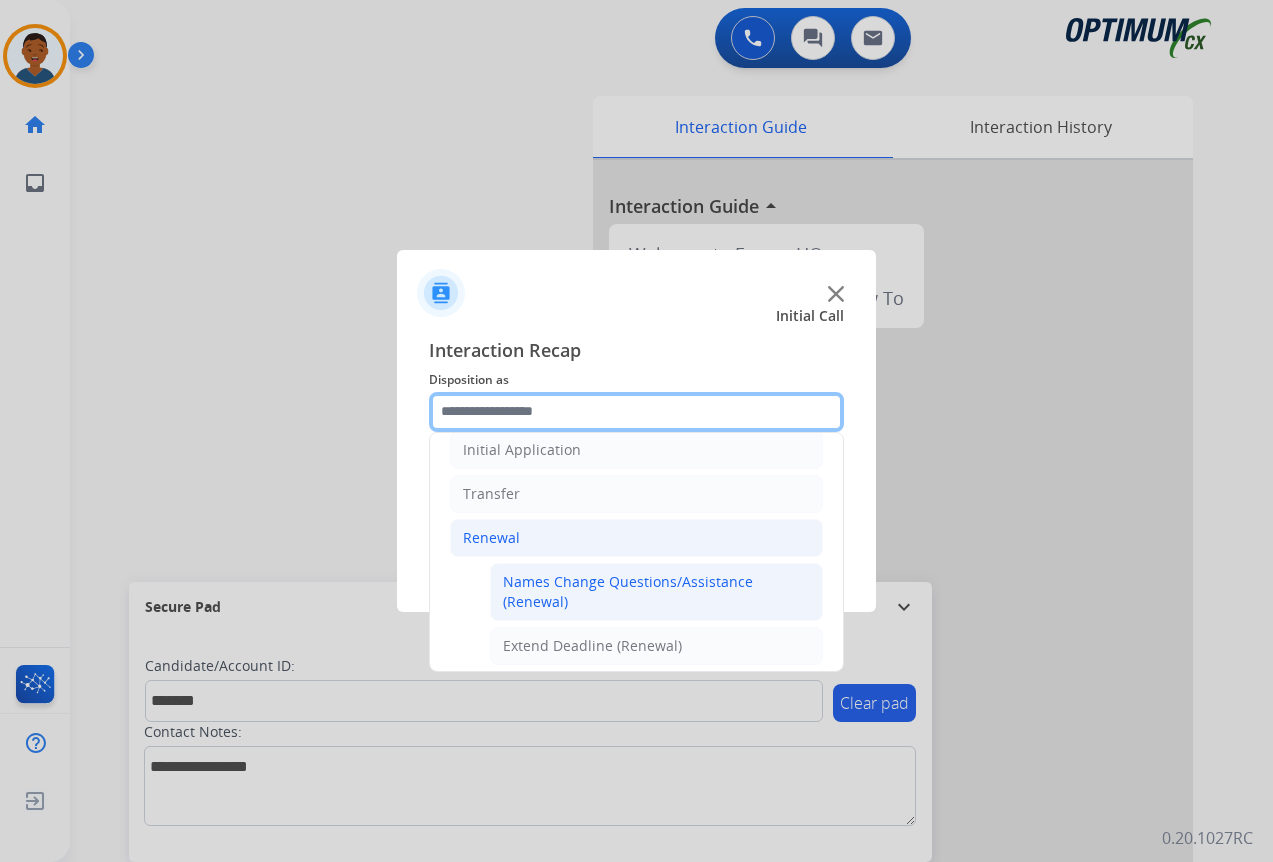 scroll, scrollTop: 436, scrollLeft: 0, axis: vertical 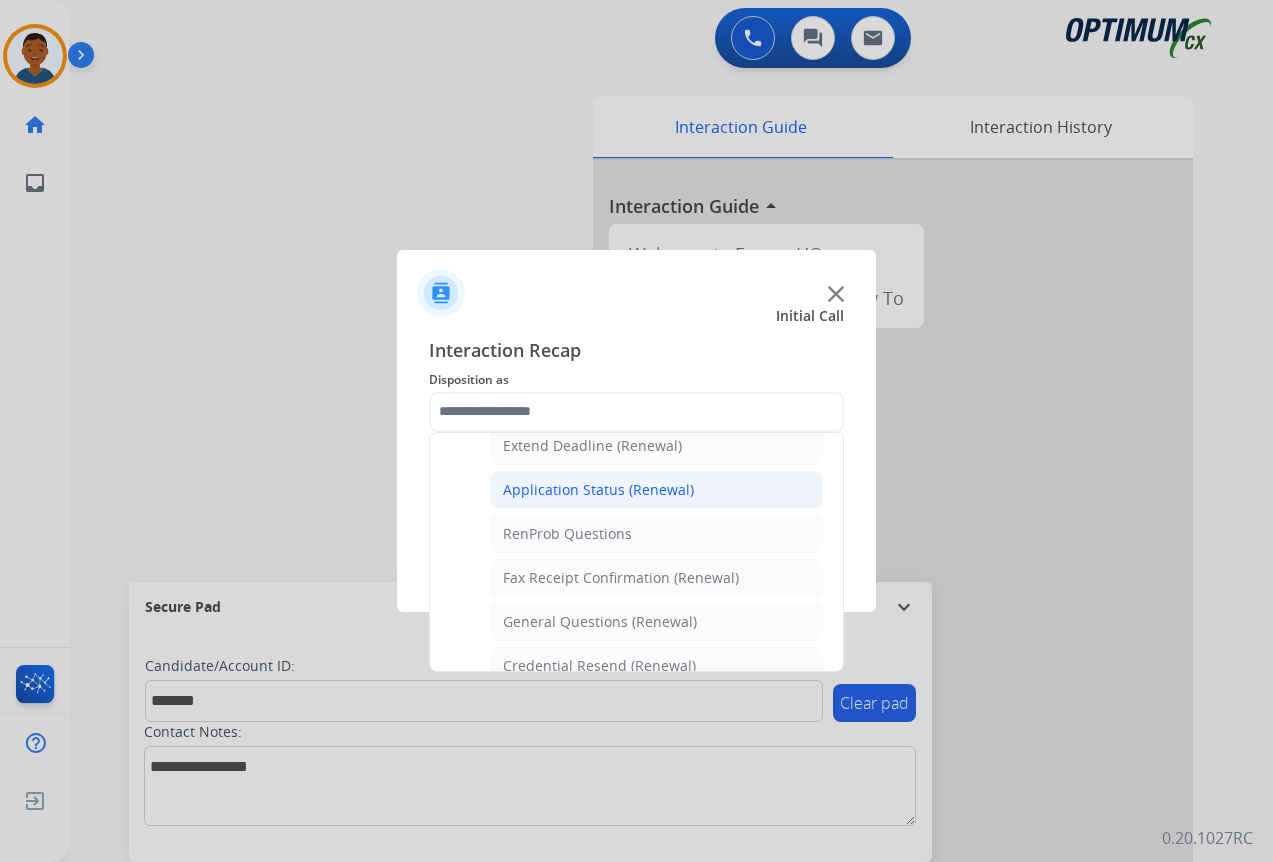 click on "Application Status (Renewal)" 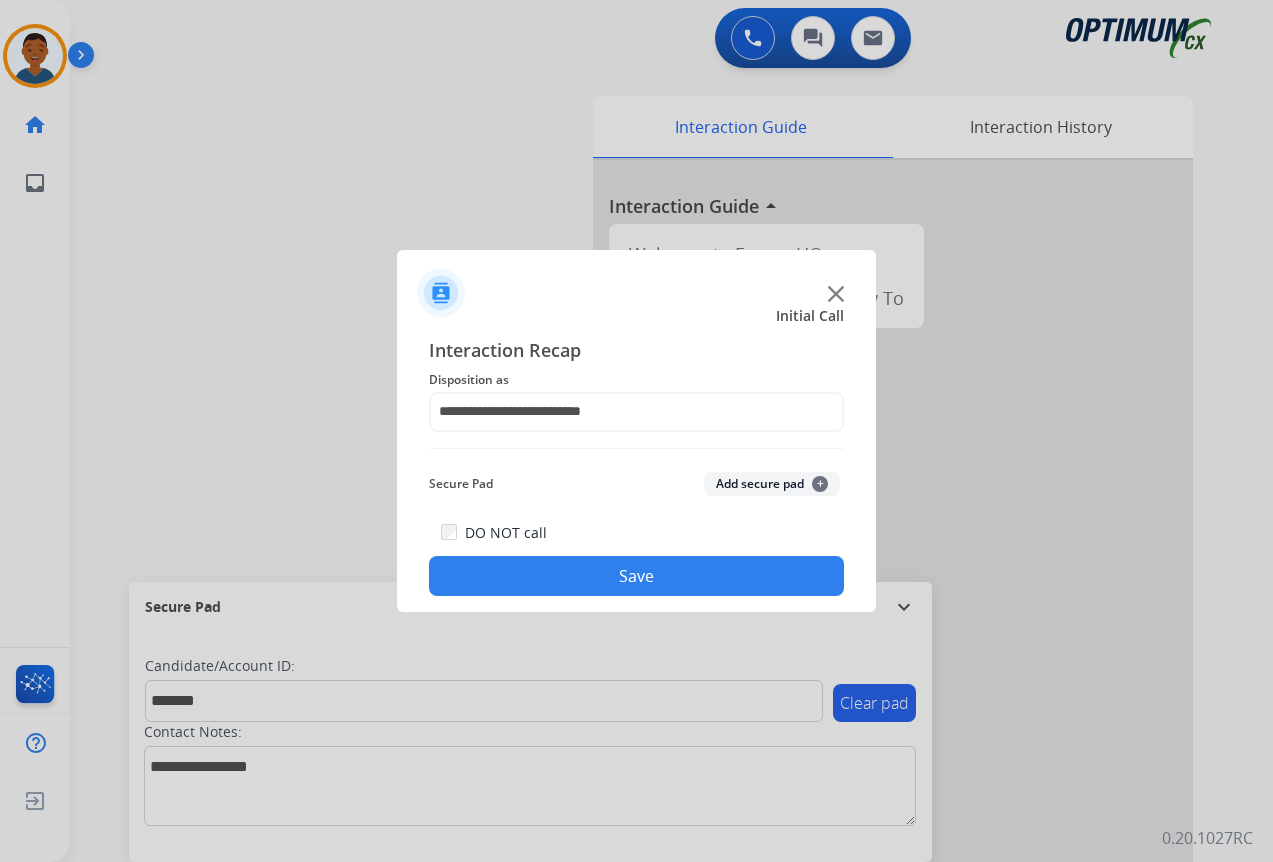 click on "Add secure pad  +" 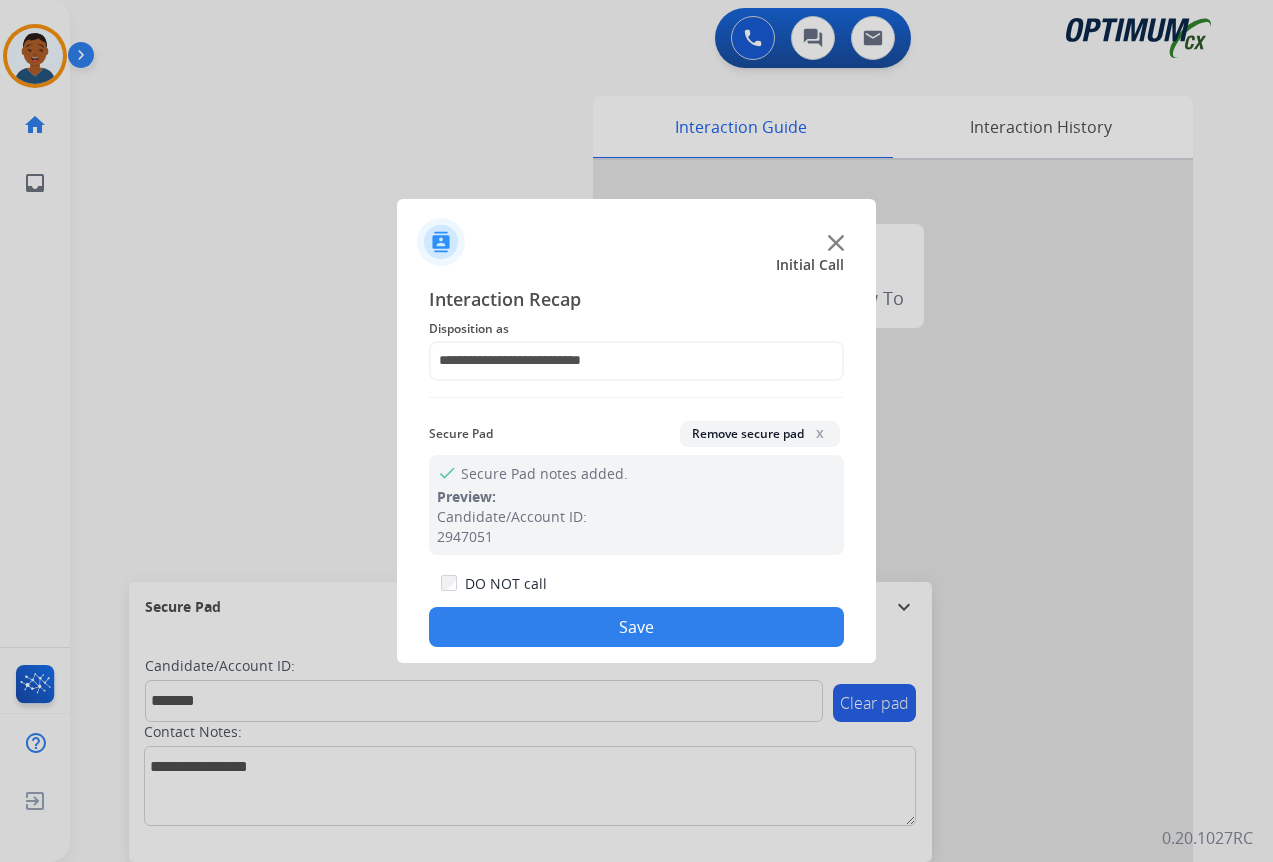 click on "Save" 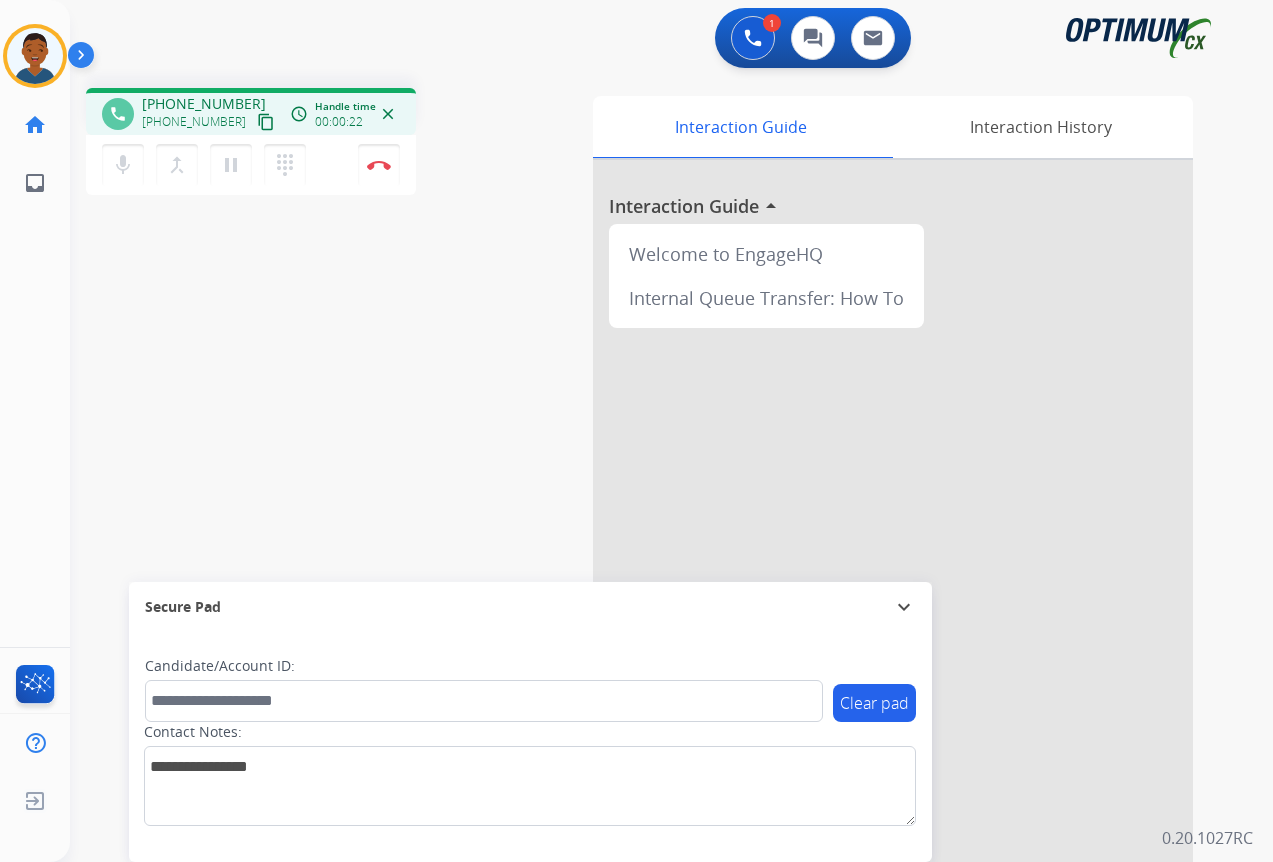 click on "content_copy" at bounding box center (266, 122) 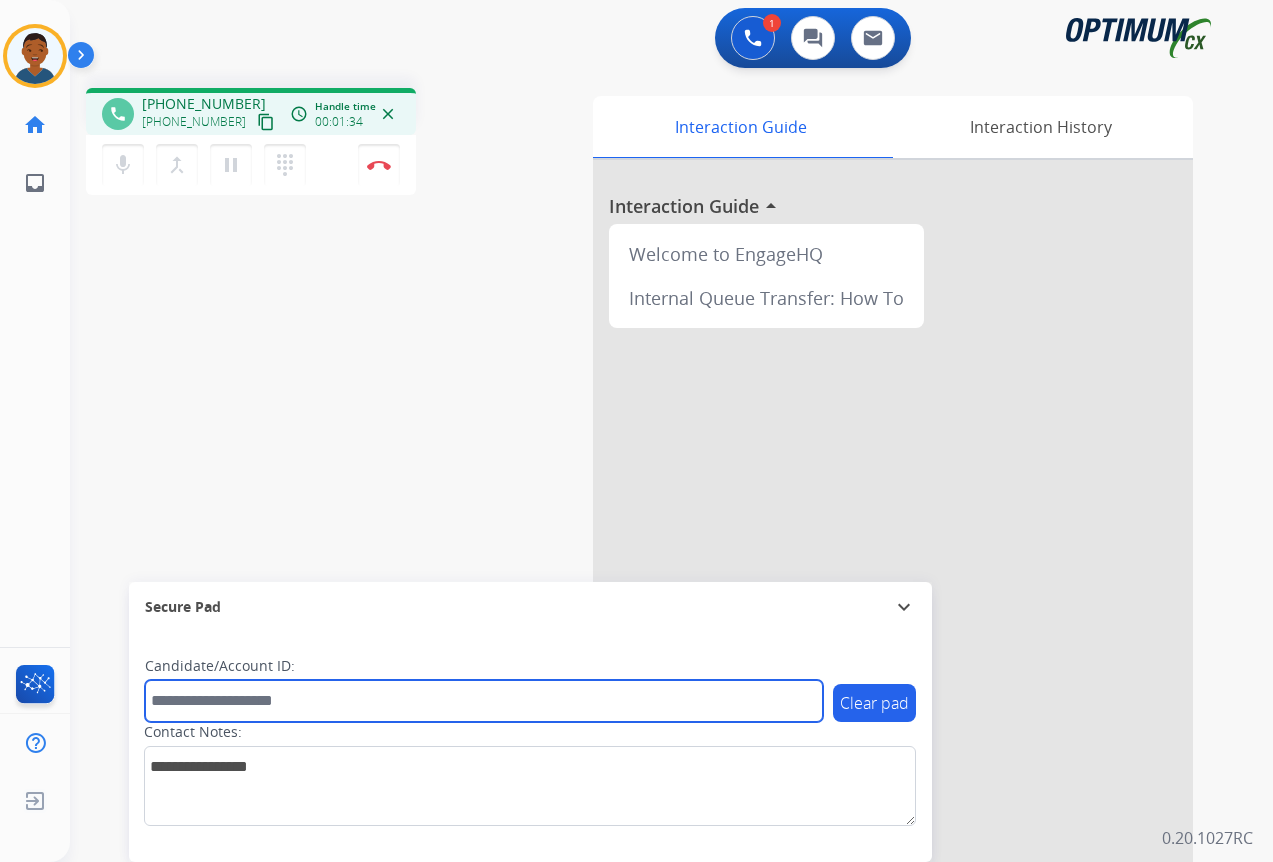click at bounding box center [484, 701] 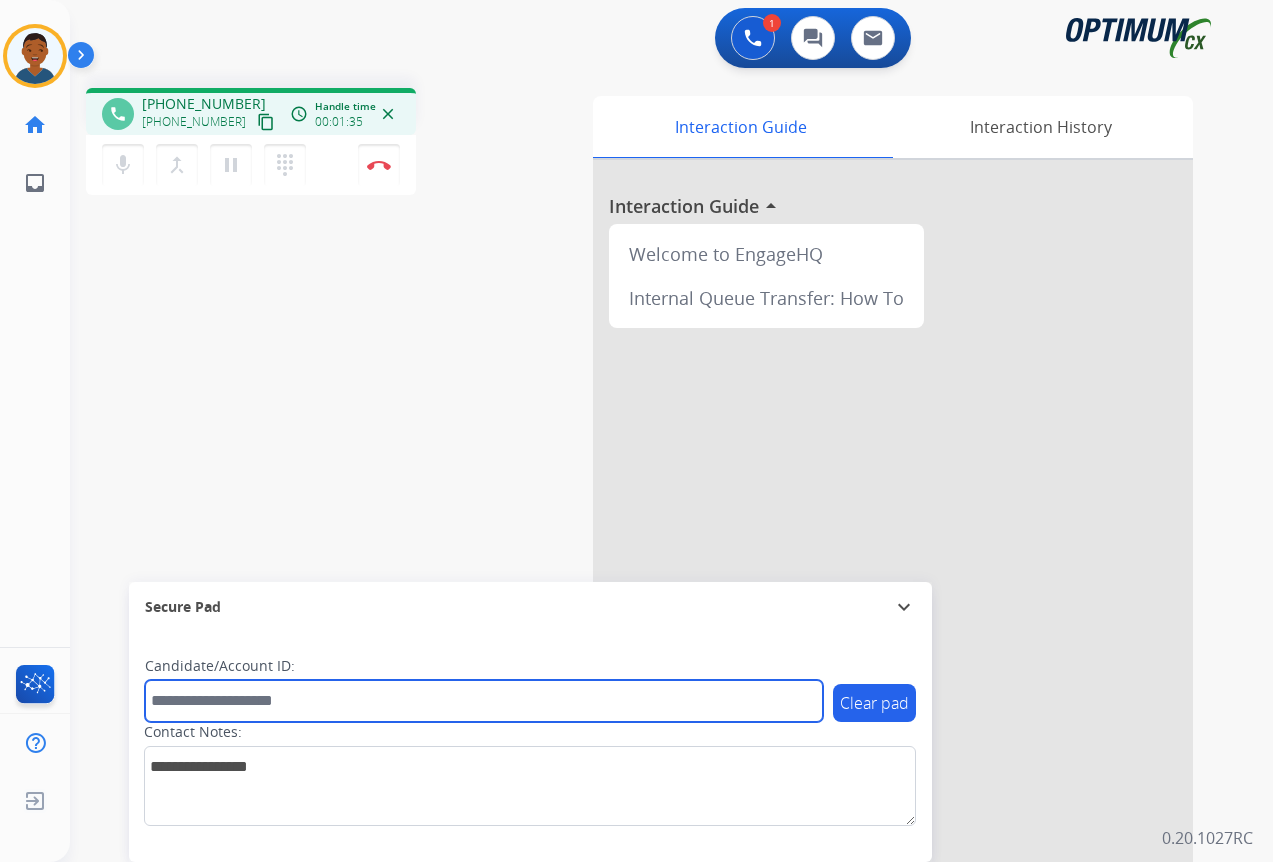 paste on "*******" 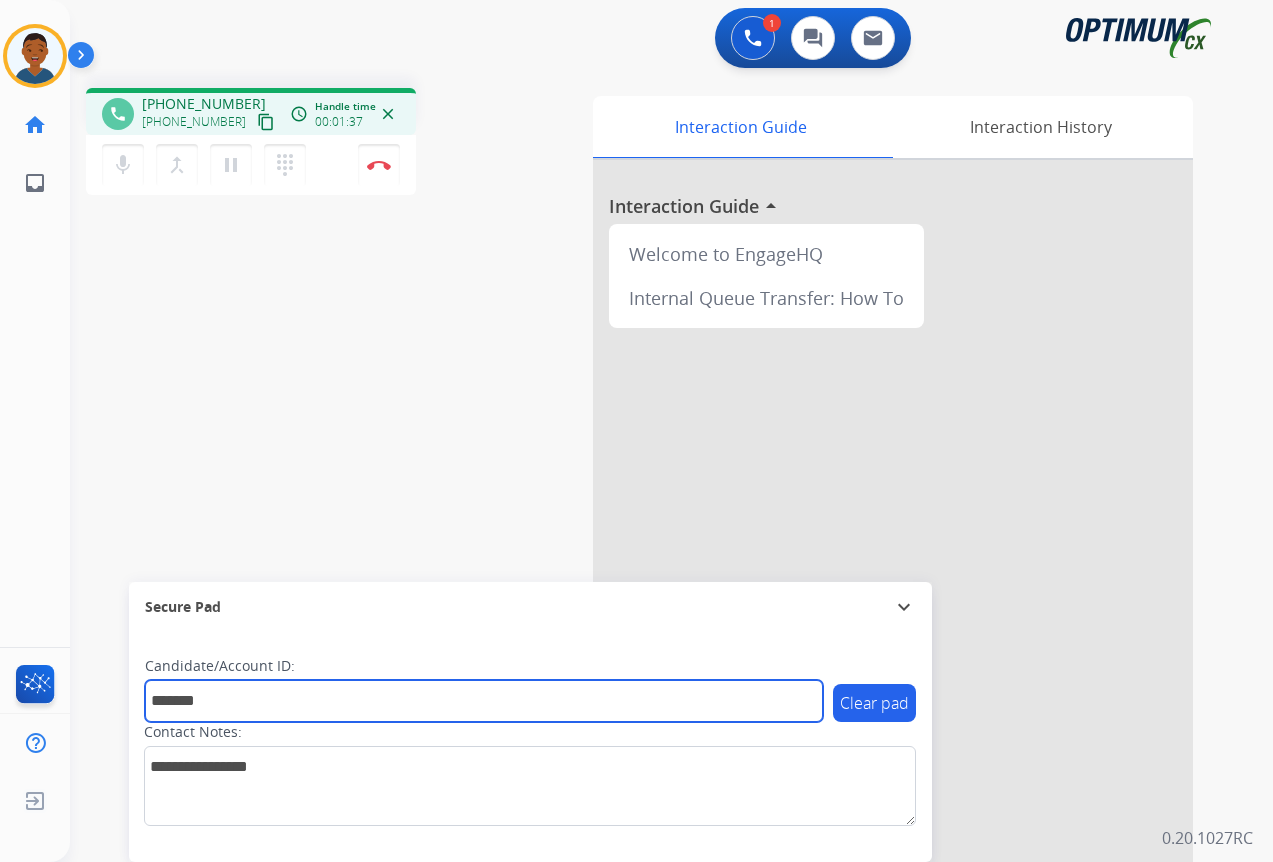 type on "*******" 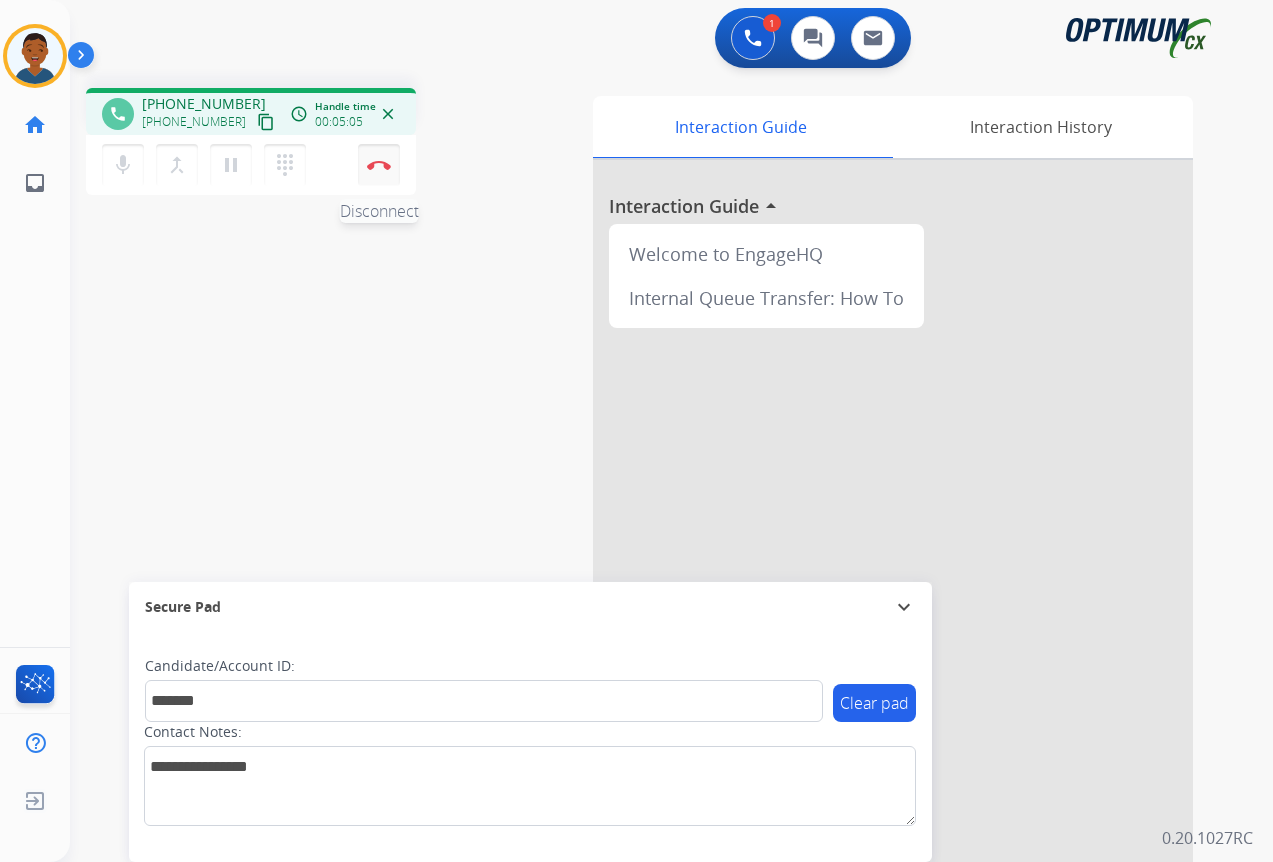 click on "Disconnect" at bounding box center (379, 165) 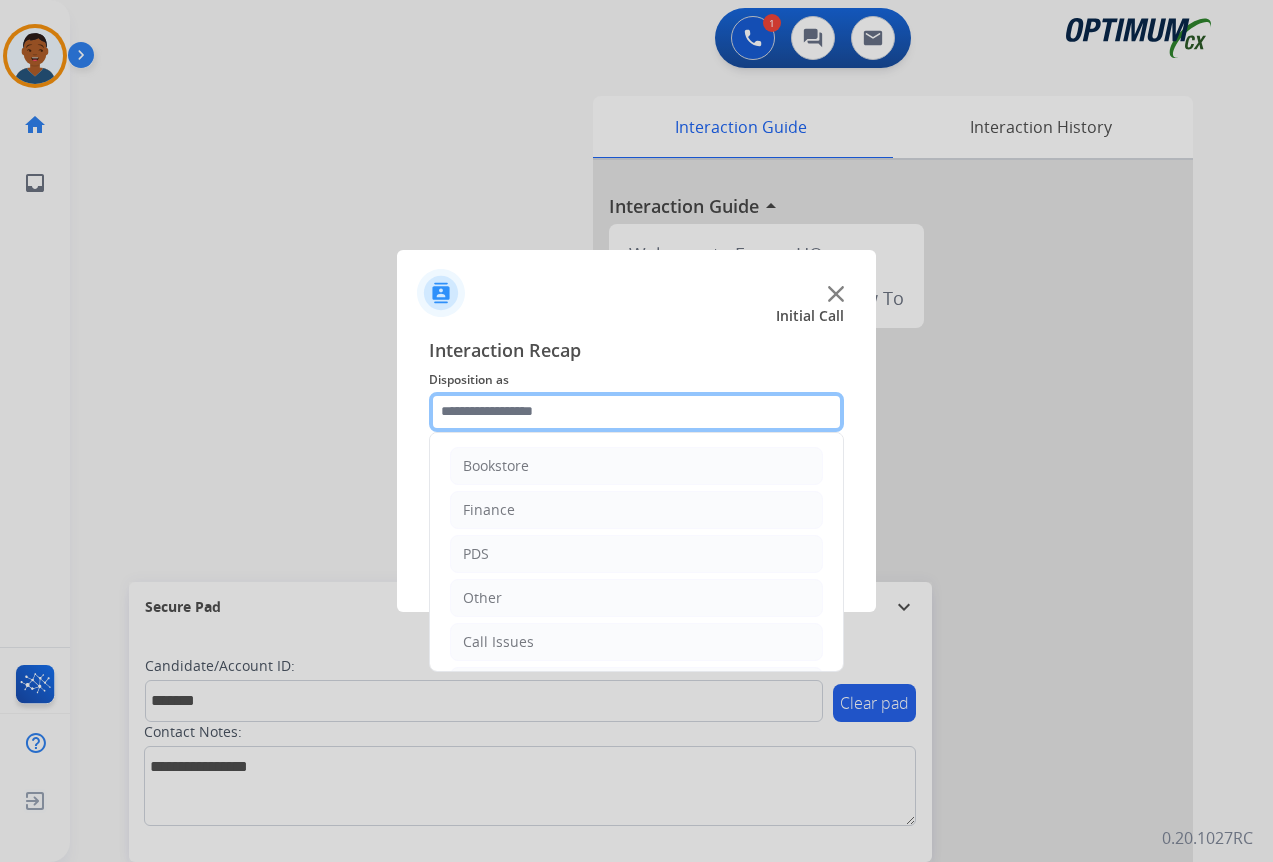 click 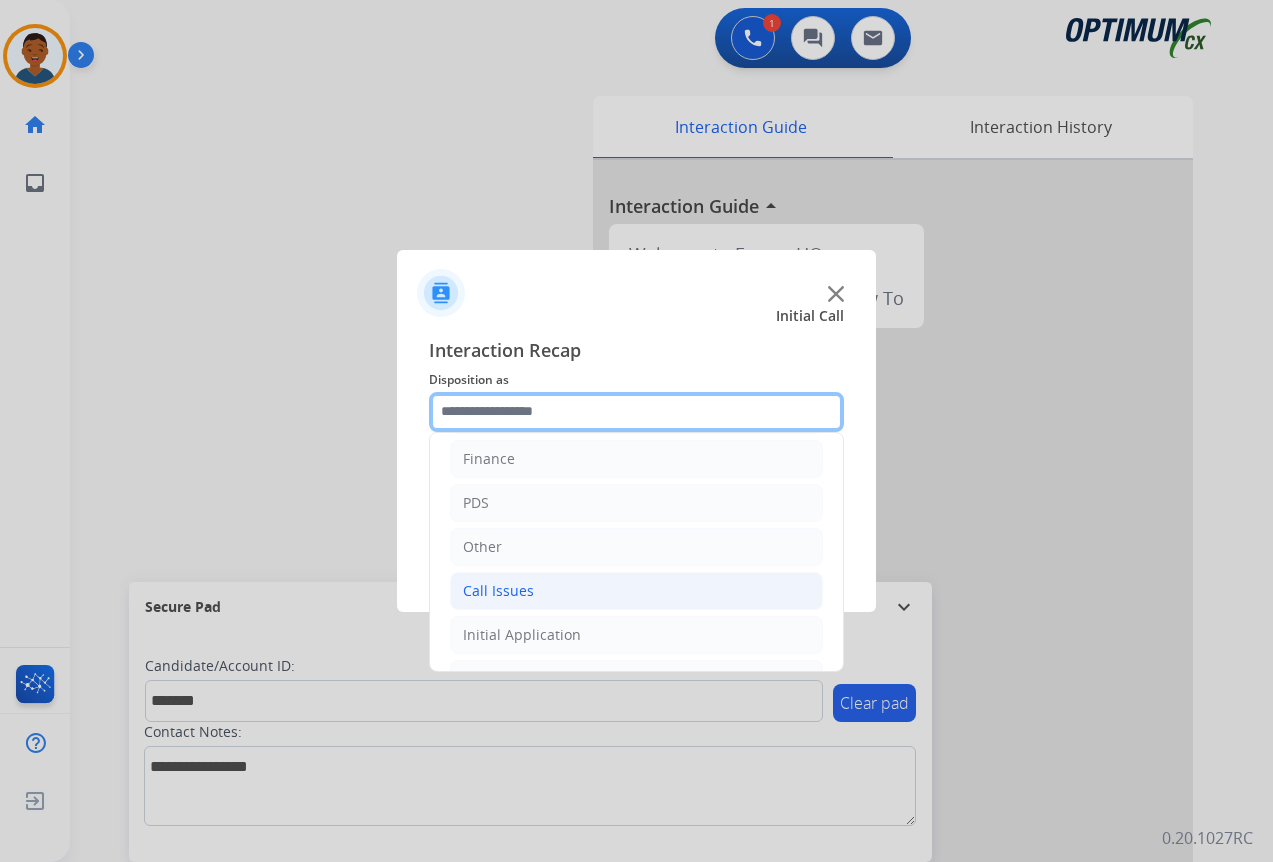 scroll, scrollTop: 136, scrollLeft: 0, axis: vertical 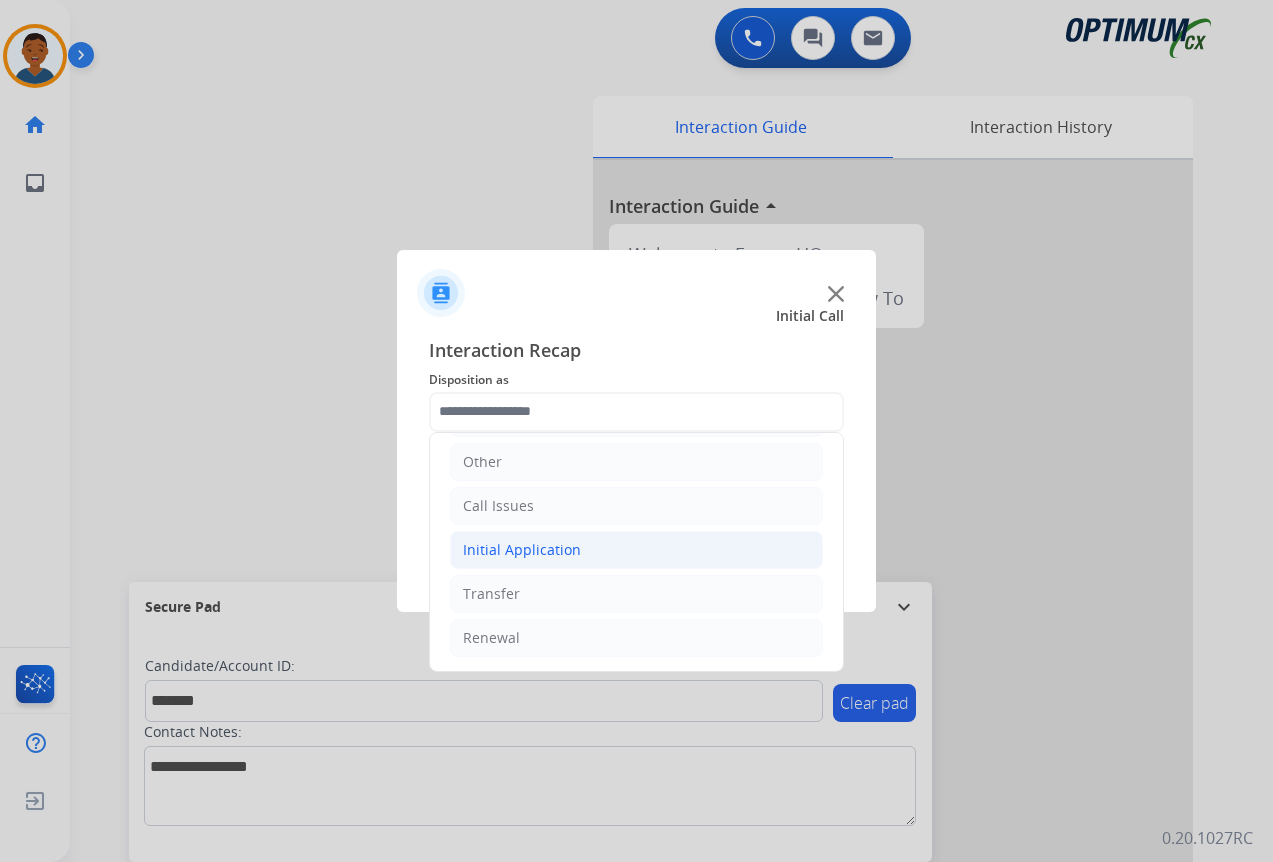 click on "Initial Application" 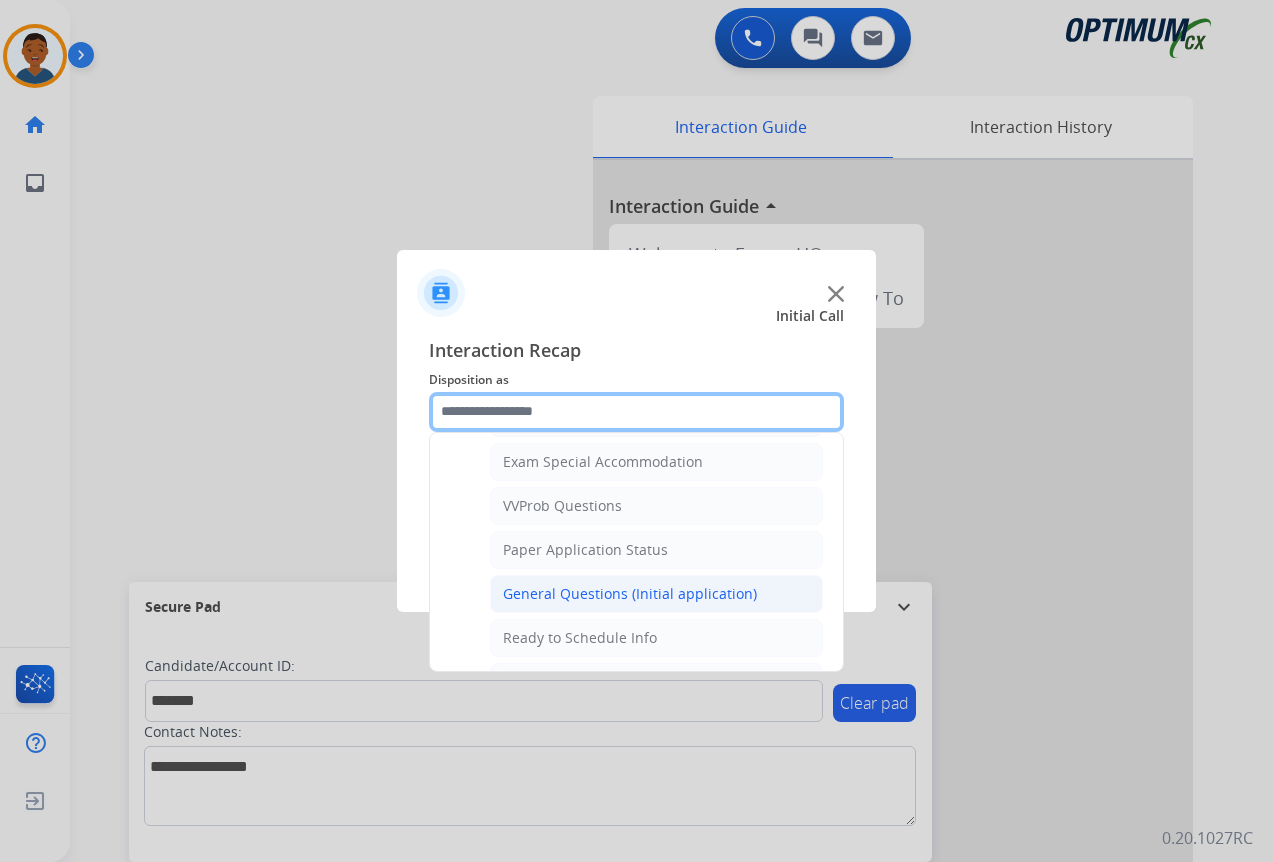 scroll, scrollTop: 1136, scrollLeft: 0, axis: vertical 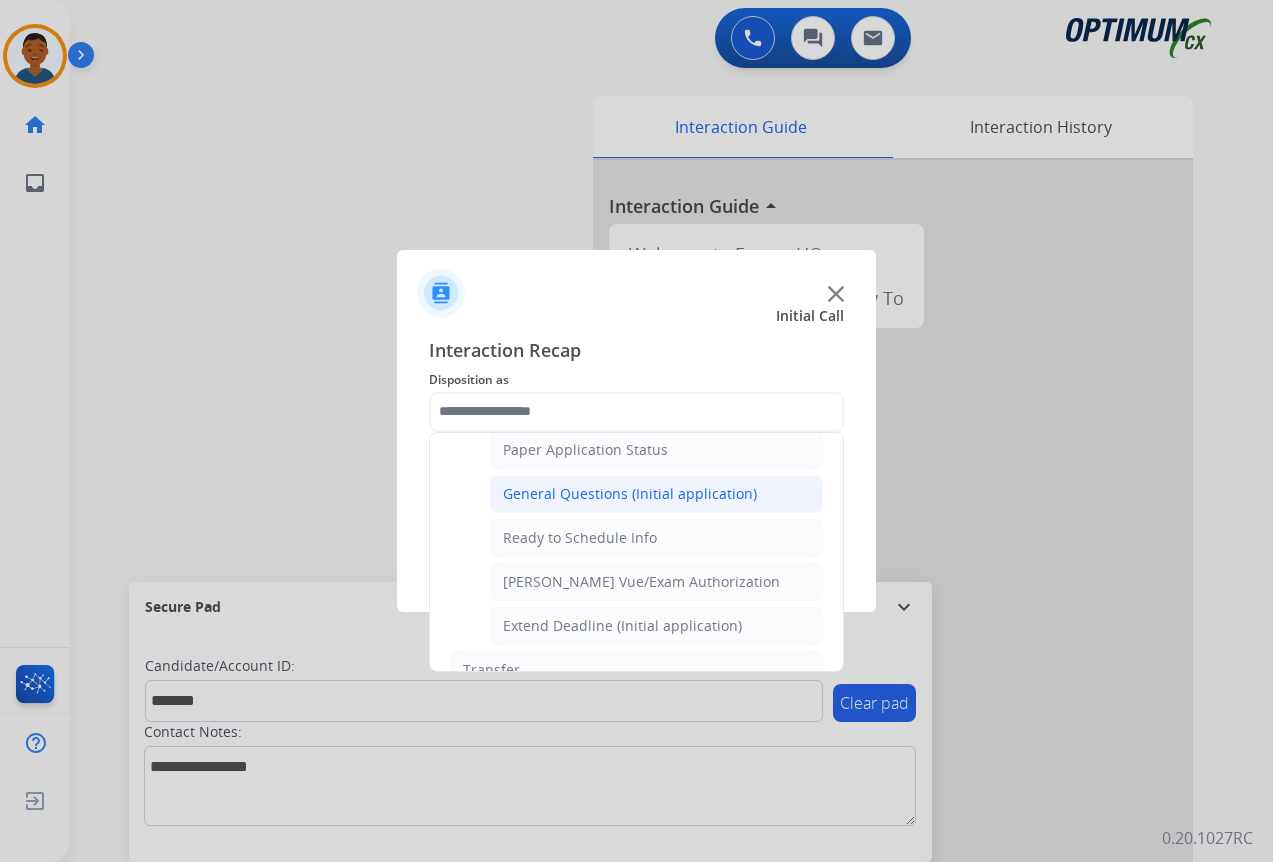 click on "General Questions (Initial application)" 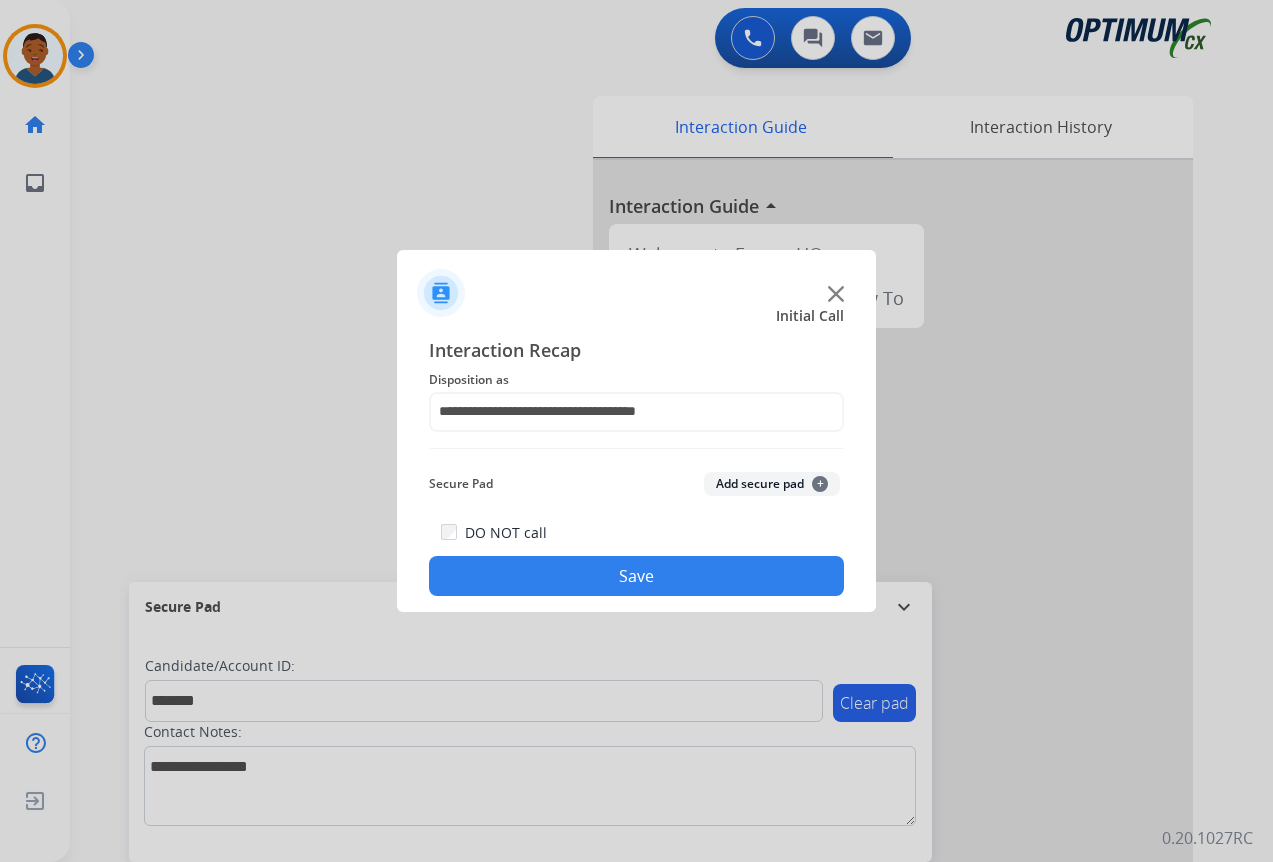 click on "Add secure pad  +" 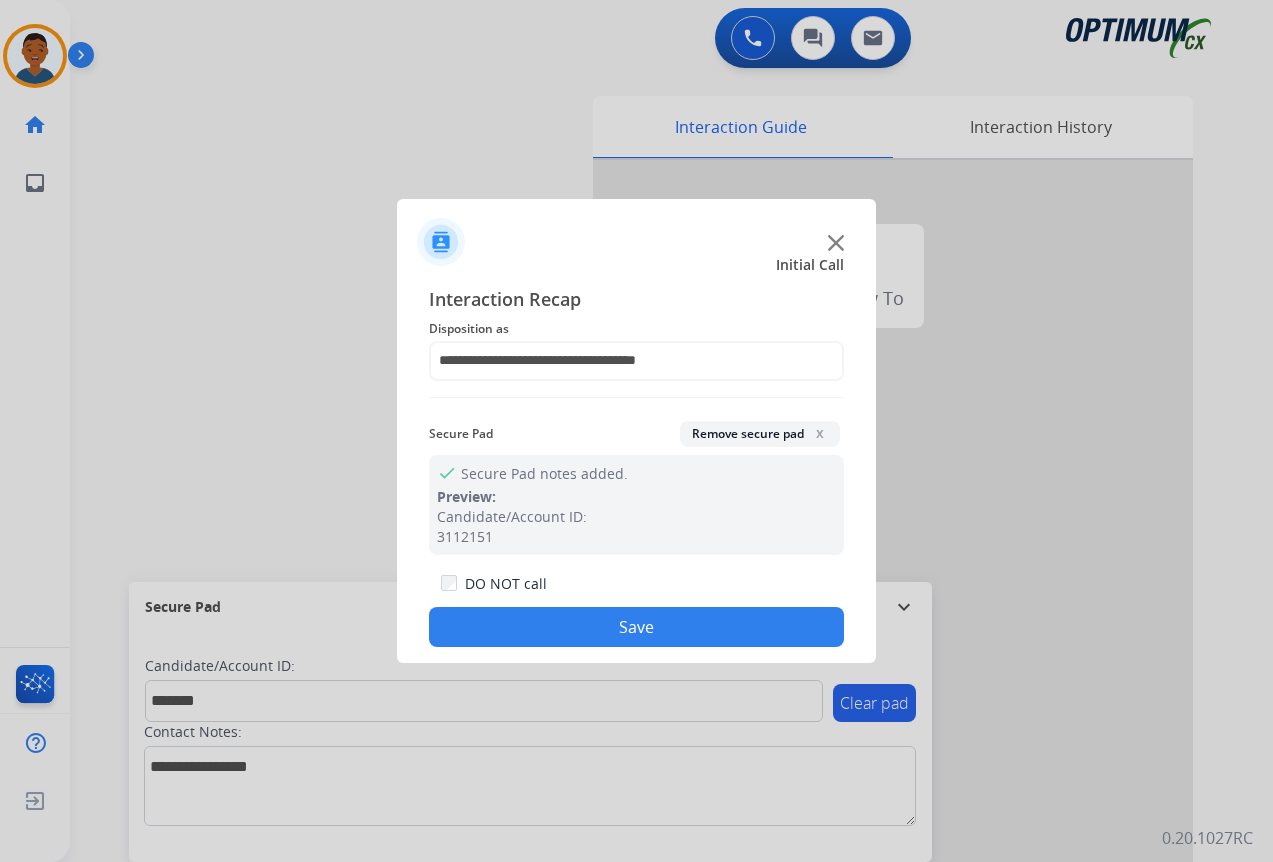 click on "Save" 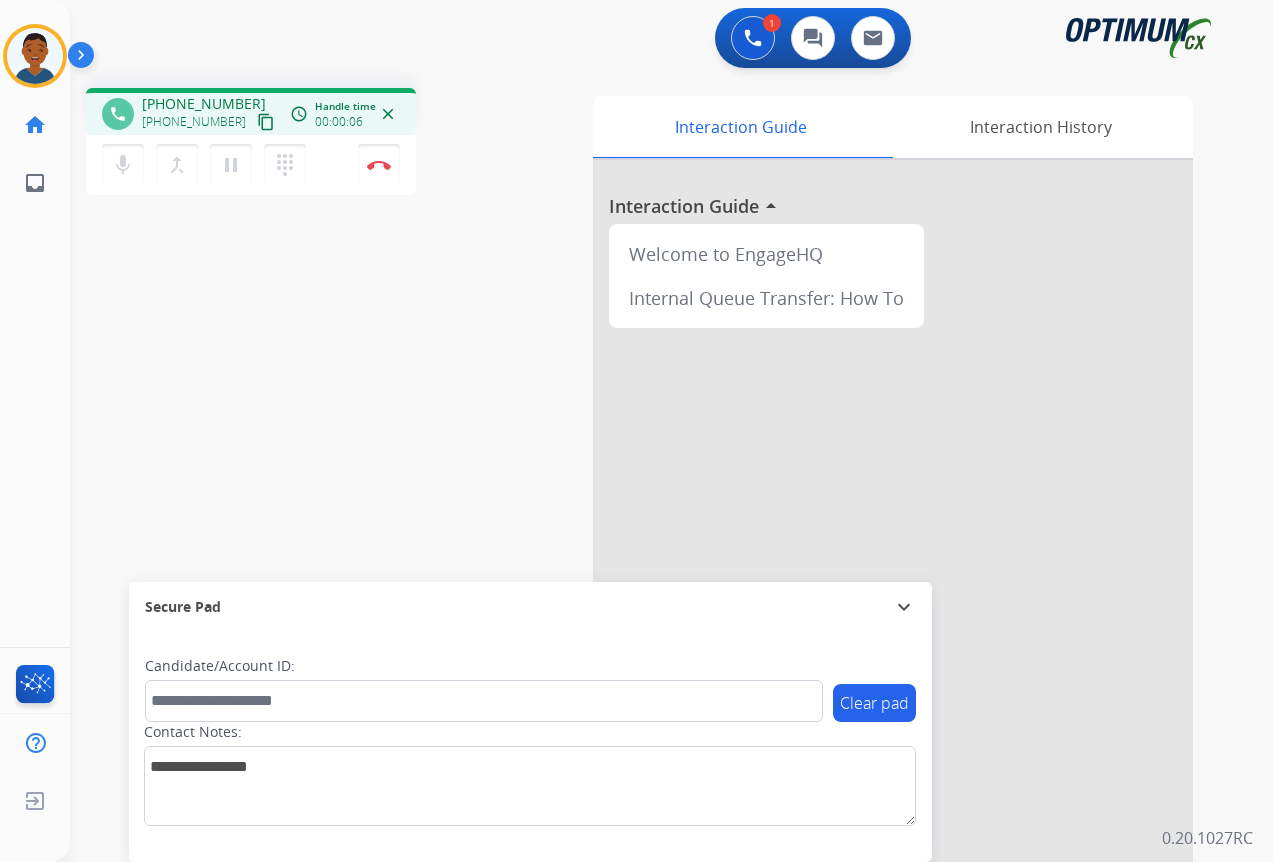click on "content_copy" at bounding box center [266, 122] 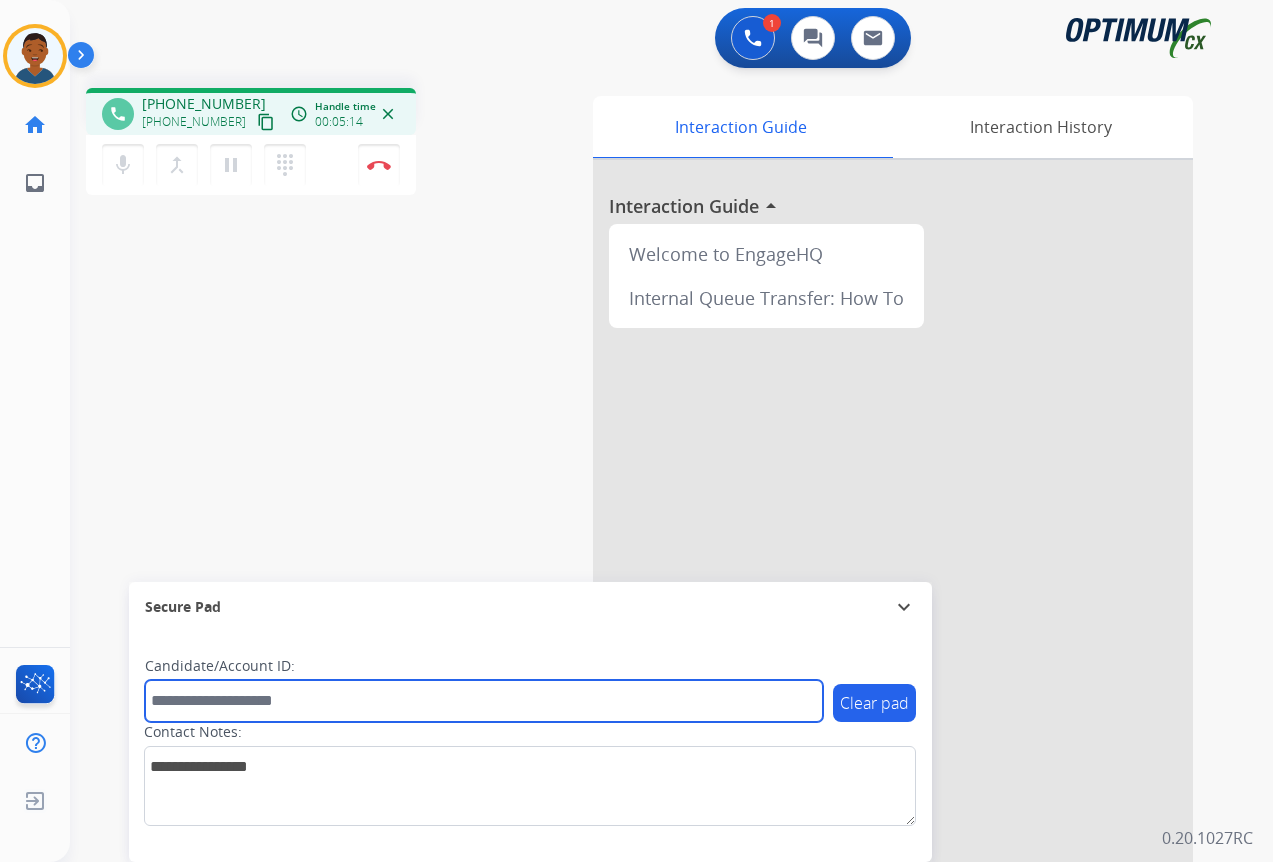 click at bounding box center (484, 701) 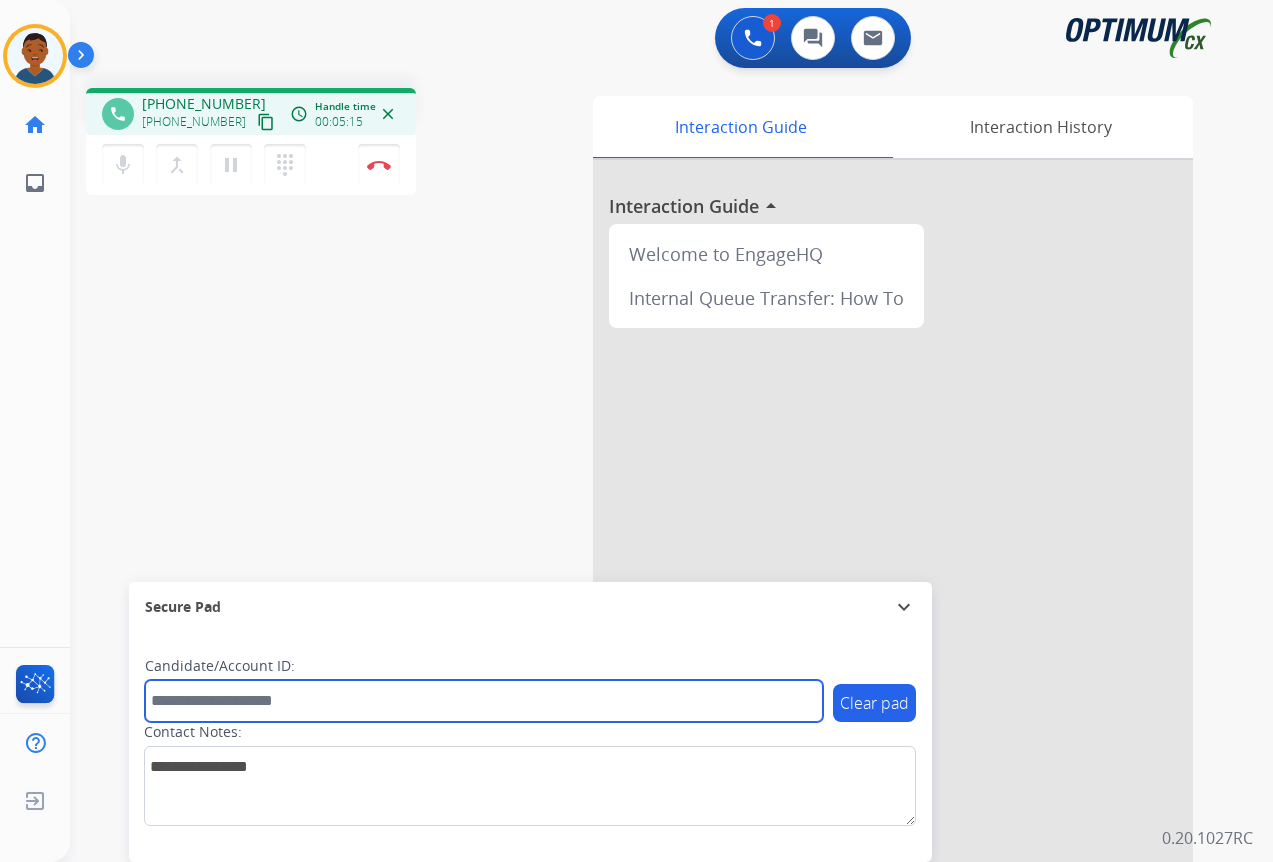 paste on "*******" 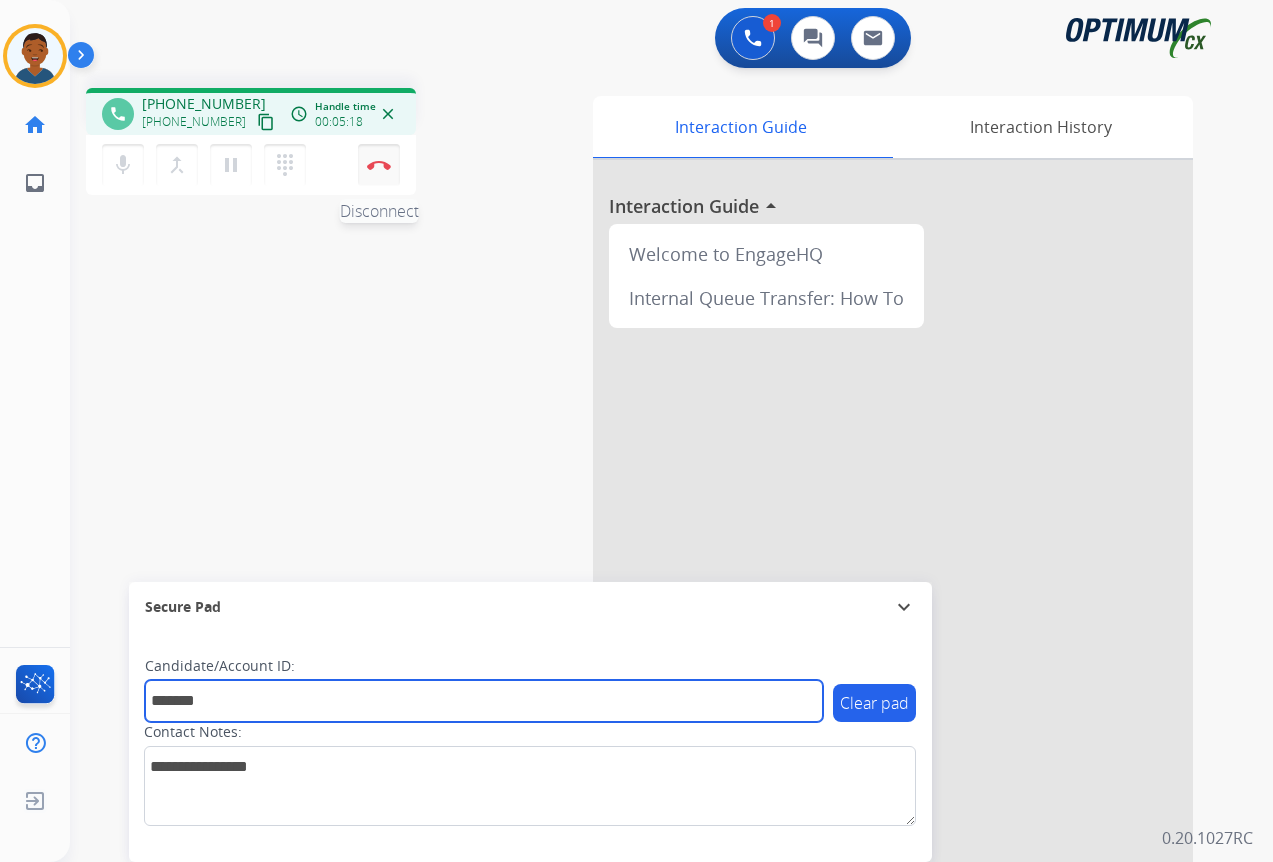 type on "*******" 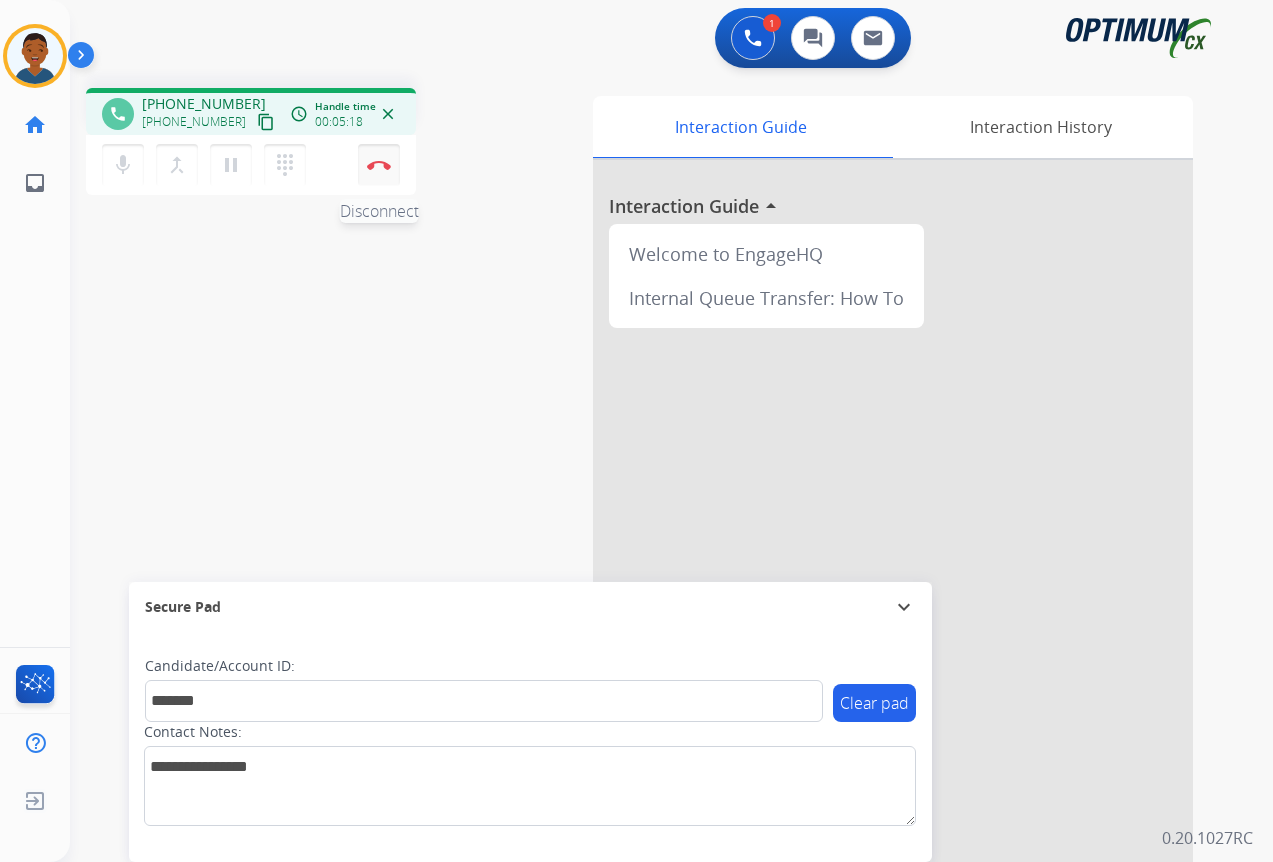 click at bounding box center (379, 165) 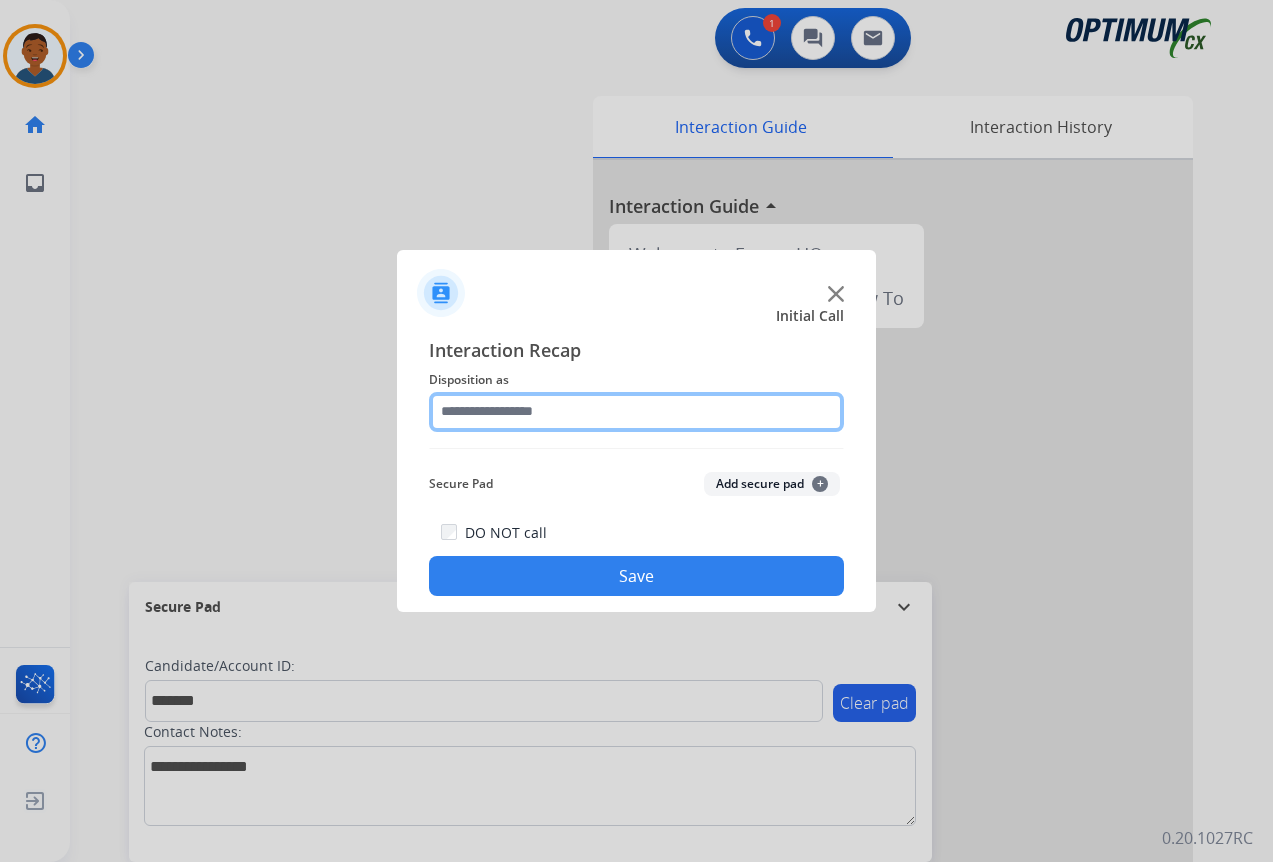click 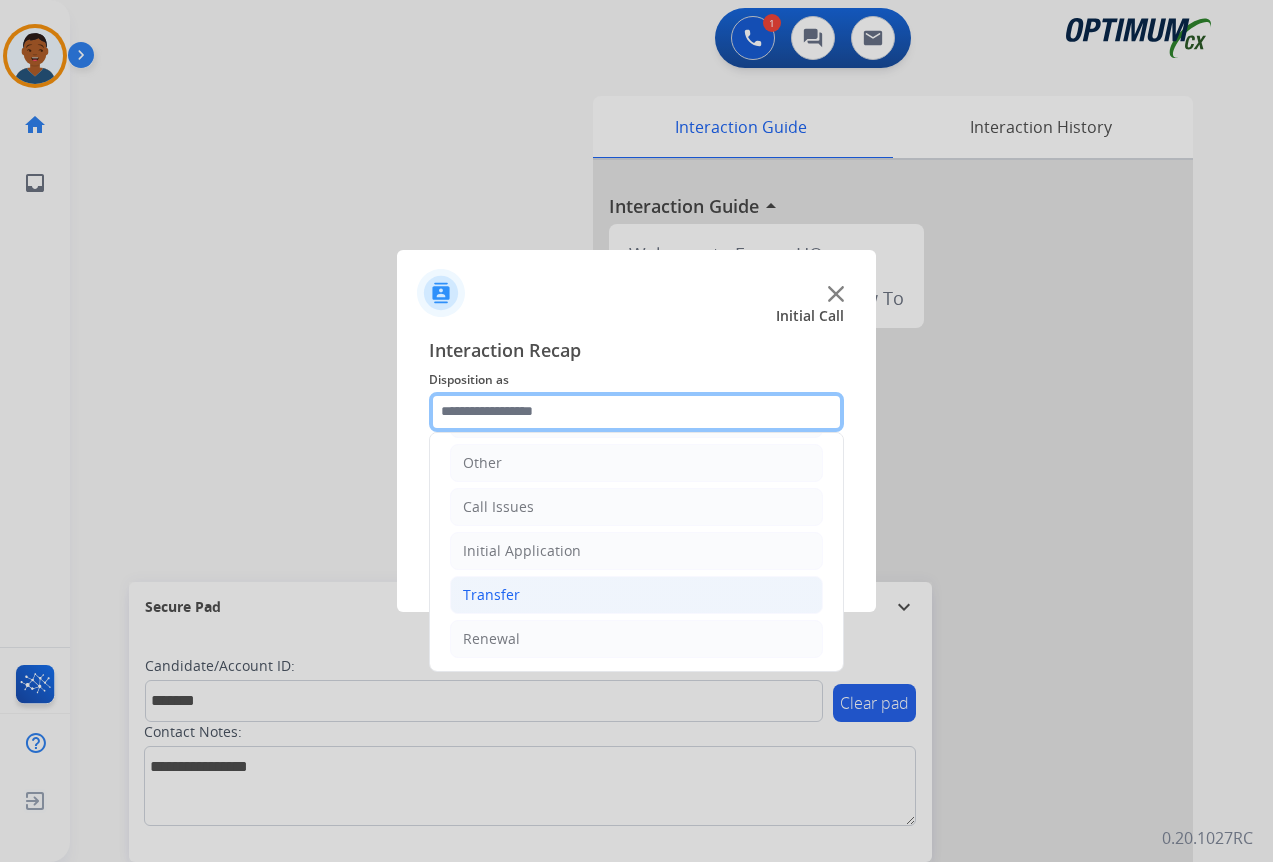 scroll, scrollTop: 136, scrollLeft: 0, axis: vertical 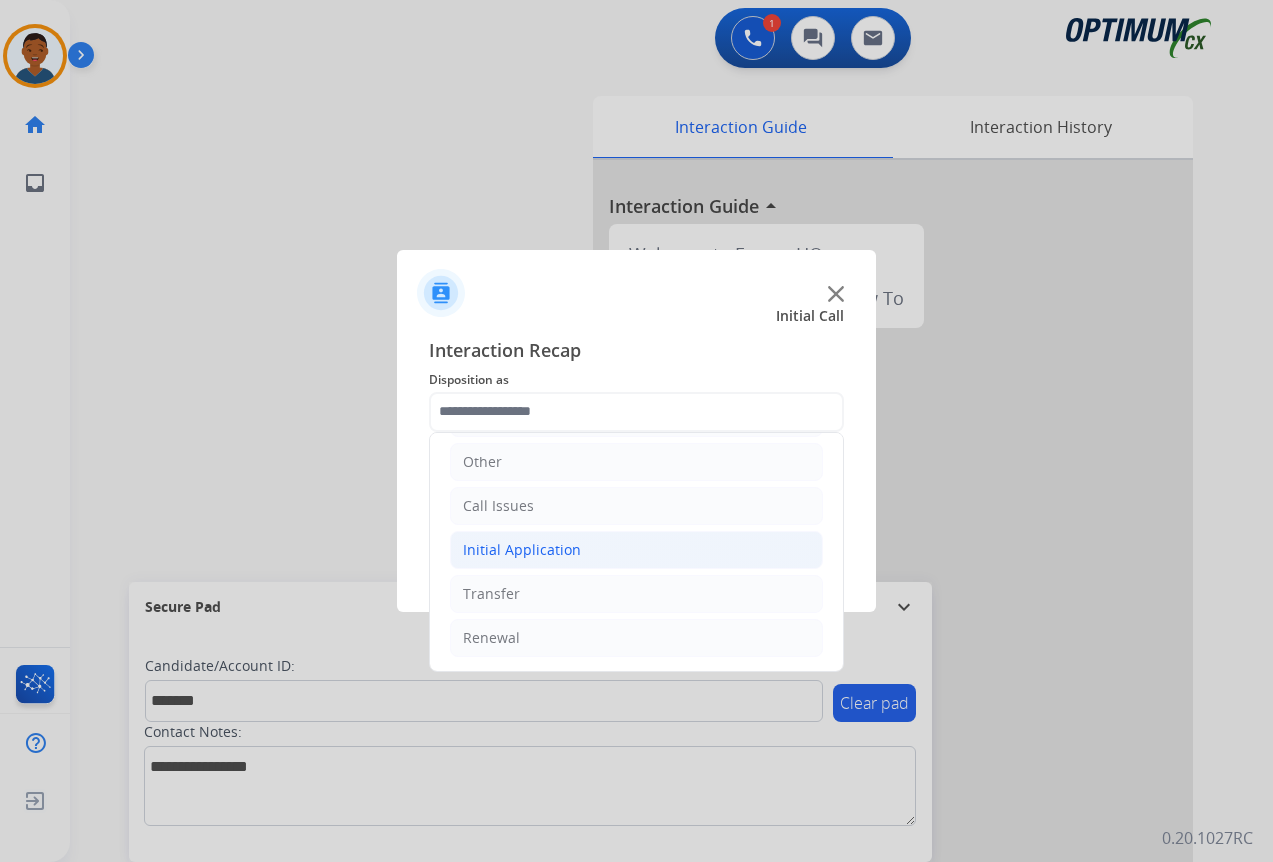 click on "Initial Application" 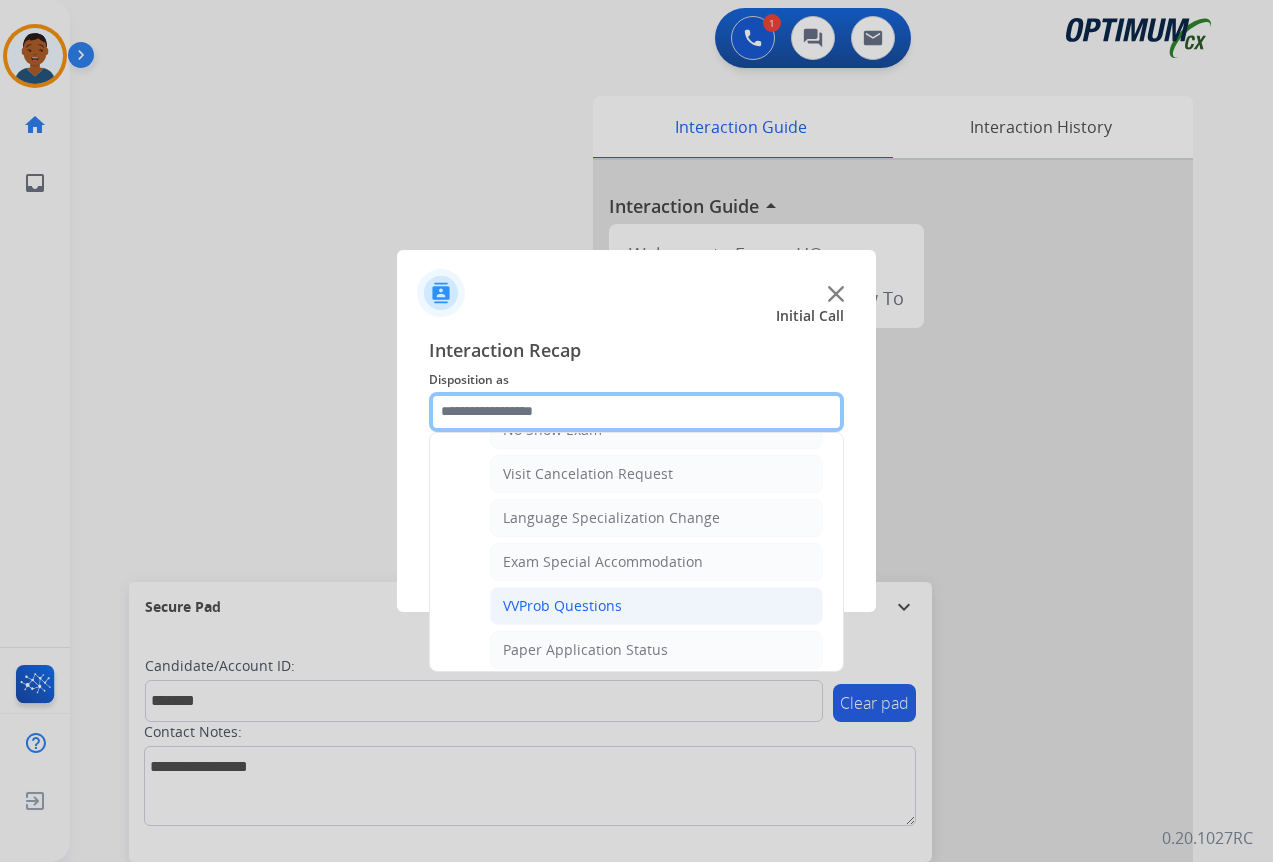 scroll, scrollTop: 1036, scrollLeft: 0, axis: vertical 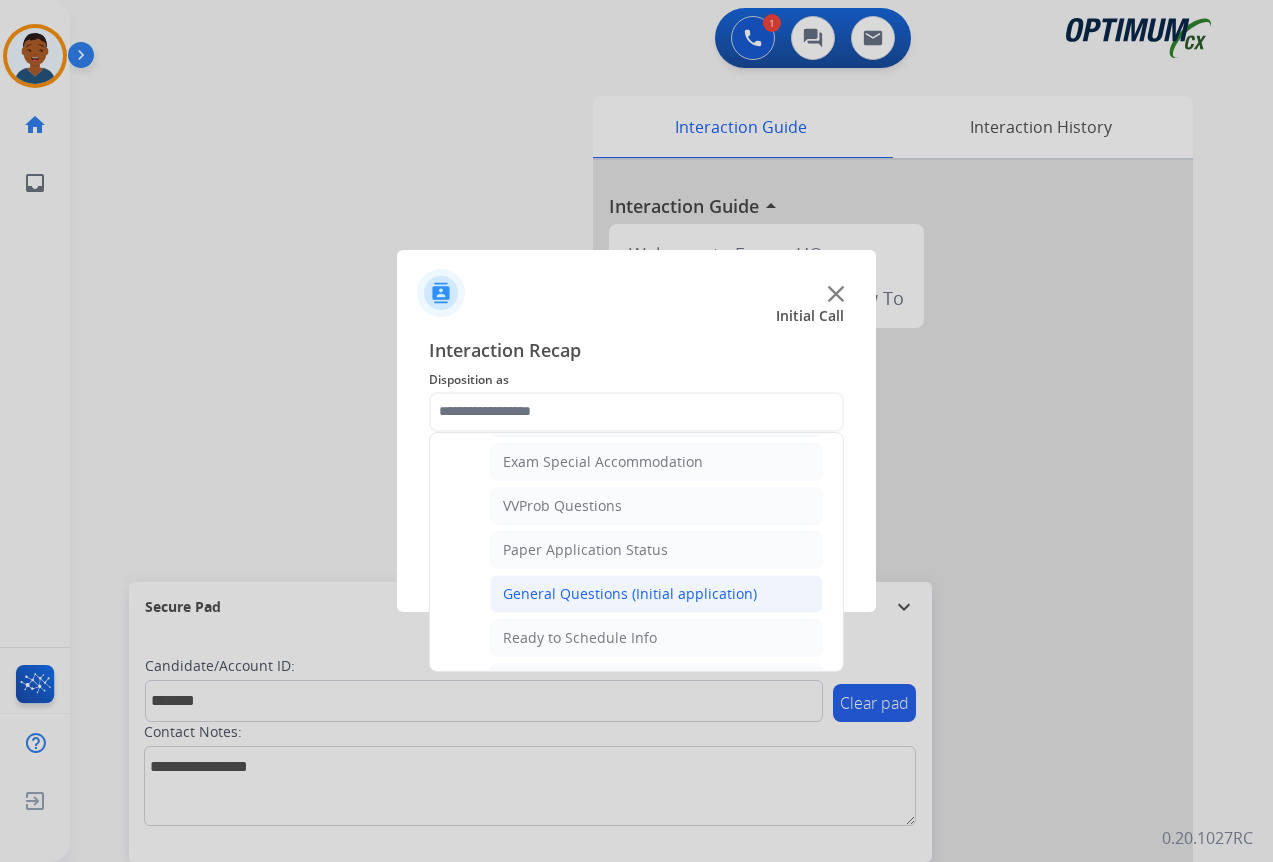 click on "General Questions (Initial application)" 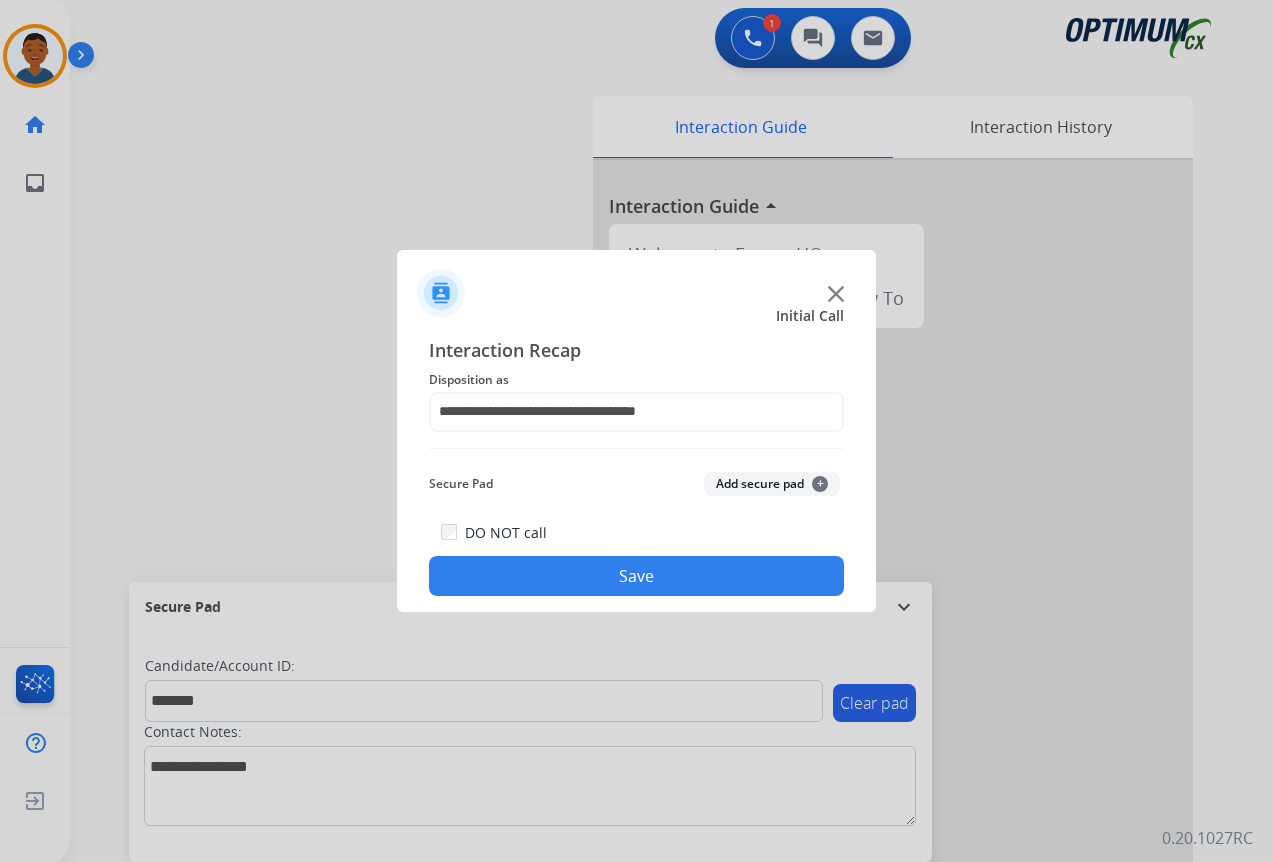 click on "Add secure pad  +" 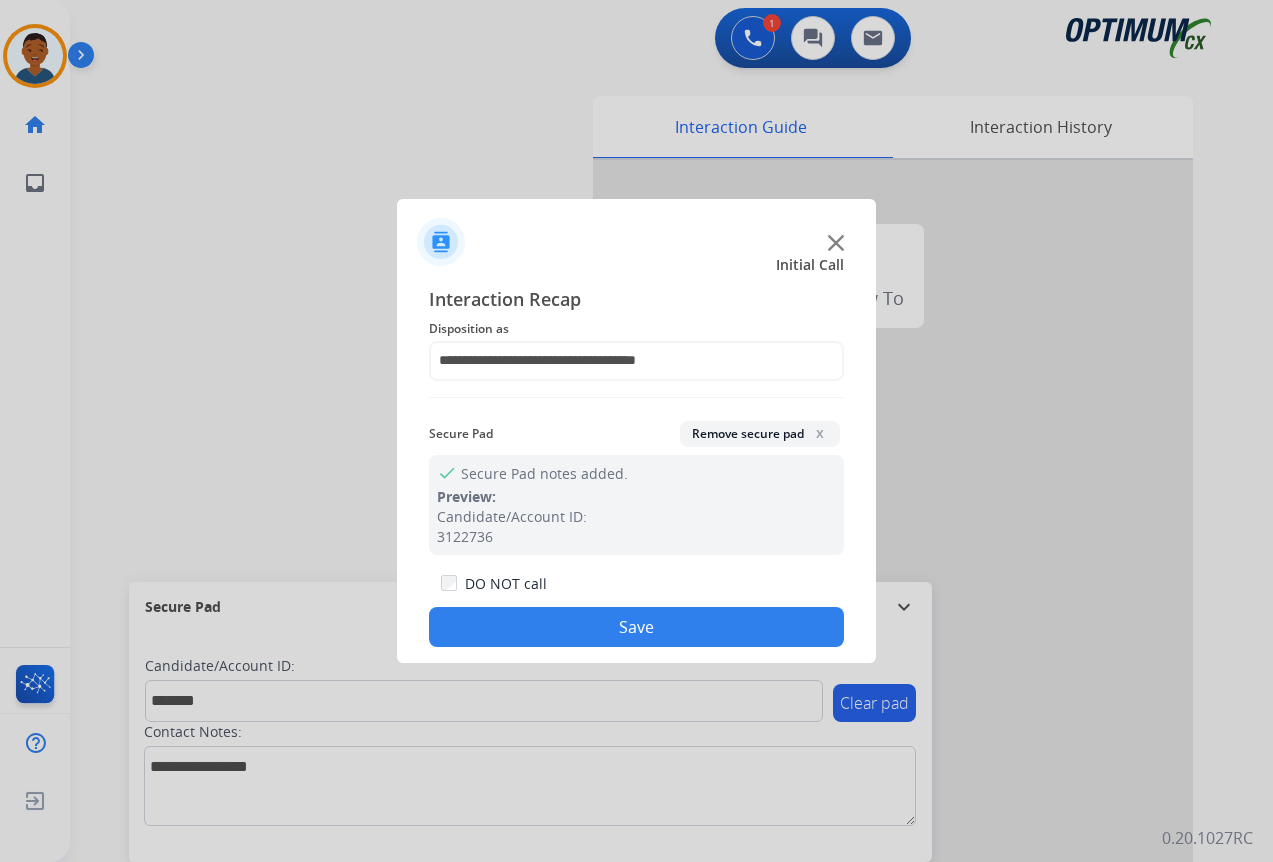 click on "Save" 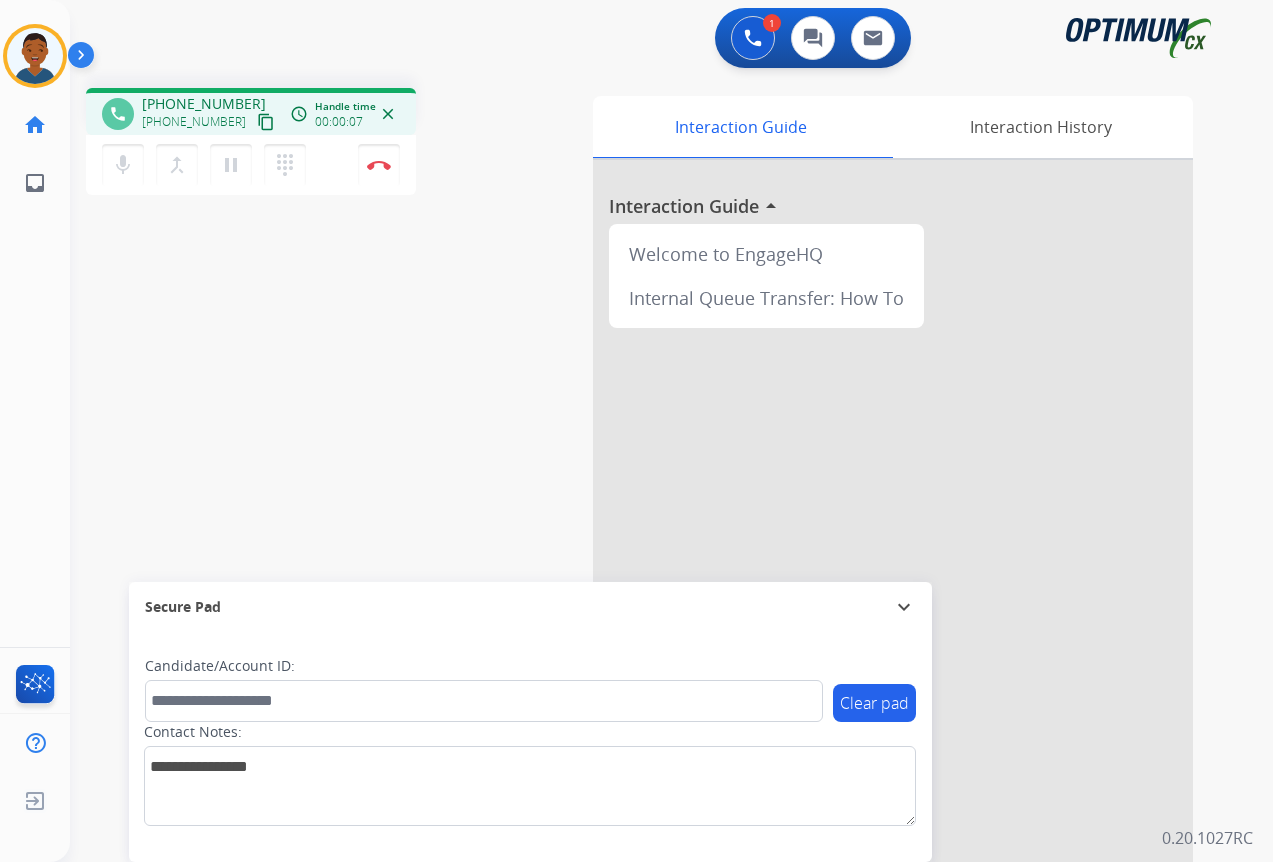 click on "content_copy" at bounding box center [266, 122] 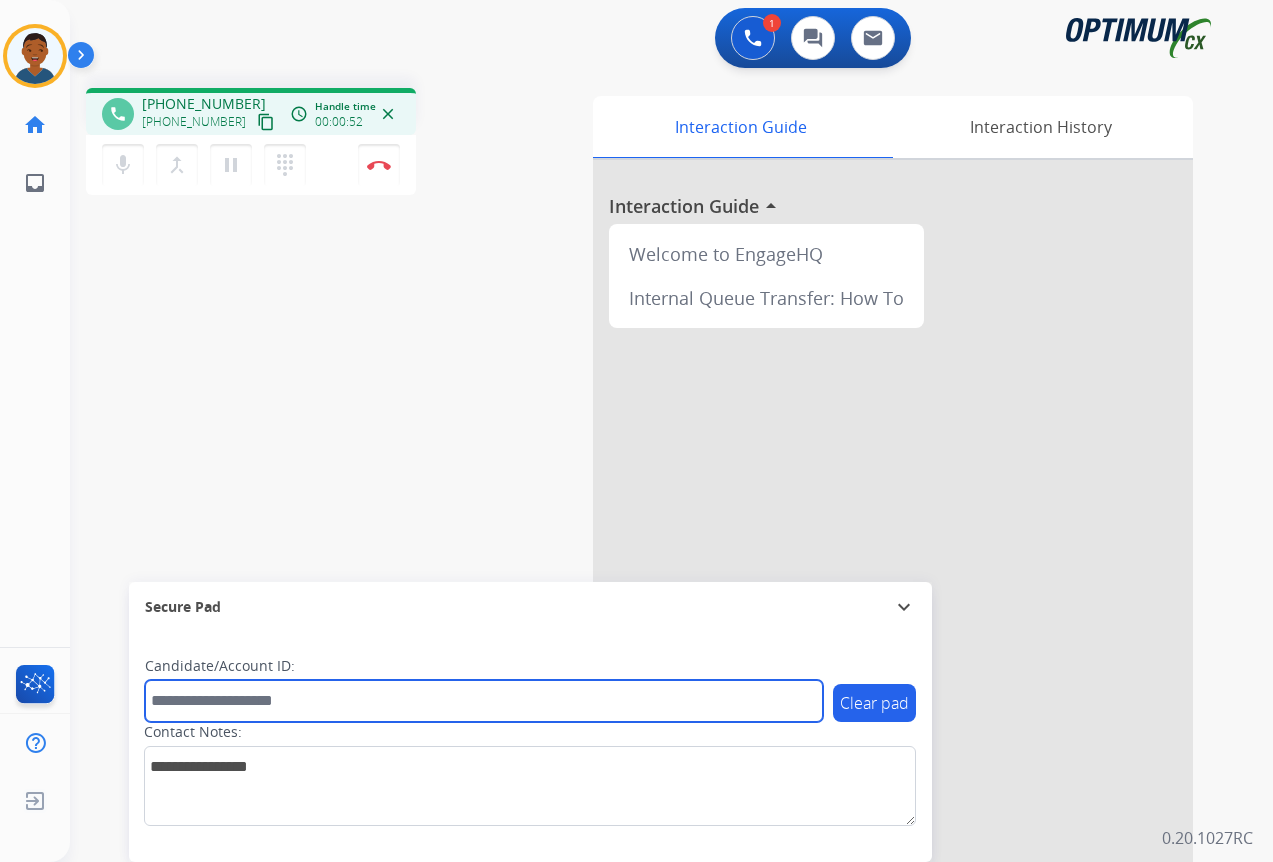 click at bounding box center [484, 701] 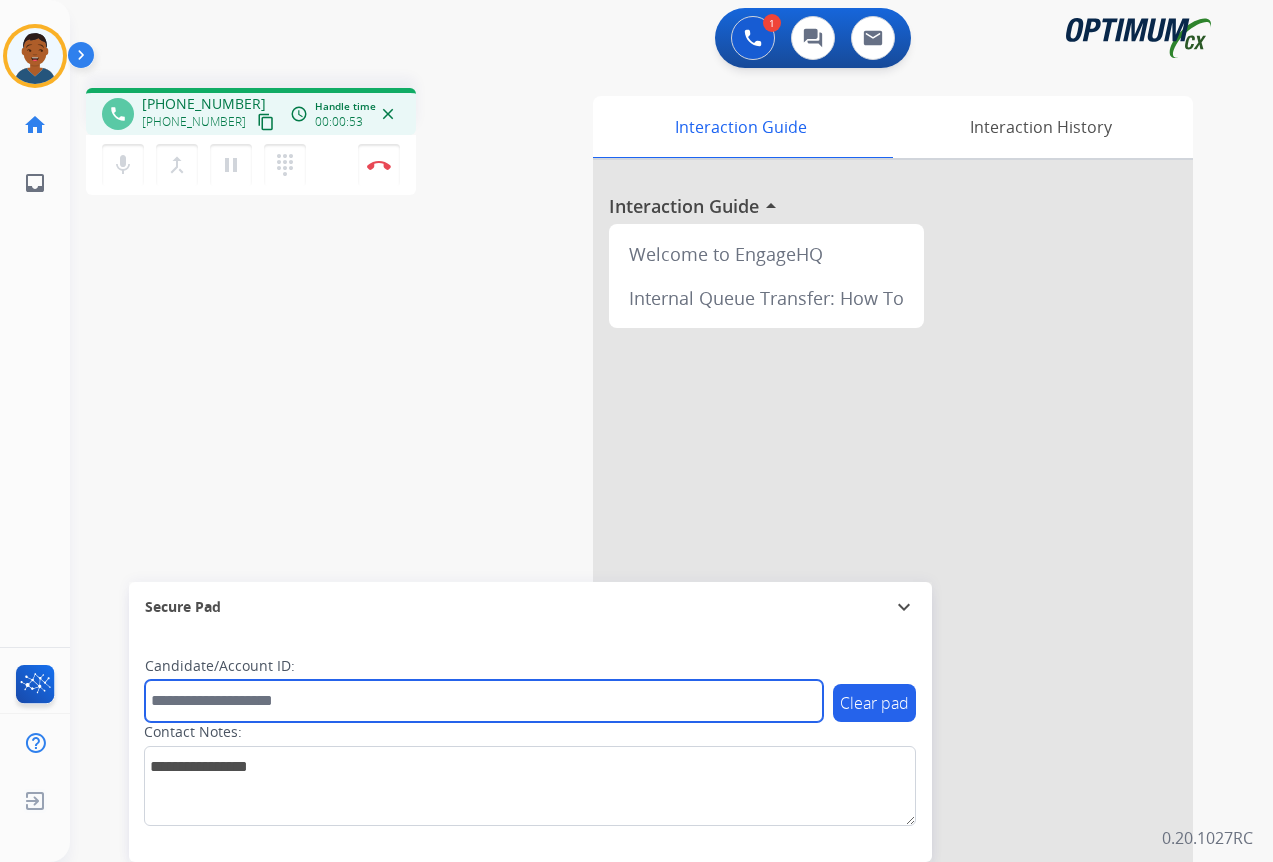 paste on "*******" 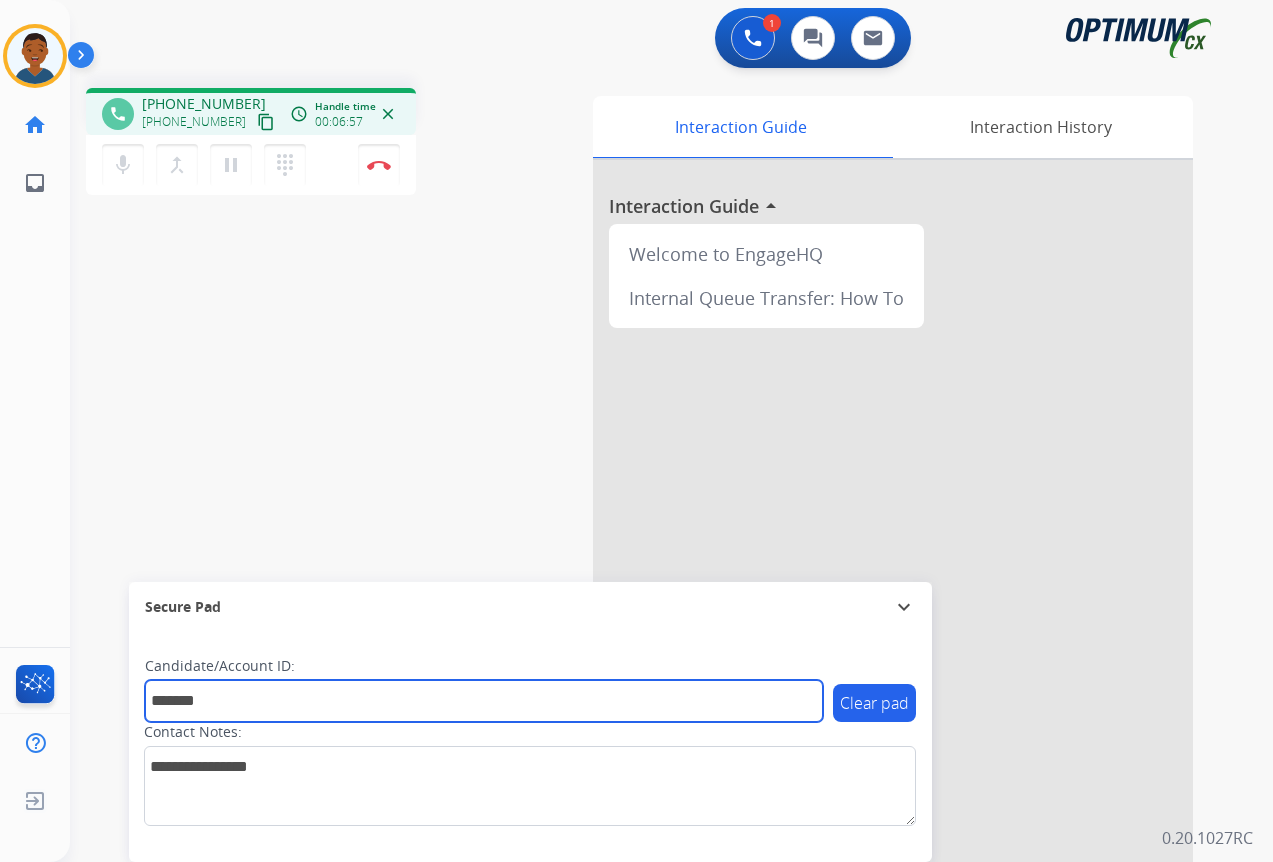 click on "*******" at bounding box center [484, 701] 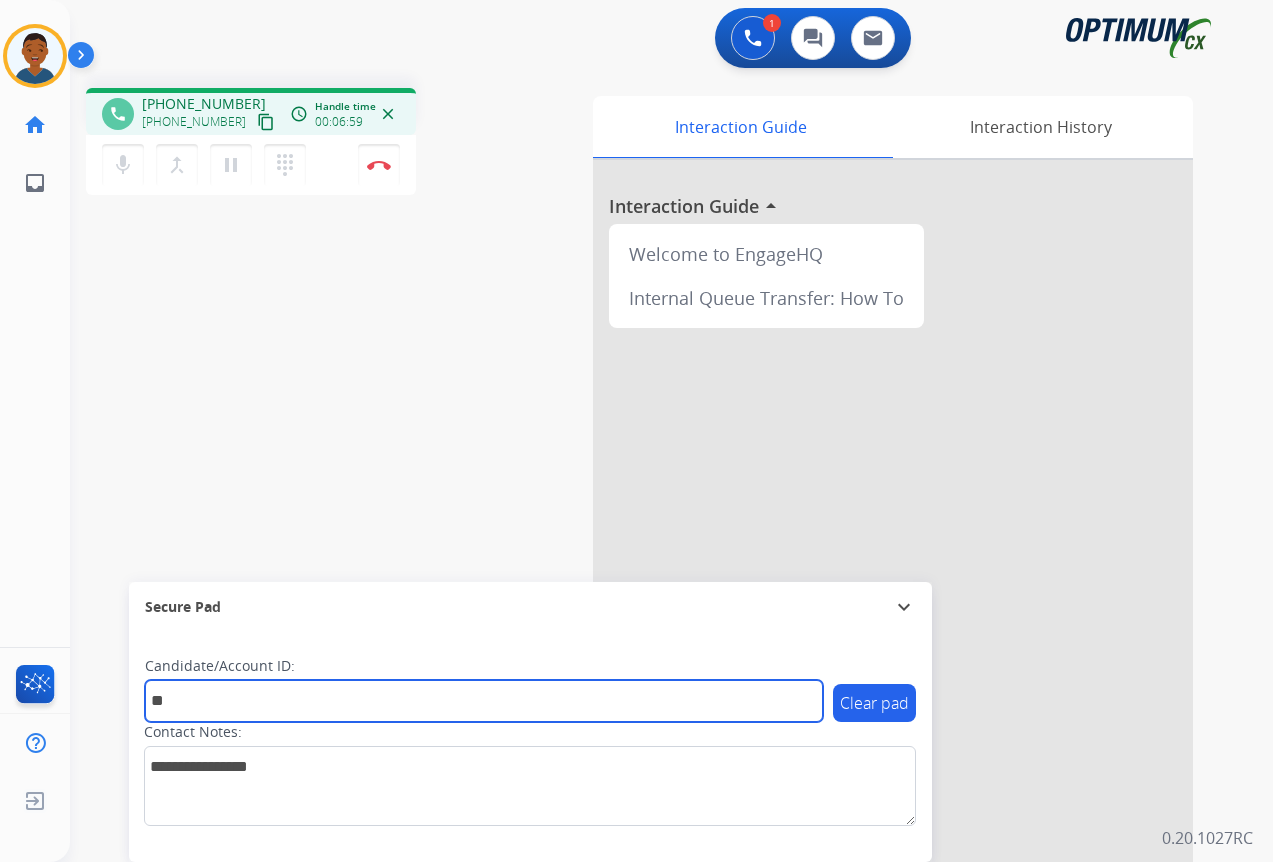 type on "*" 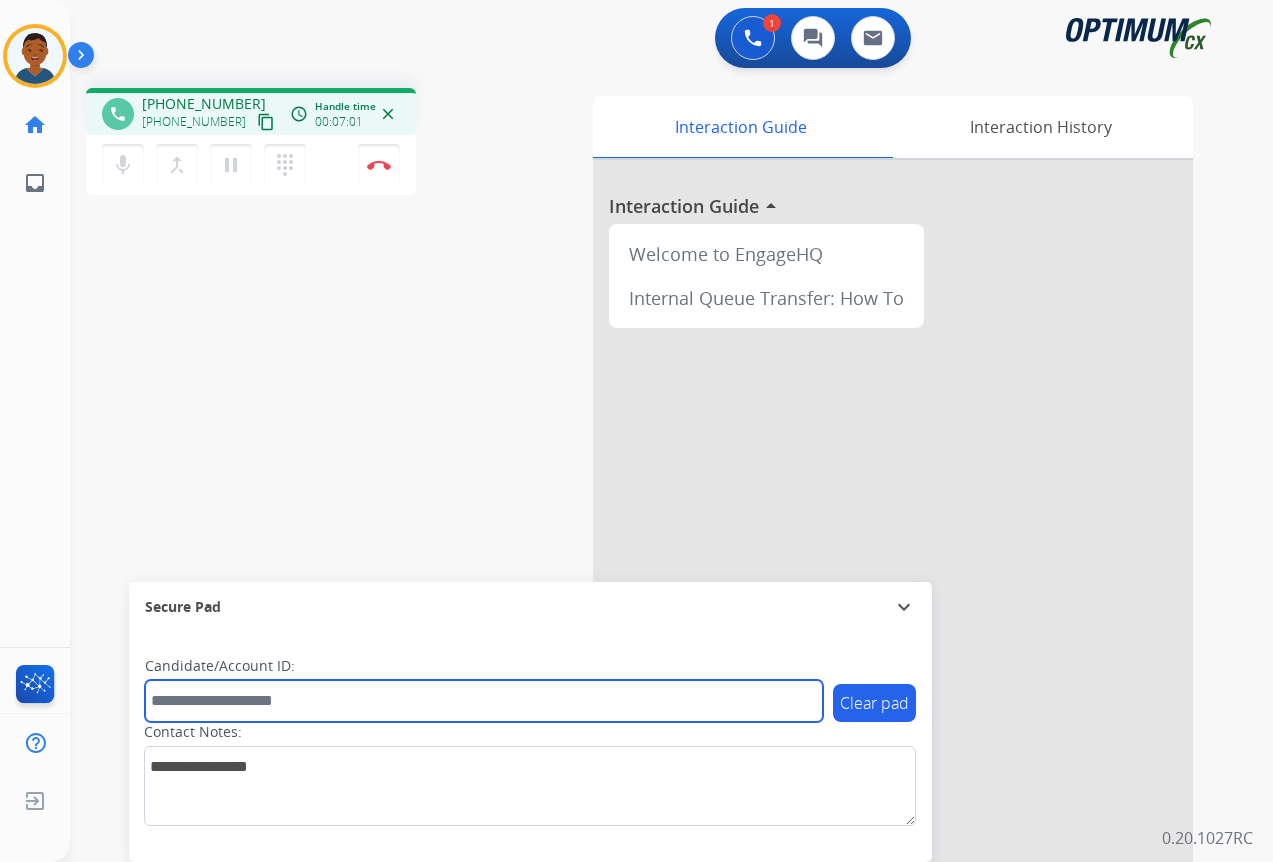 paste on "*******" 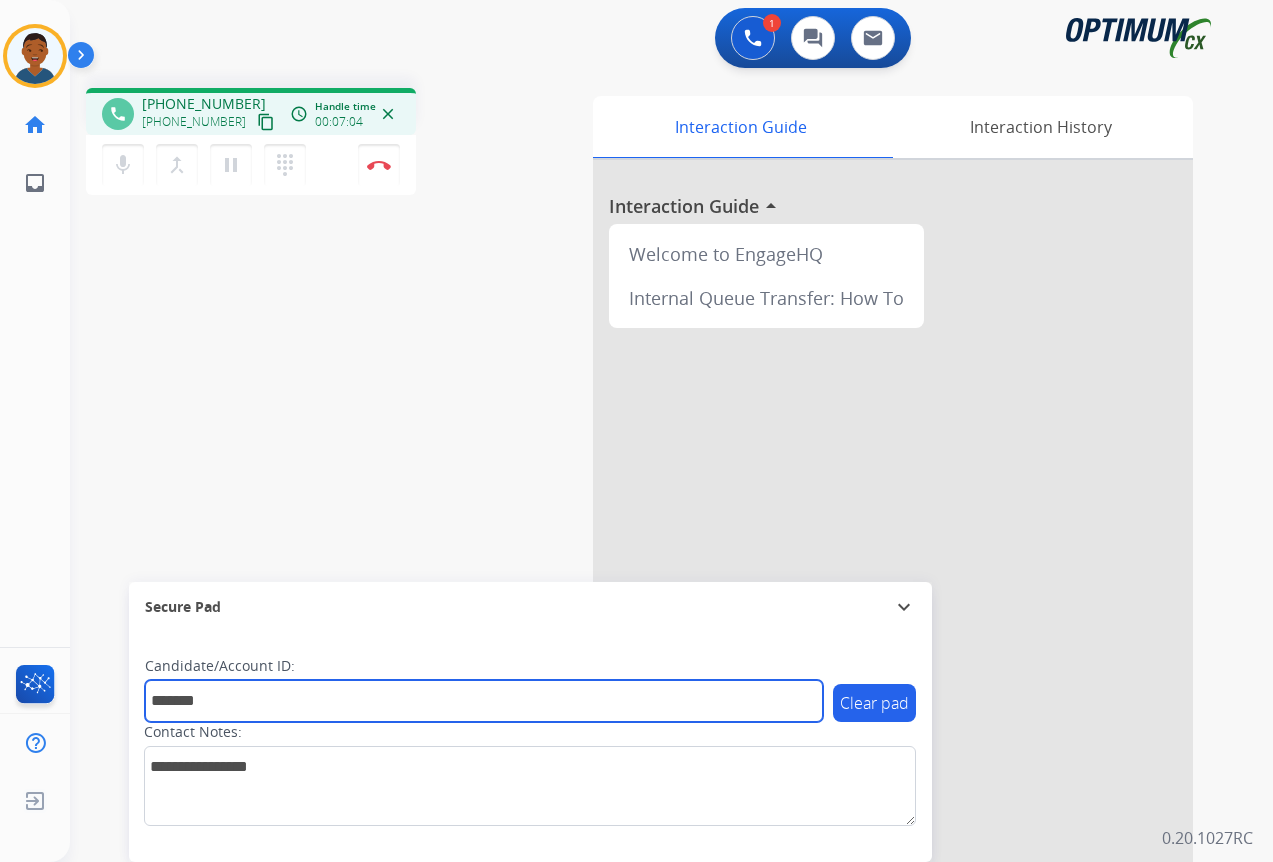 type on "*******" 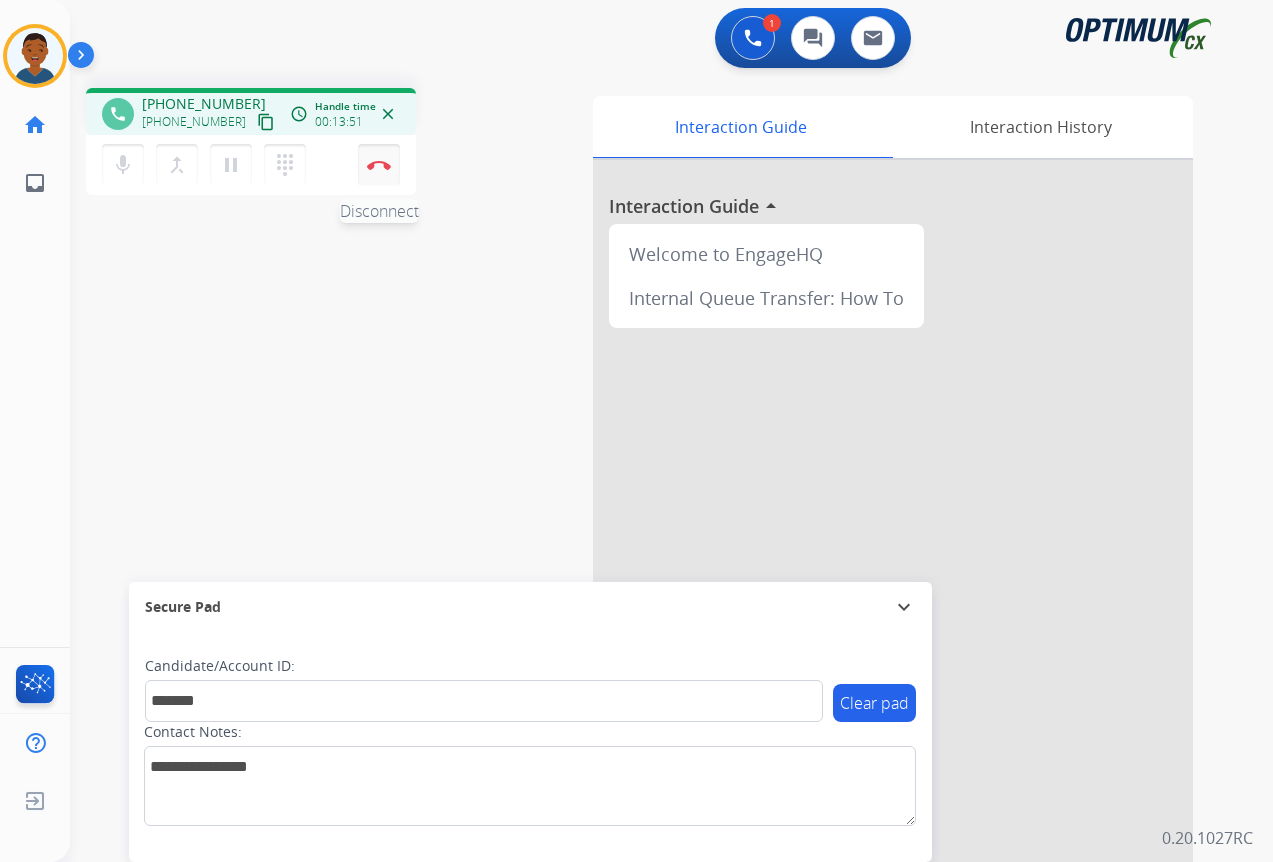 click at bounding box center [379, 165] 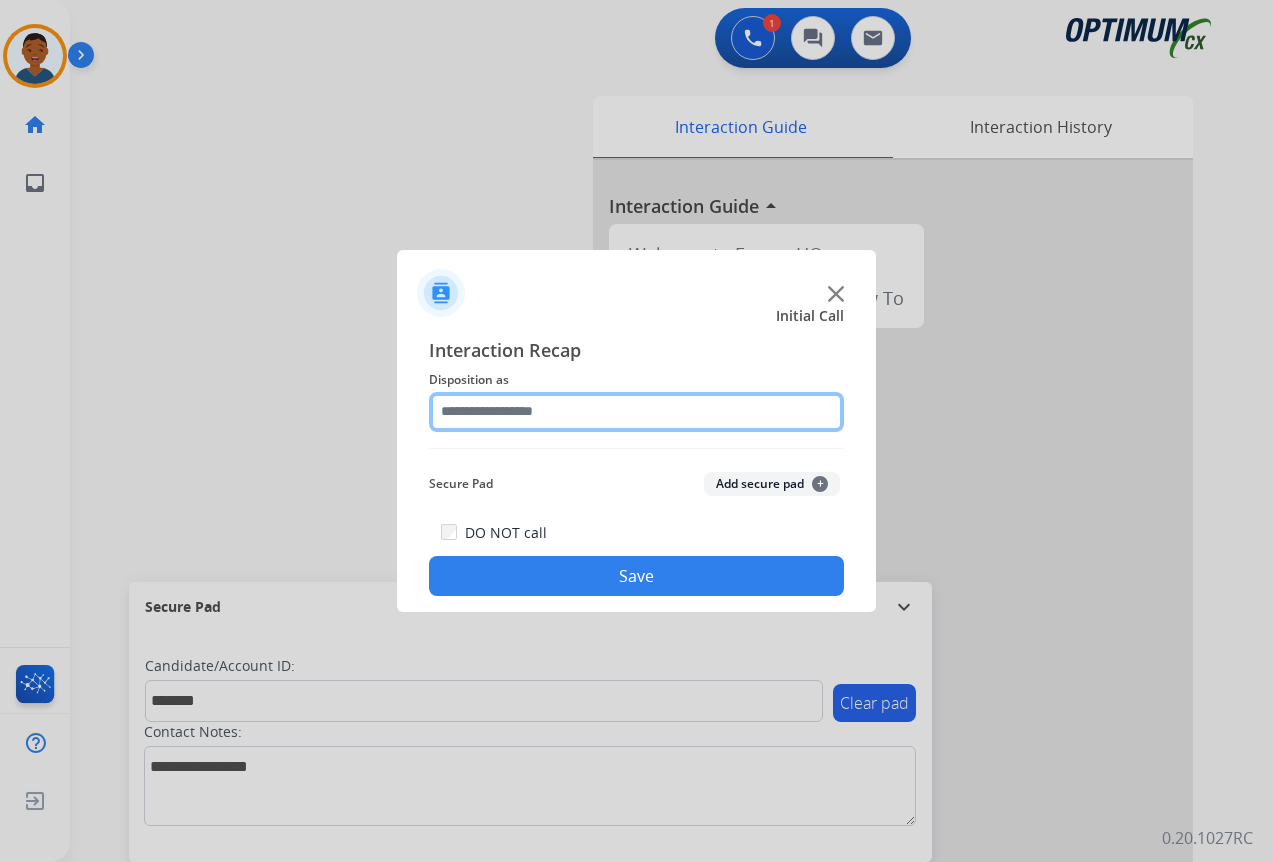 click 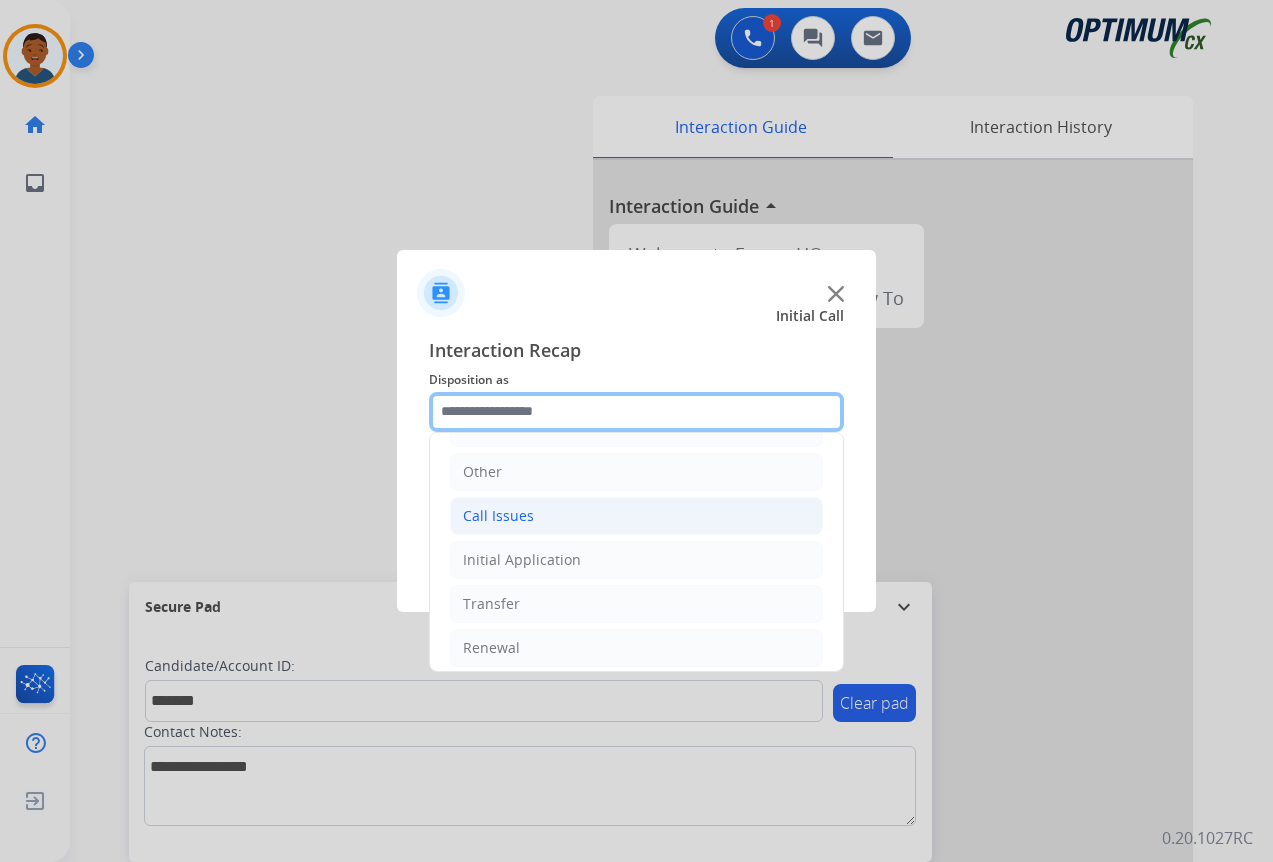scroll, scrollTop: 136, scrollLeft: 0, axis: vertical 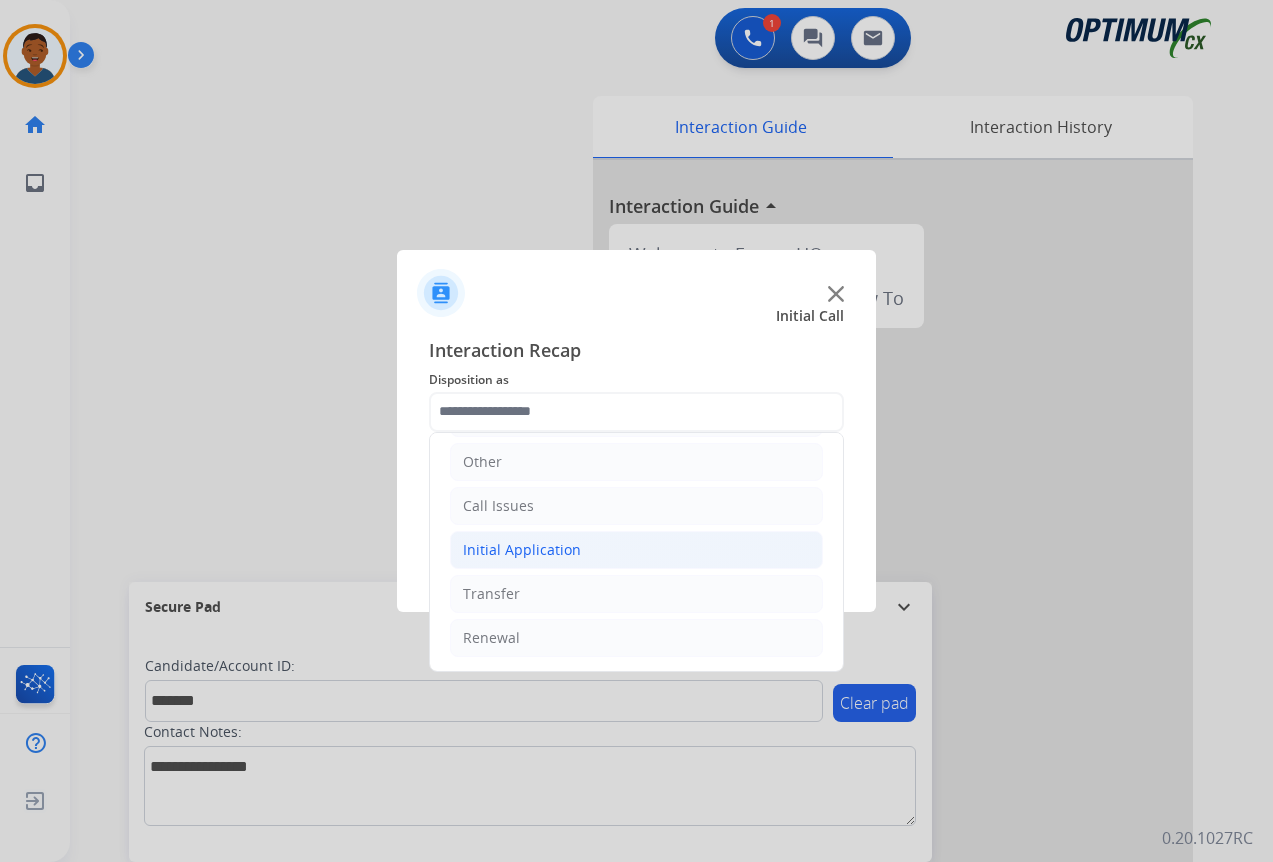 click on "Initial Application" 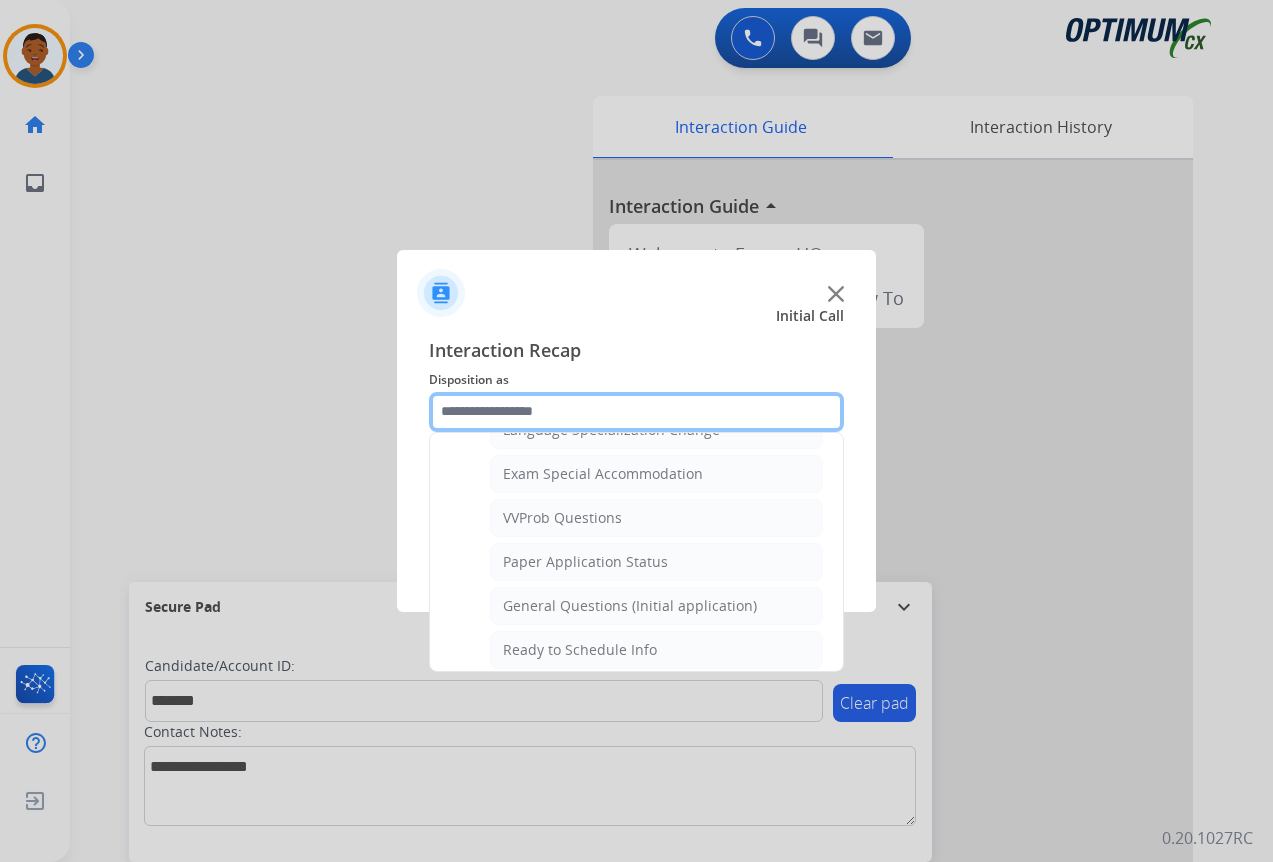 scroll, scrollTop: 1112, scrollLeft: 0, axis: vertical 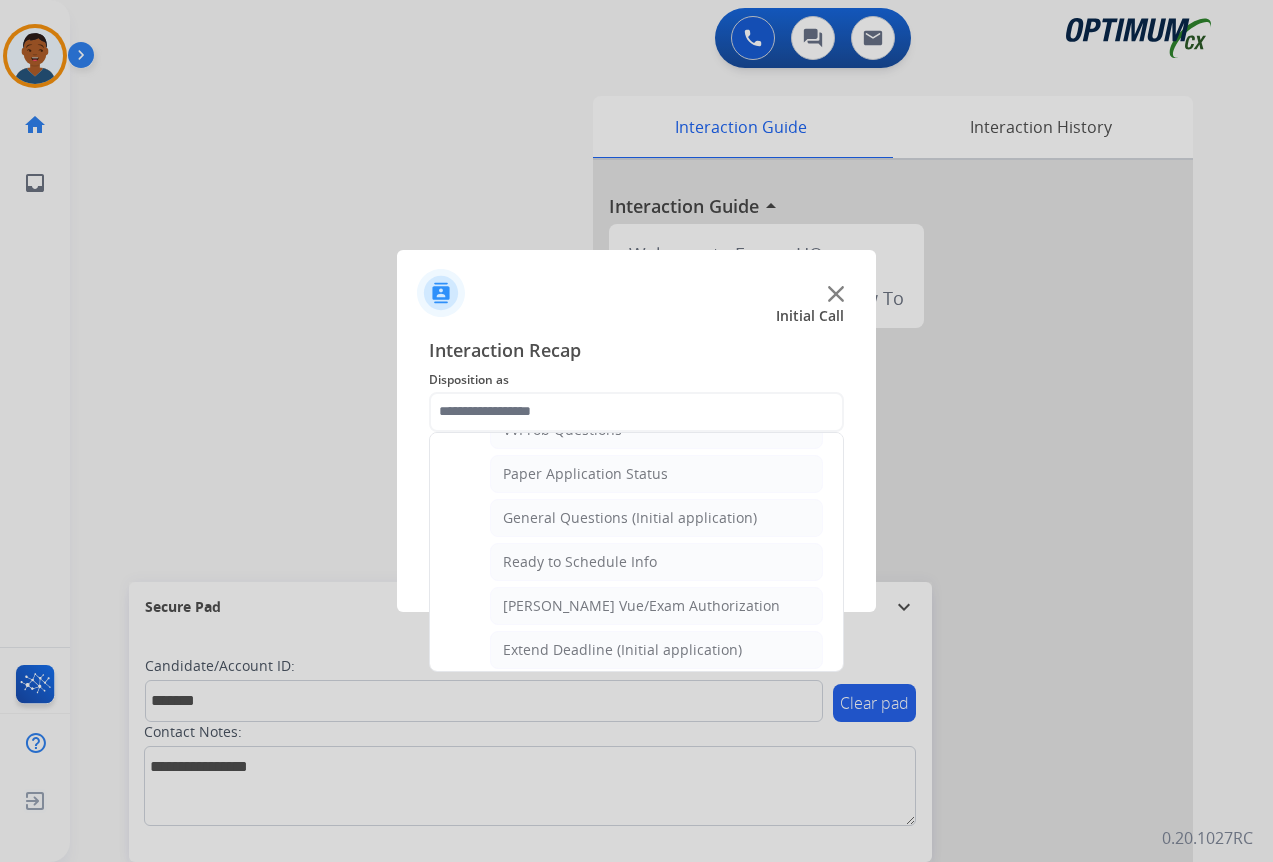 click on "General Questions (Initial application)" 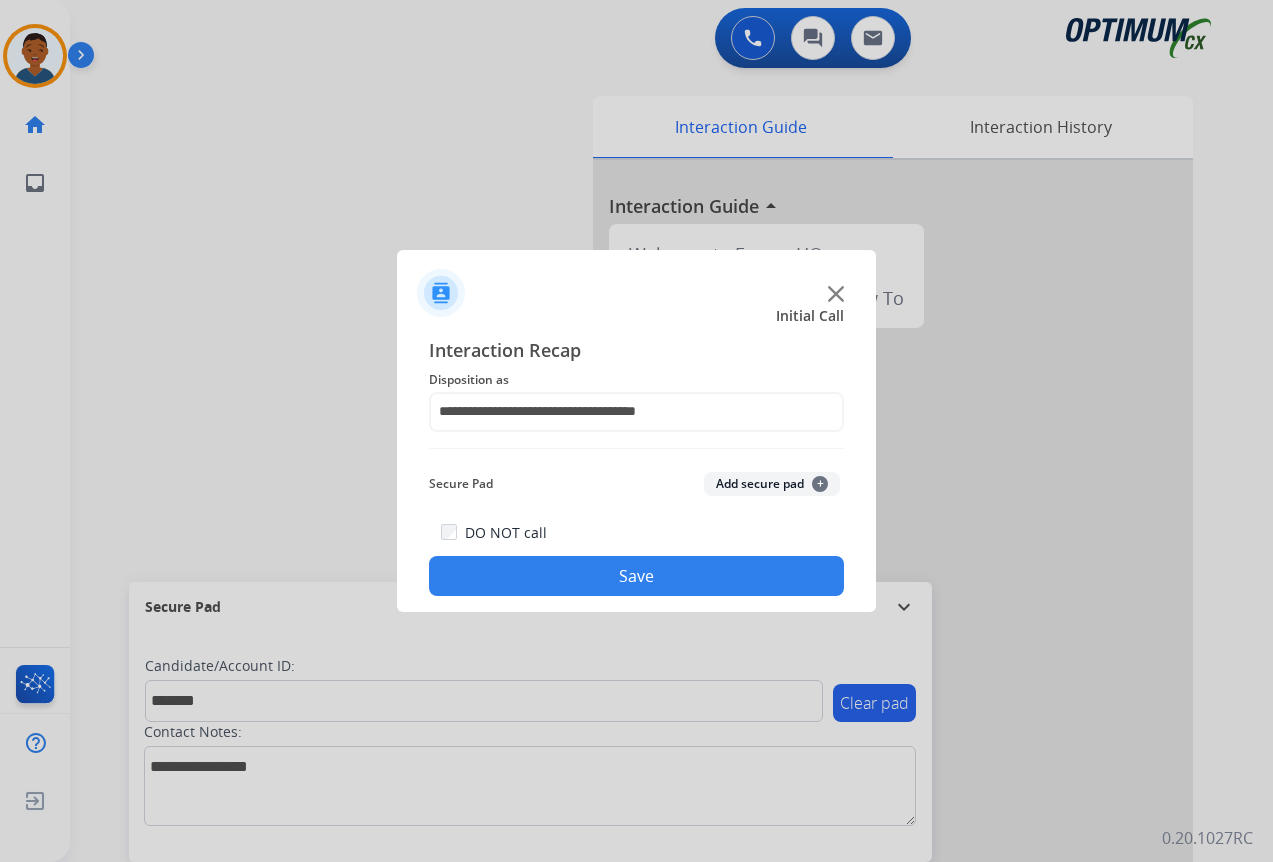 click on "Add secure pad  +" 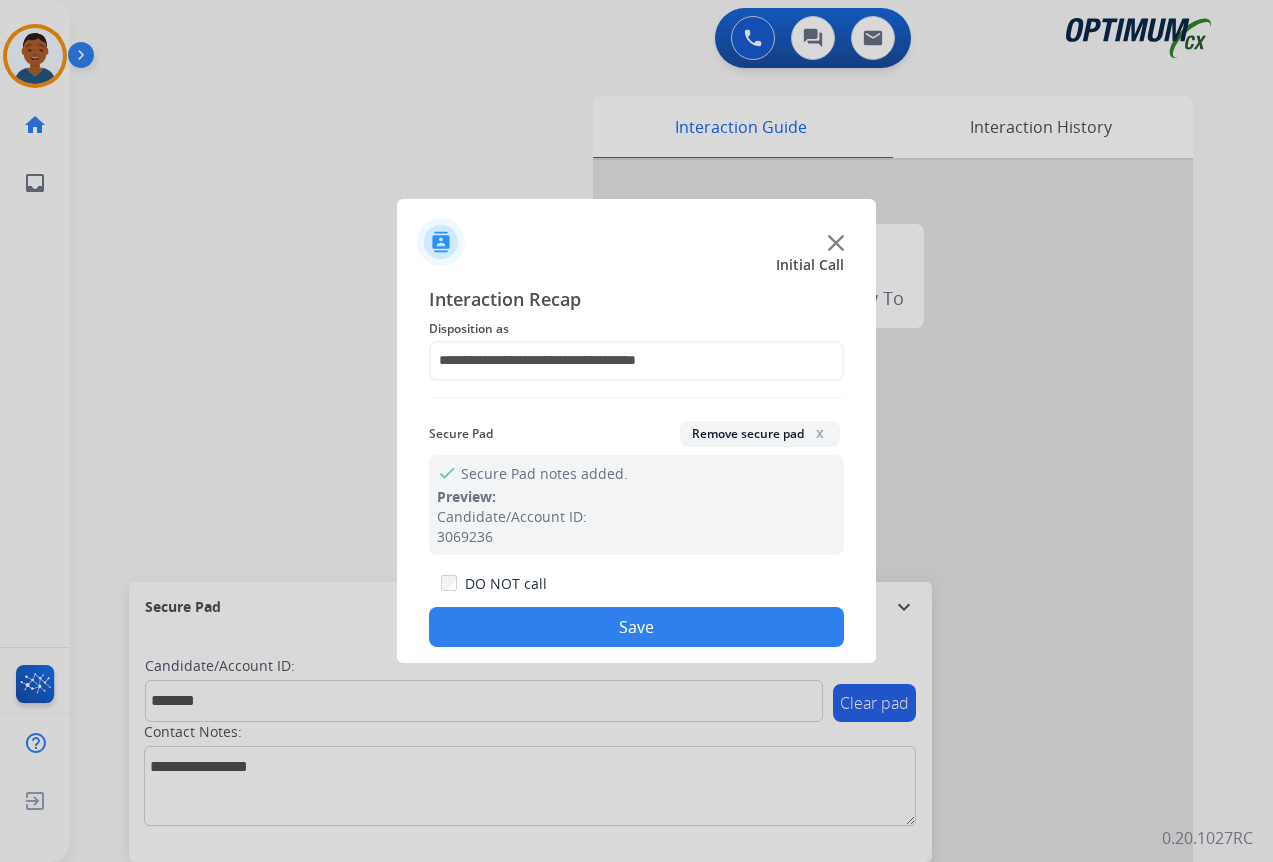 click on "Save" 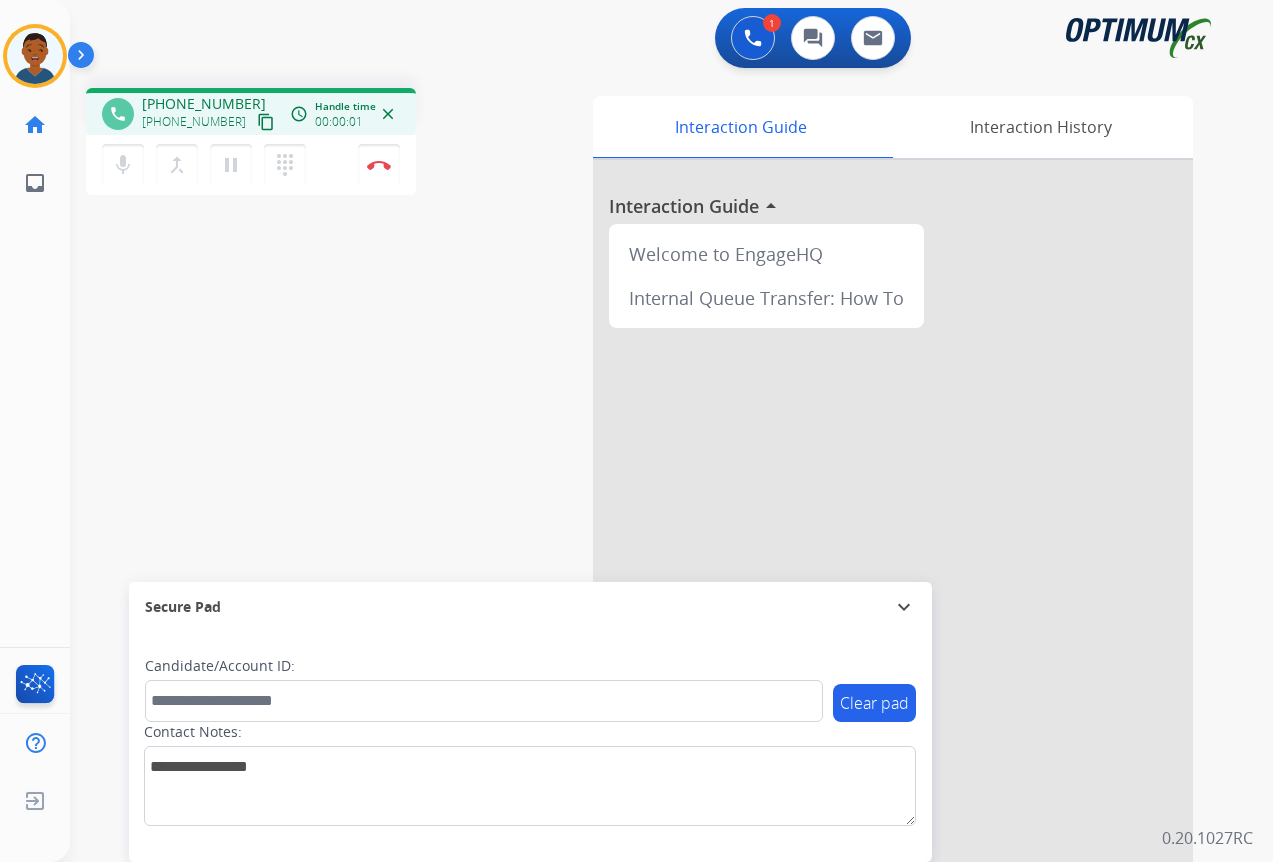 click on "content_copy" at bounding box center [266, 122] 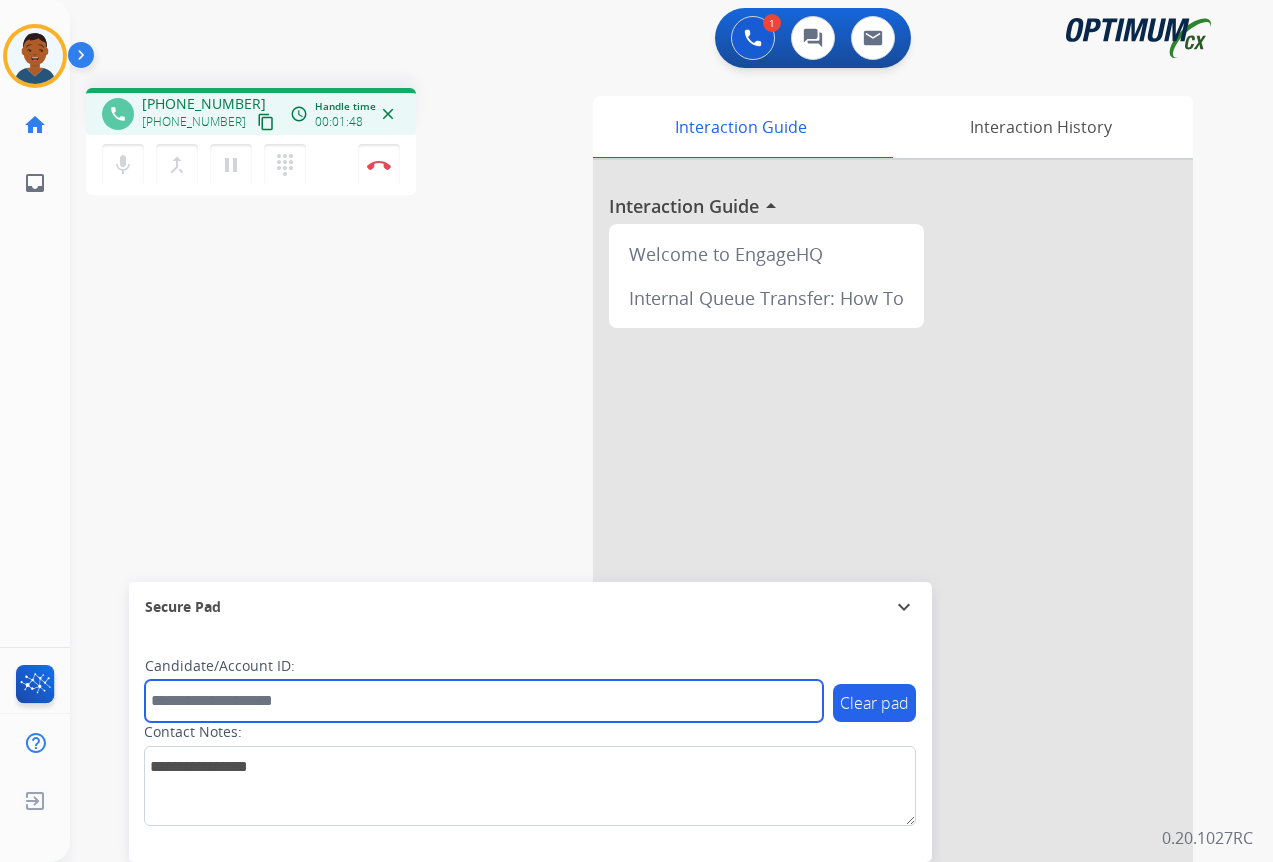 click at bounding box center [484, 701] 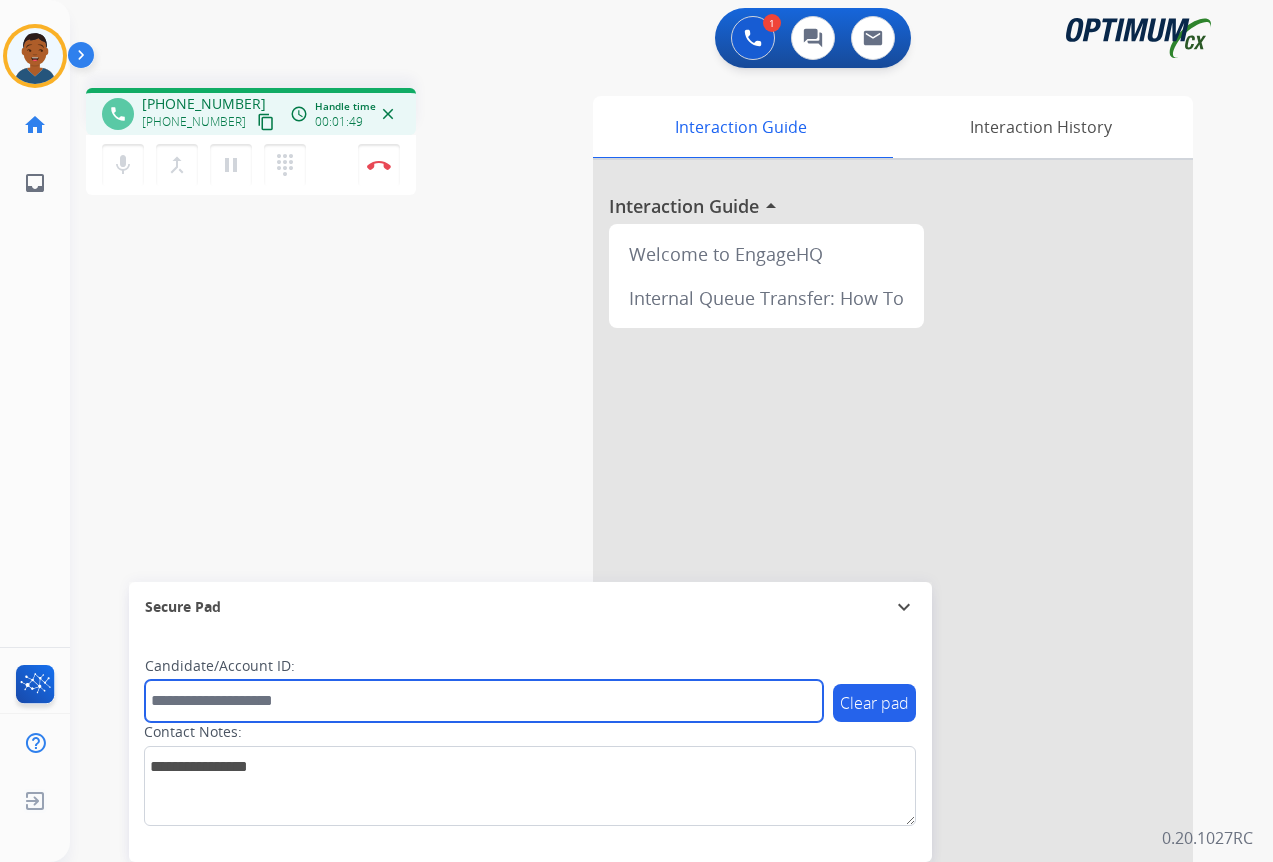 paste on "*******" 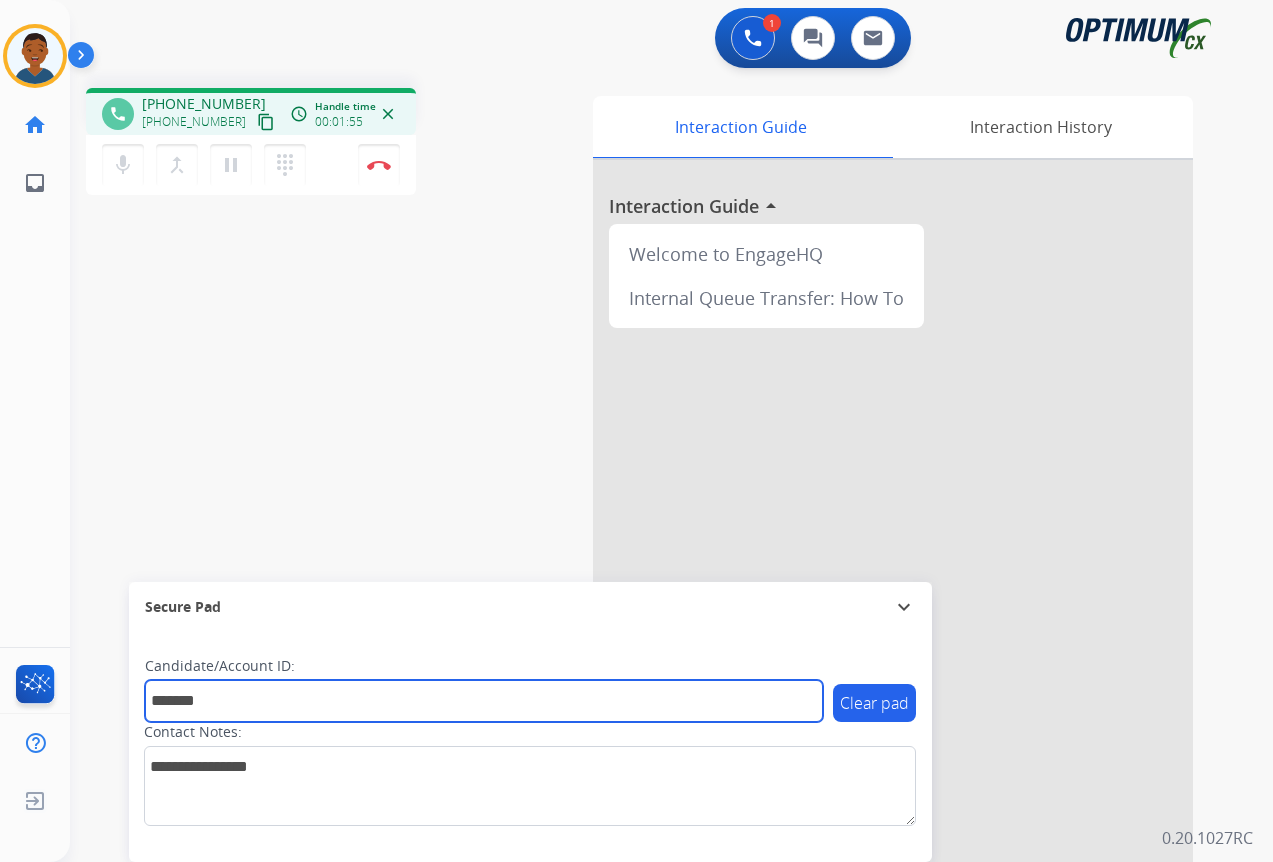 type on "*******" 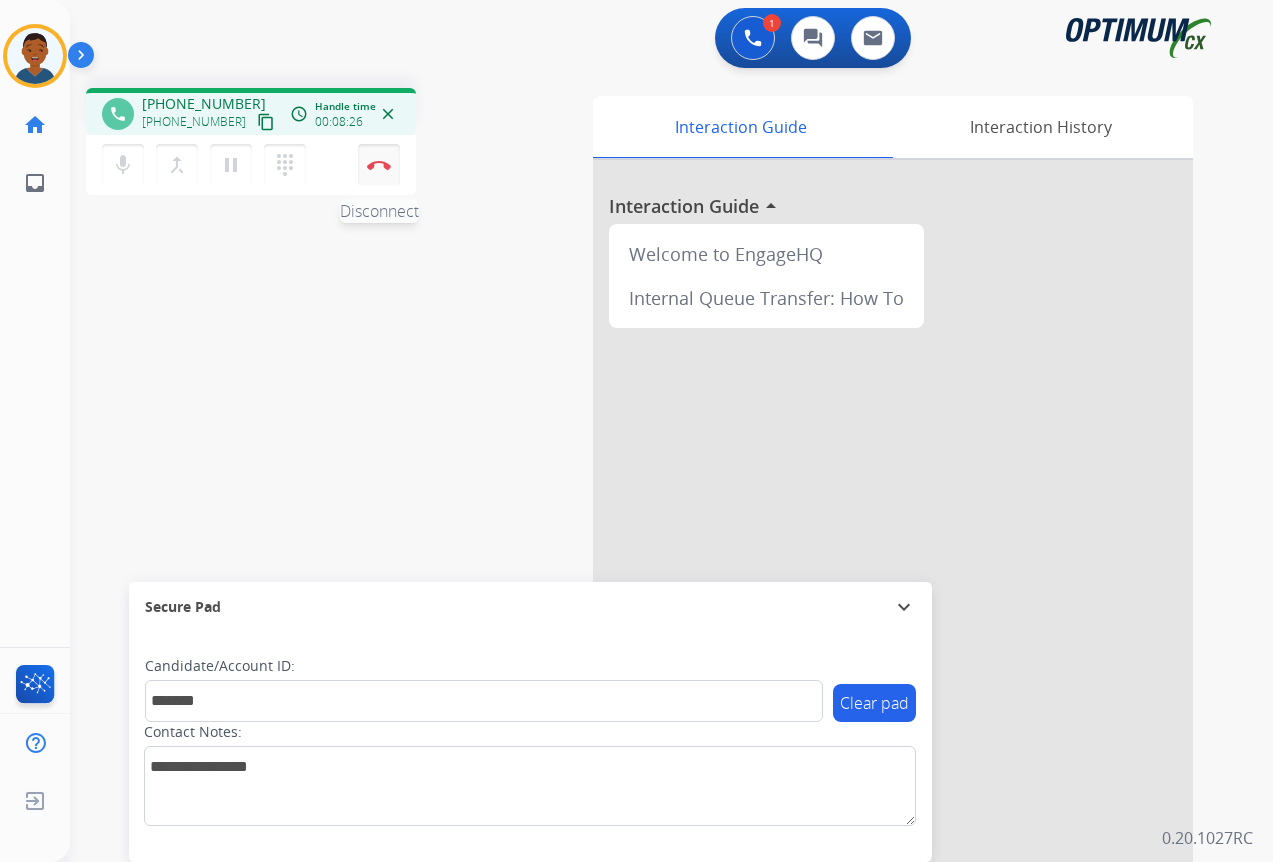click at bounding box center (379, 165) 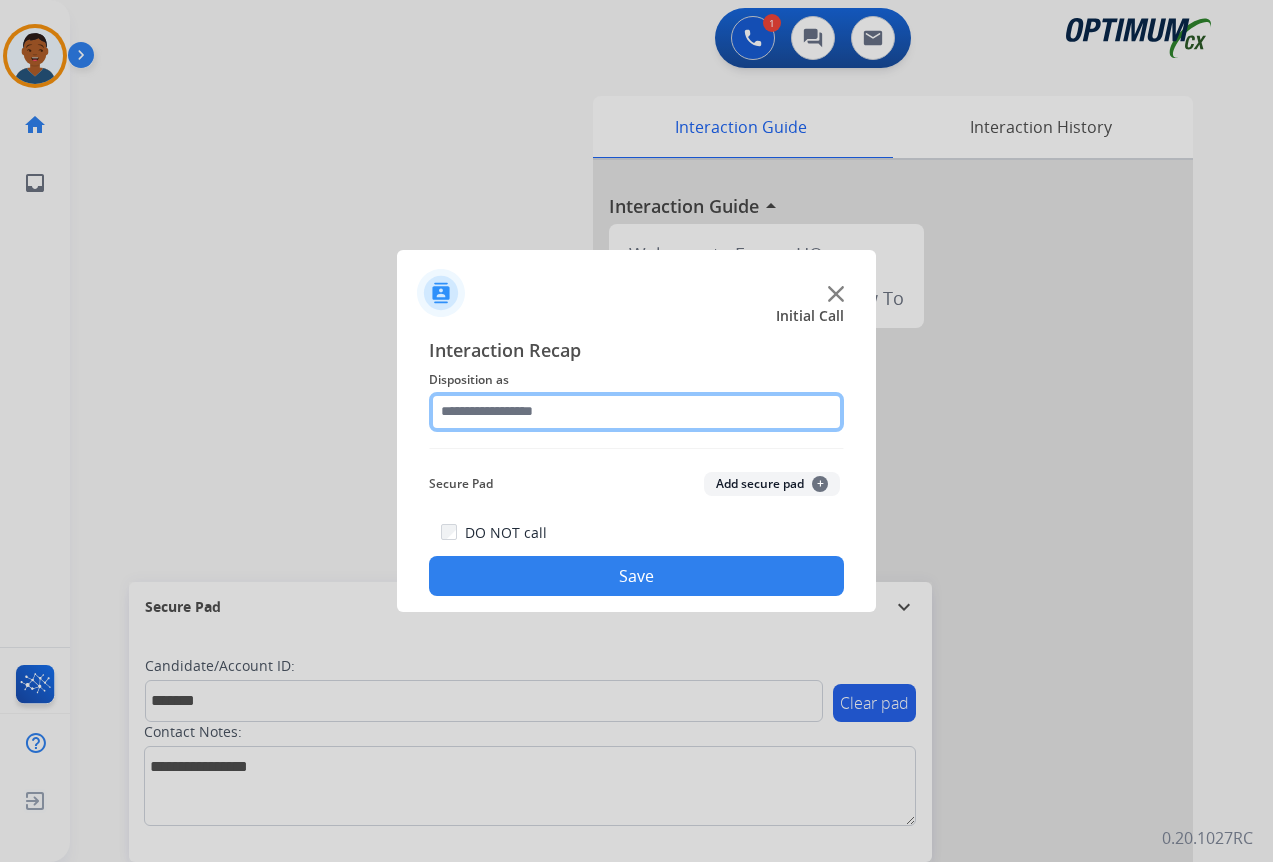 click 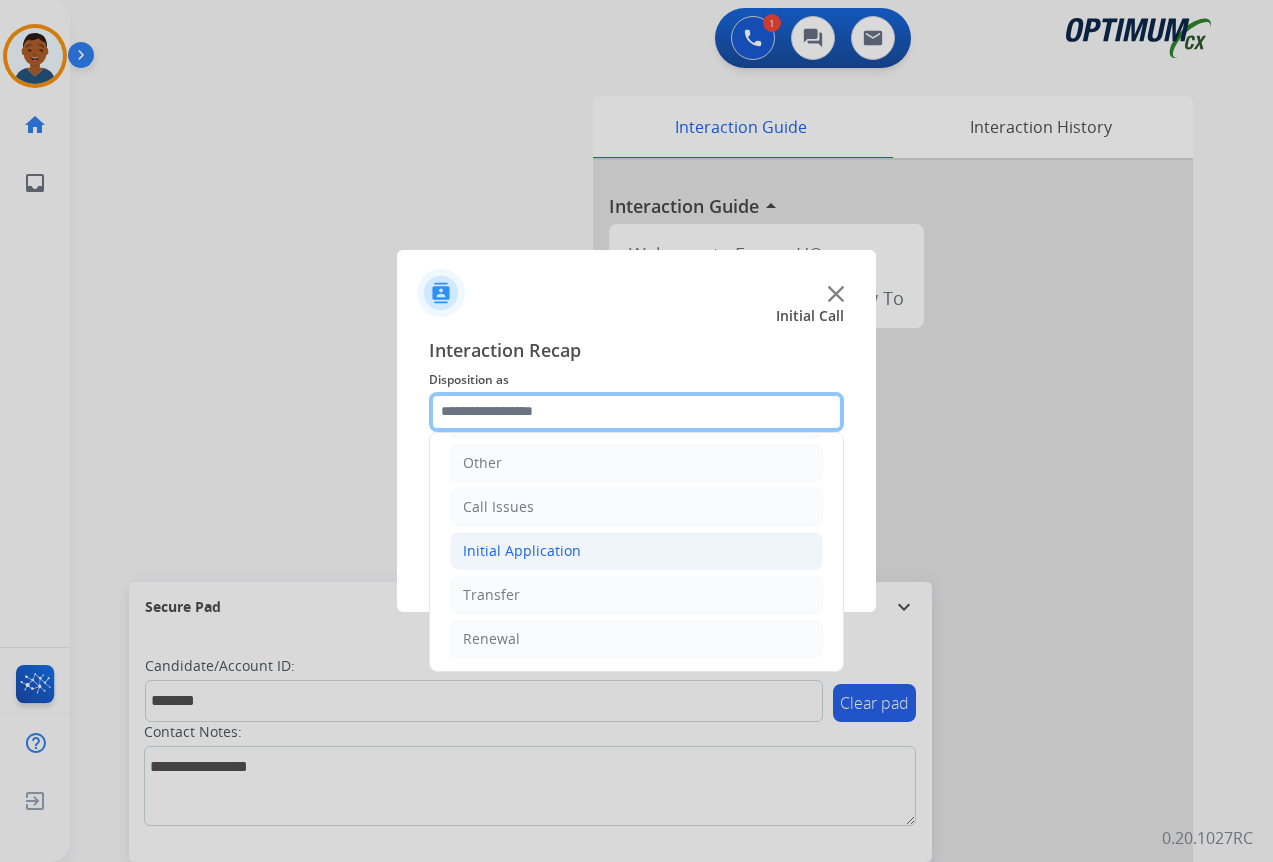 scroll, scrollTop: 136, scrollLeft: 0, axis: vertical 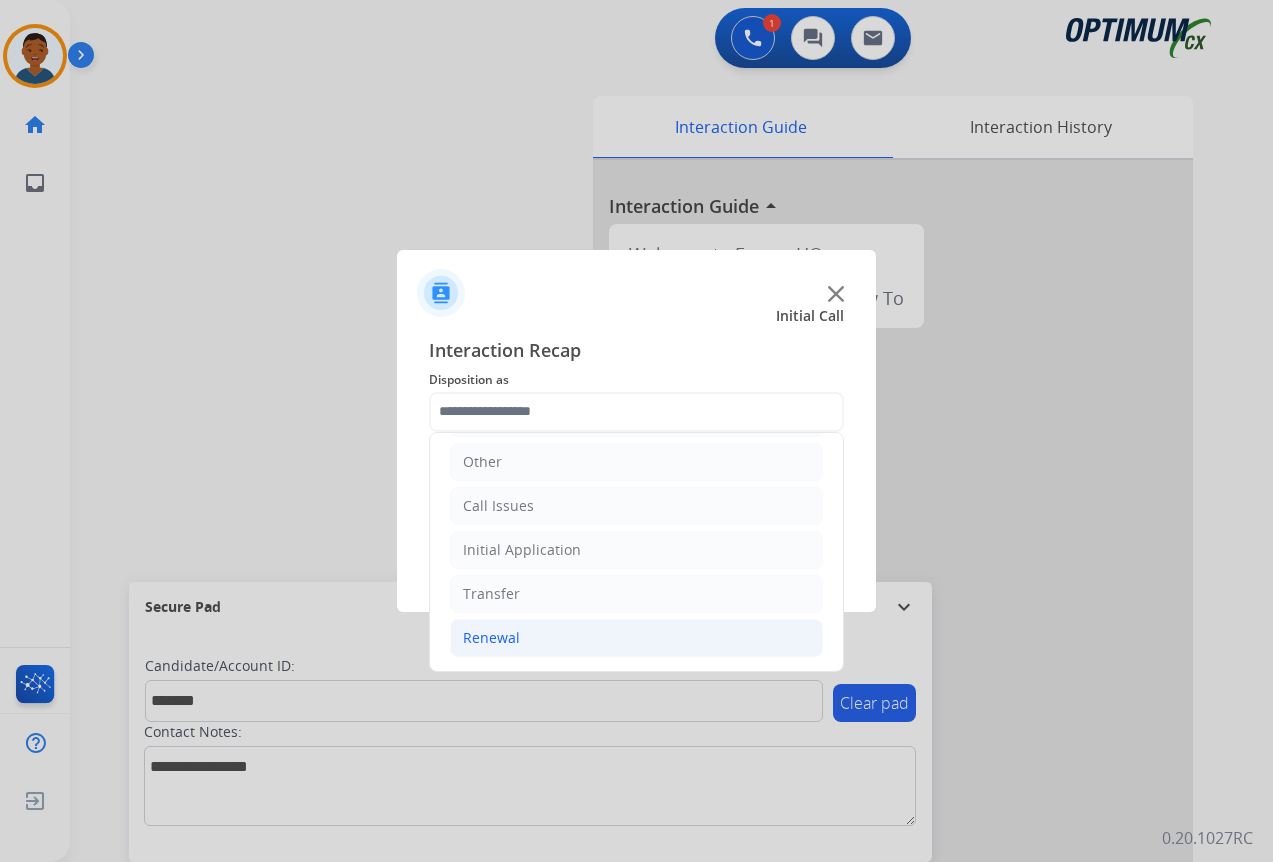 click on "Renewal" 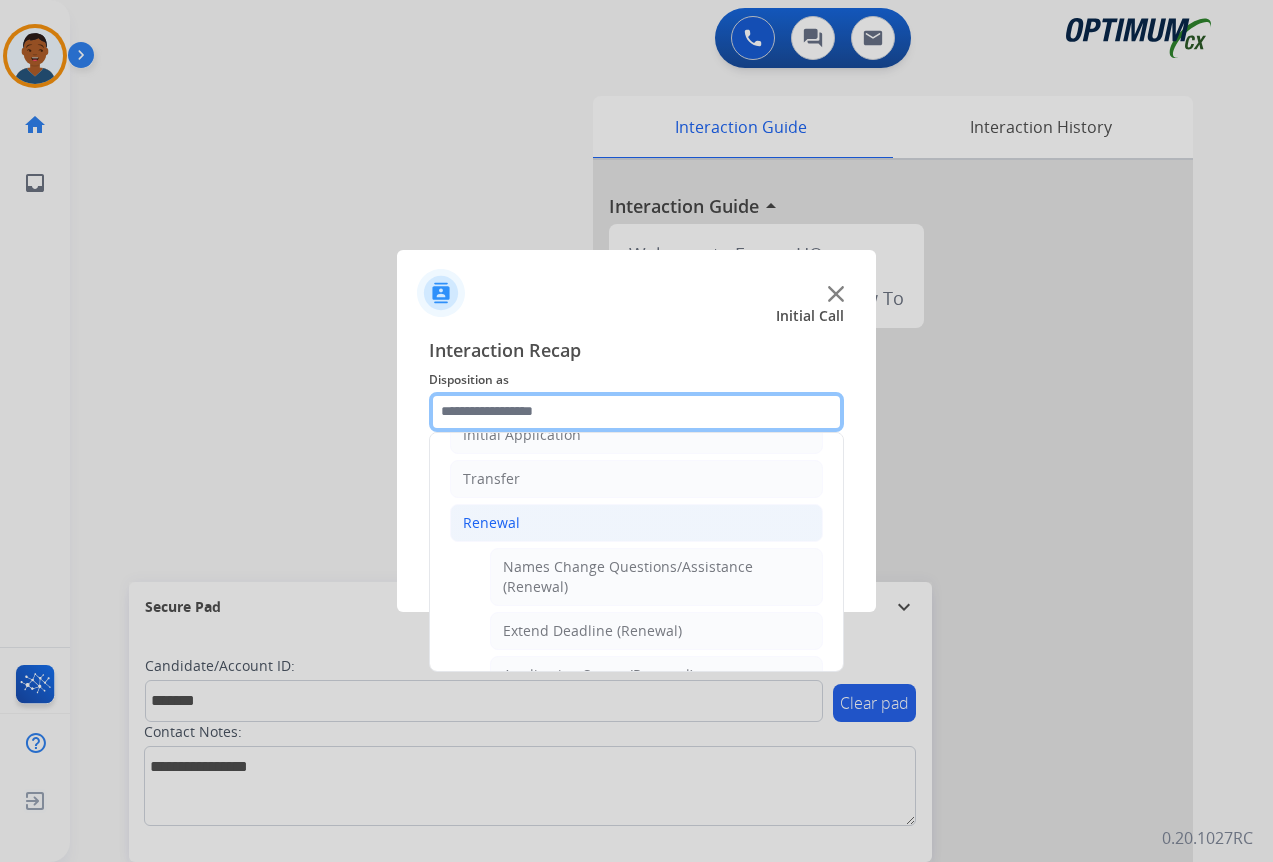 scroll, scrollTop: 436, scrollLeft: 0, axis: vertical 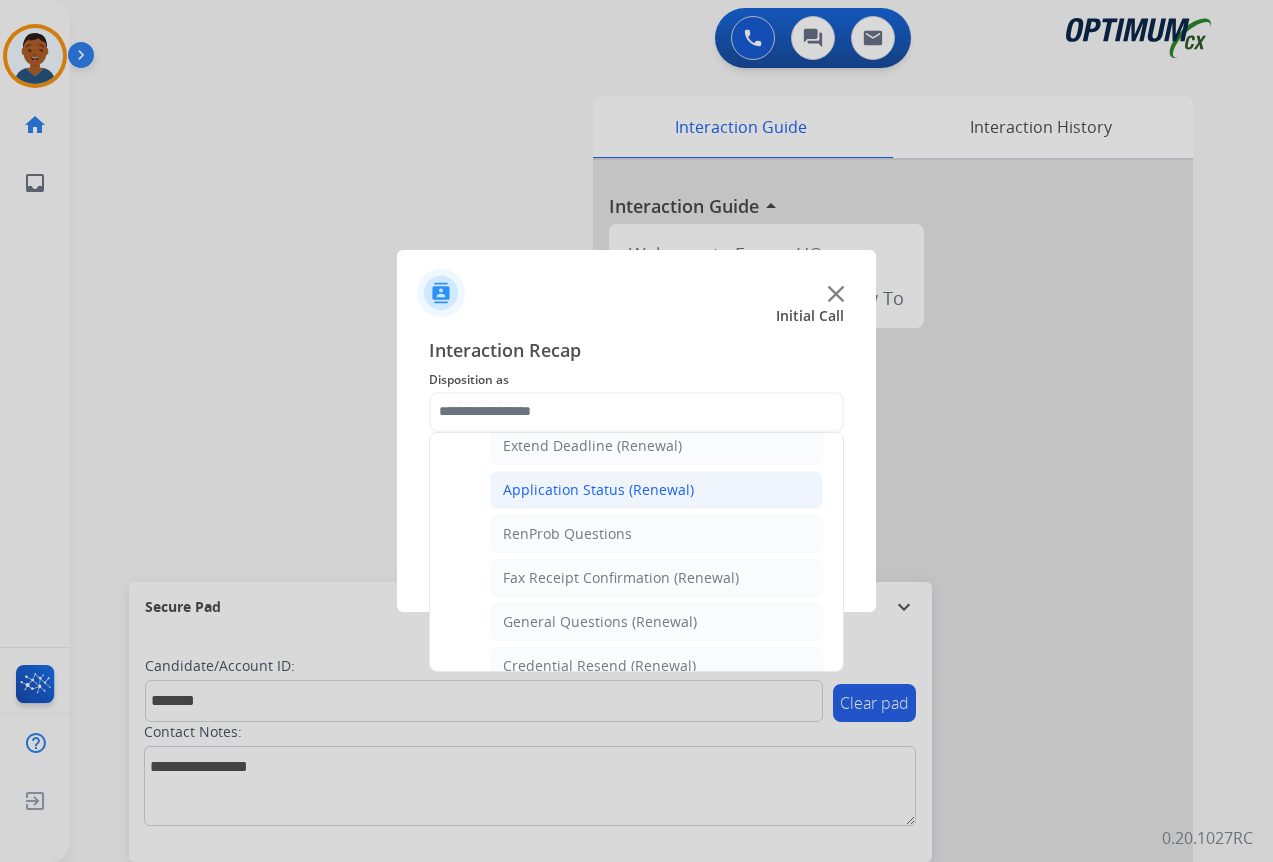 click on "Application Status (Renewal)" 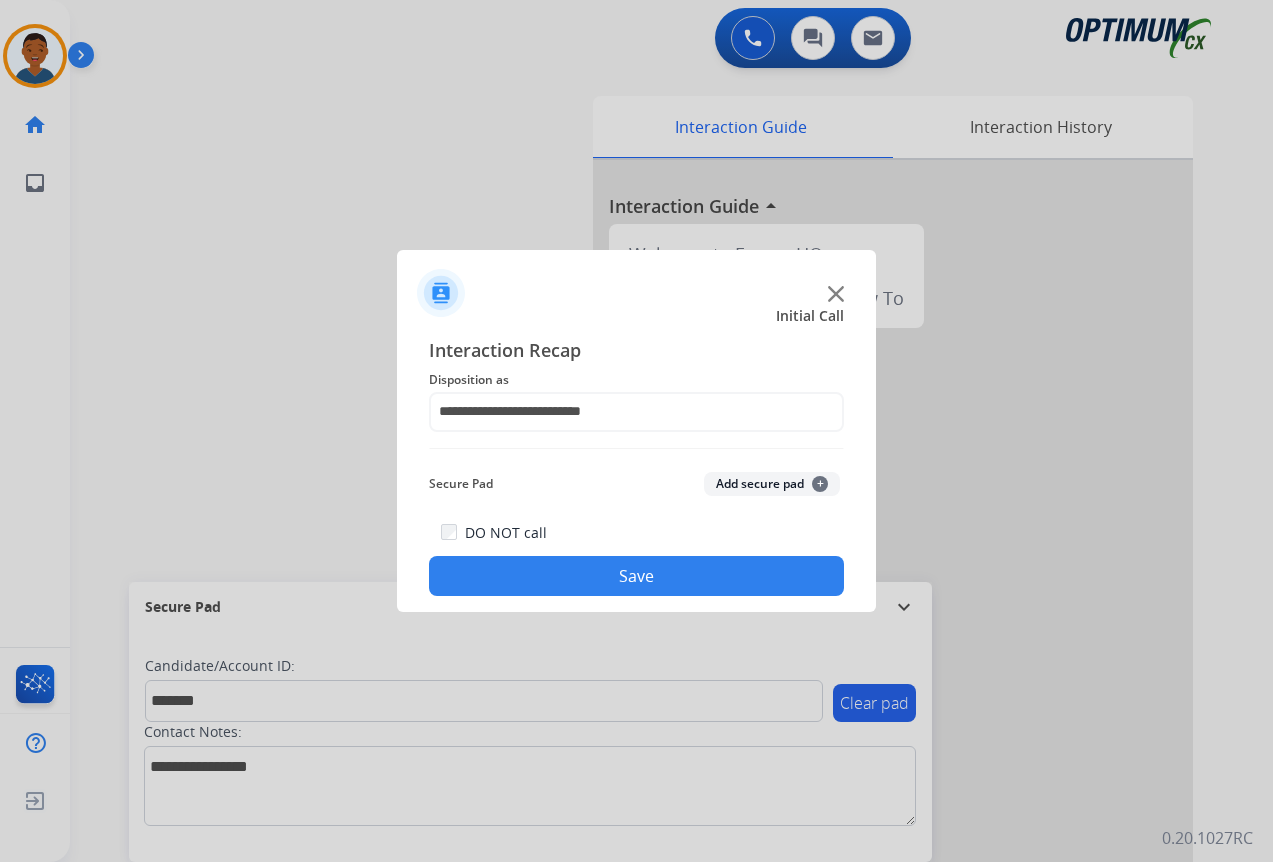 click on "Add secure pad  +" 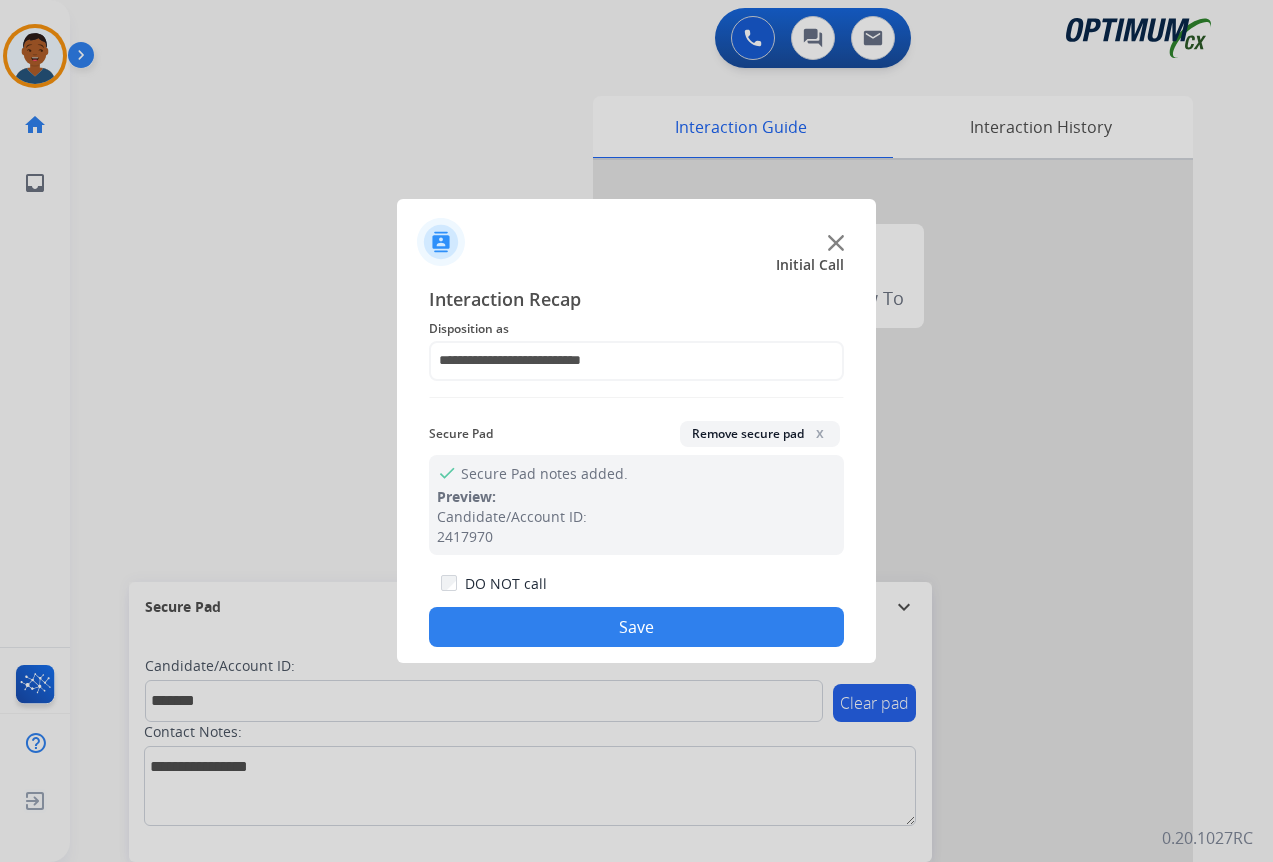 click on "Save" 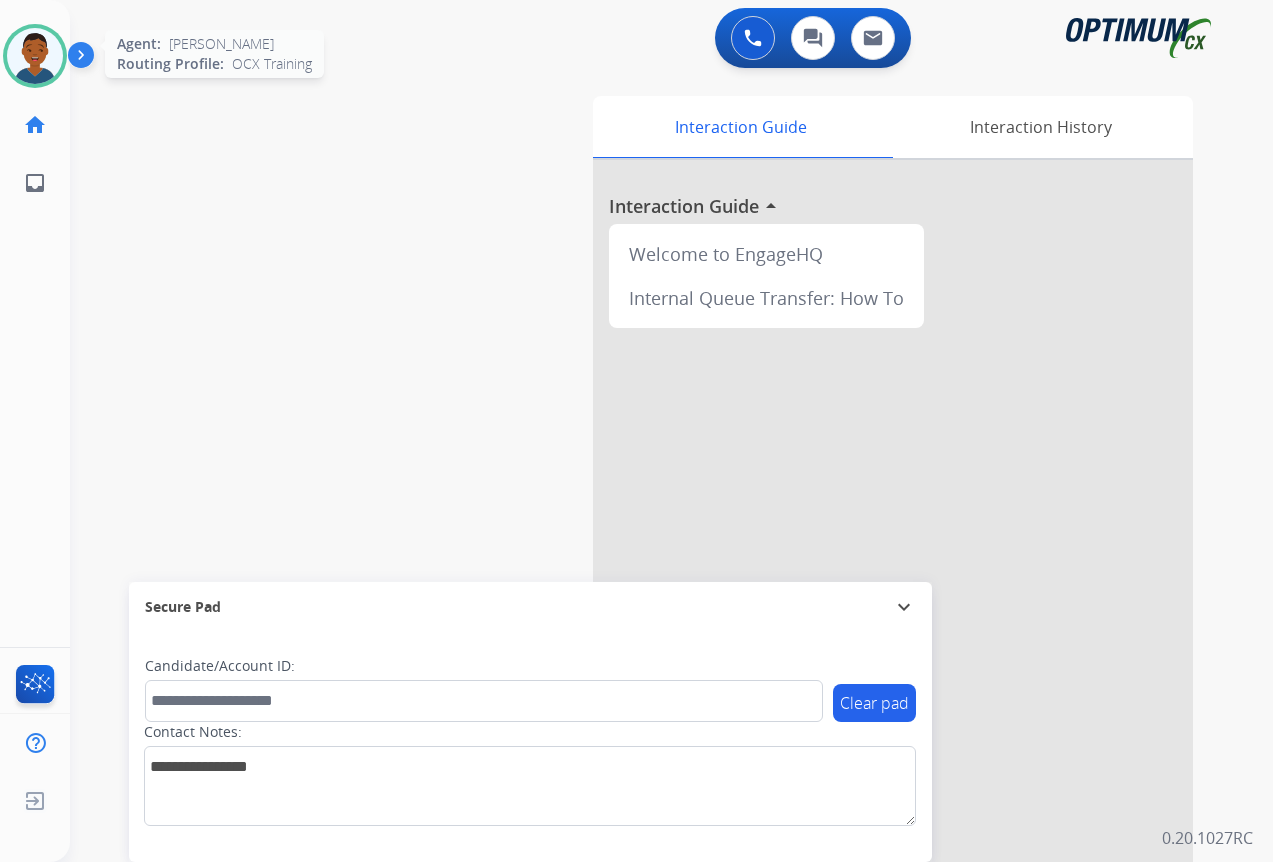 click at bounding box center (35, 56) 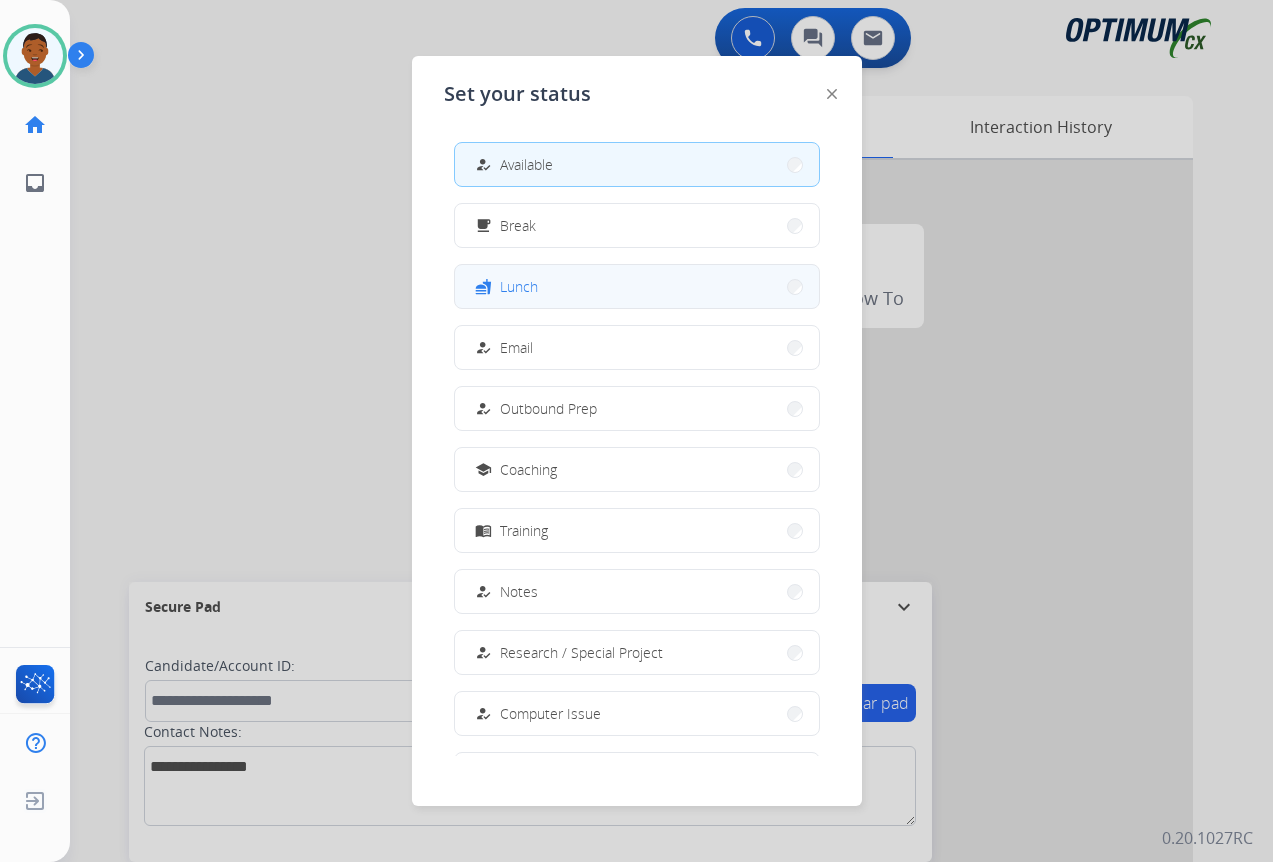 click on "Lunch" at bounding box center [519, 286] 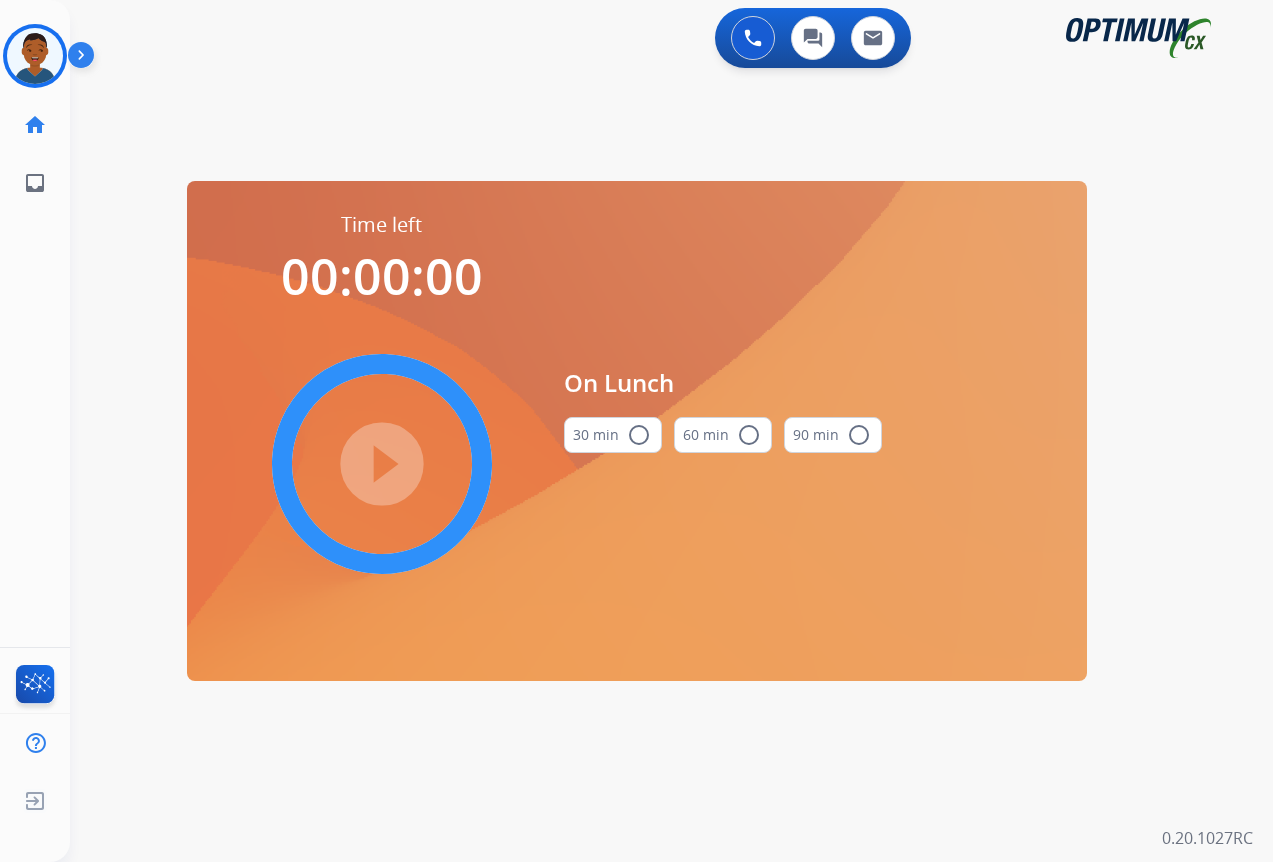 click on "radio_button_unchecked" at bounding box center [639, 435] 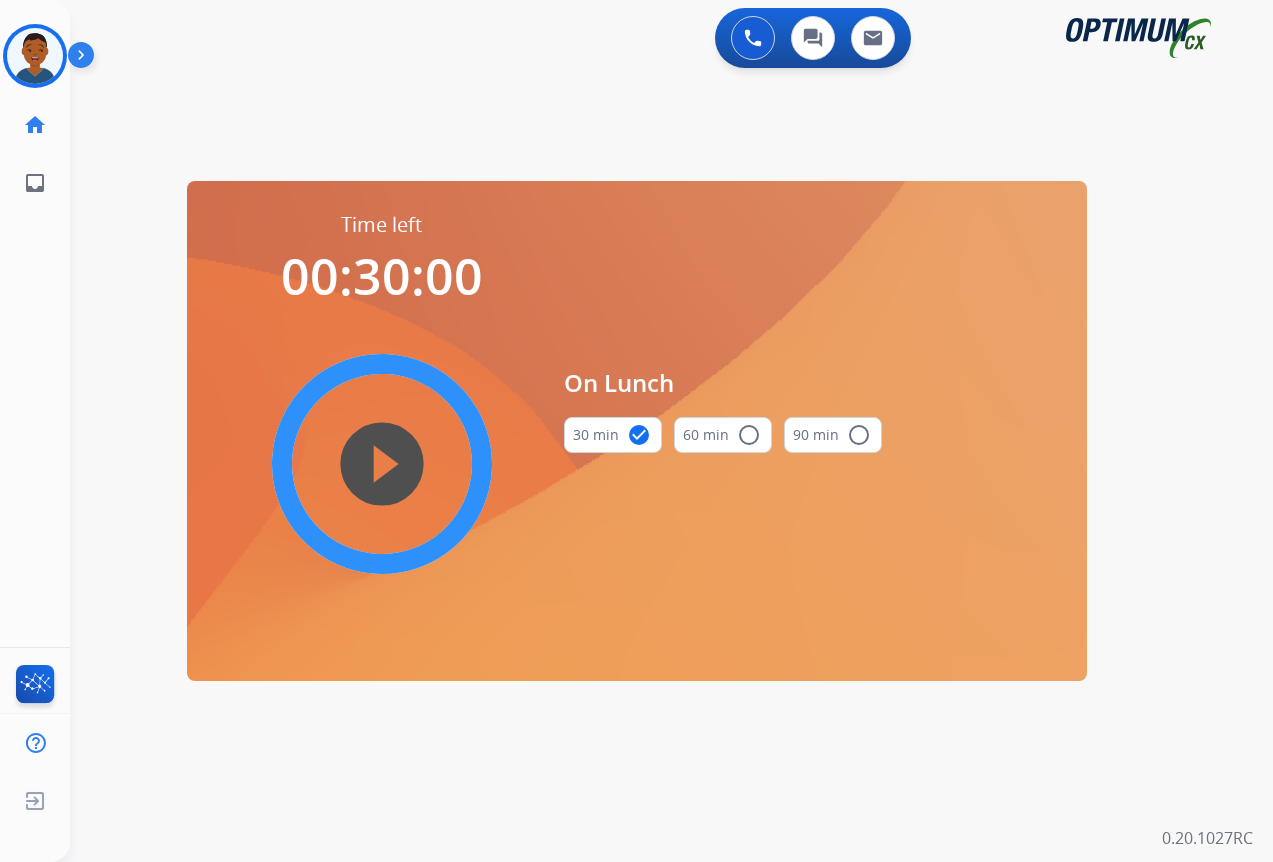 click on "play_circle_filled" at bounding box center (382, 464) 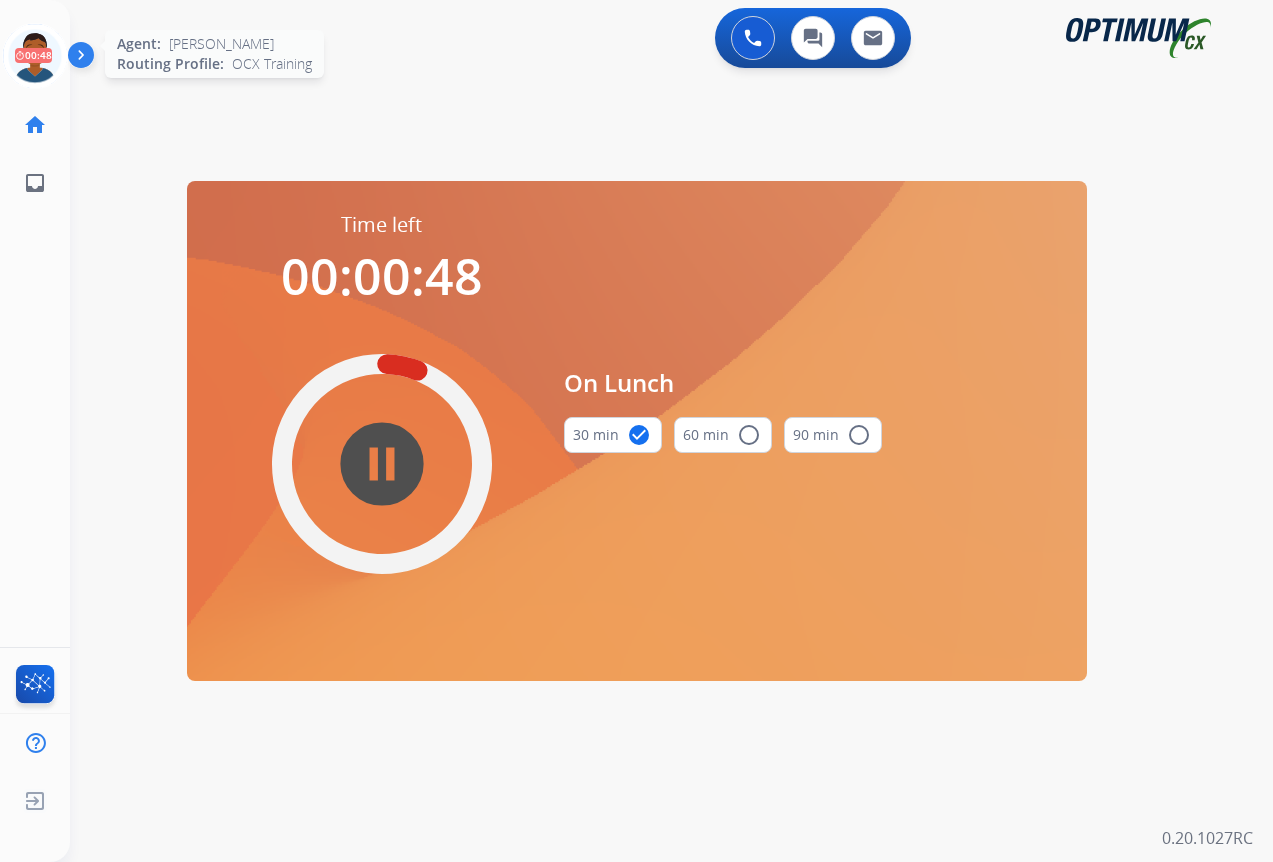 click 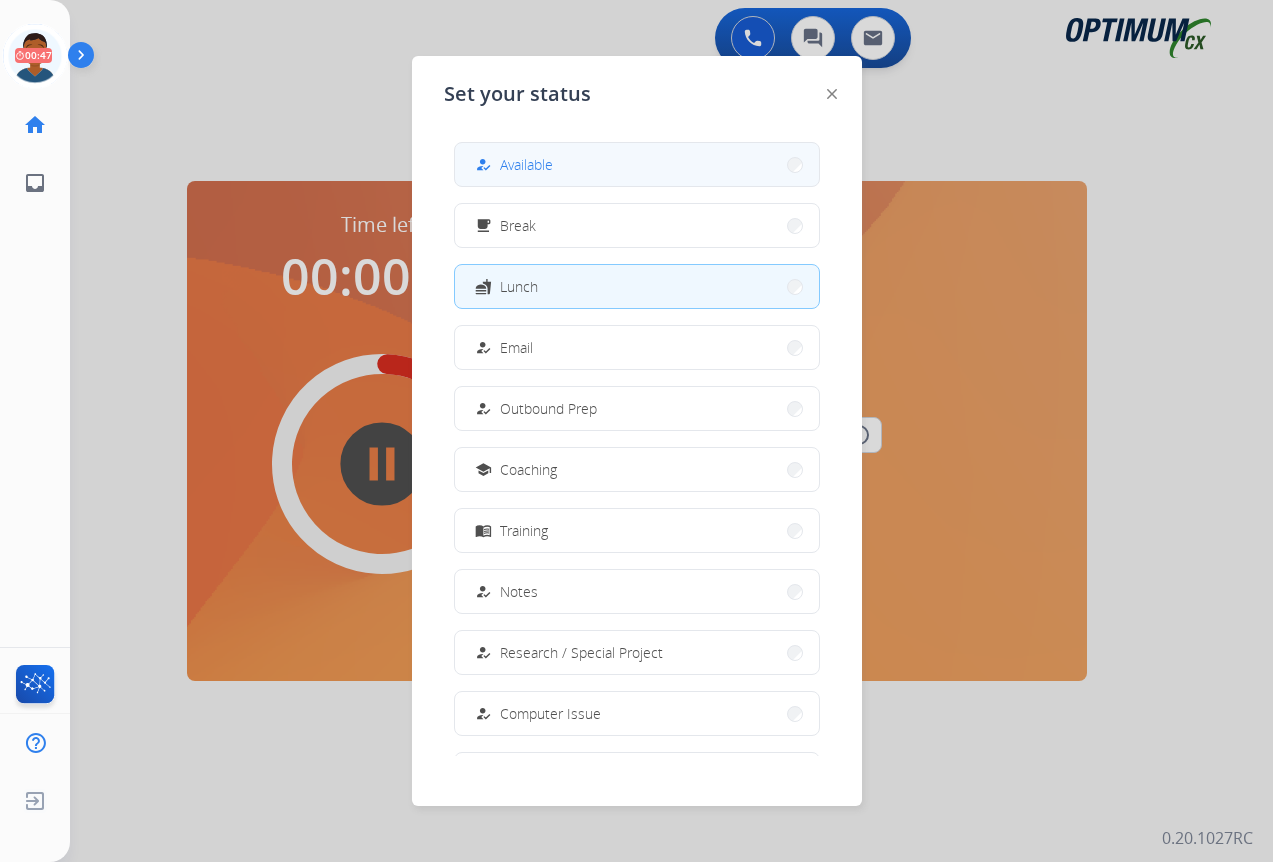 click on "how_to_reg Available" at bounding box center [637, 164] 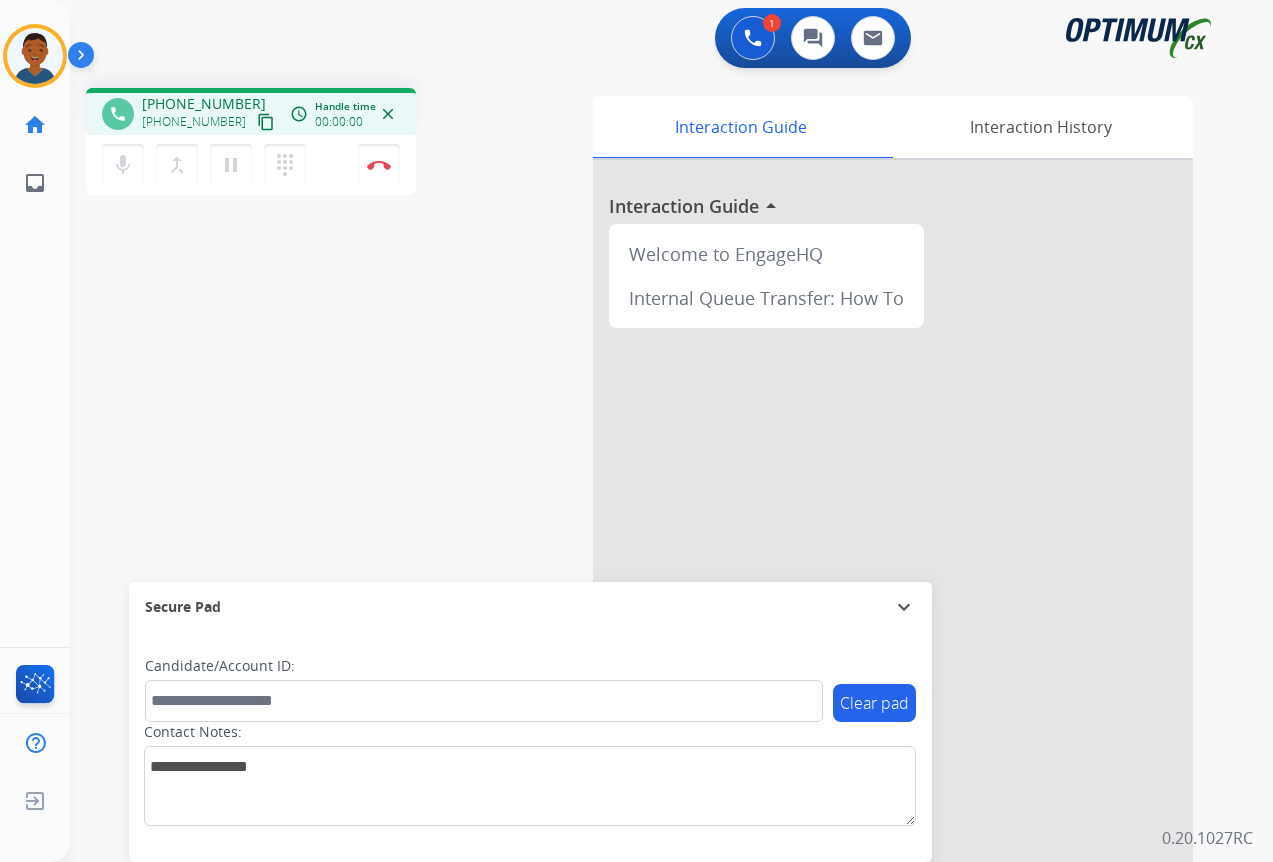 click on "content_copy" at bounding box center [266, 122] 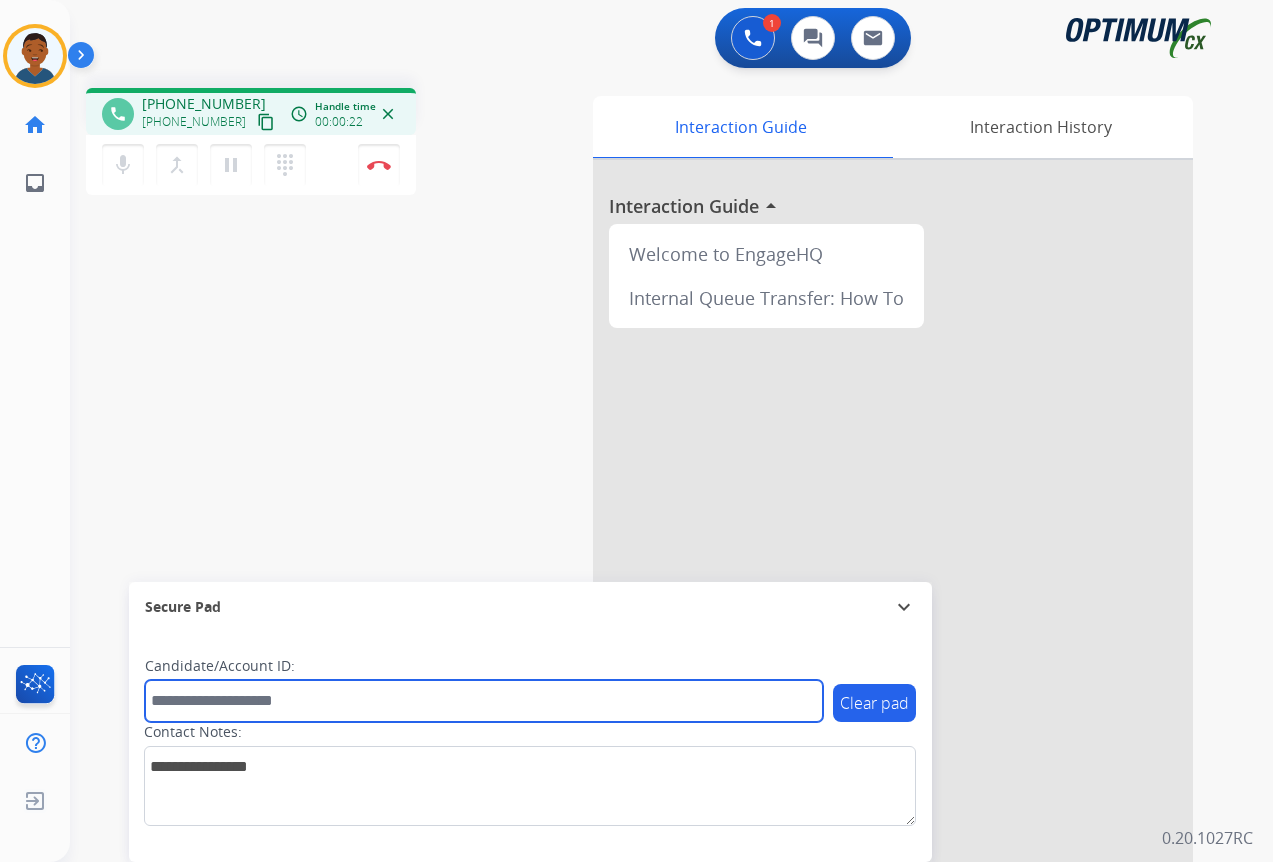 click at bounding box center (484, 701) 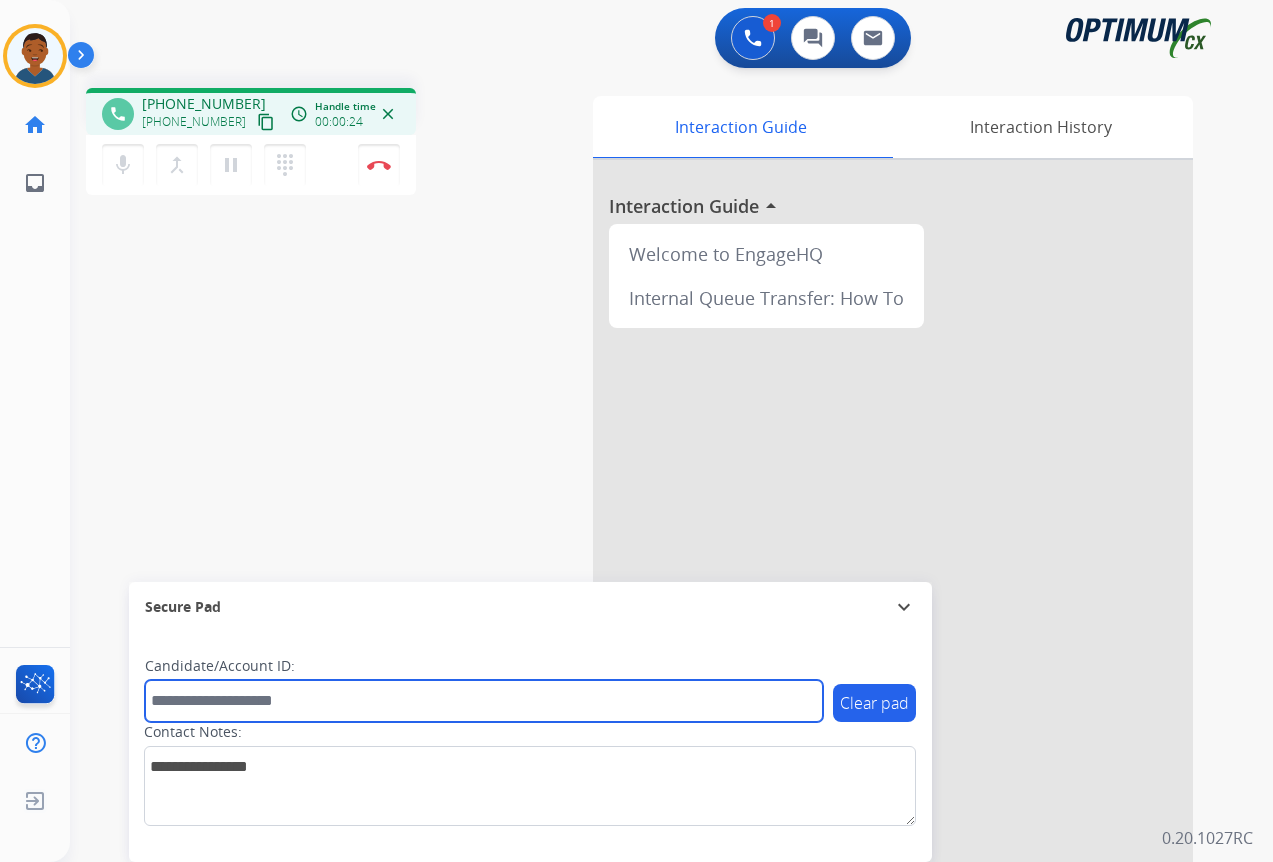 paste on "*******" 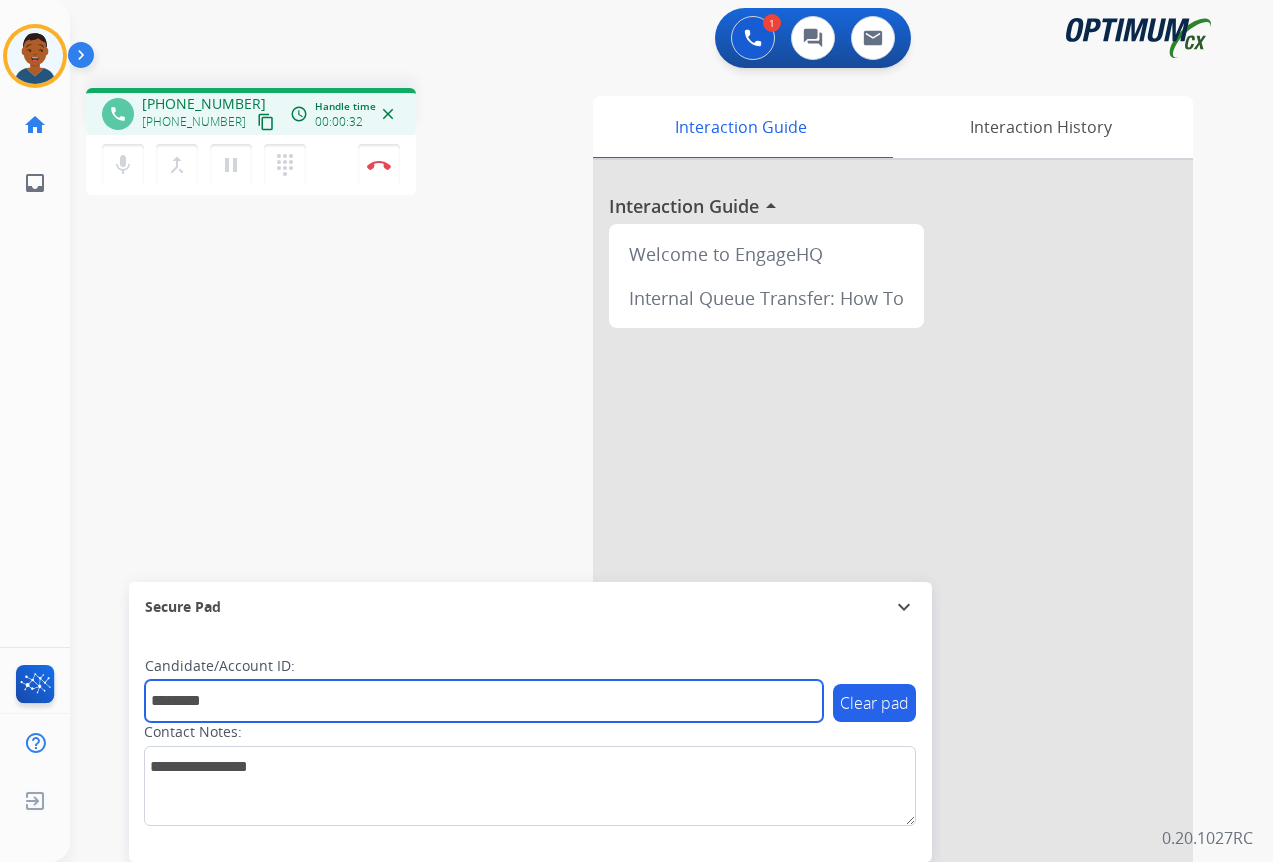 type on "*******" 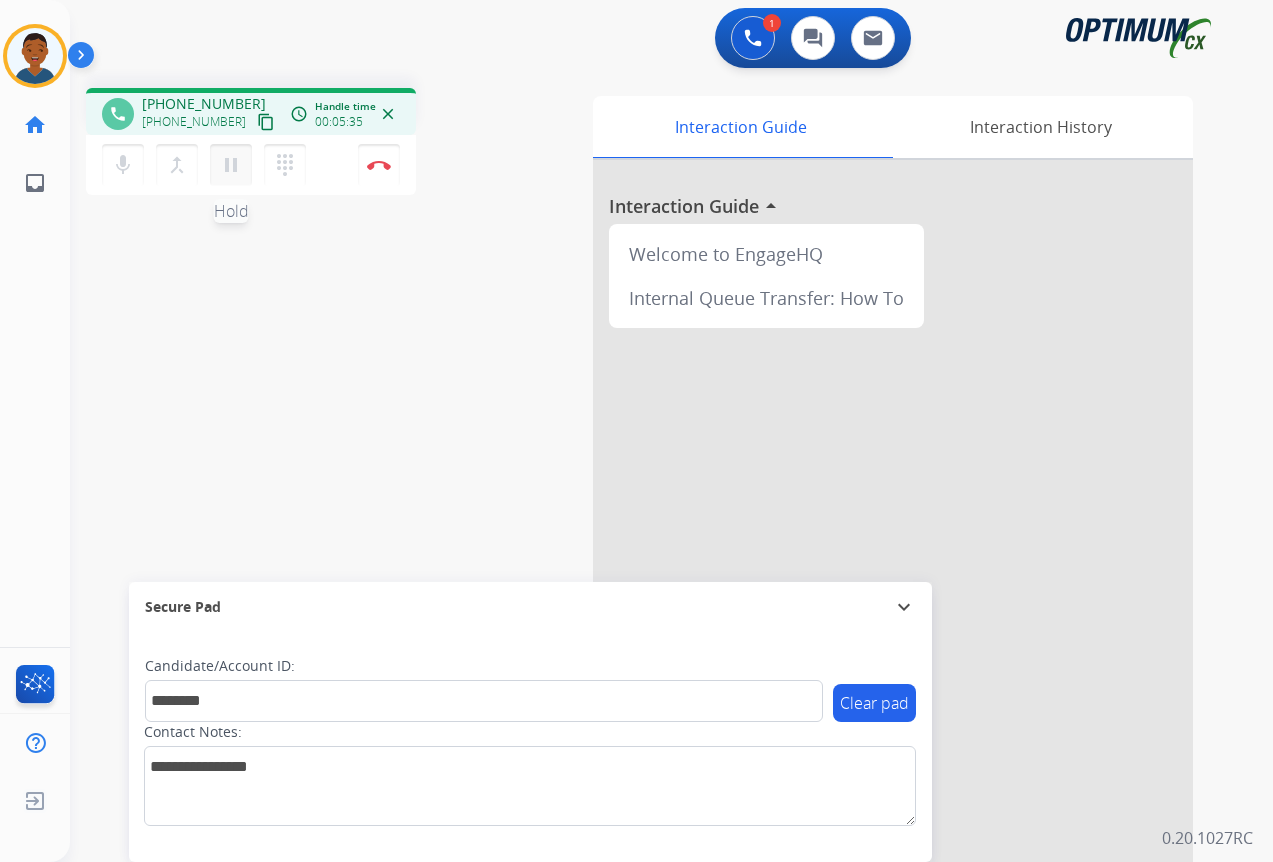 click on "pause" at bounding box center [231, 165] 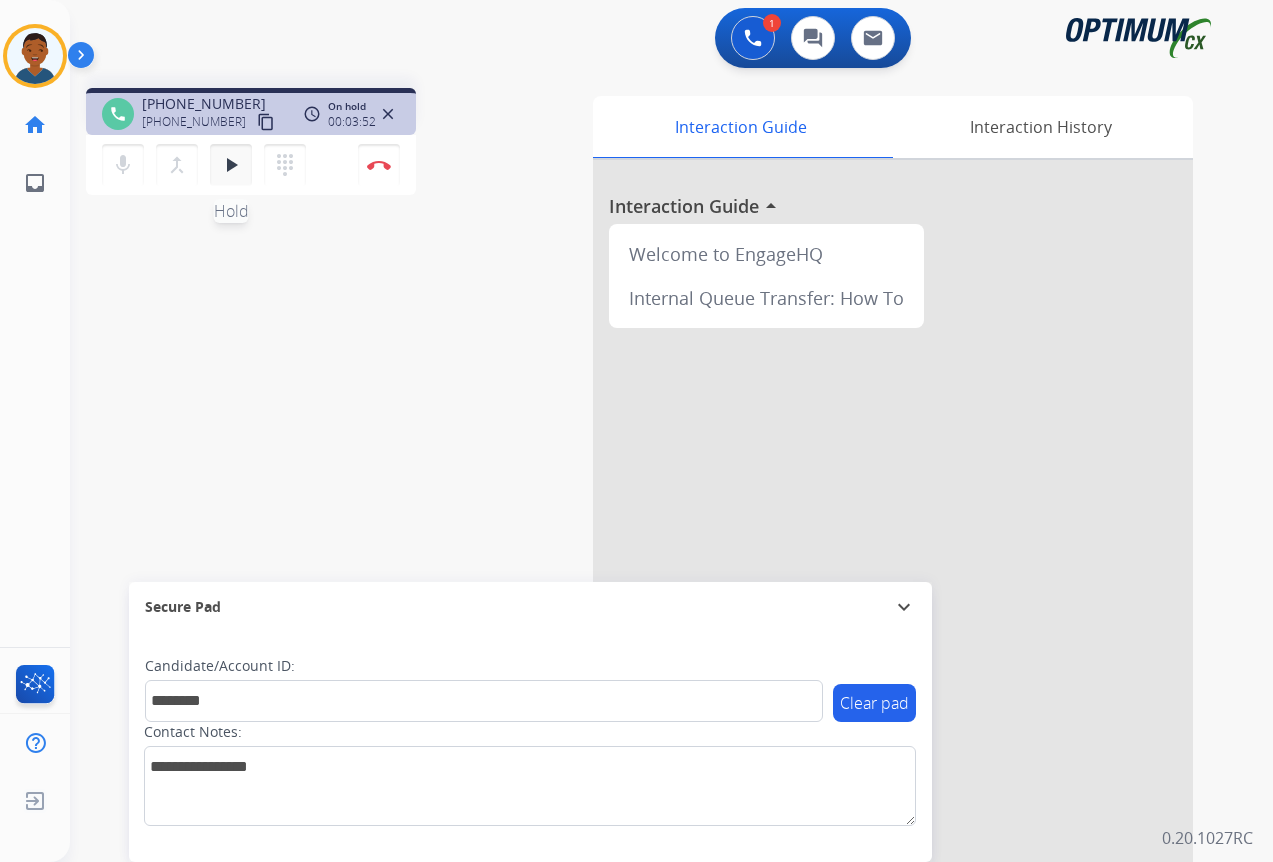 click on "play_arrow" at bounding box center [231, 165] 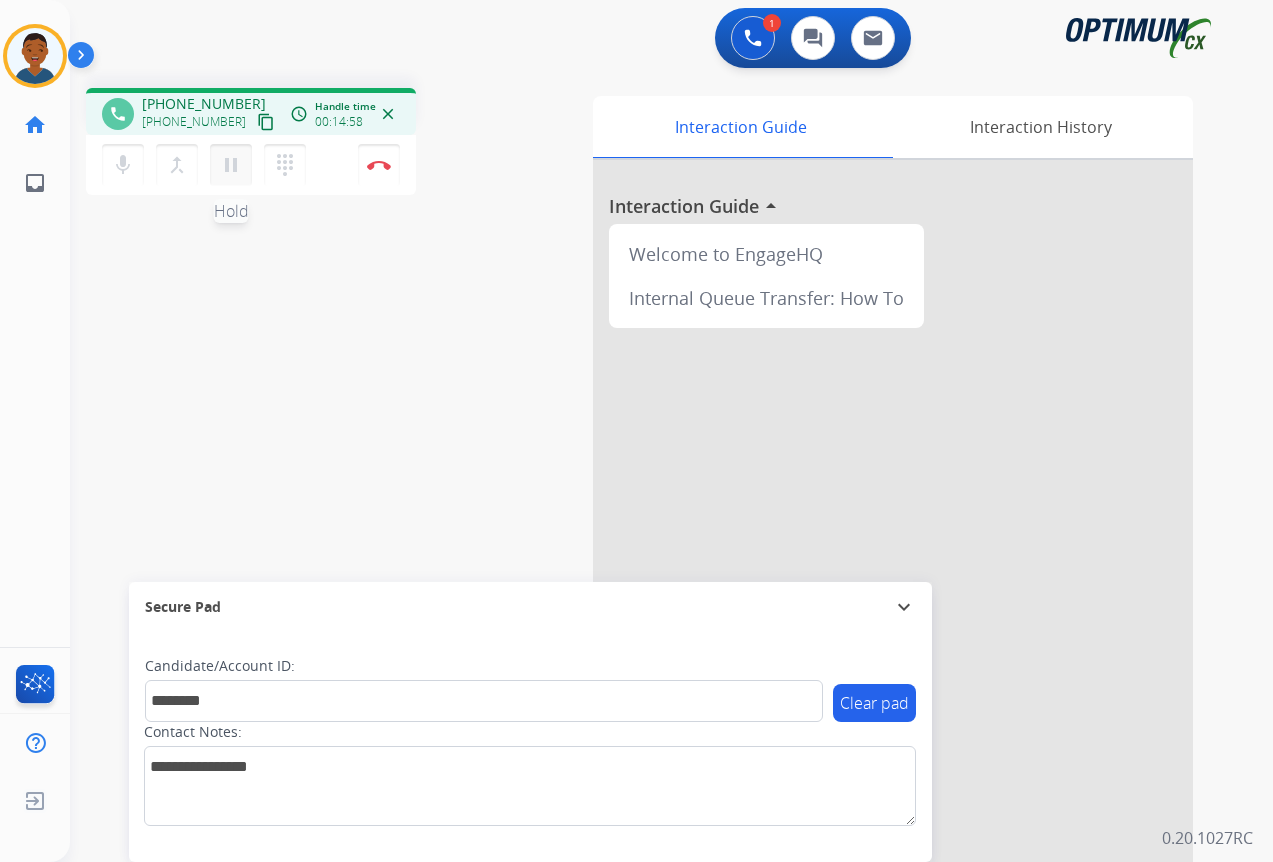 click on "pause" at bounding box center (231, 165) 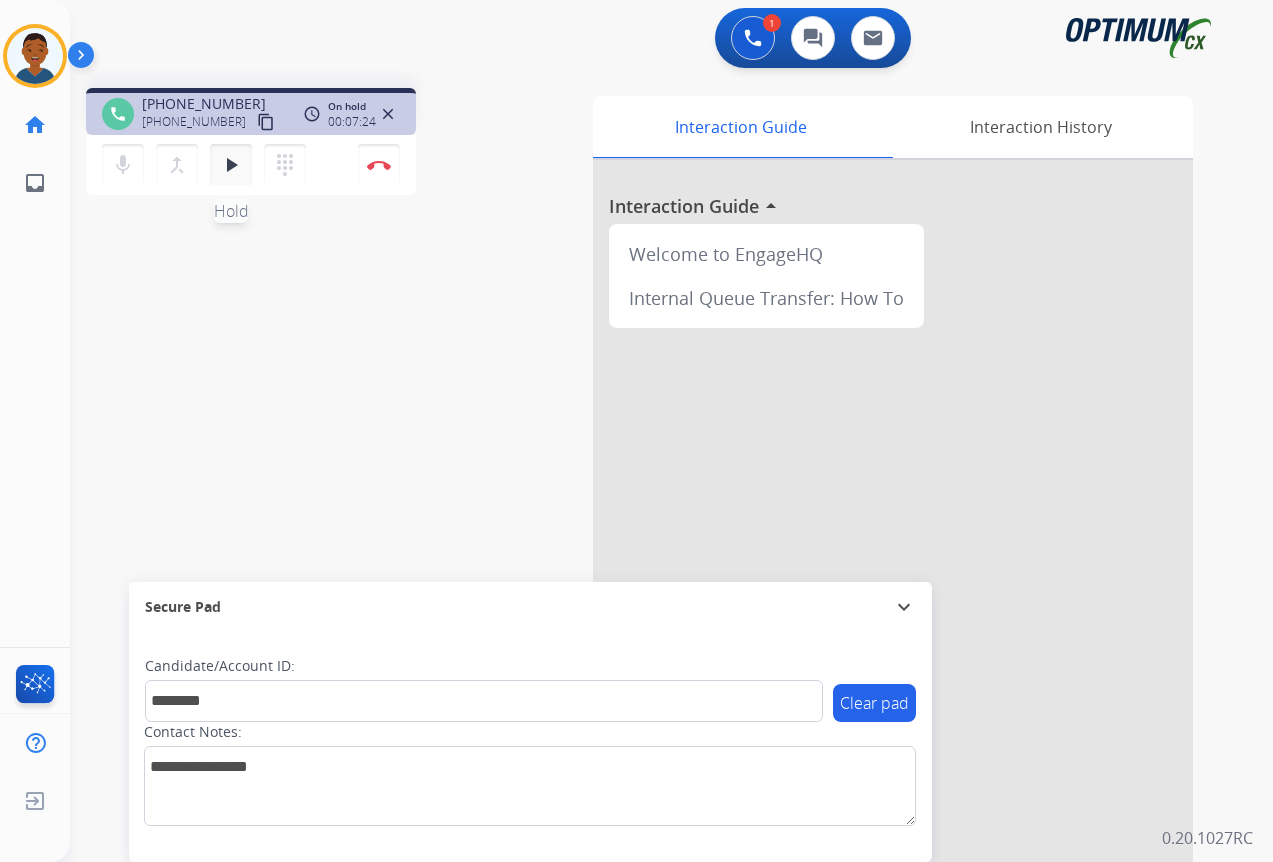 click on "play_arrow" at bounding box center (231, 165) 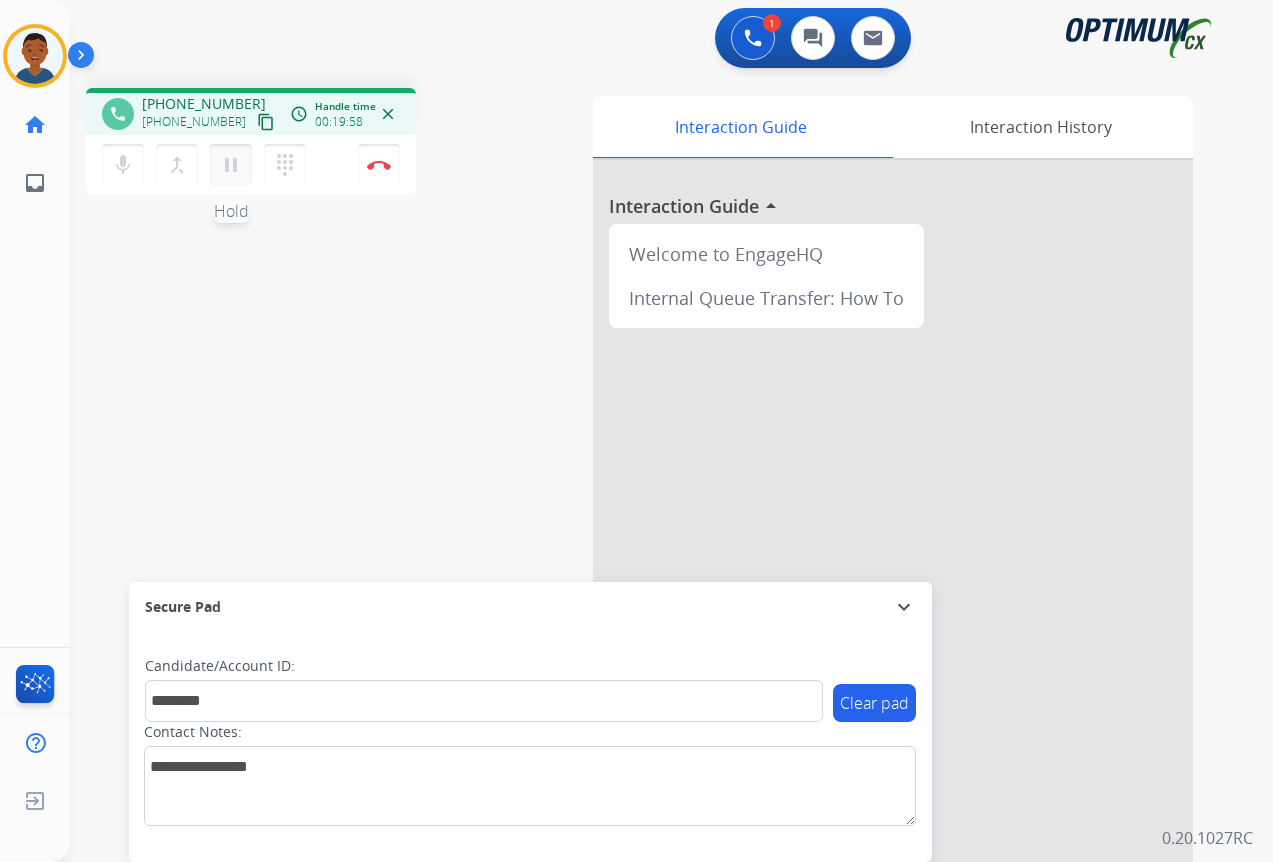 click on "pause" at bounding box center (231, 165) 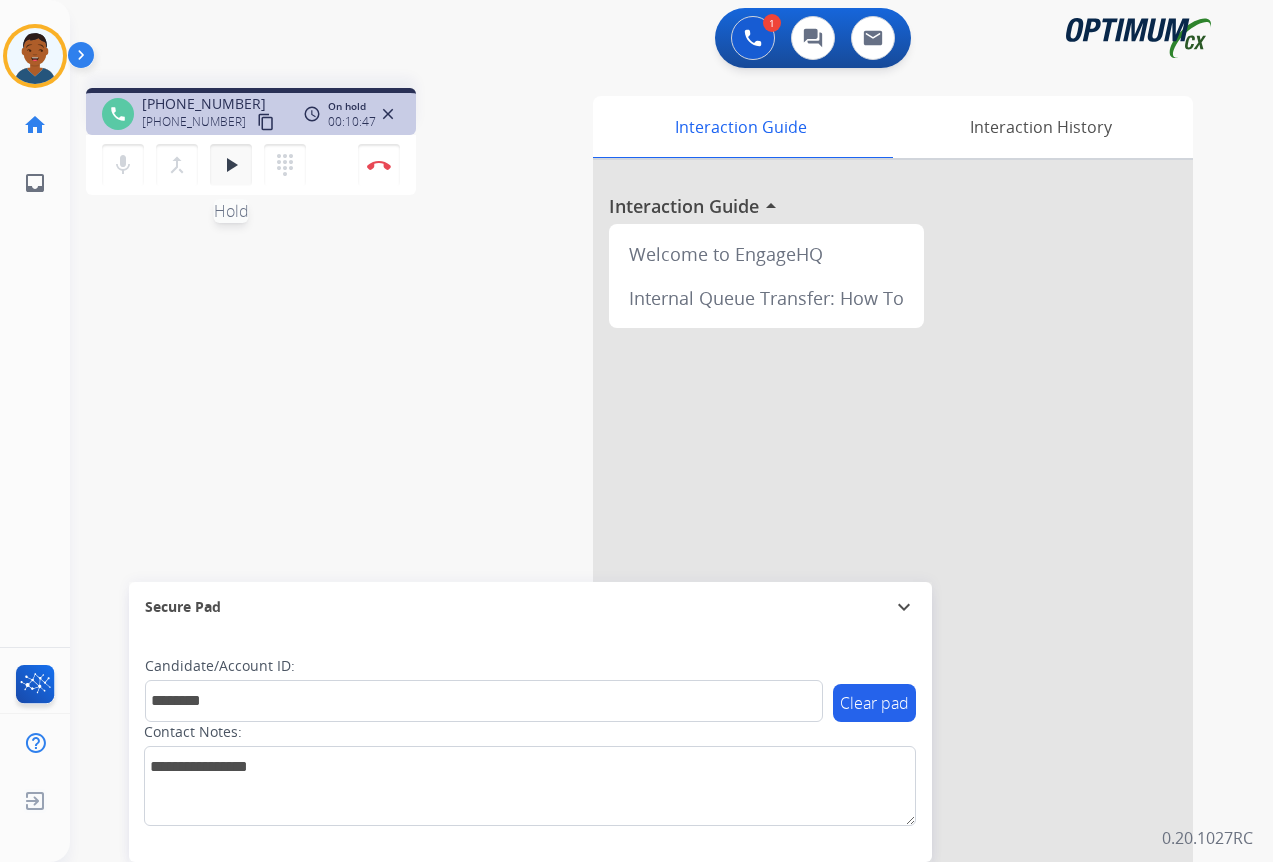 click on "play_arrow" at bounding box center [231, 165] 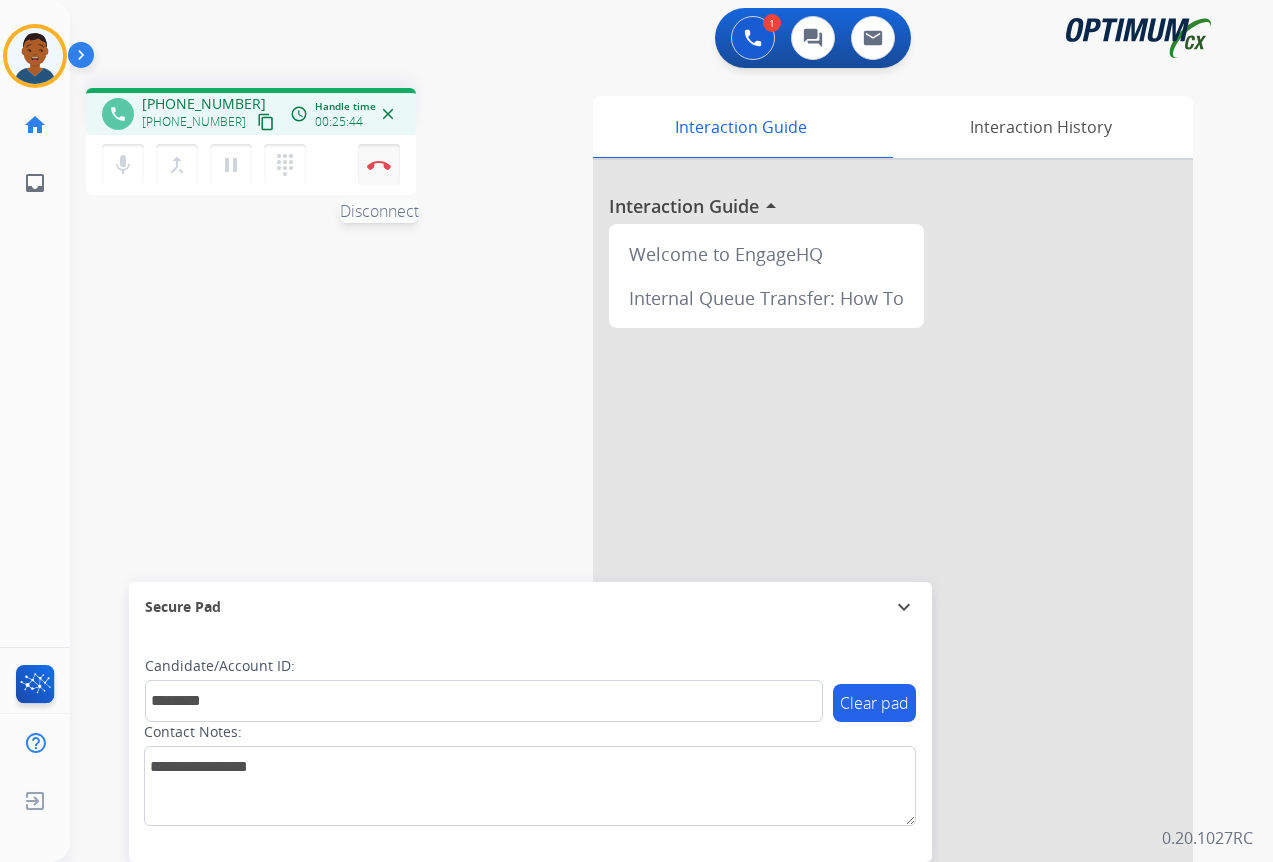 click on "Disconnect" at bounding box center [379, 165] 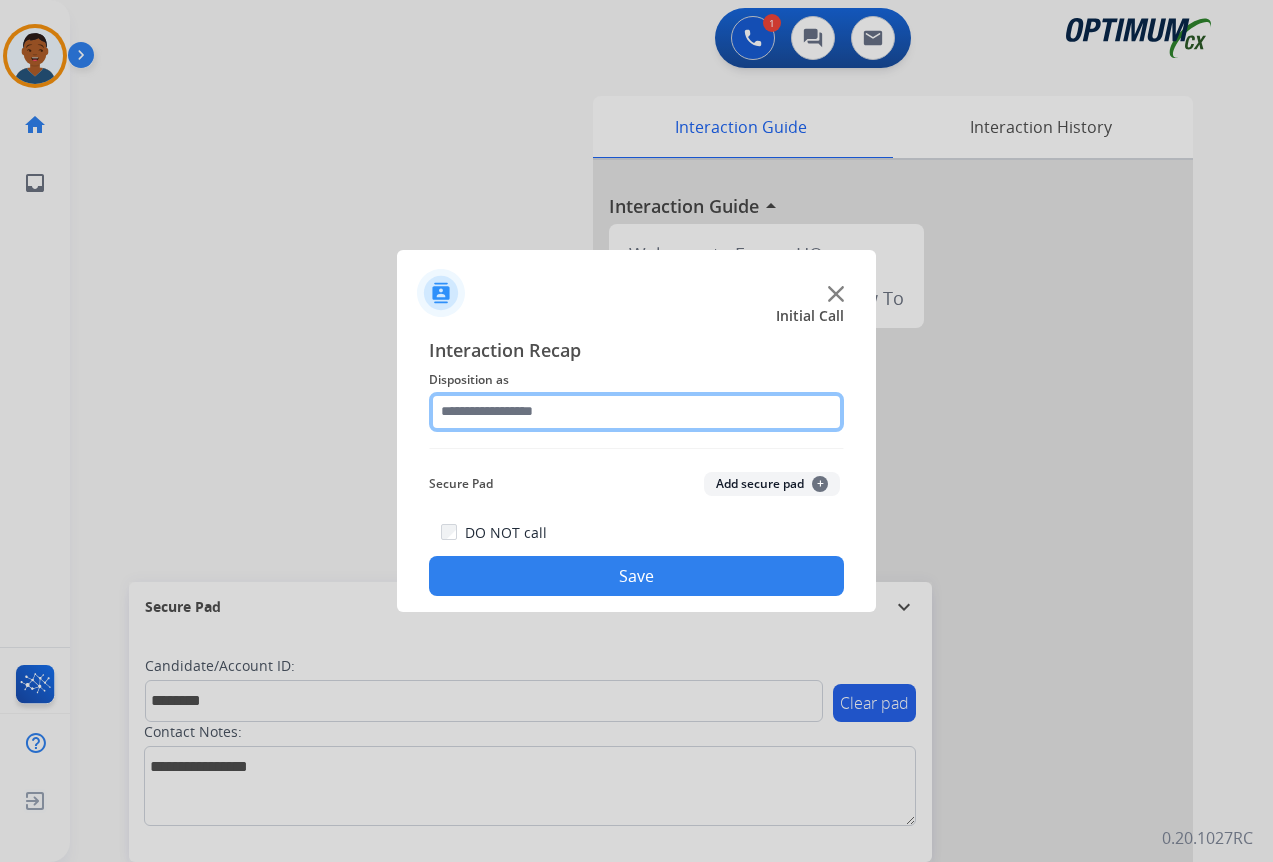 click 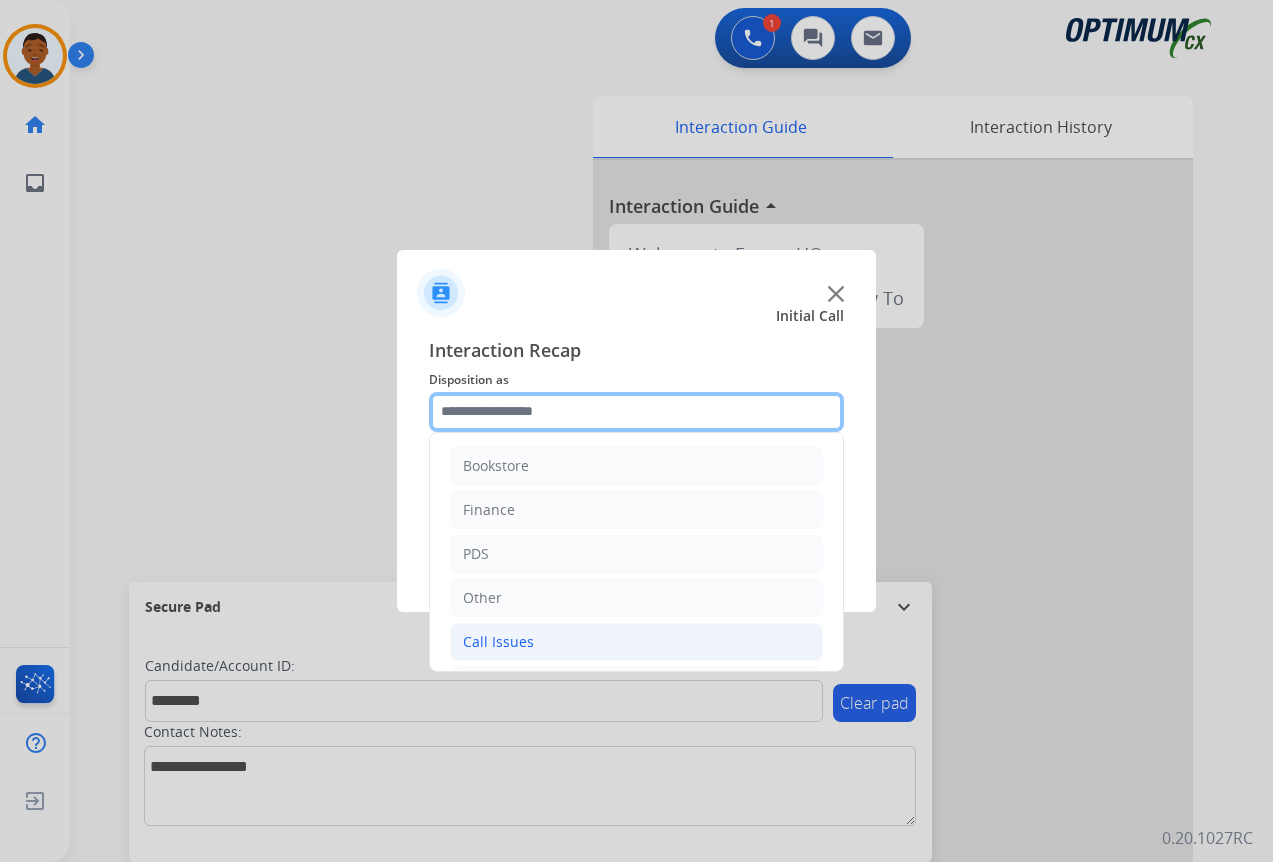 scroll, scrollTop: 136, scrollLeft: 0, axis: vertical 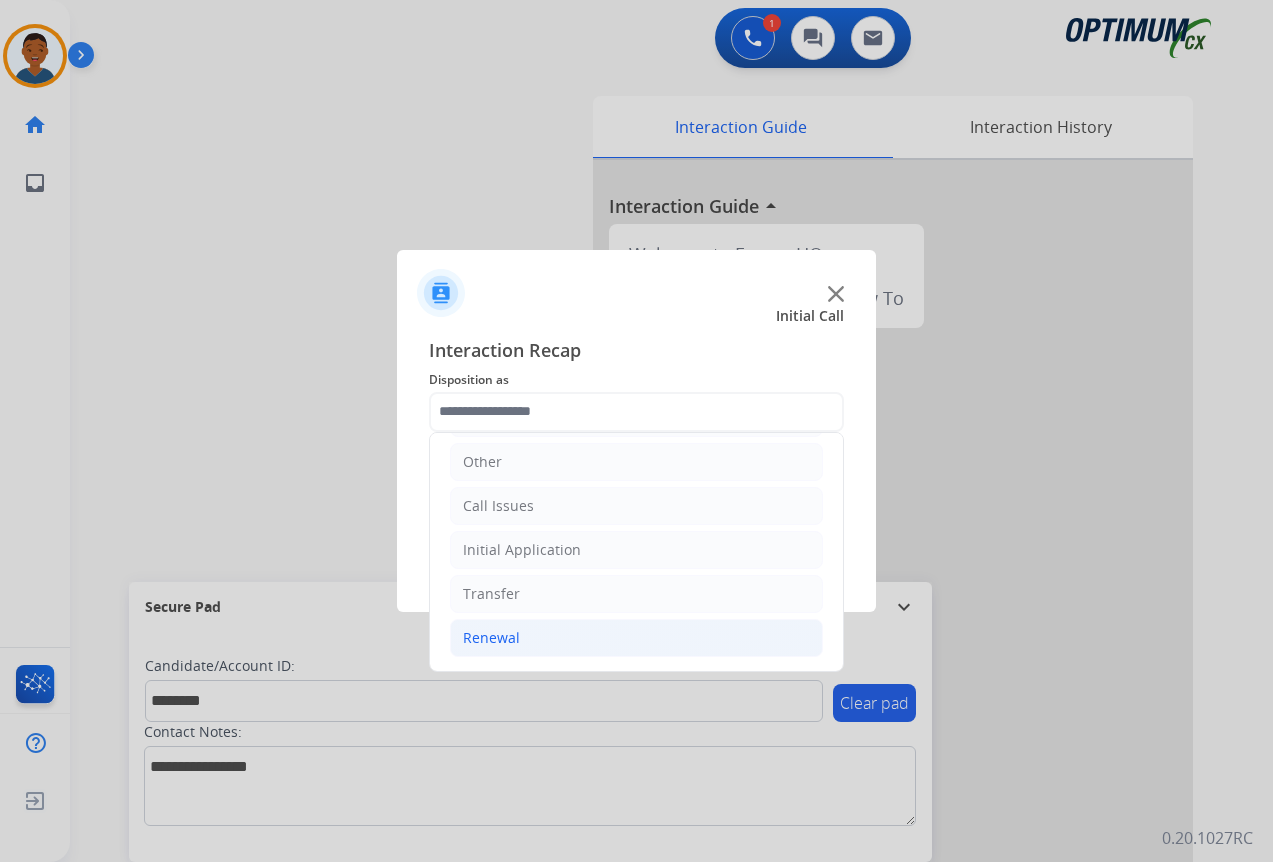 click on "Renewal" 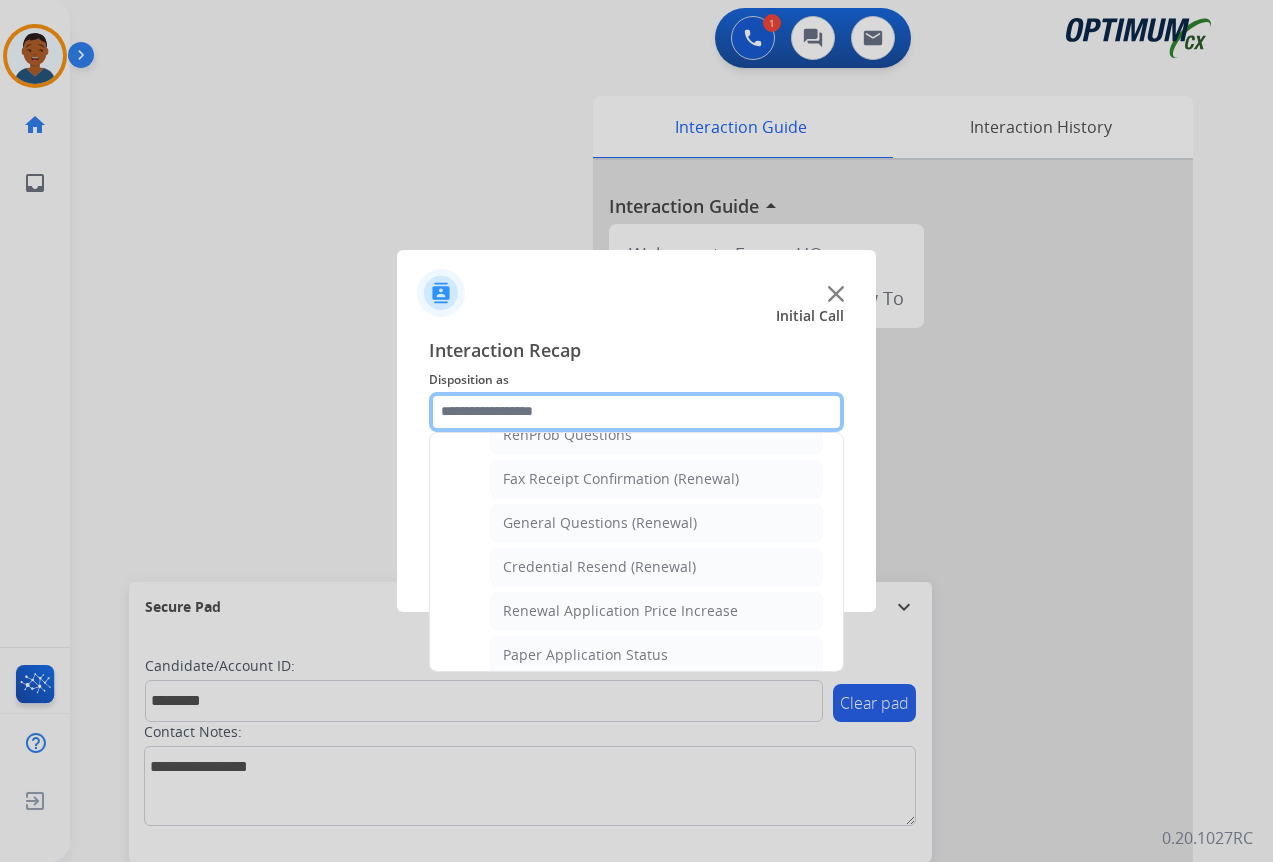 scroll, scrollTop: 536, scrollLeft: 0, axis: vertical 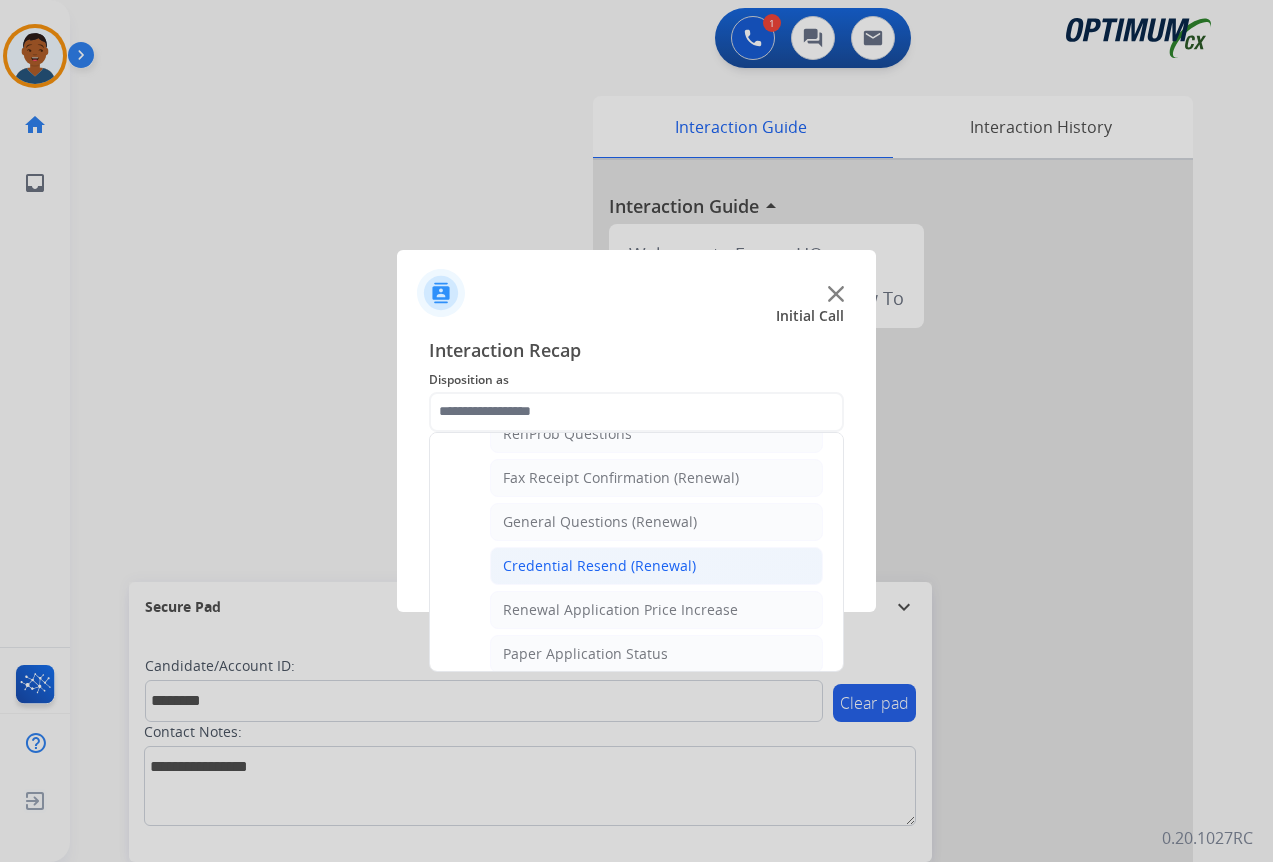 click on "Credential Resend (Renewal)" 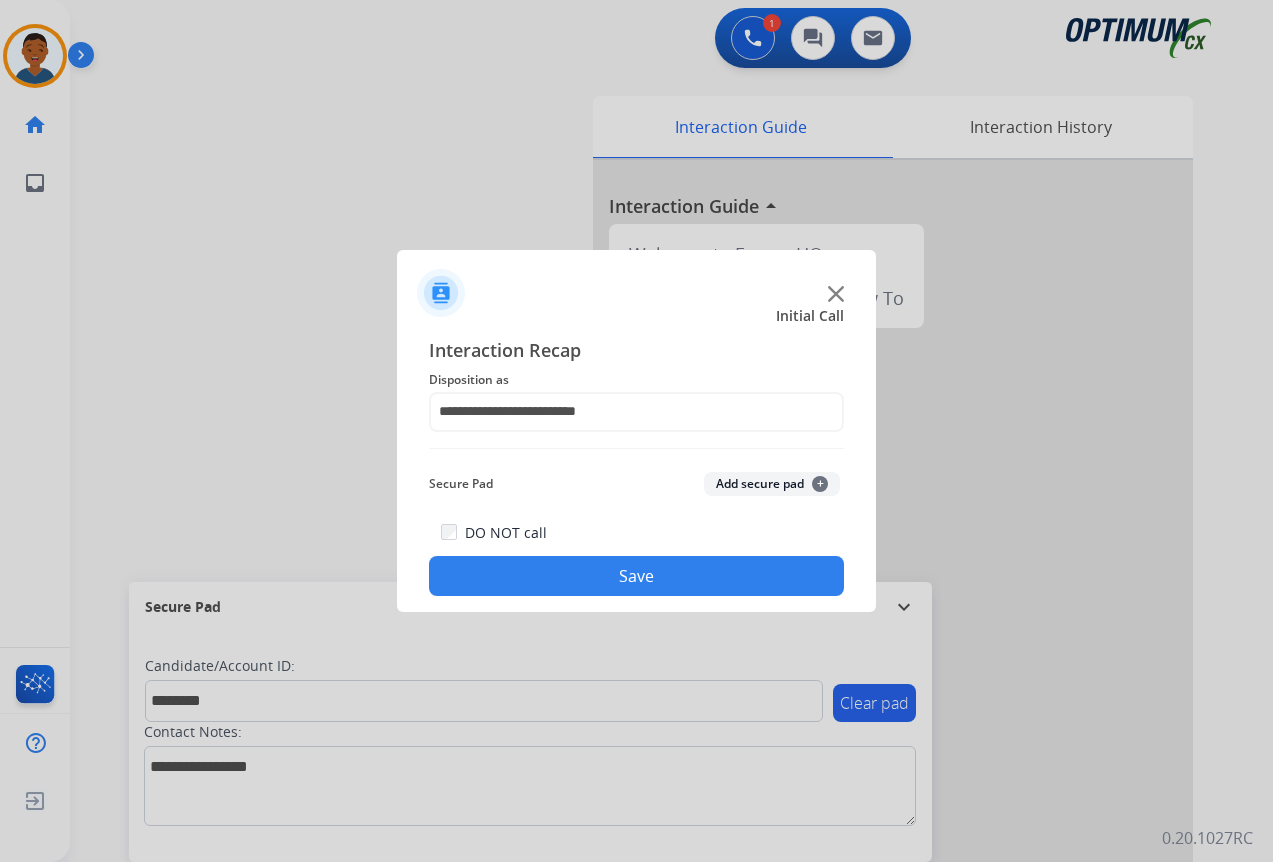 click on "Add secure pad  +" 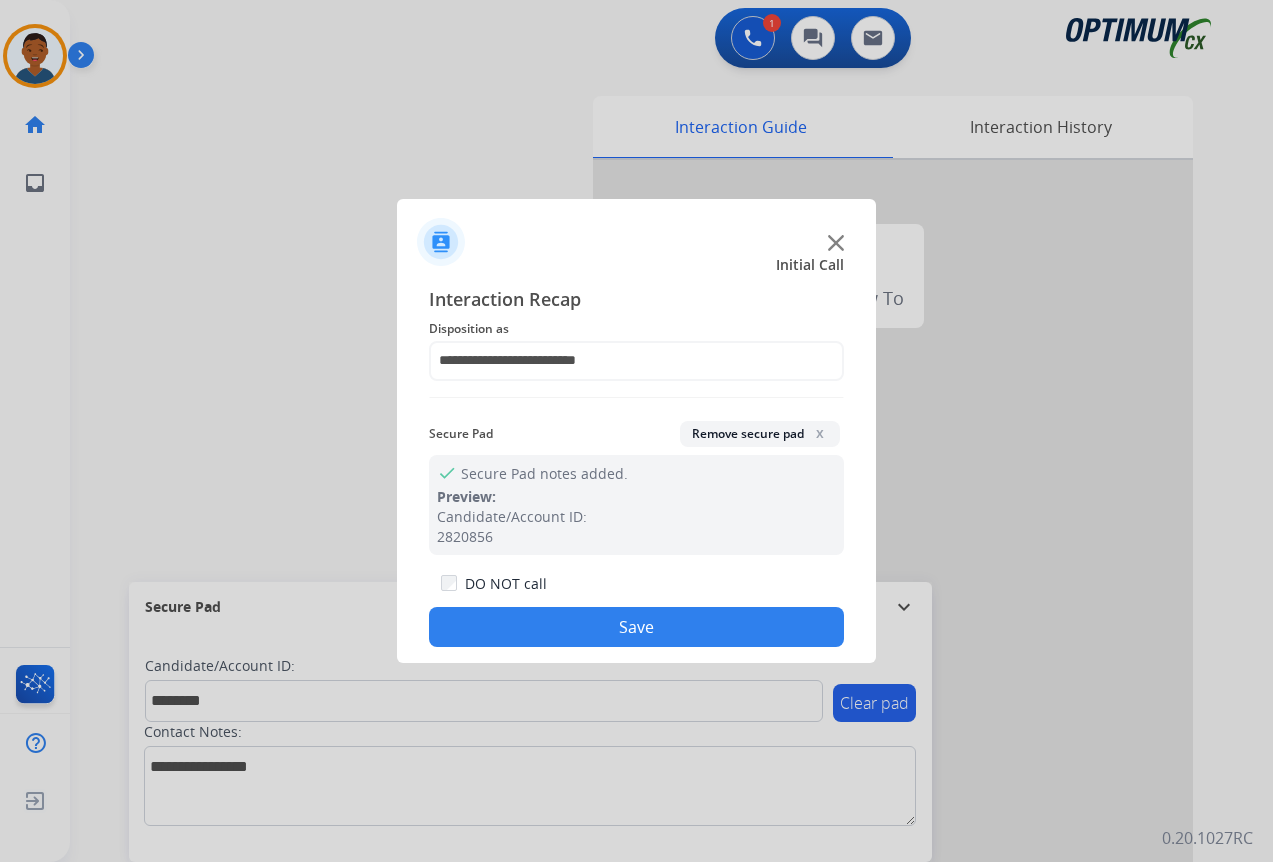 click on "Save" 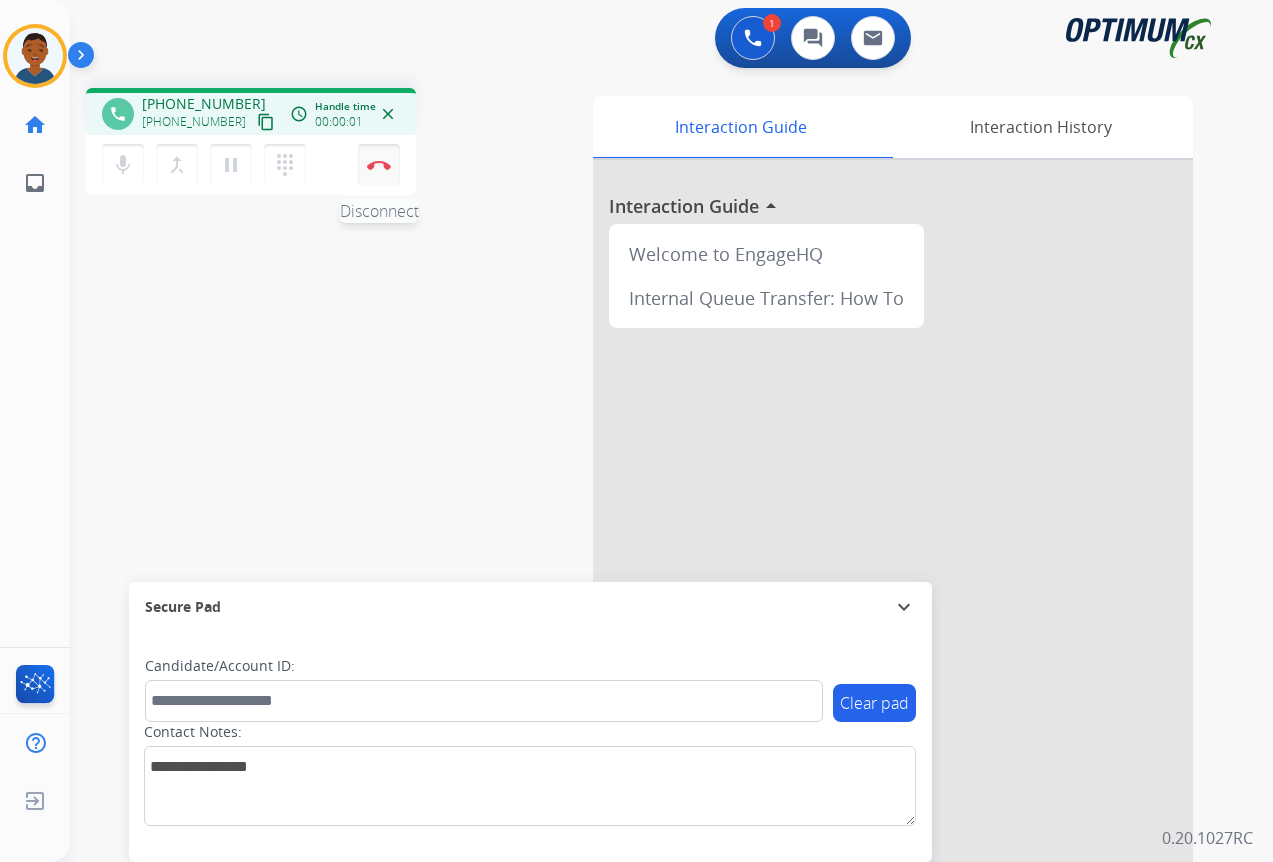 click on "Disconnect" at bounding box center [379, 165] 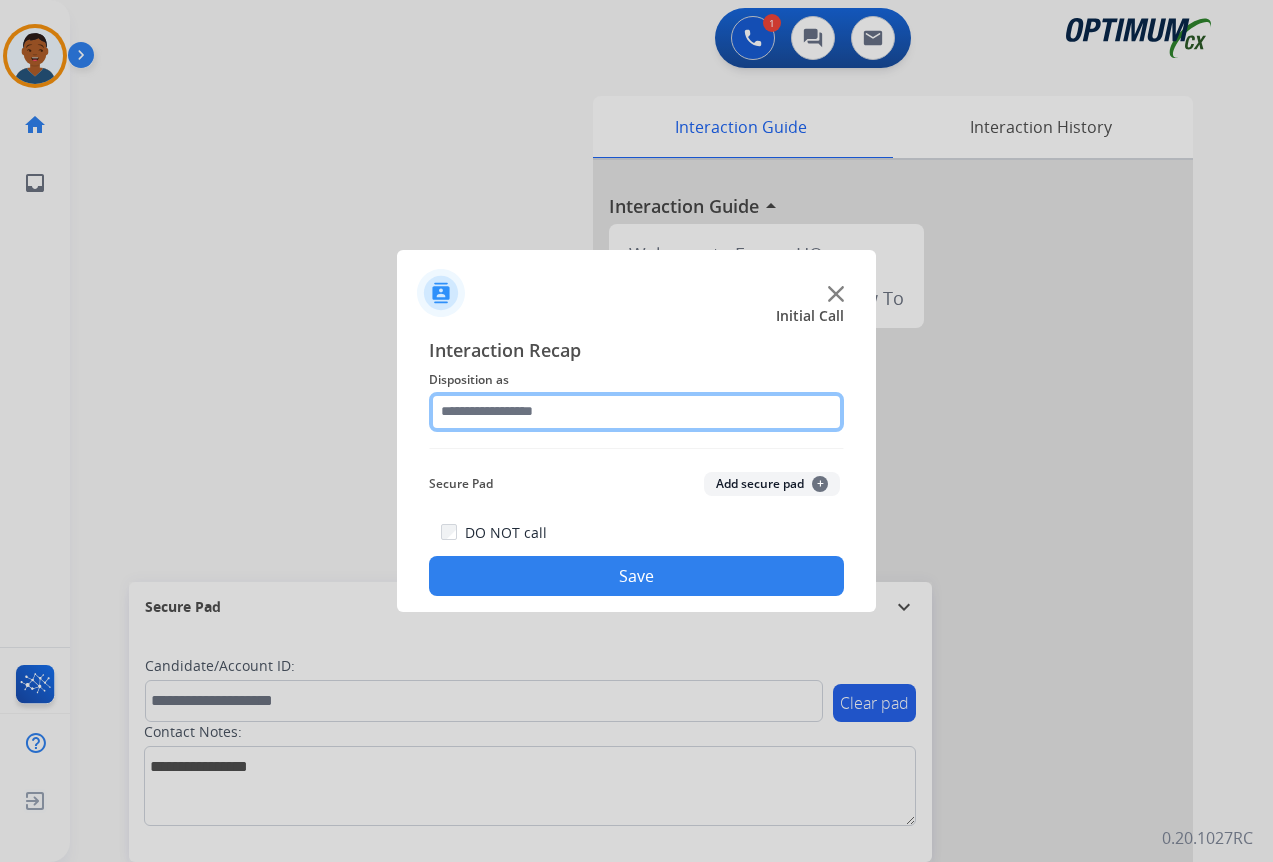 click 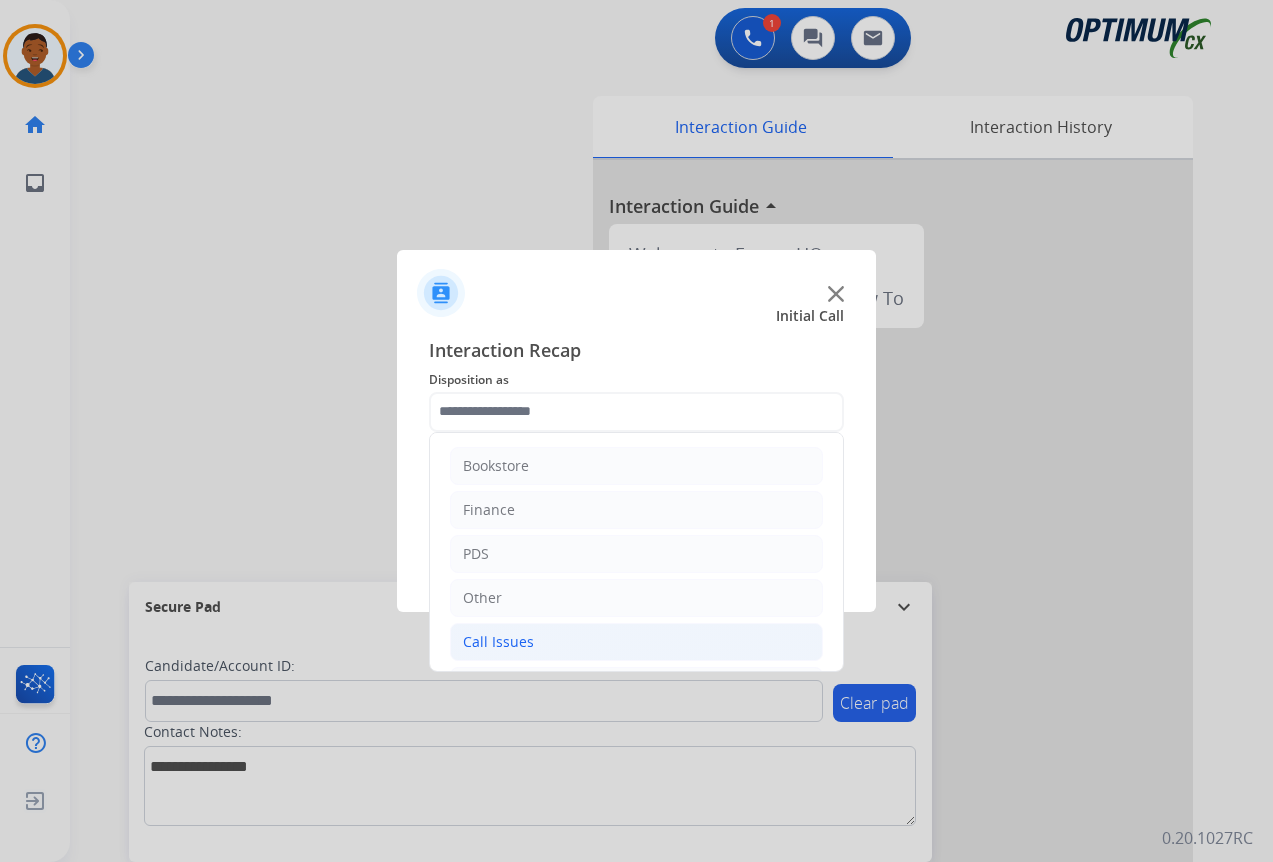 click on "Call Issues" 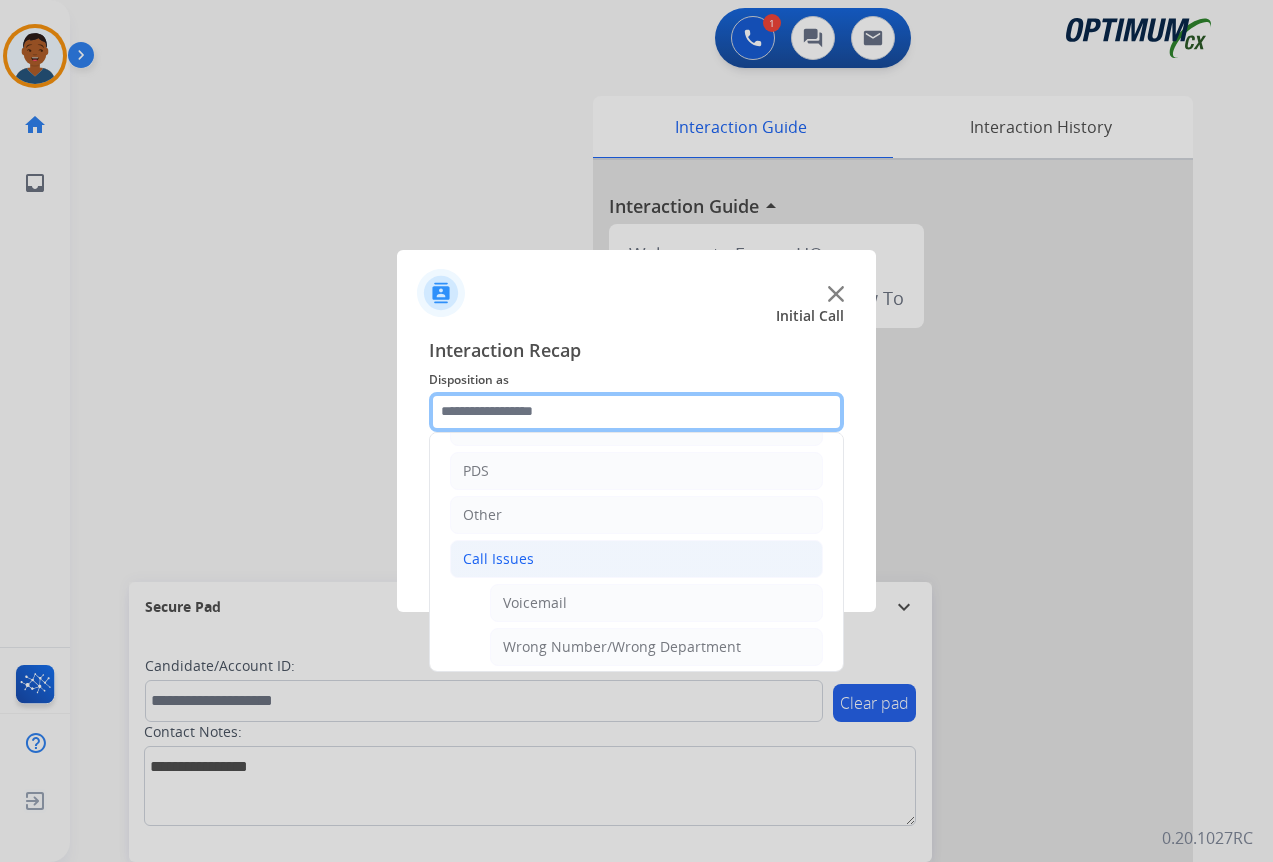 scroll, scrollTop: 200, scrollLeft: 0, axis: vertical 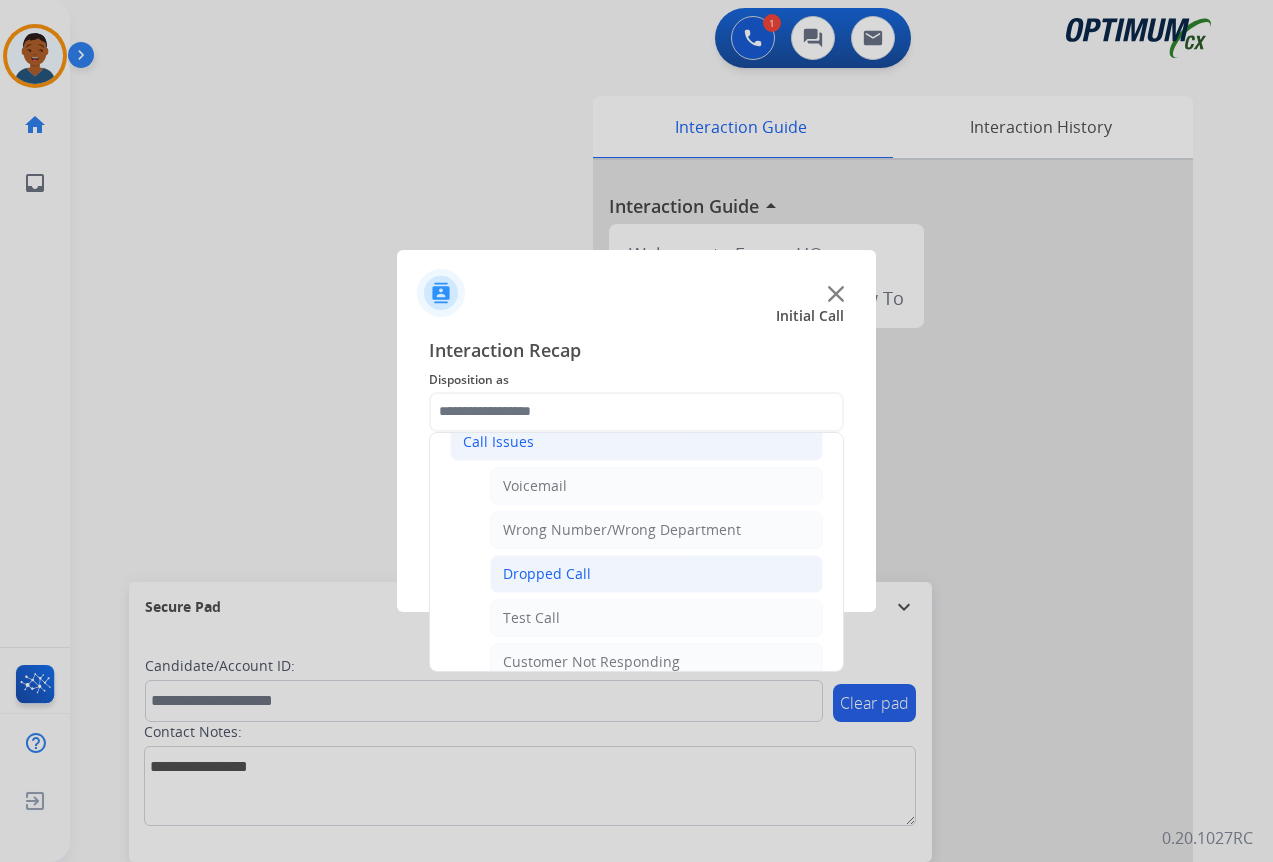 click on "Dropped Call" 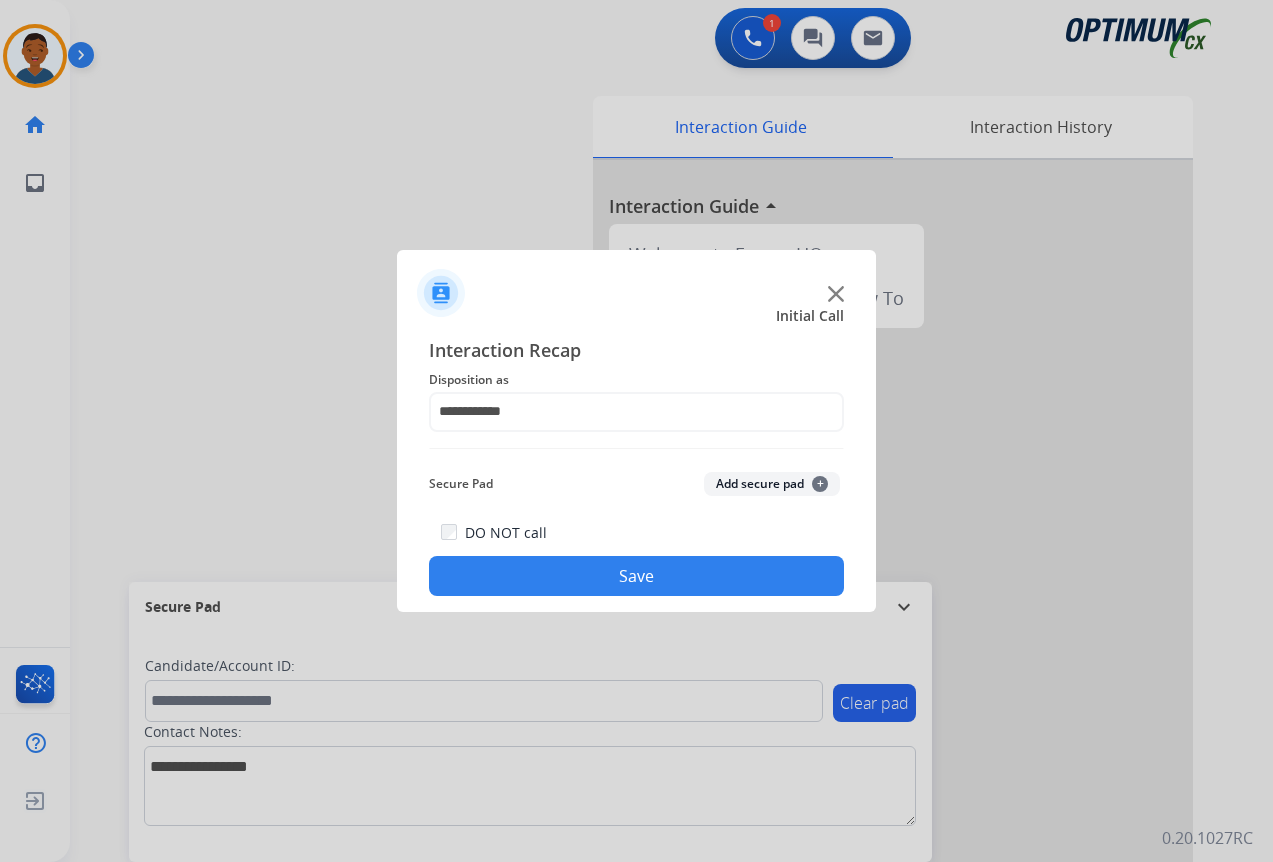 click on "Save" 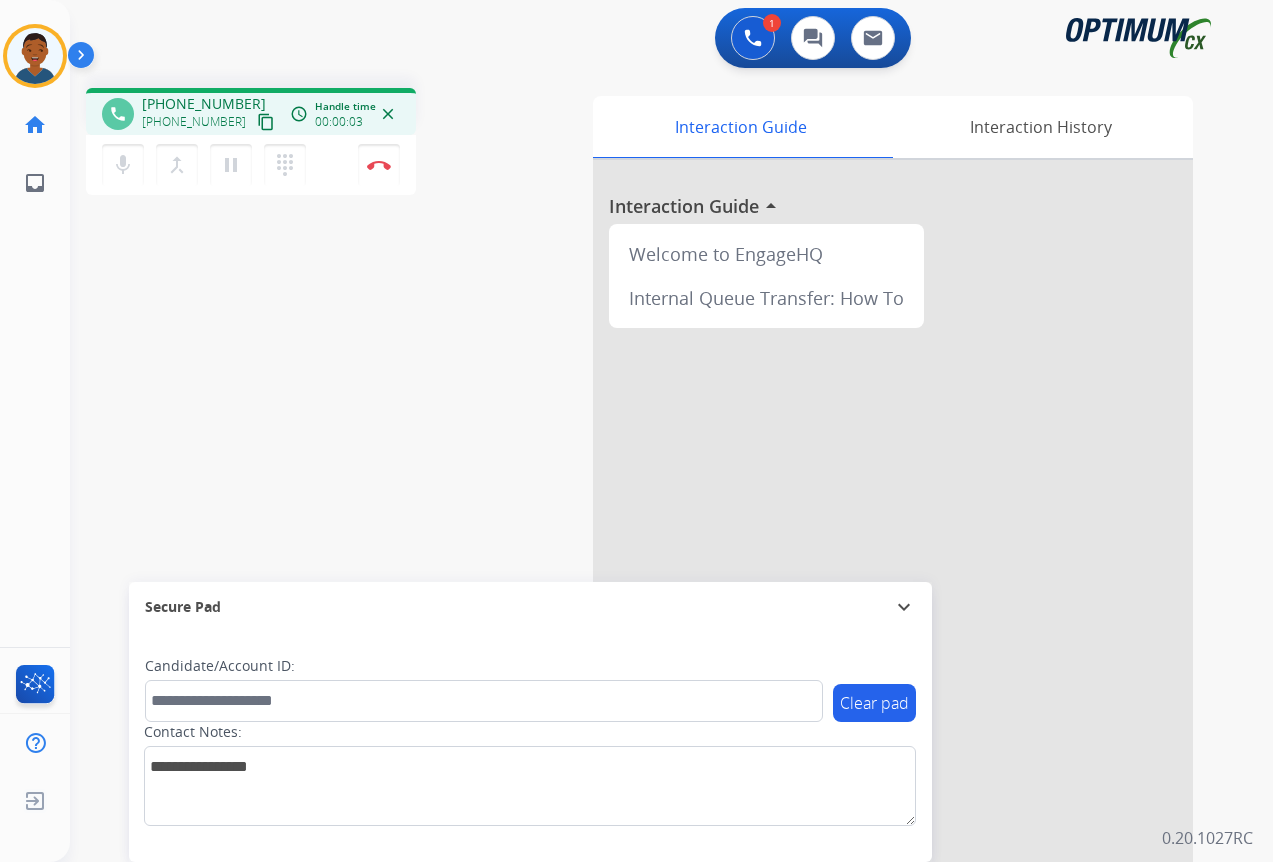 click on "content_copy" at bounding box center (266, 122) 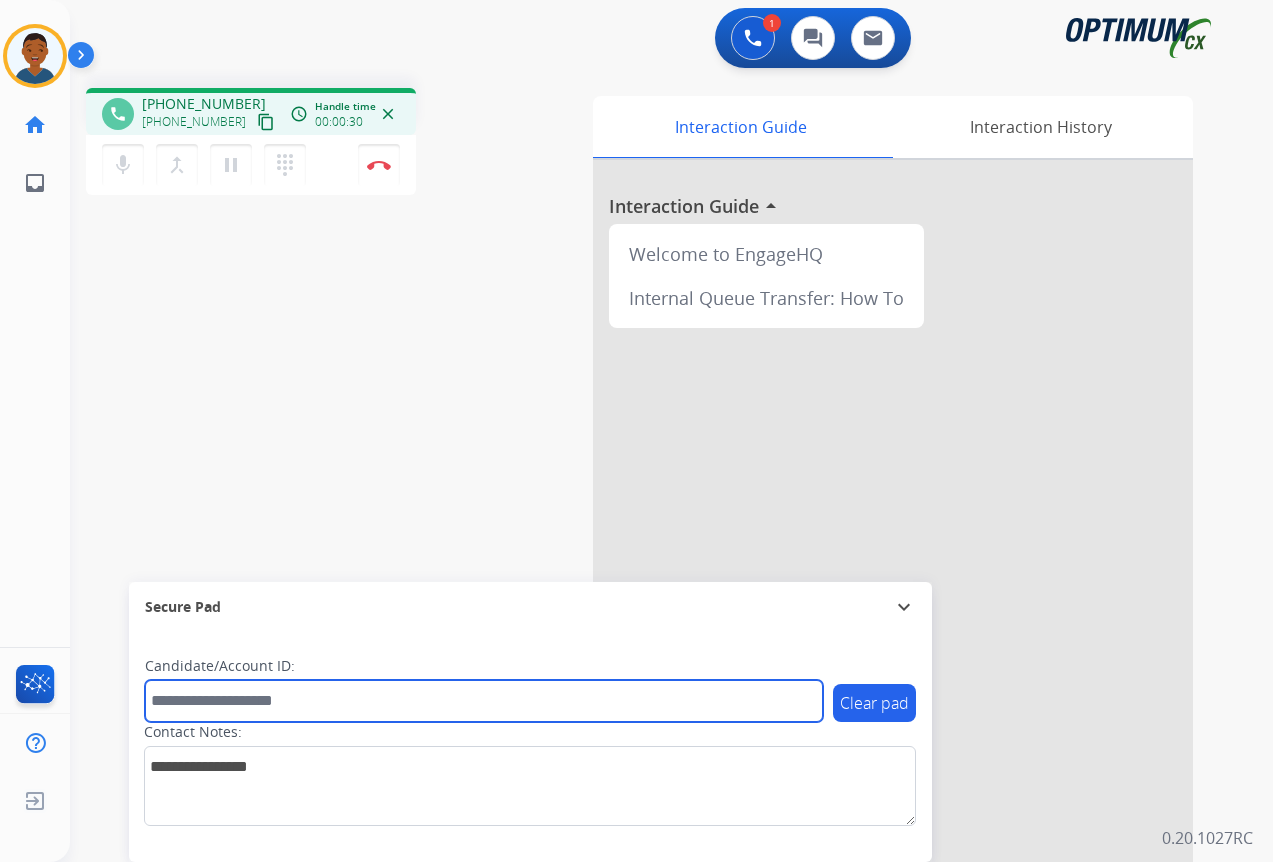 click at bounding box center (484, 701) 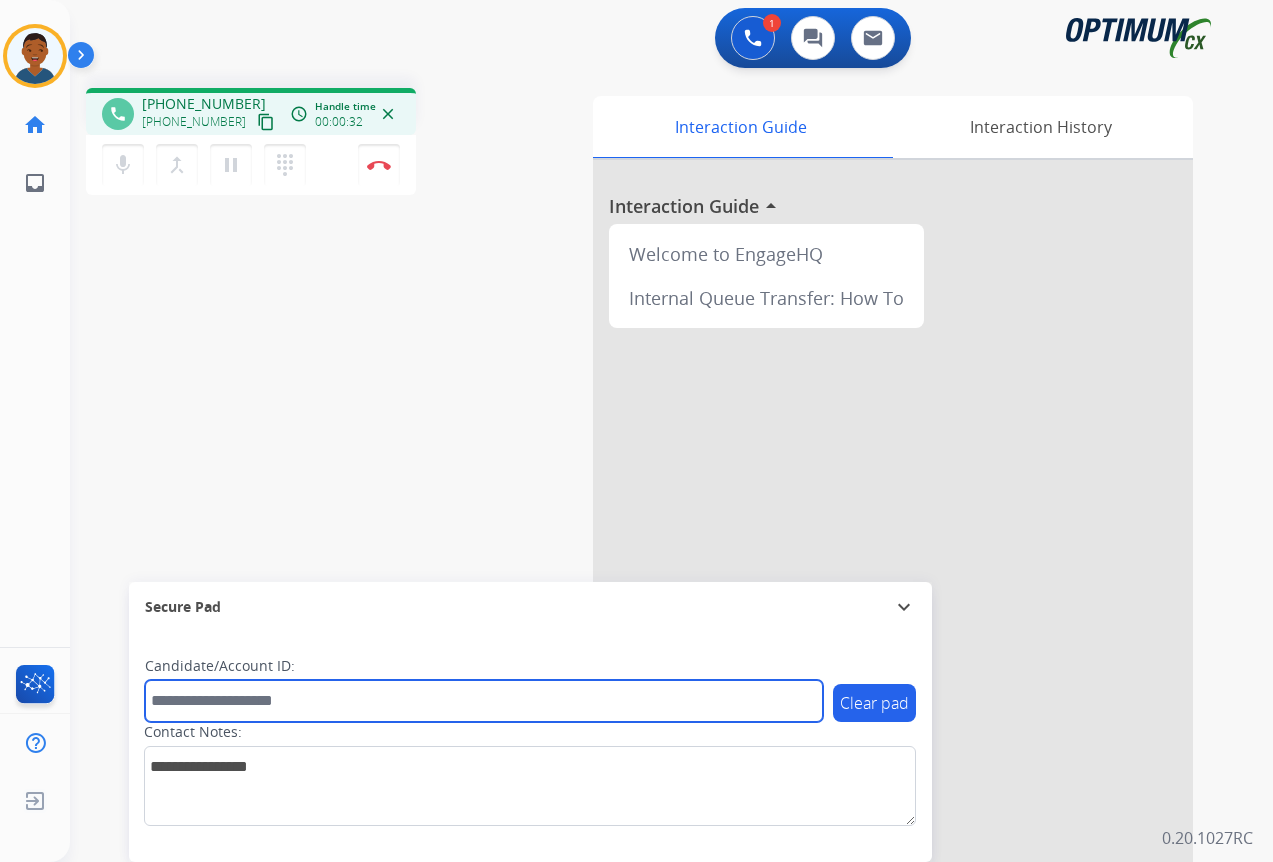 paste on "*******" 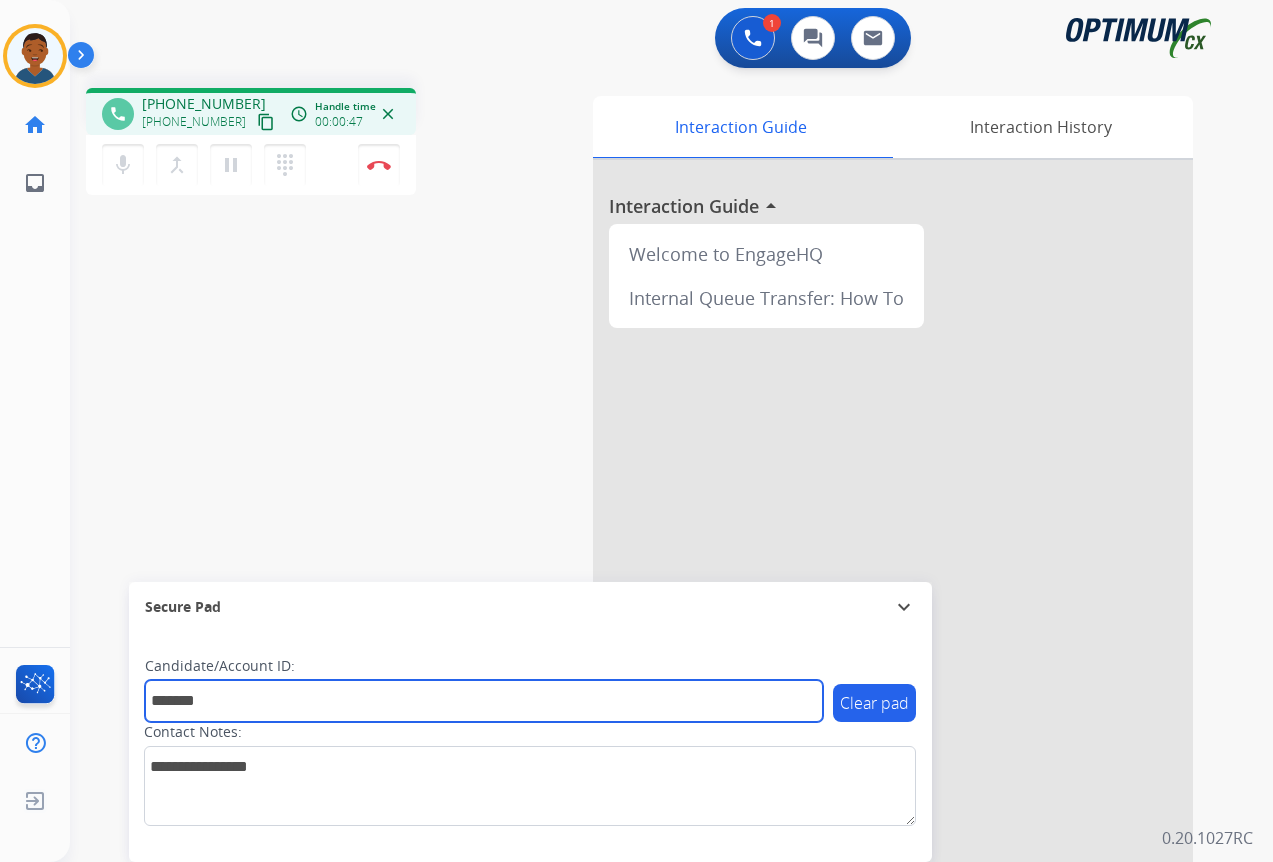 type on "*******" 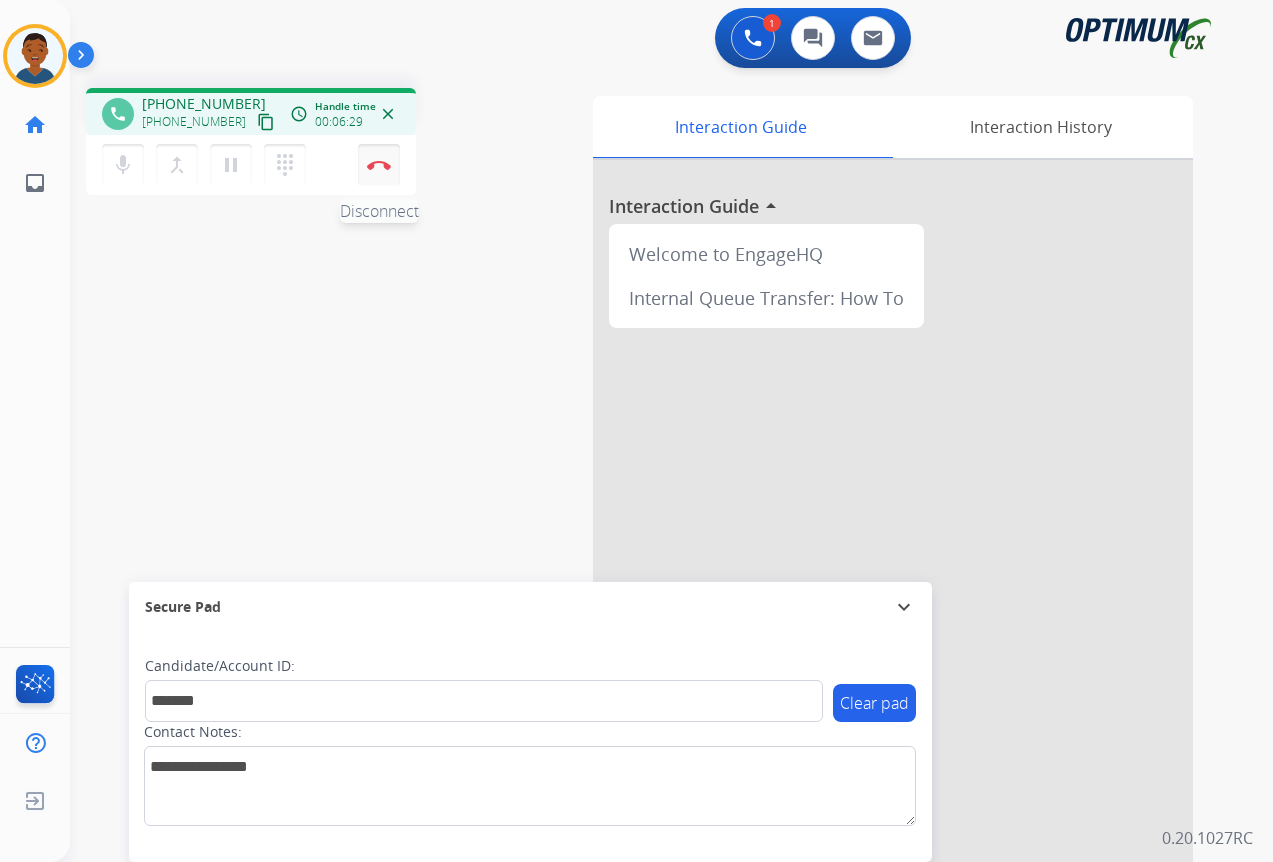 click at bounding box center (379, 165) 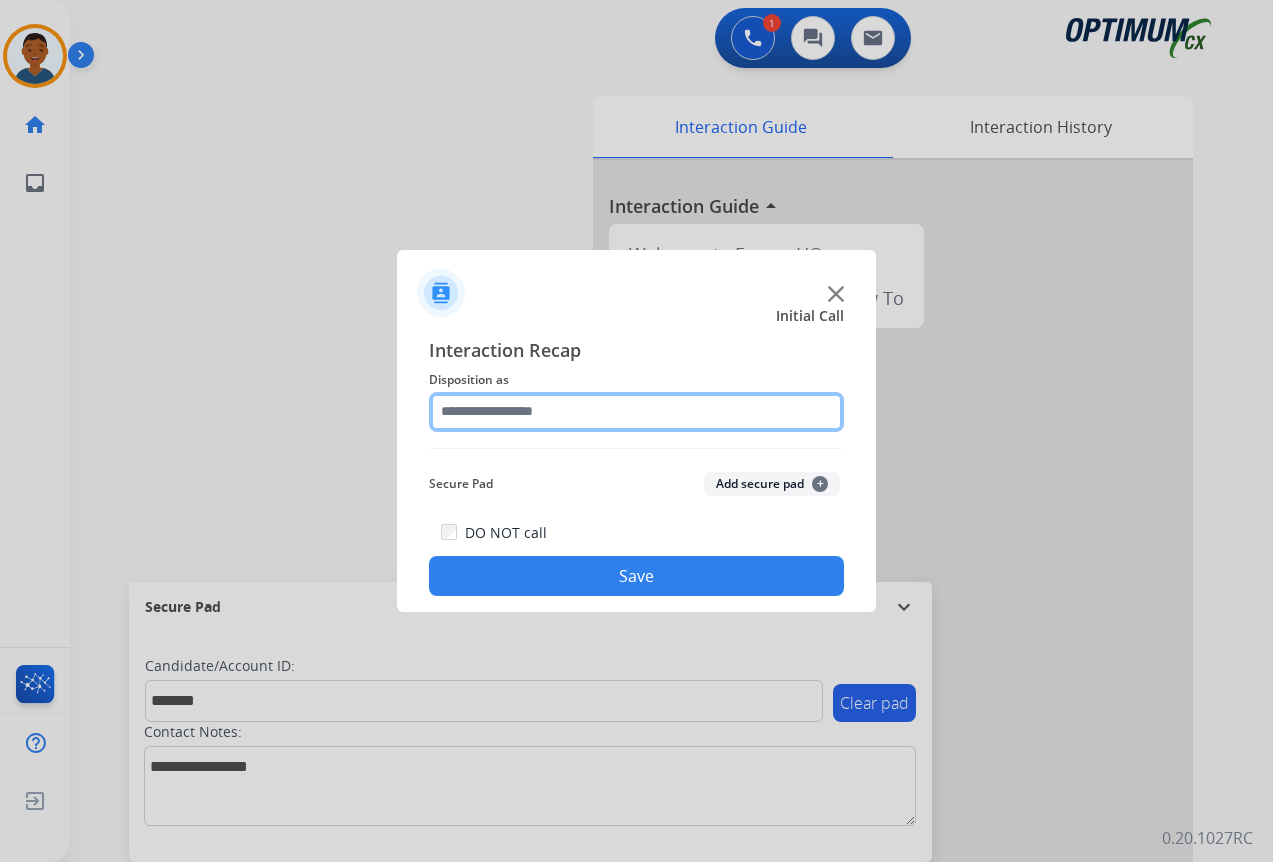 click 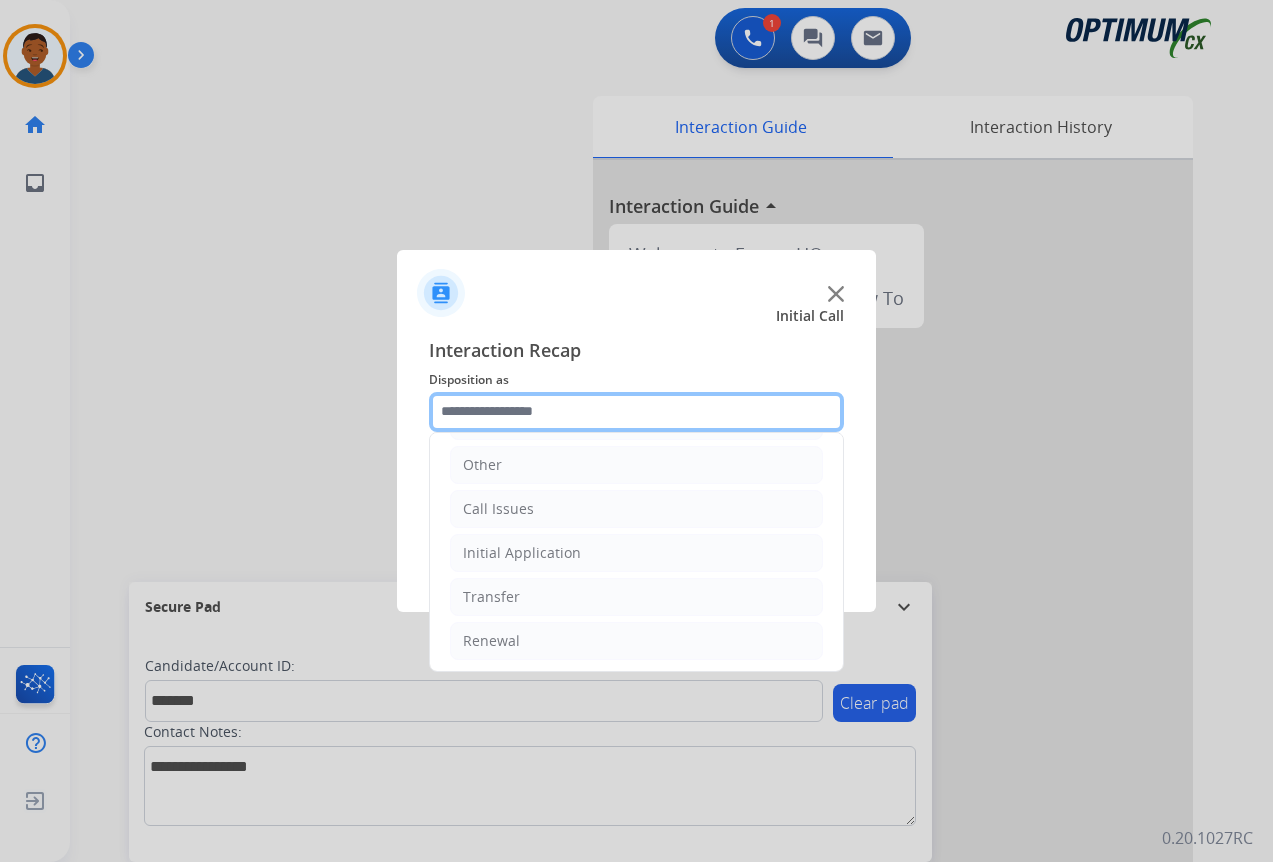 scroll, scrollTop: 136, scrollLeft: 0, axis: vertical 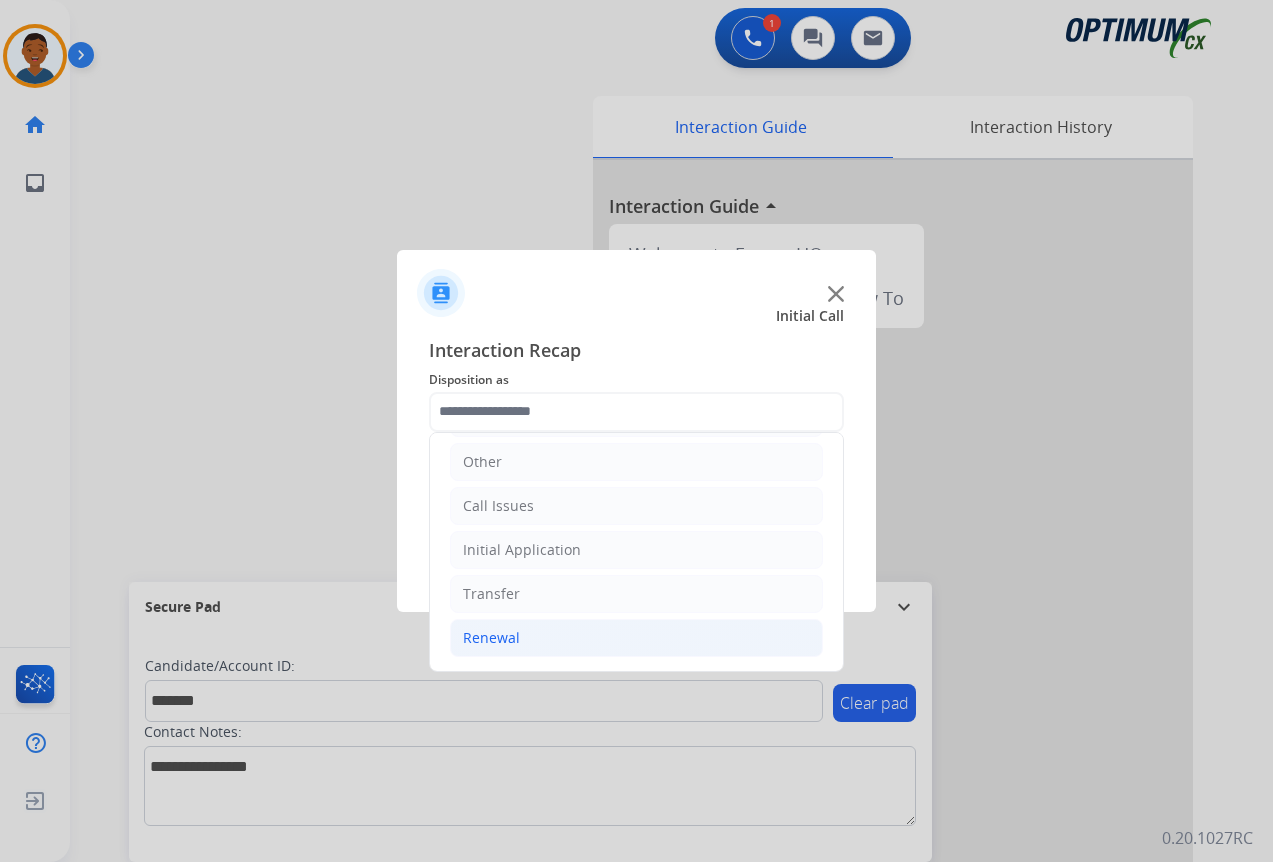 click on "Renewal" 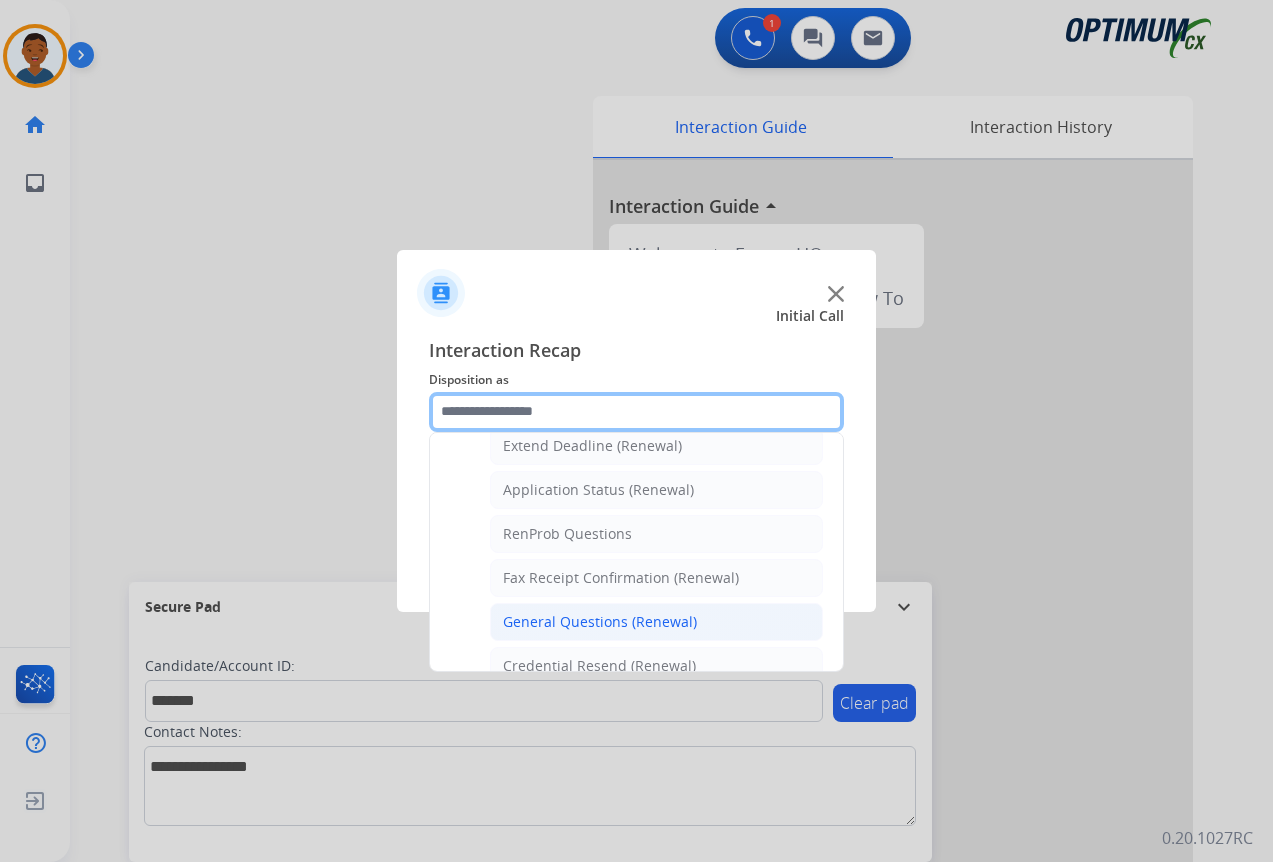 scroll, scrollTop: 536, scrollLeft: 0, axis: vertical 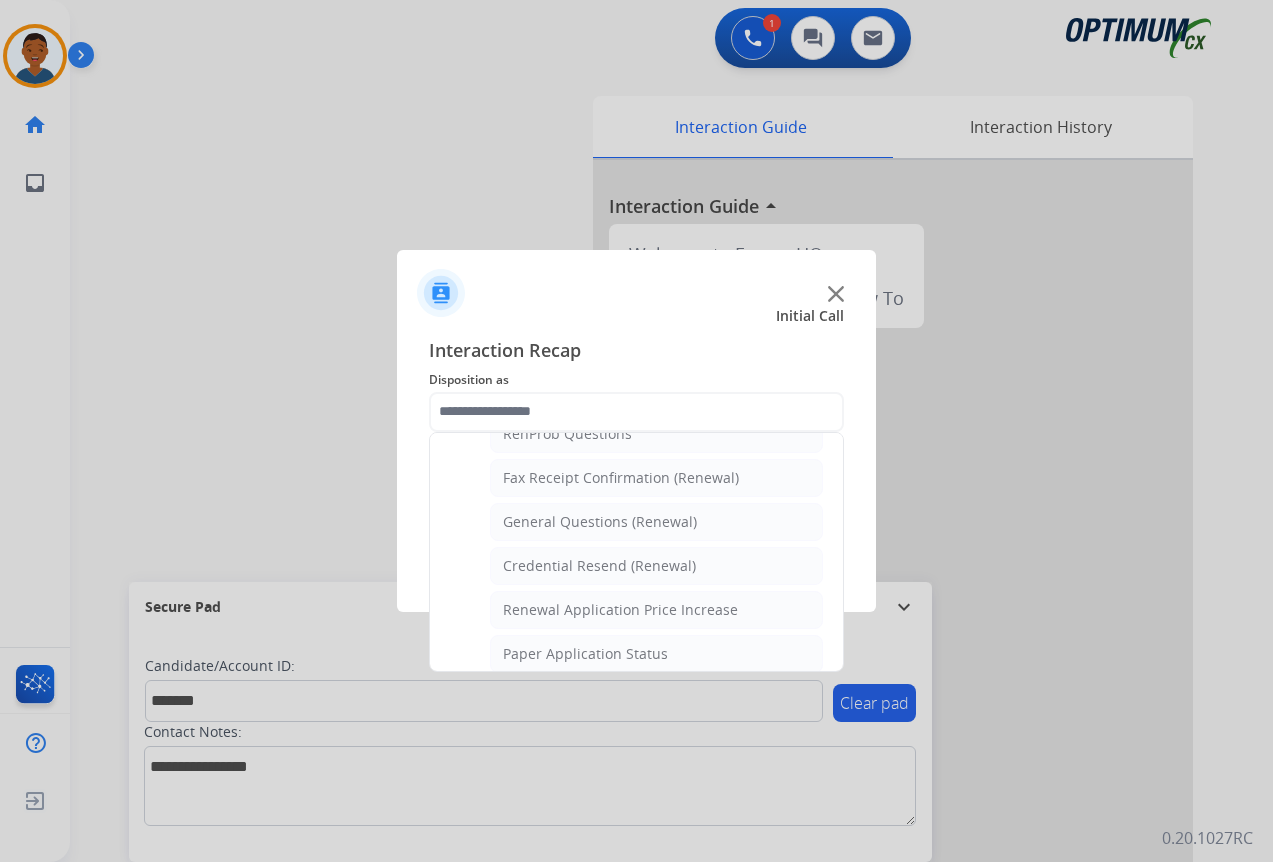 click on "Credential Resend (Renewal)" 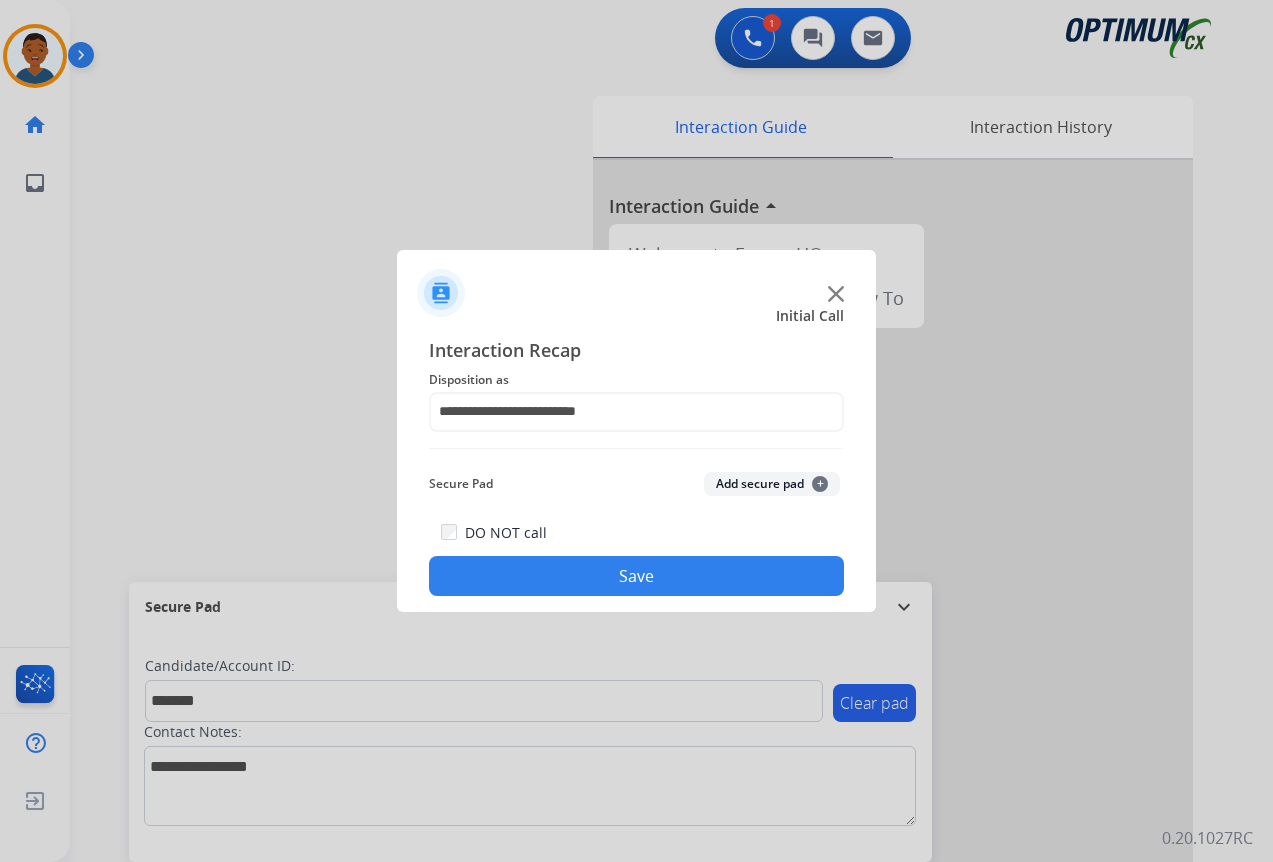 click on "Add secure pad  +" 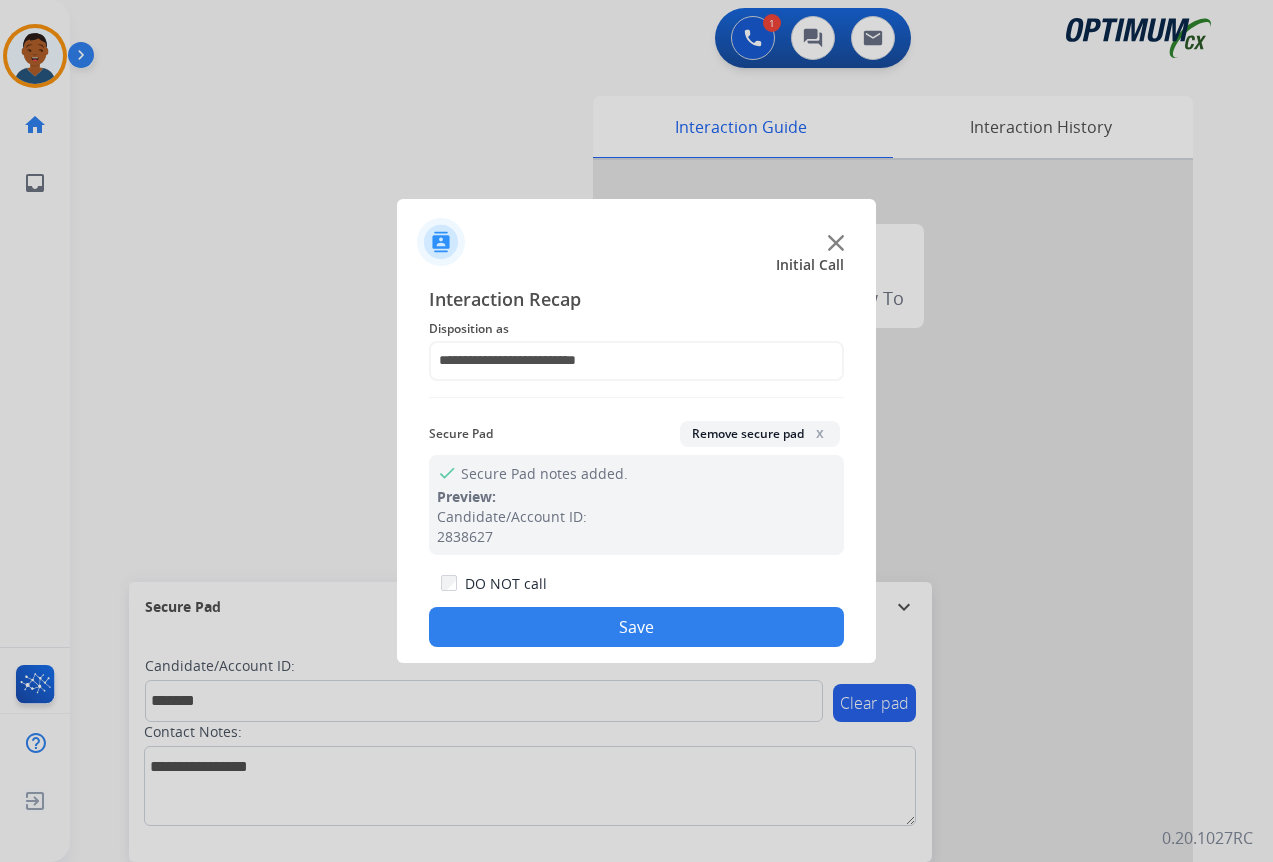click on "Save" 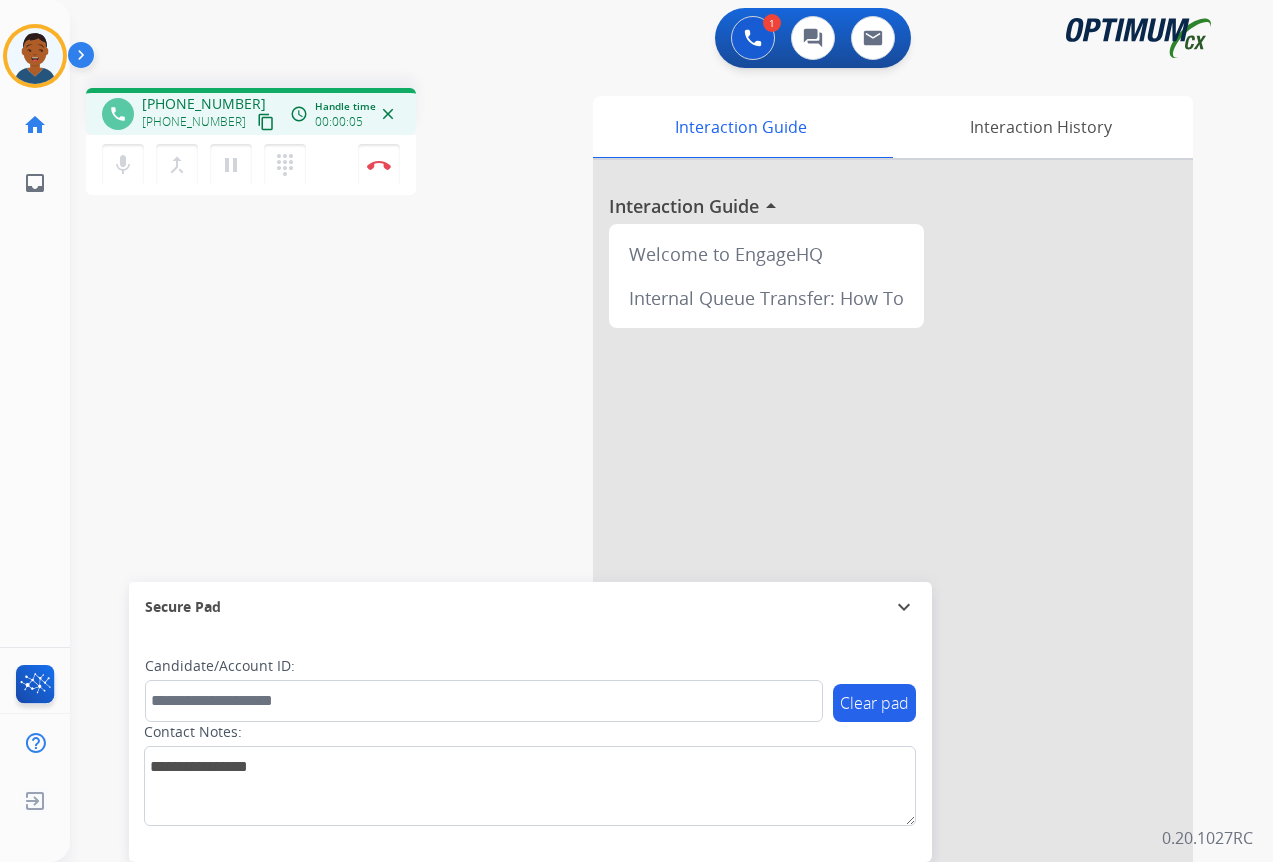 click on "content_copy" at bounding box center [266, 122] 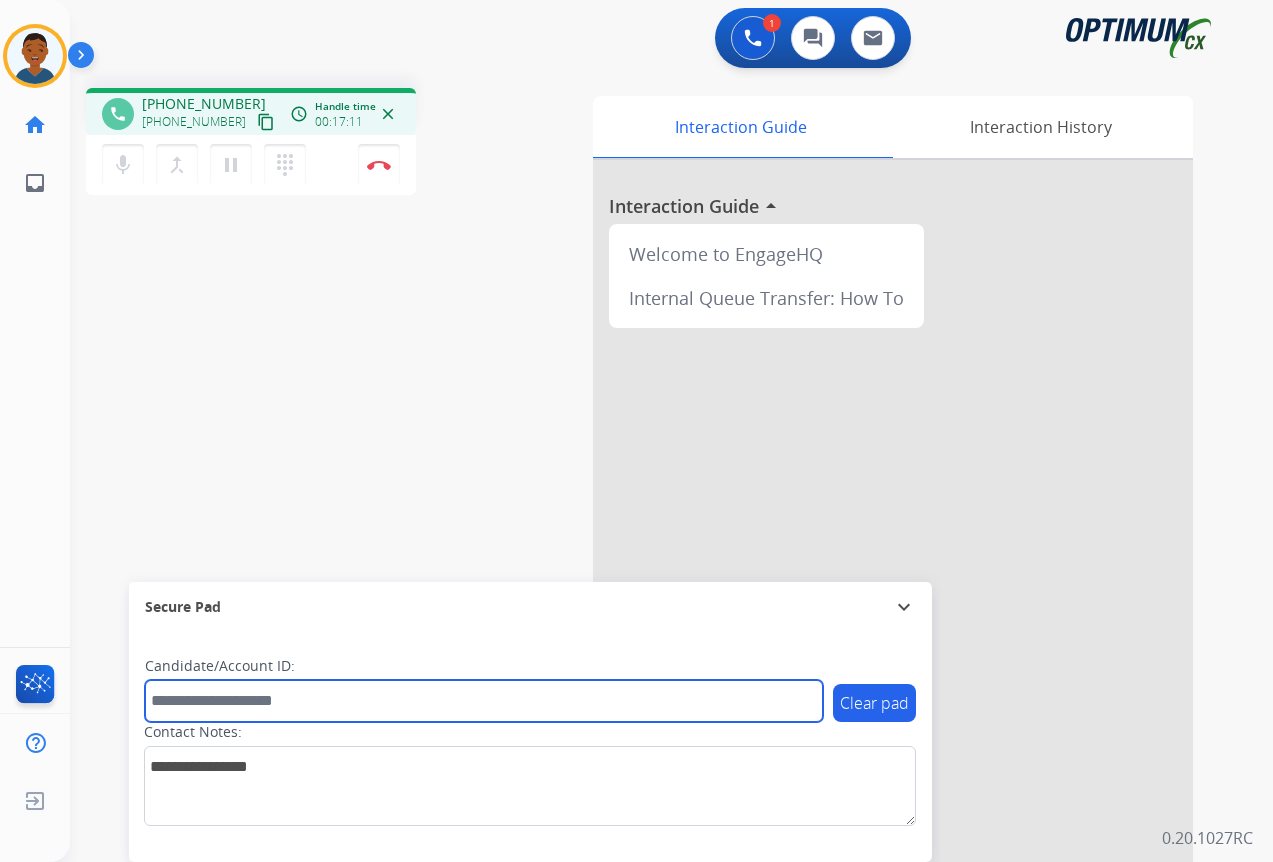 click at bounding box center (484, 701) 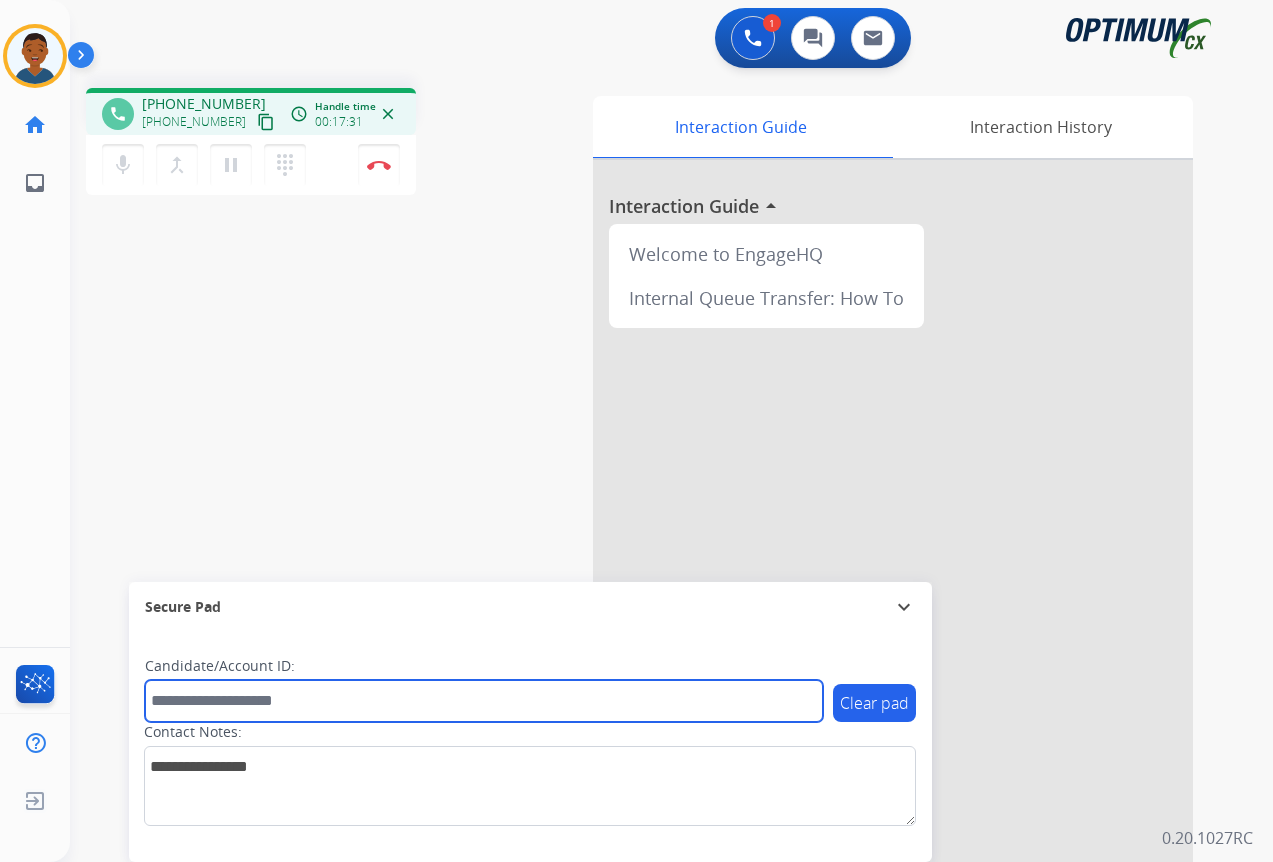 paste on "*******" 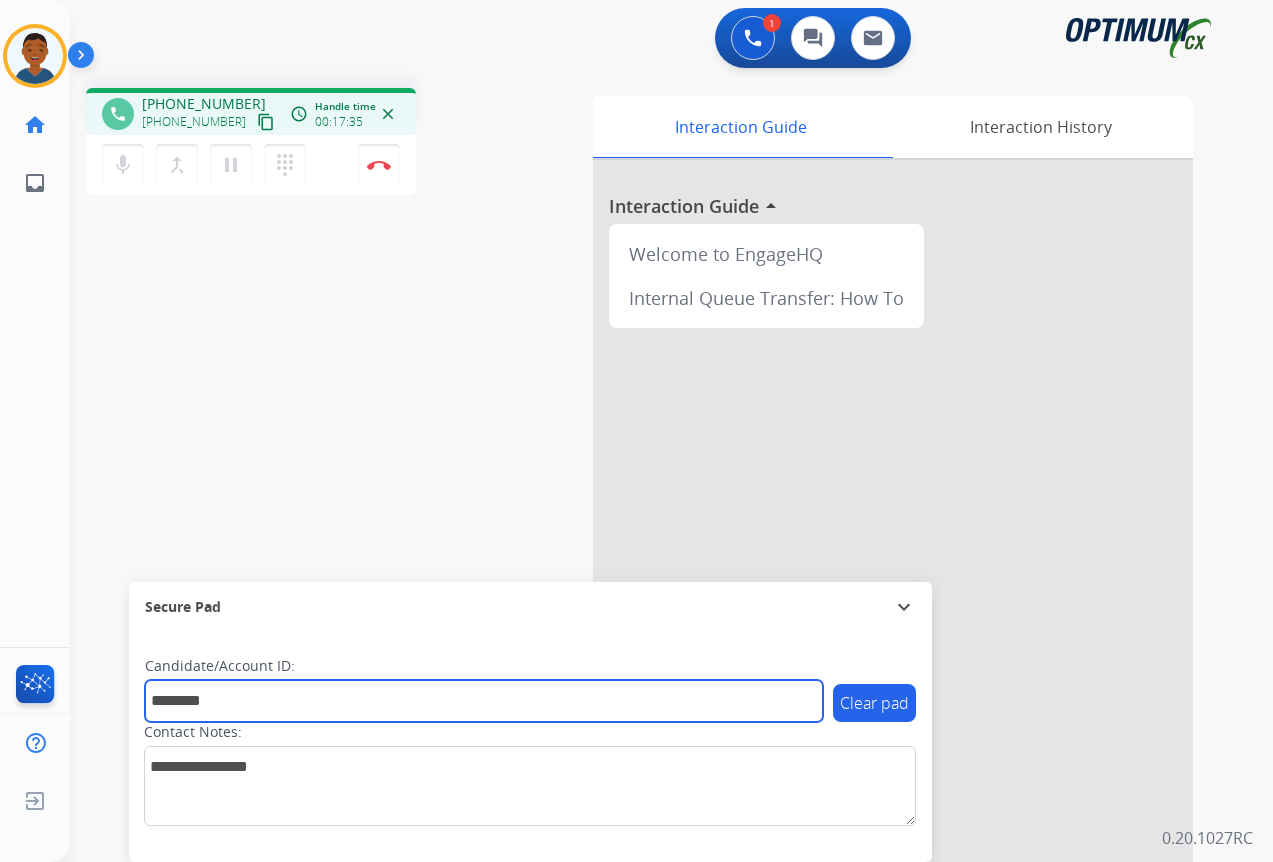 type on "*******" 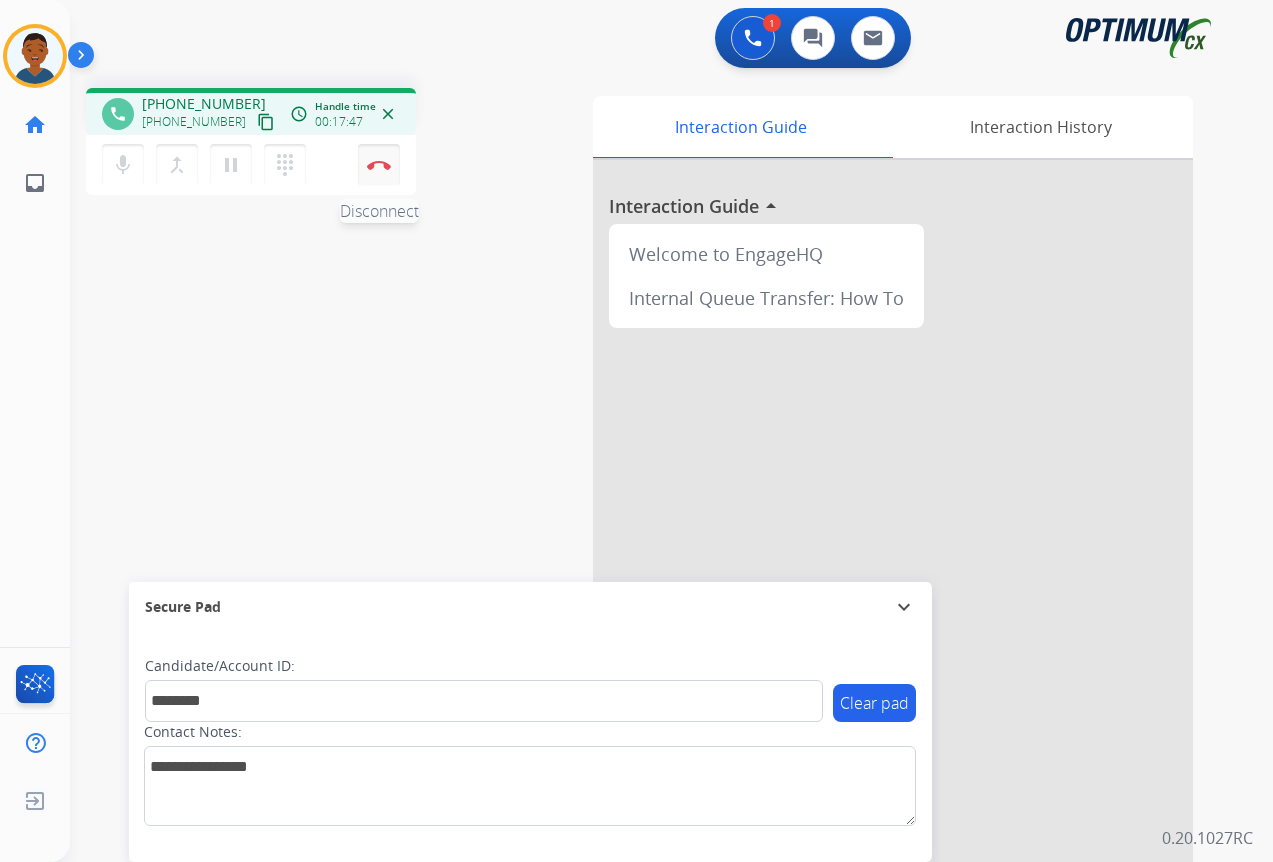 click at bounding box center [379, 165] 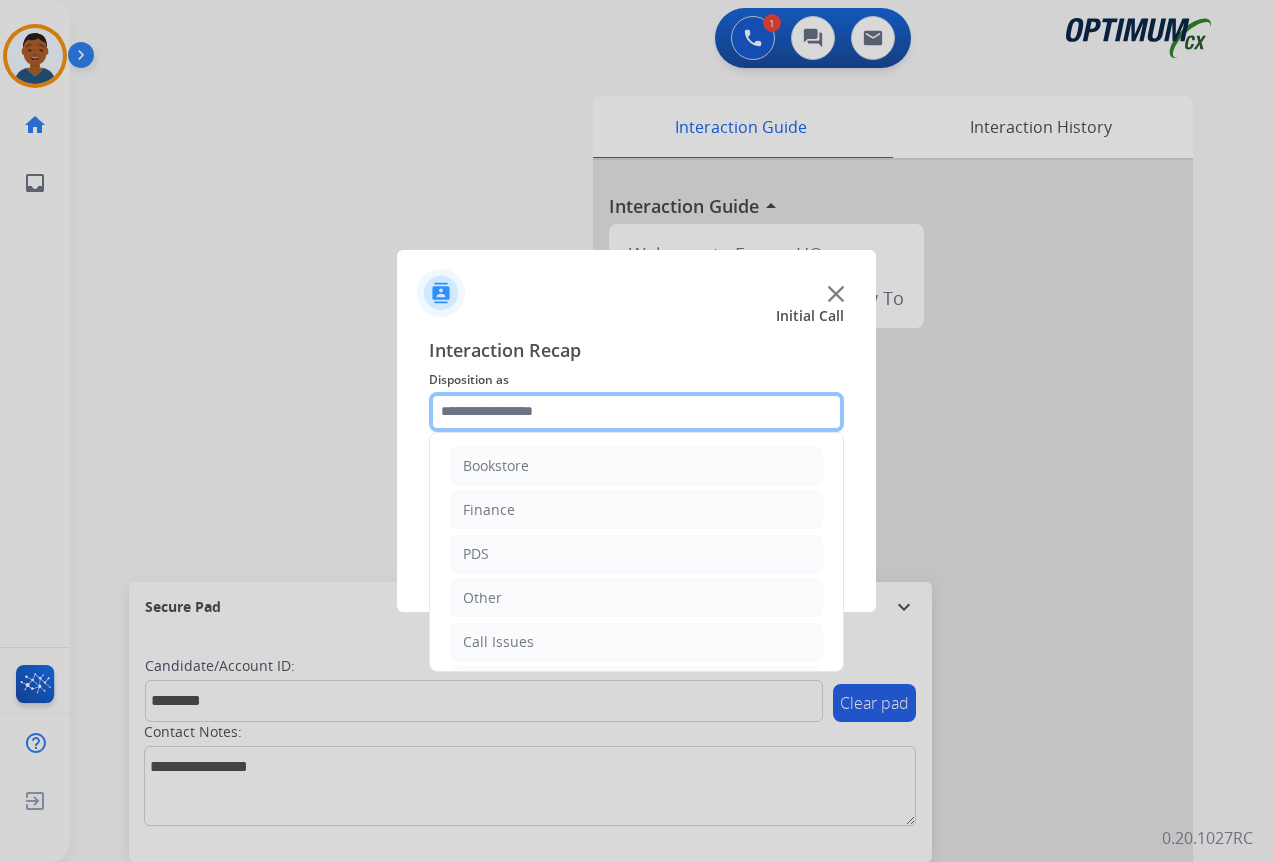 click 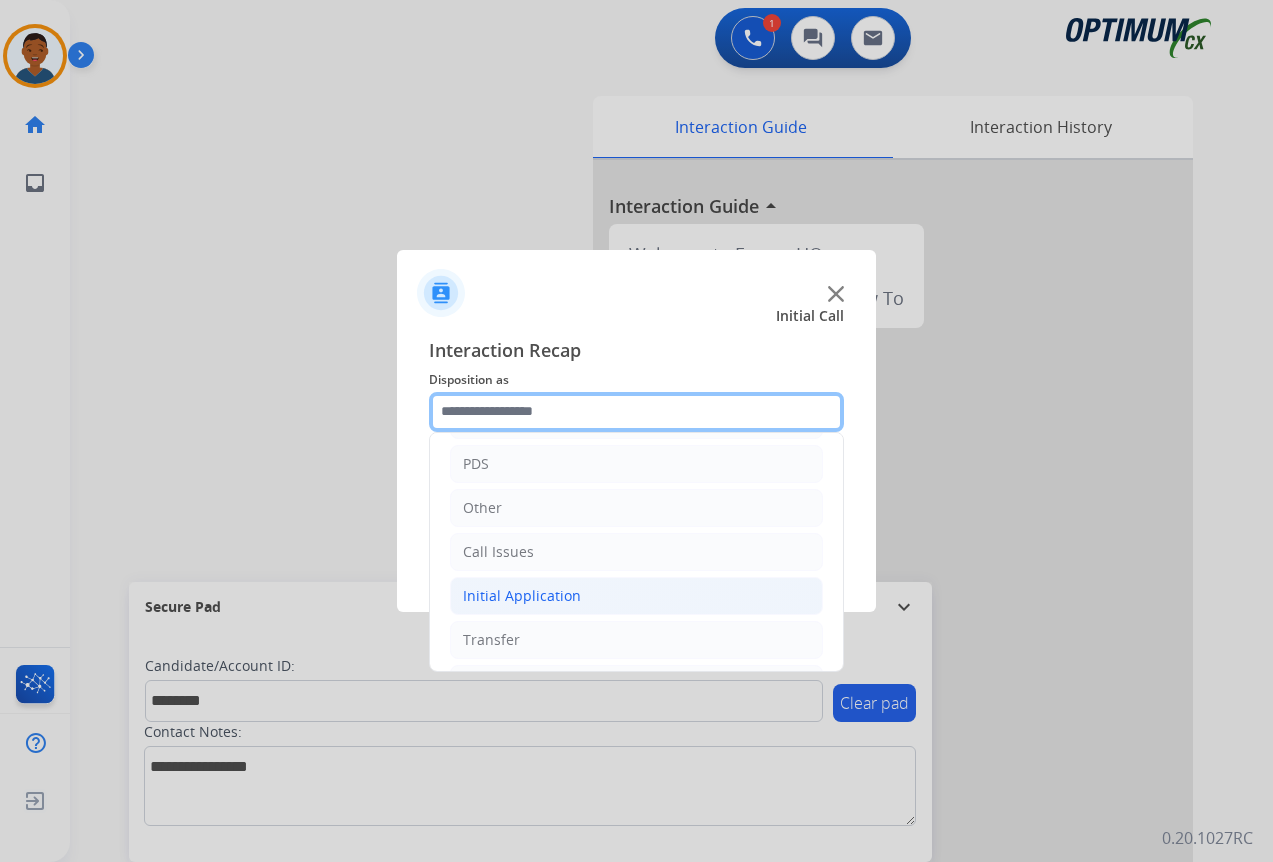 scroll, scrollTop: 136, scrollLeft: 0, axis: vertical 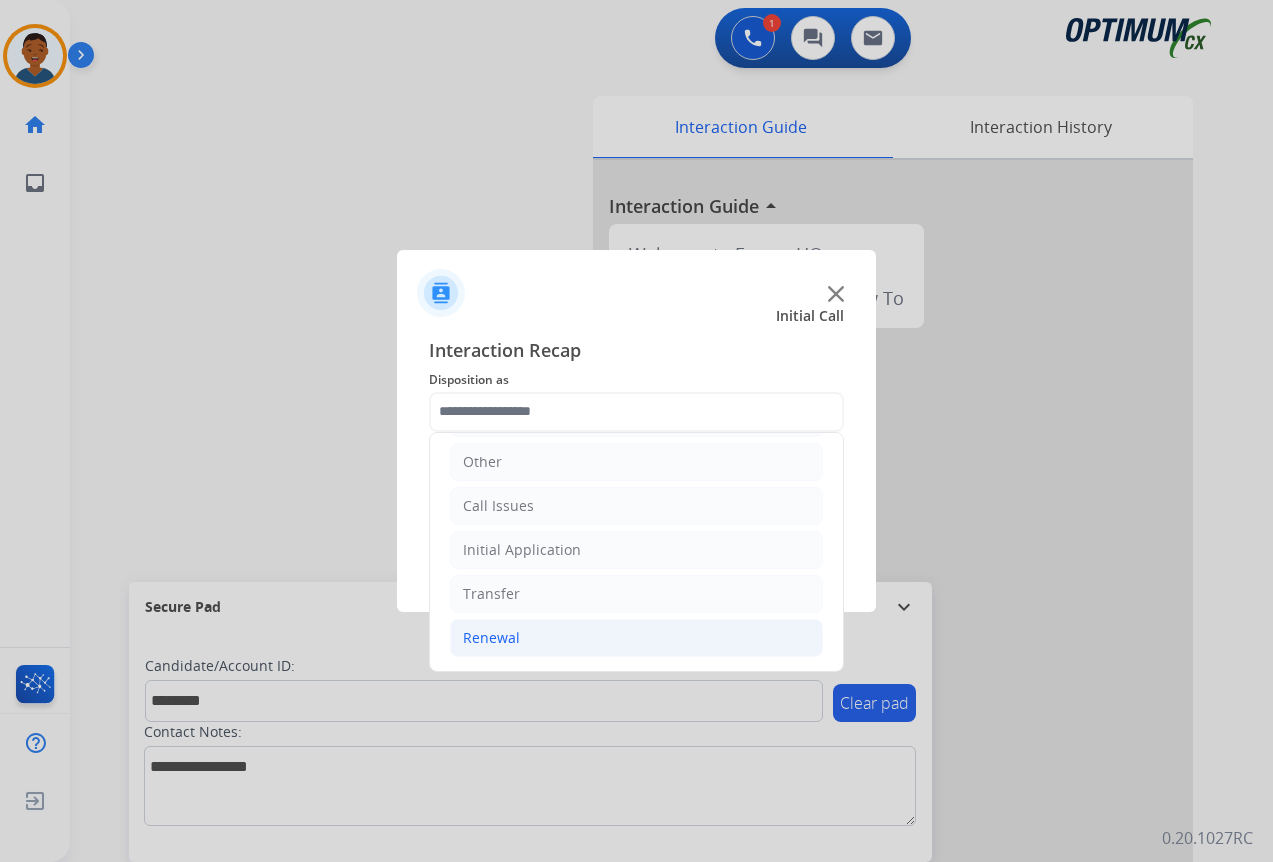 click on "Renewal" 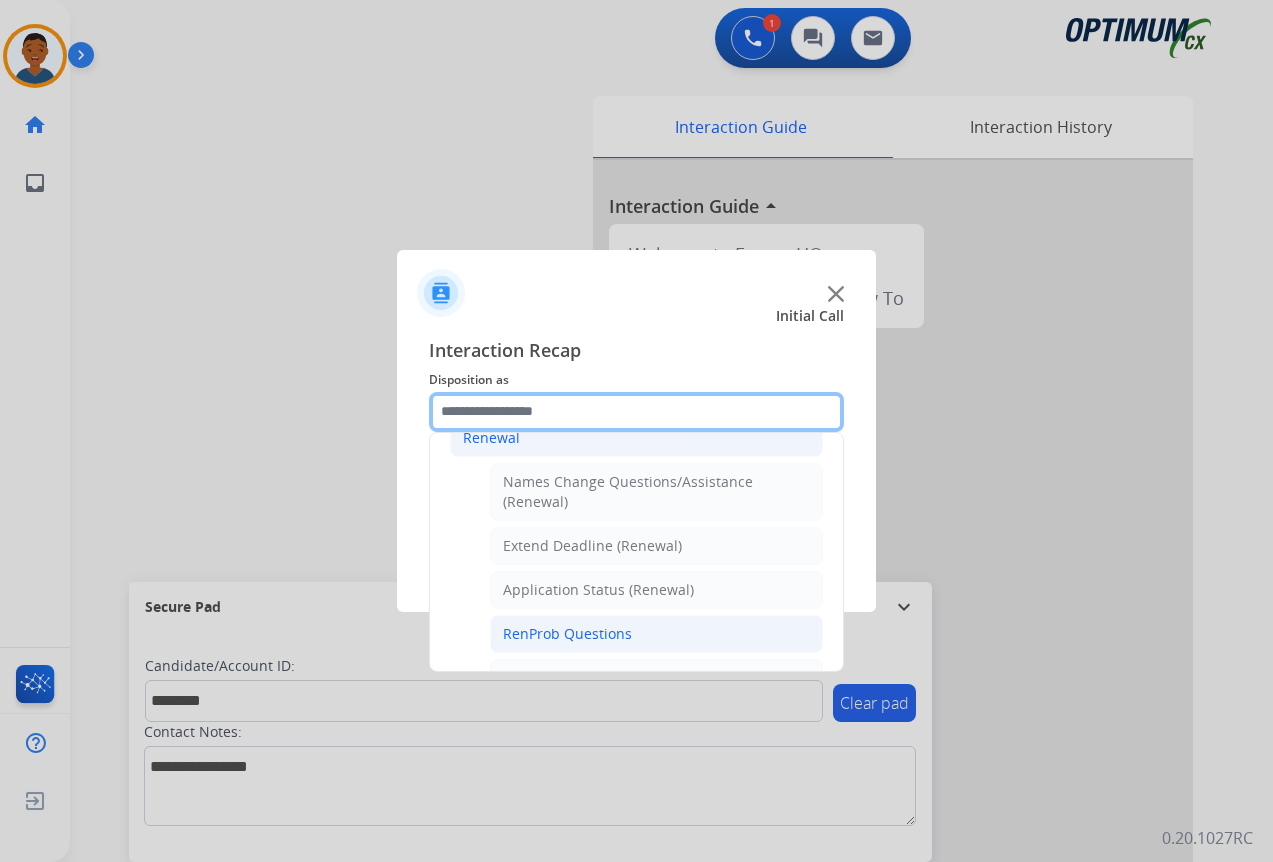 scroll, scrollTop: 436, scrollLeft: 0, axis: vertical 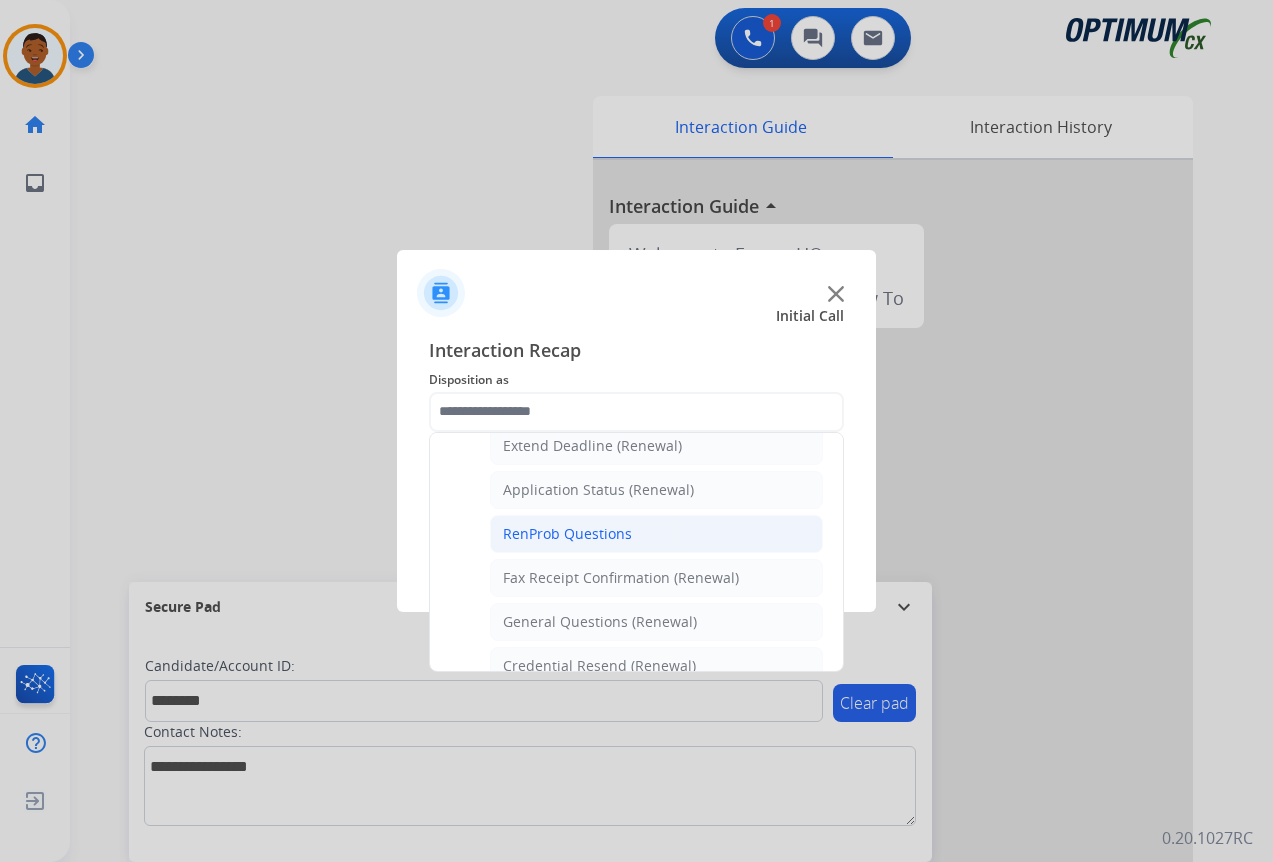click on "General Questions (Renewal)" 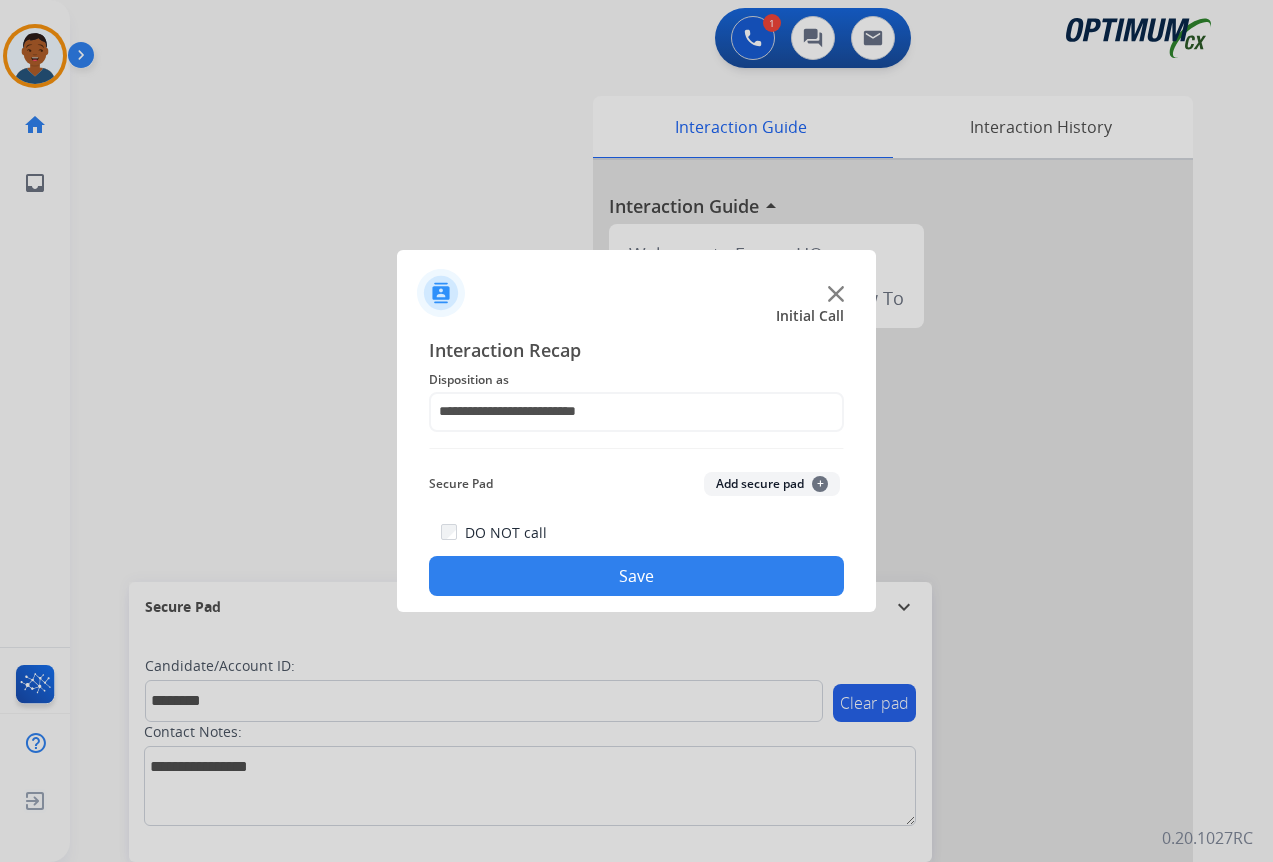 click on "Add secure pad  +" 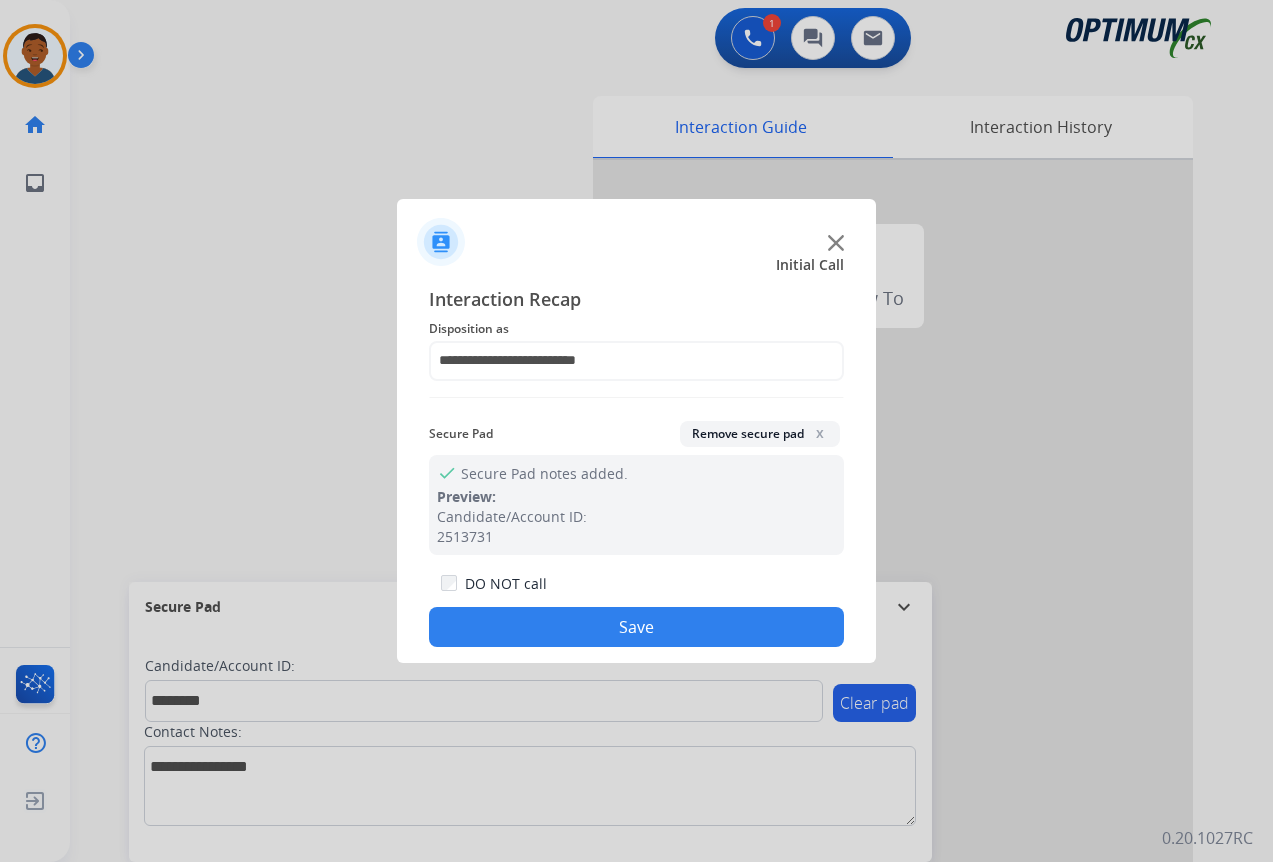drag, startPoint x: 693, startPoint y: 620, endPoint x: 1252, endPoint y: 694, distance: 563.8768 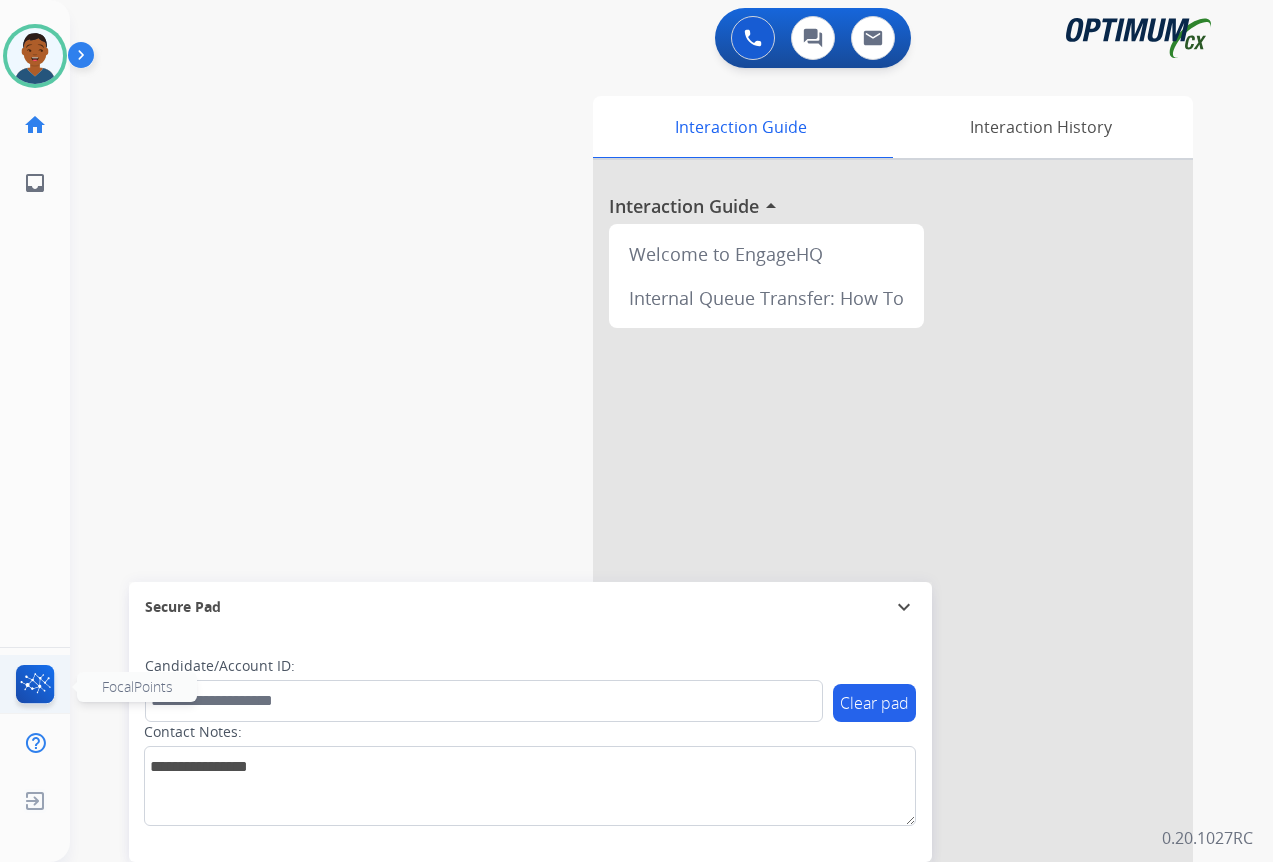 click 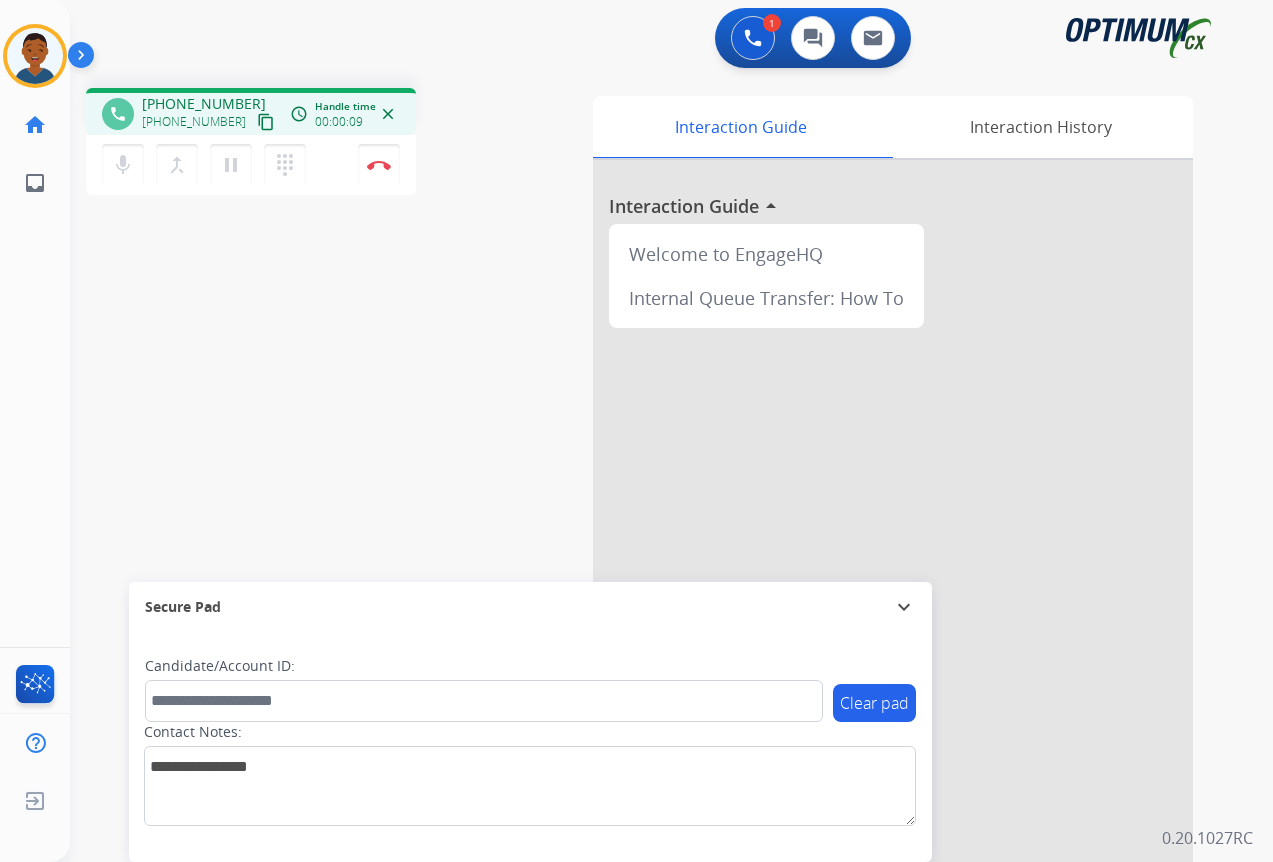 click on "content_copy" at bounding box center (266, 122) 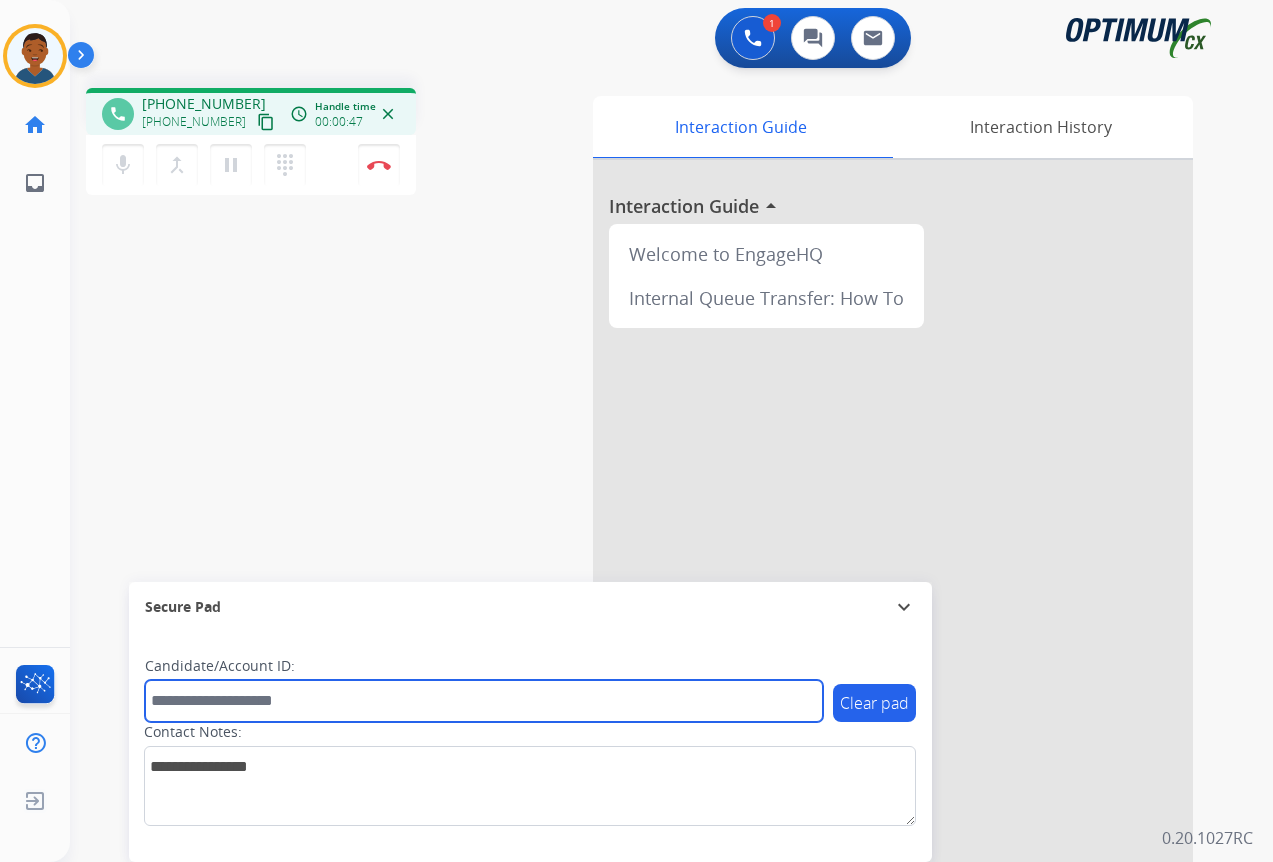 click at bounding box center [484, 701] 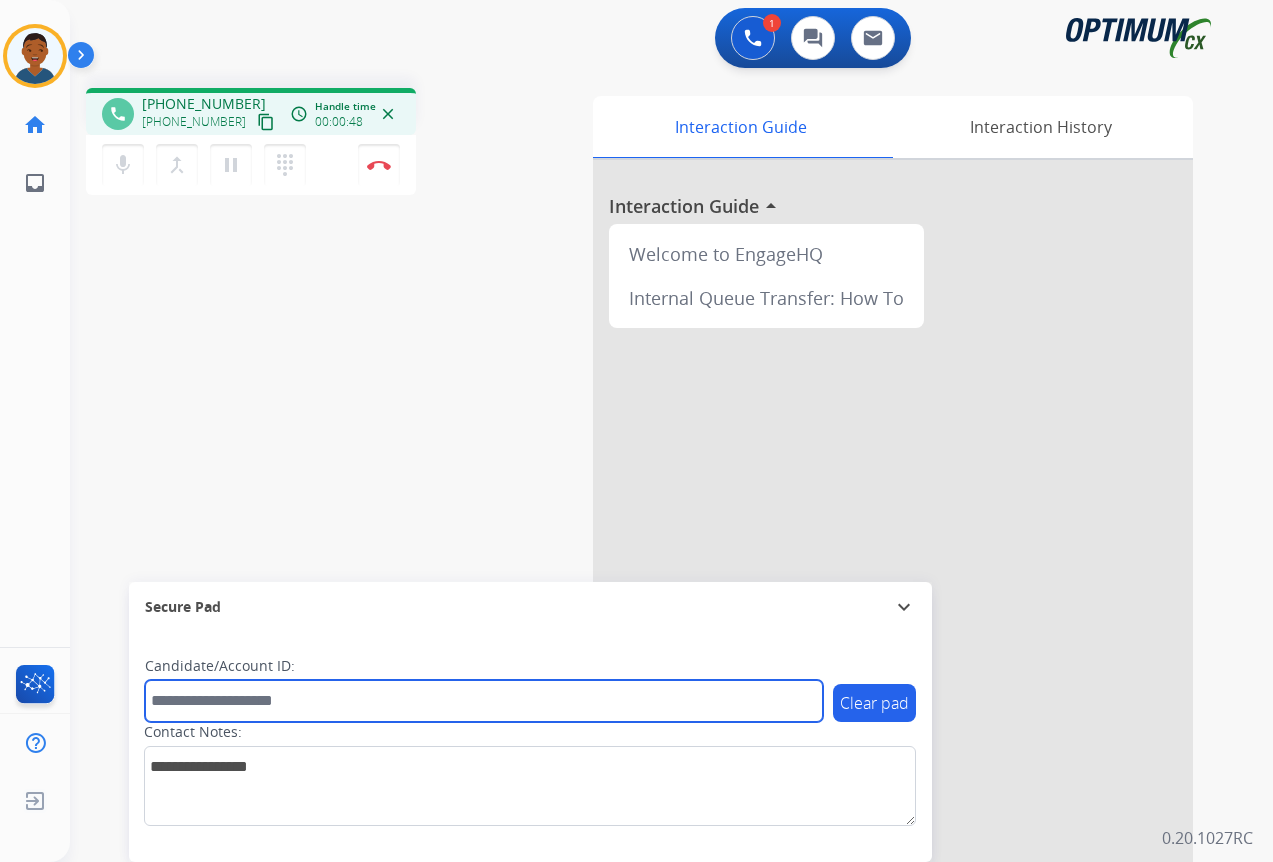 paste on "*******" 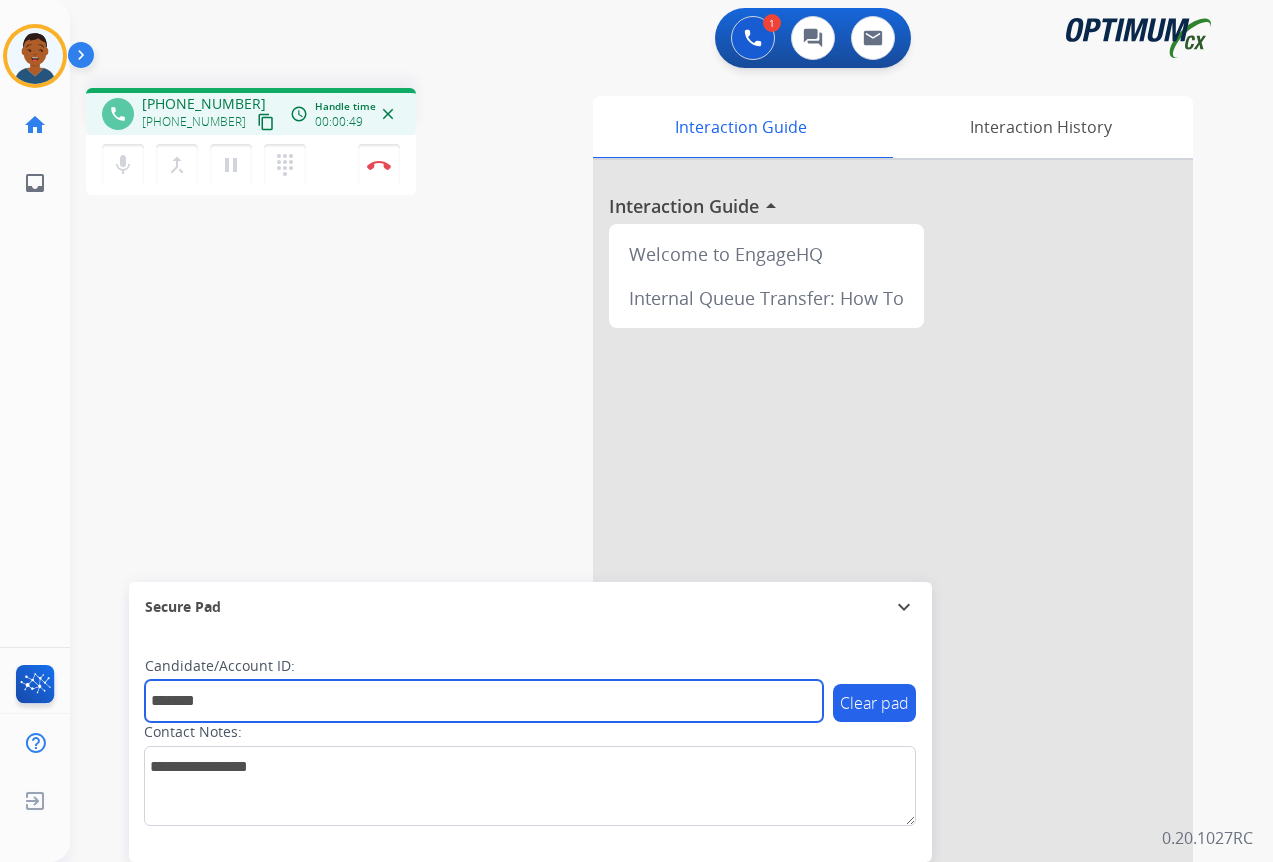 type on "*******" 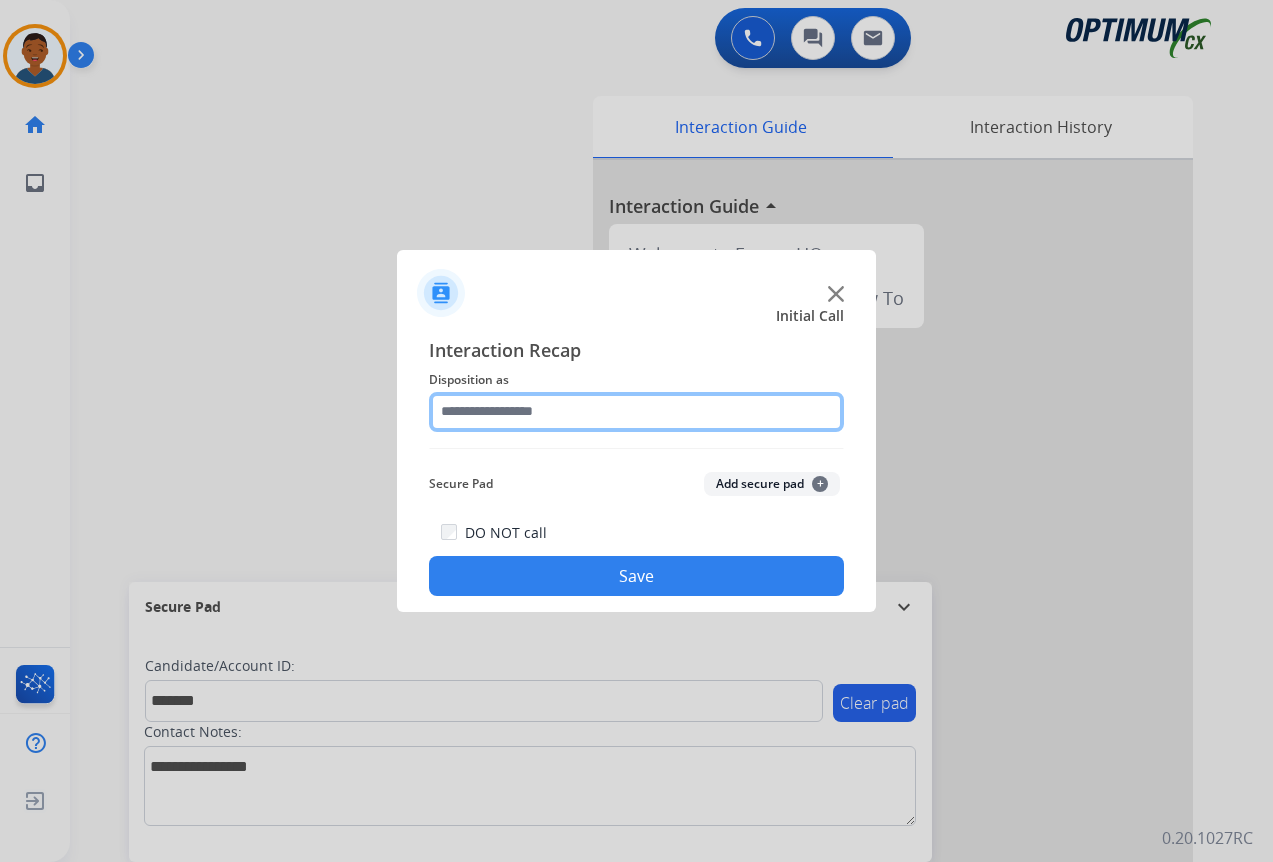 click 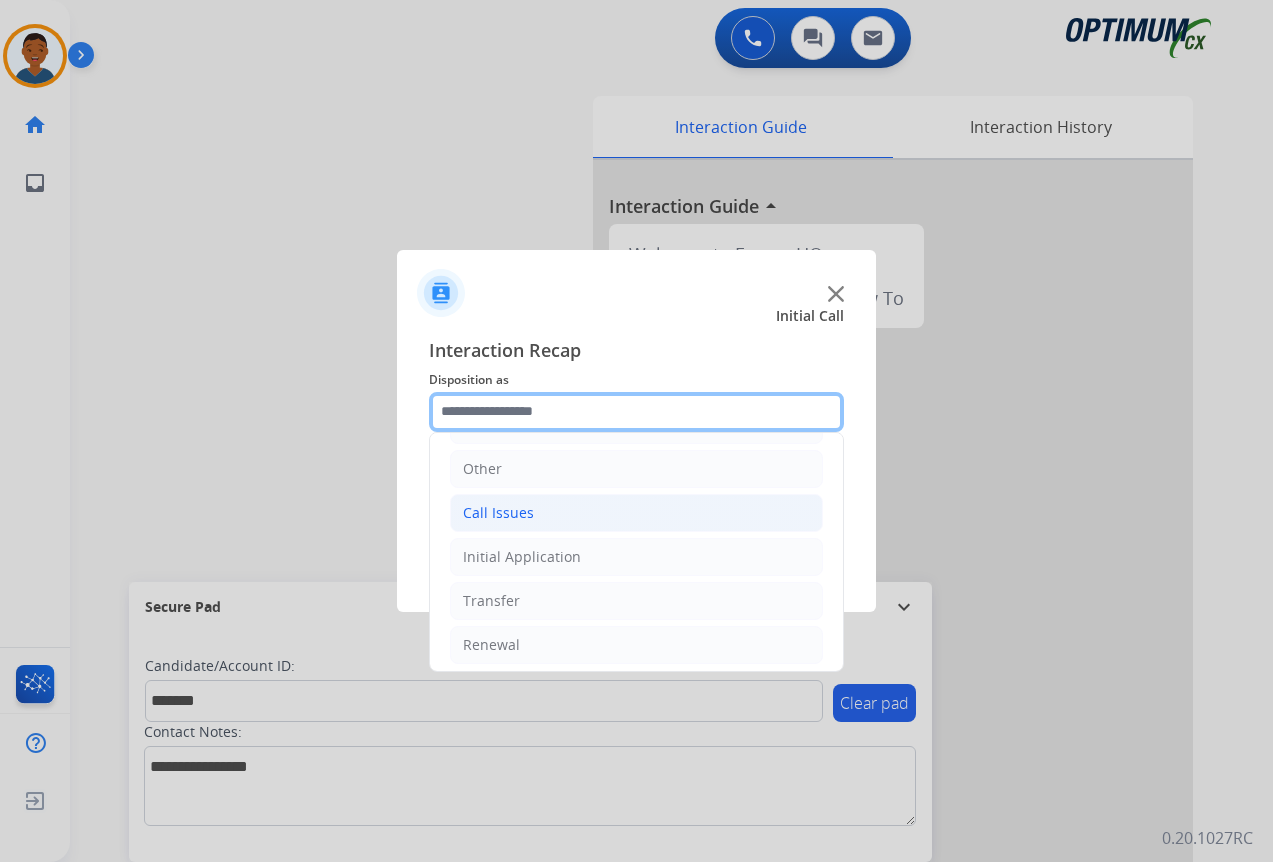 scroll, scrollTop: 136, scrollLeft: 0, axis: vertical 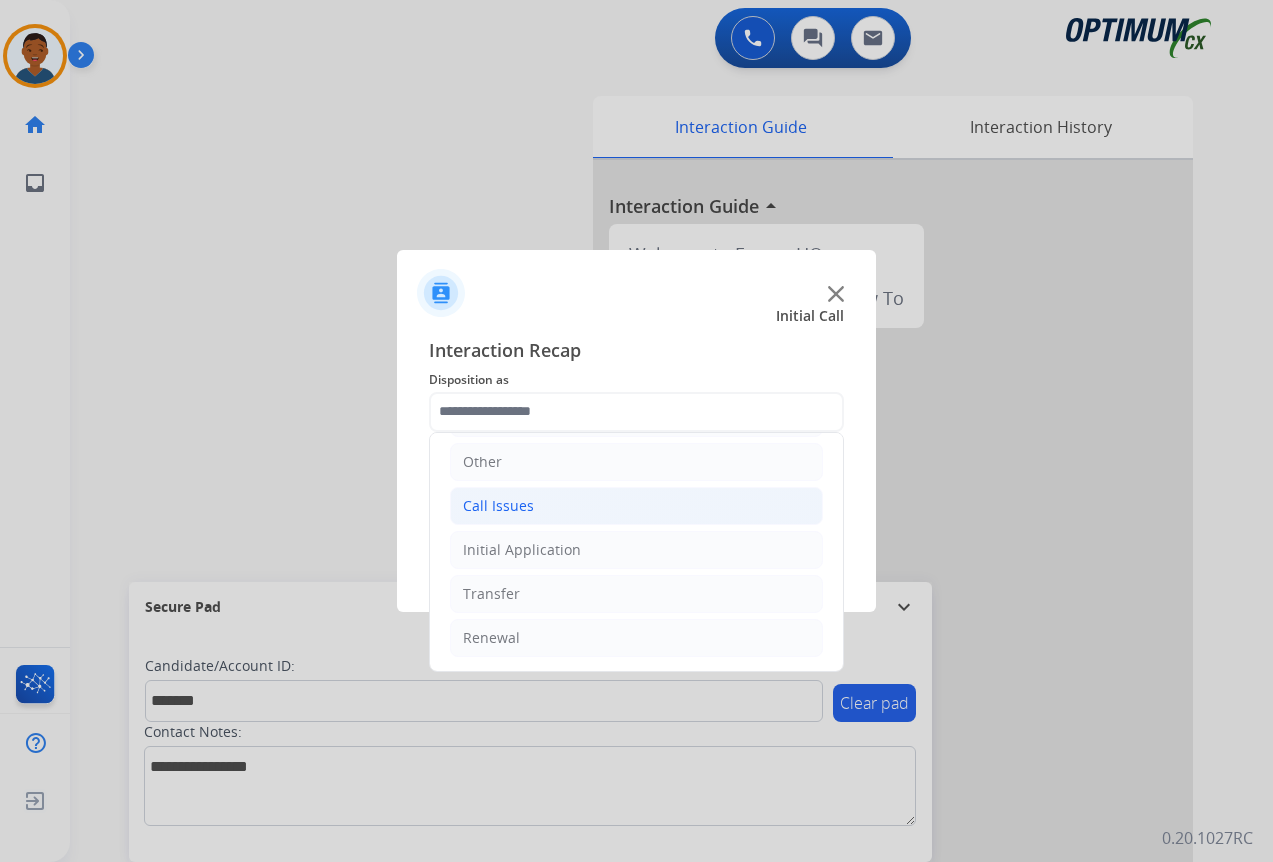 click on "Call Issues" 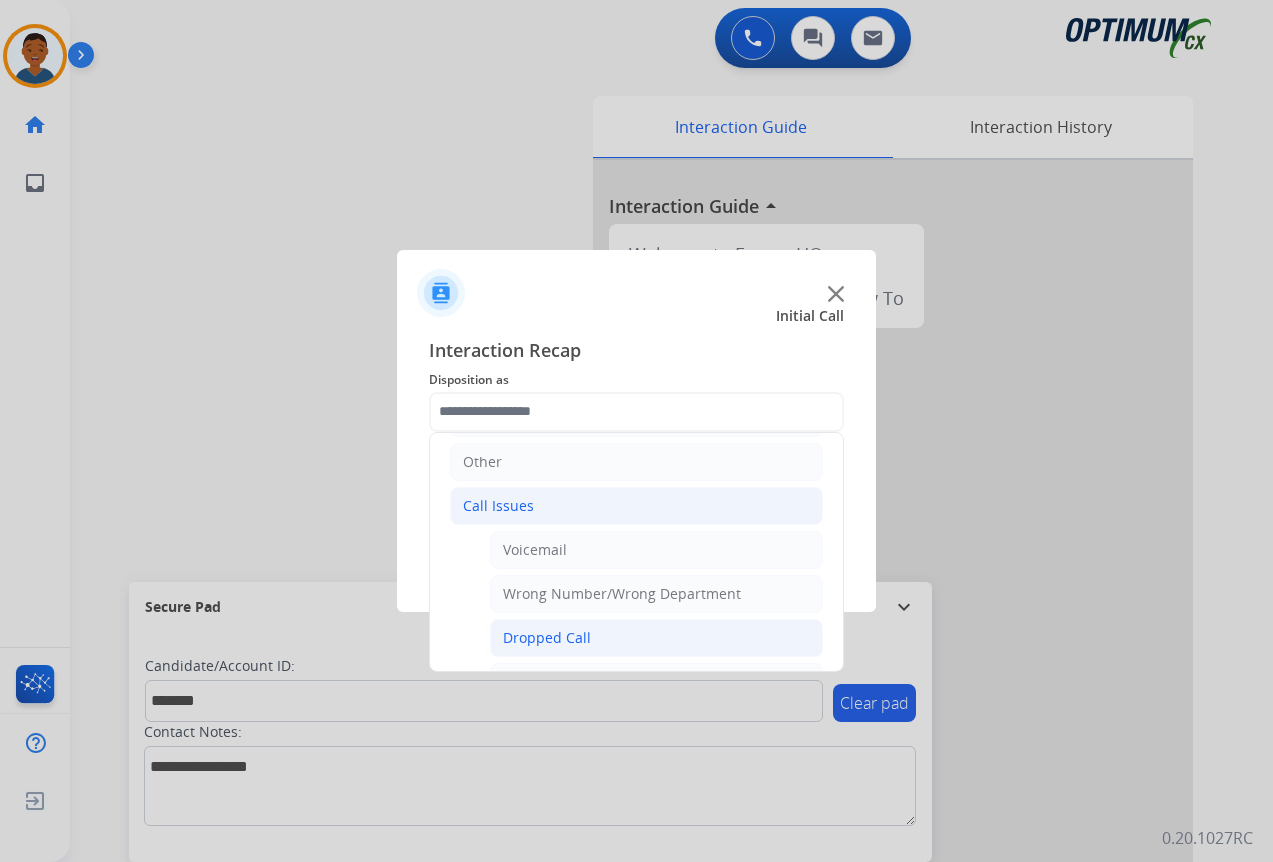 click on "Dropped Call" 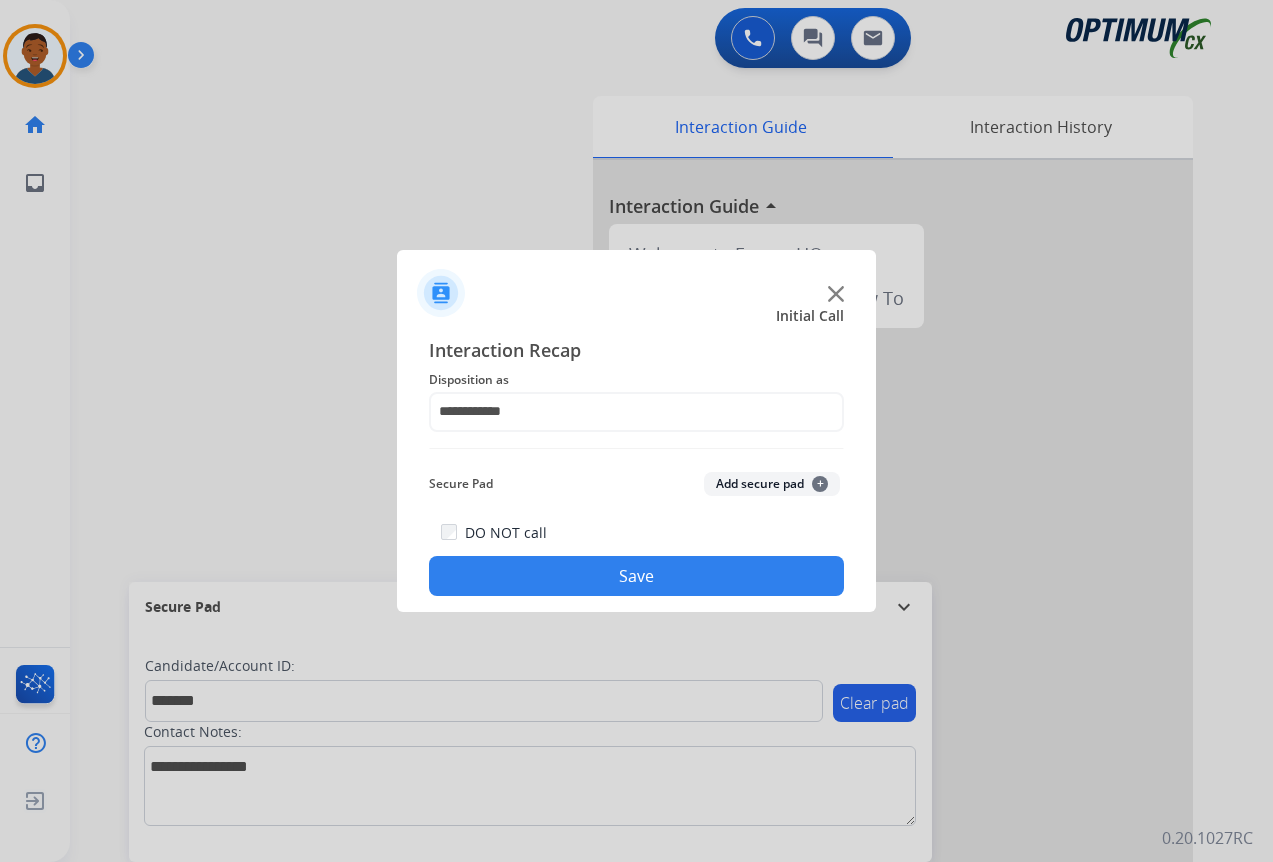 click on "Add secure pad  +" 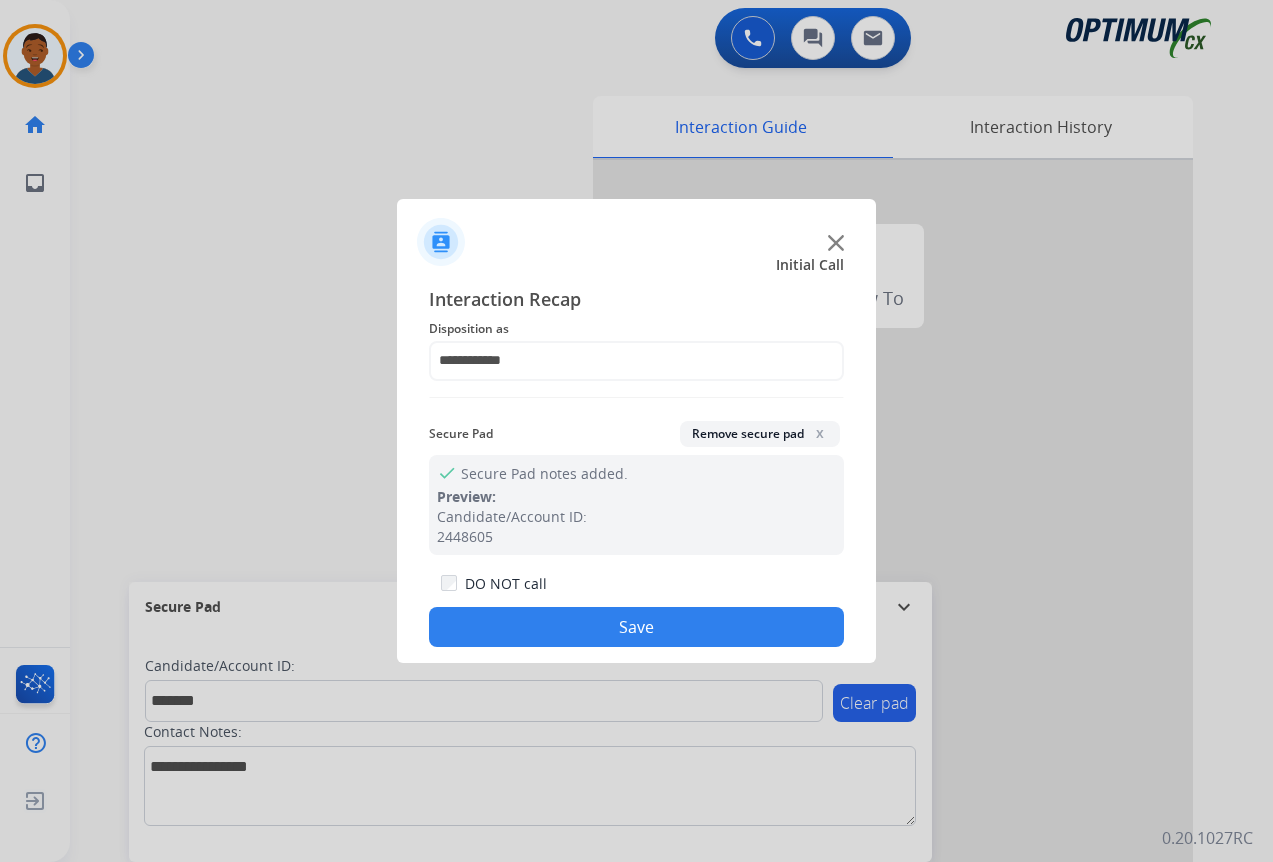 click on "Save" 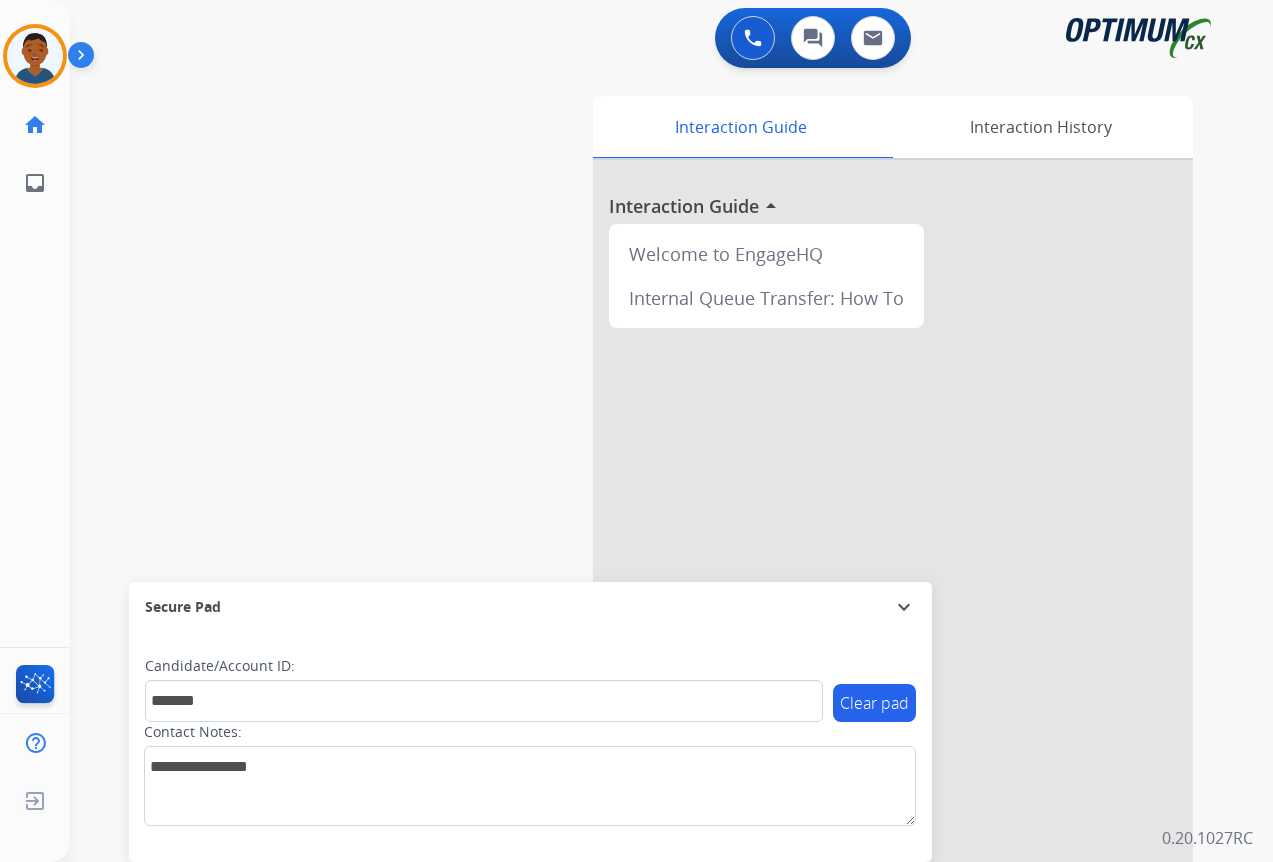type 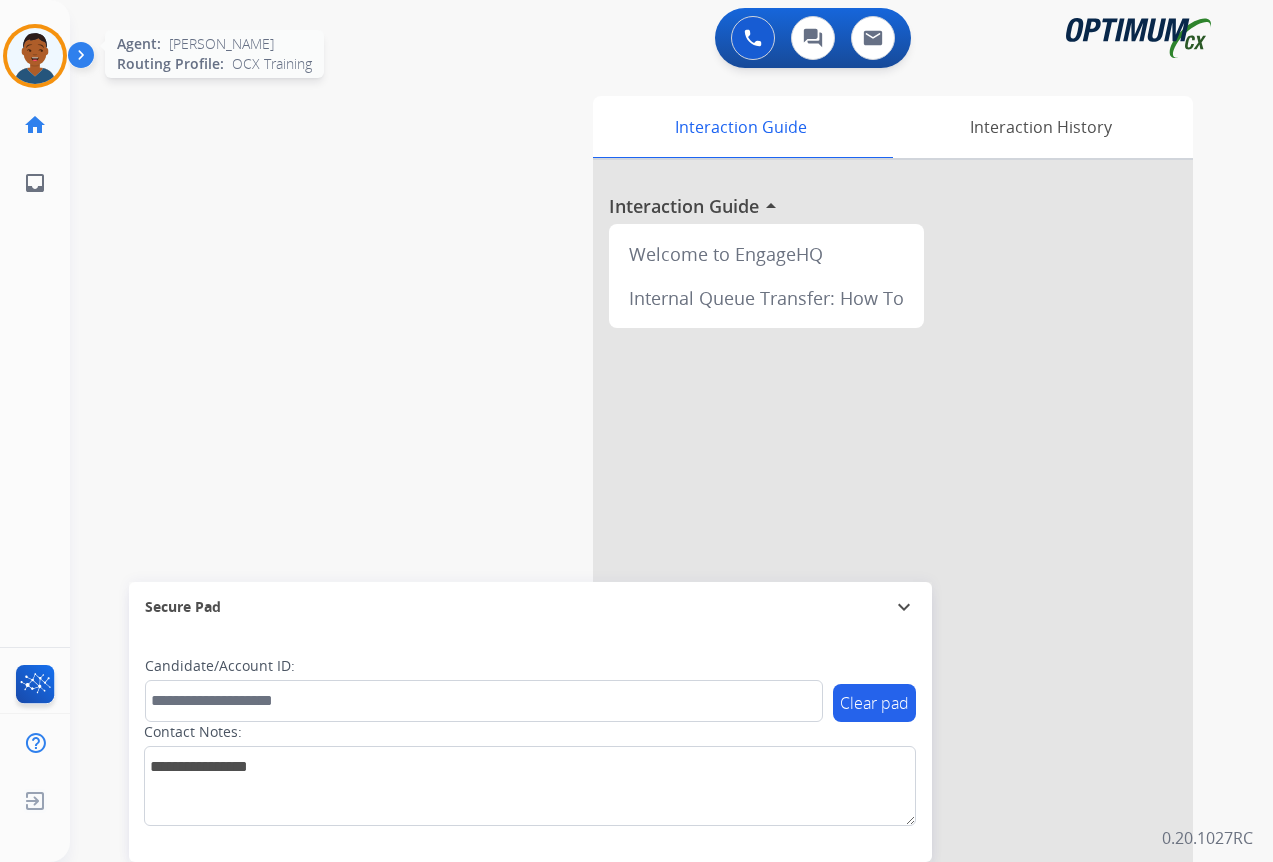 click at bounding box center [35, 56] 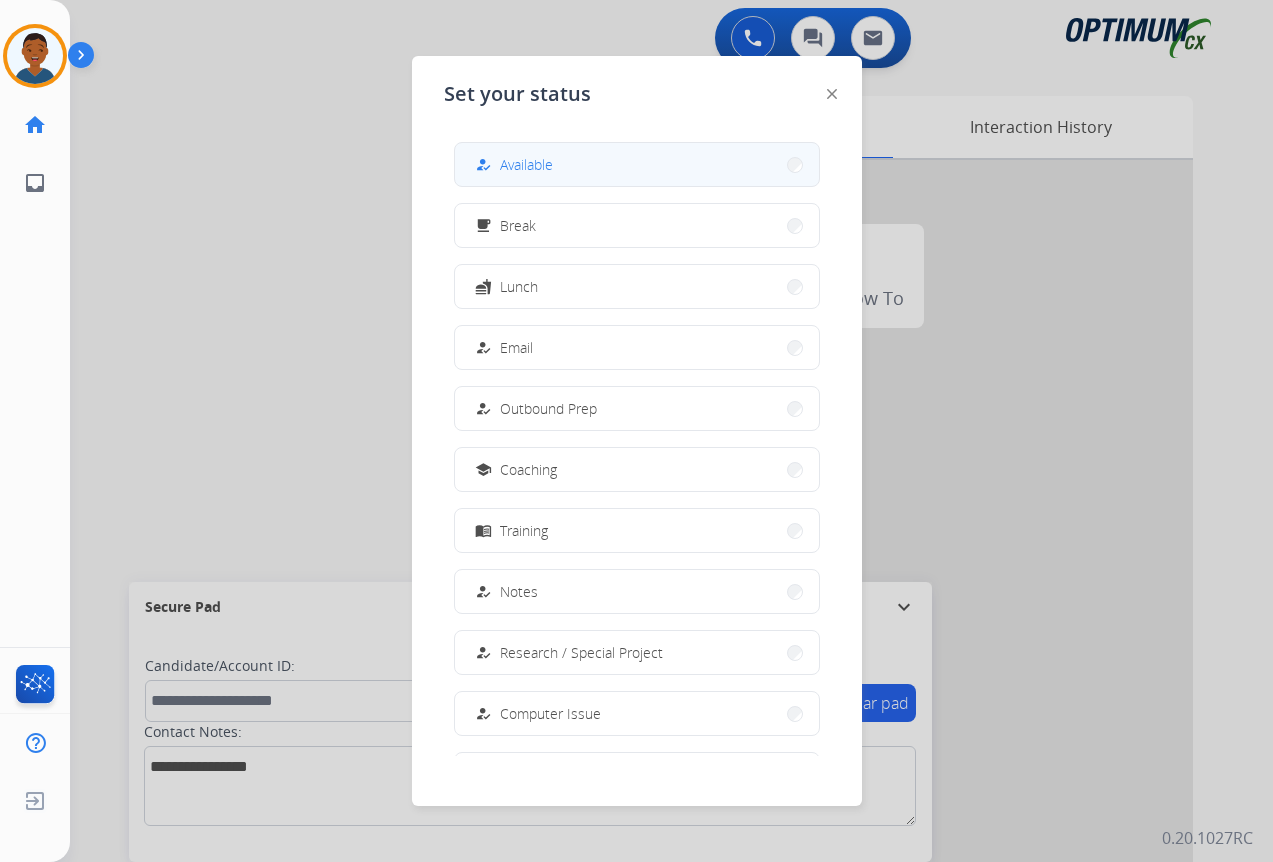 click on "Available" at bounding box center (526, 164) 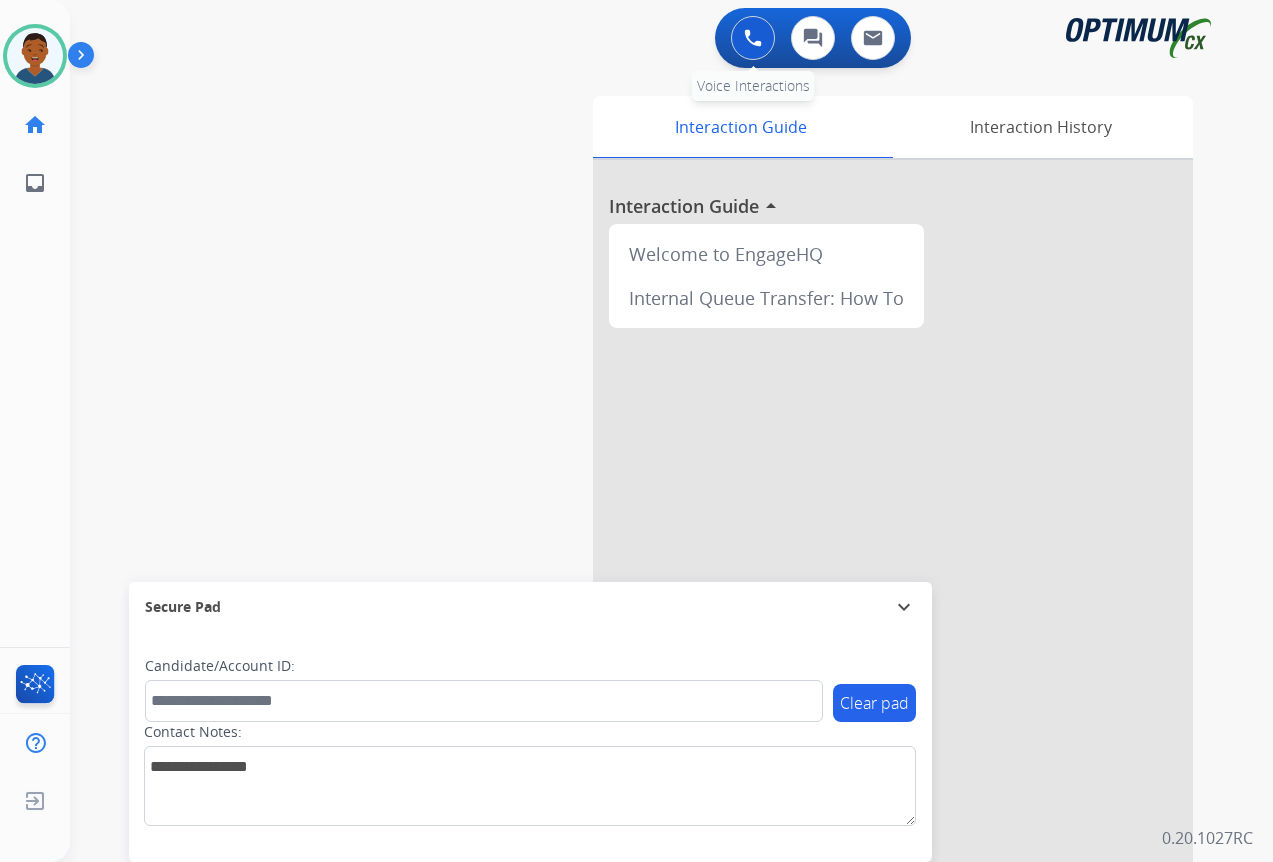 click at bounding box center [753, 38] 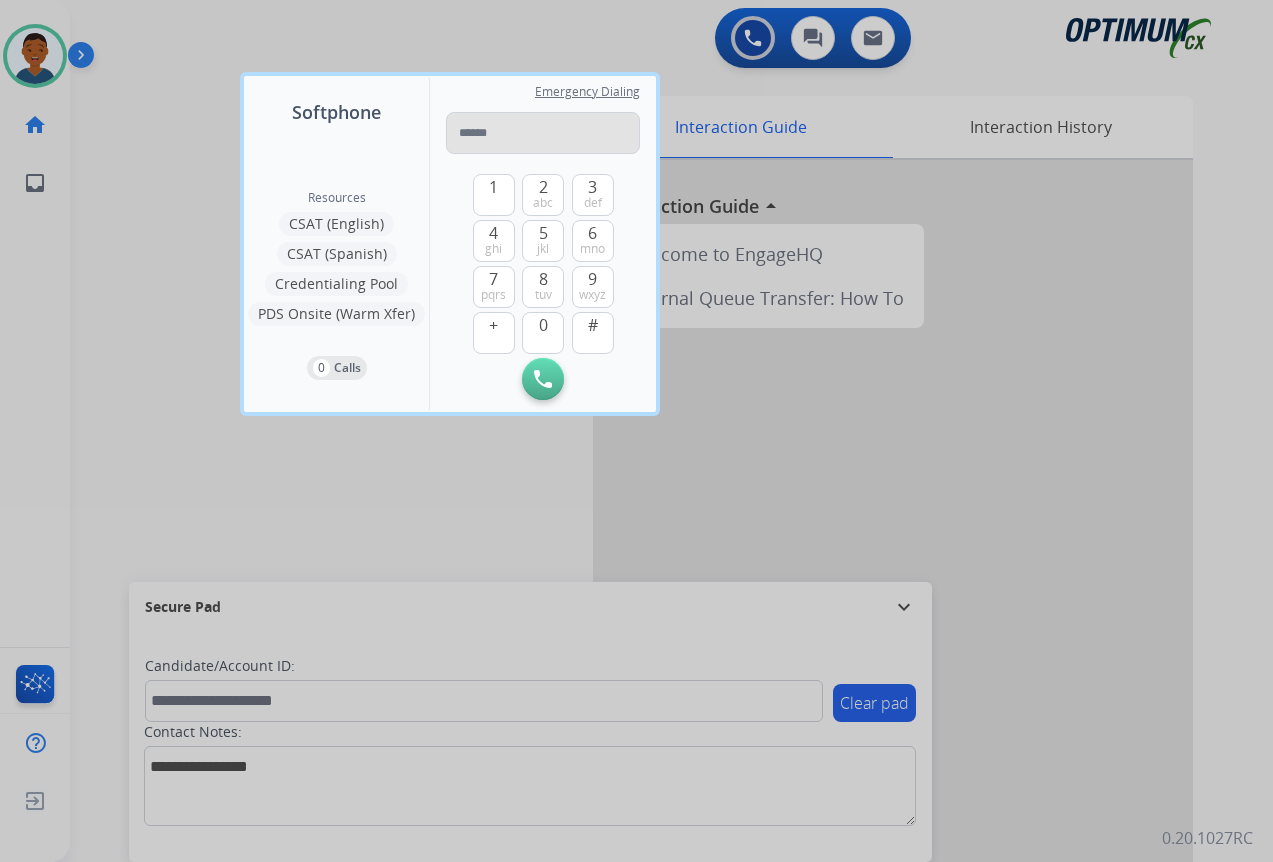 click at bounding box center (543, 133) 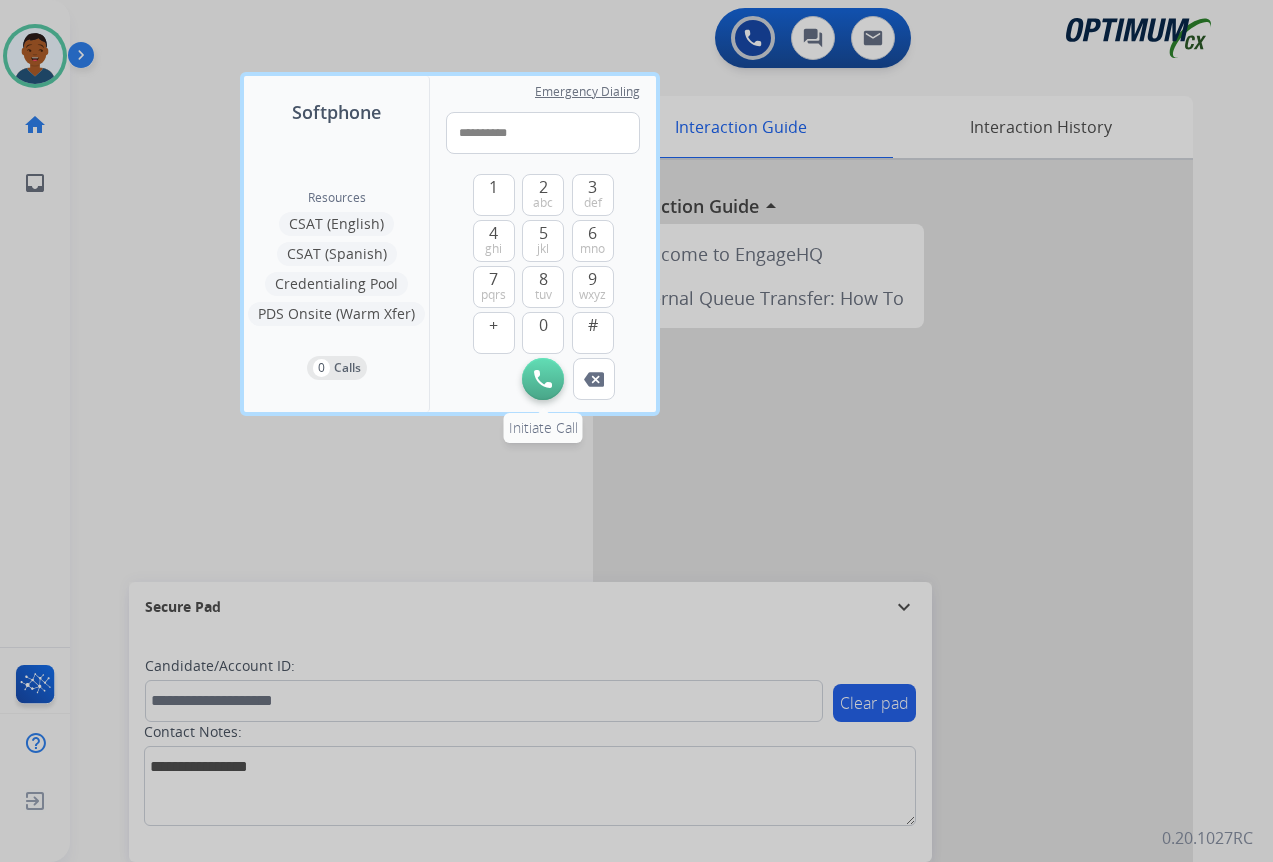 type on "**********" 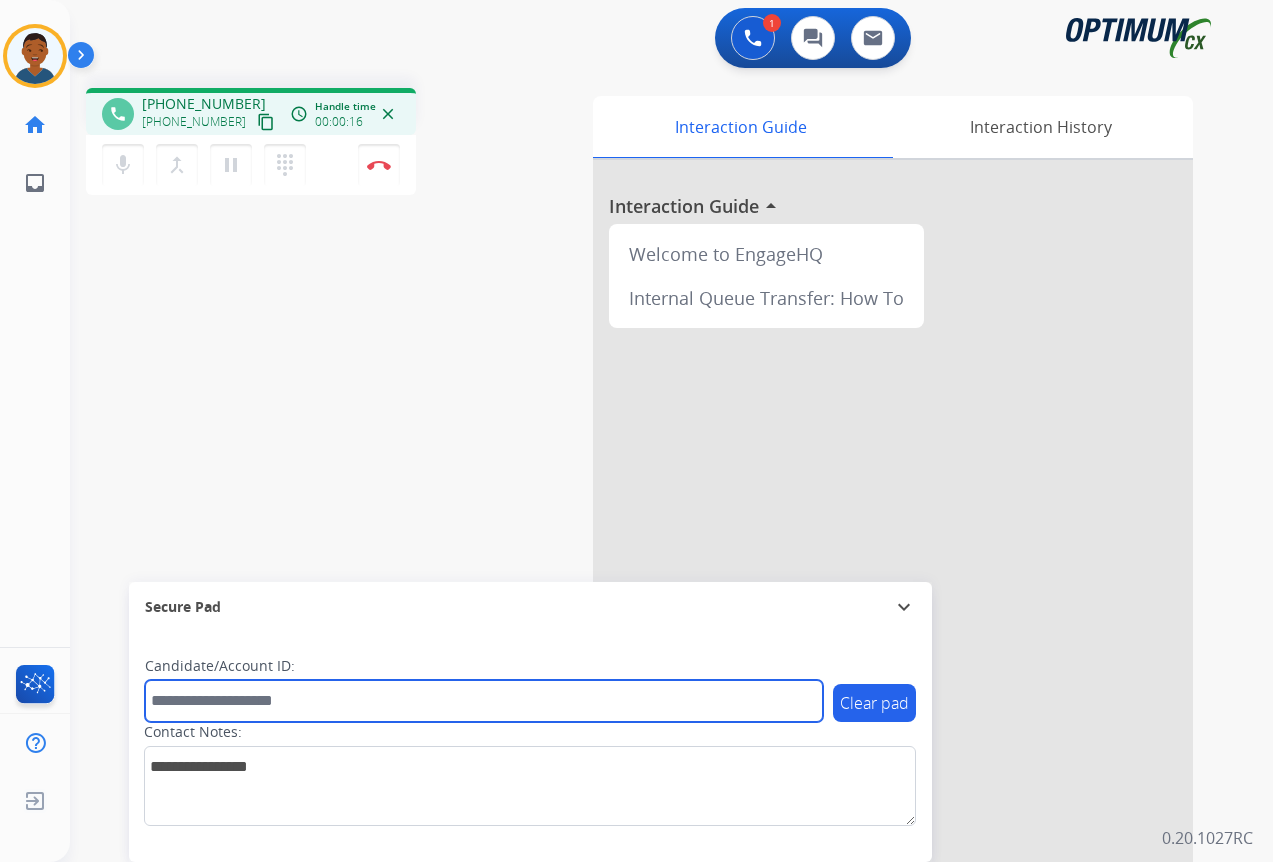 click at bounding box center (484, 701) 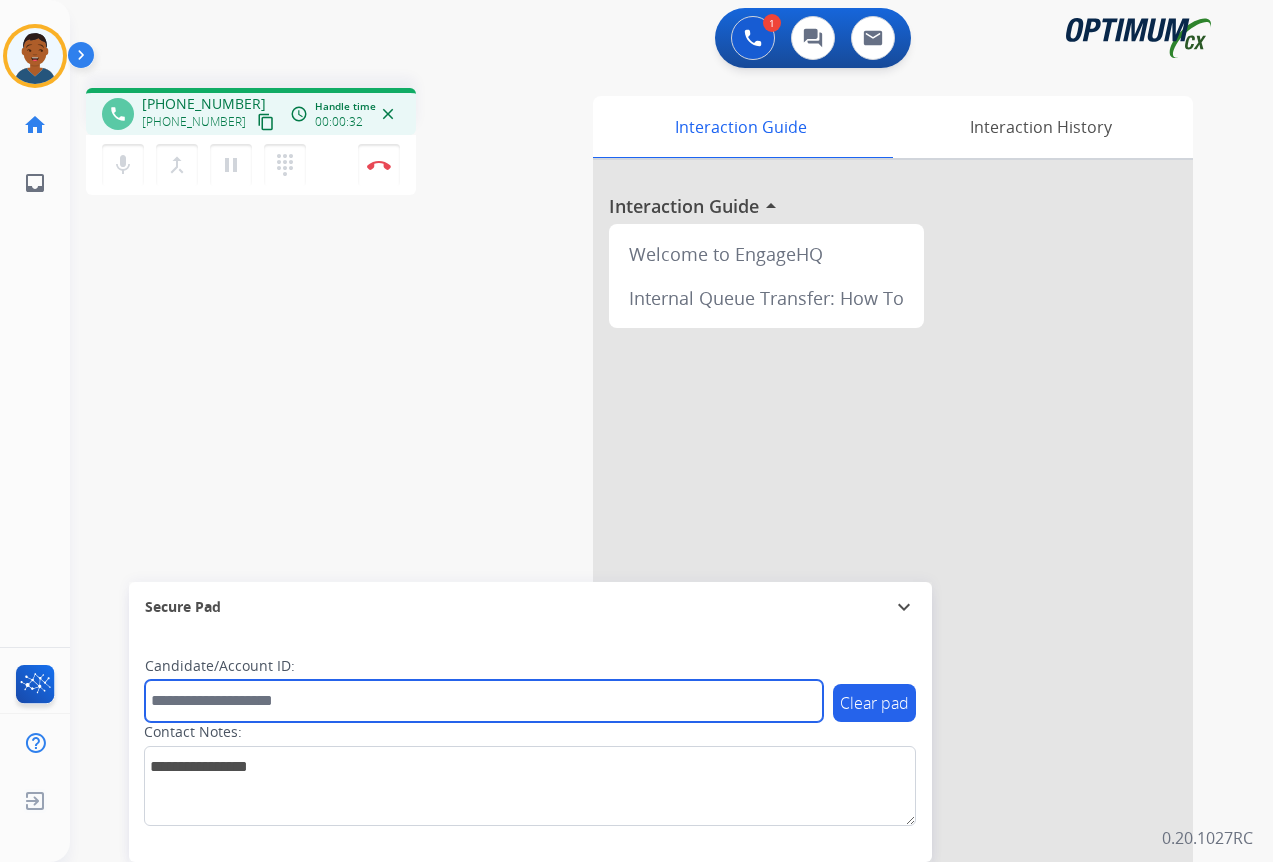 paste on "*******" 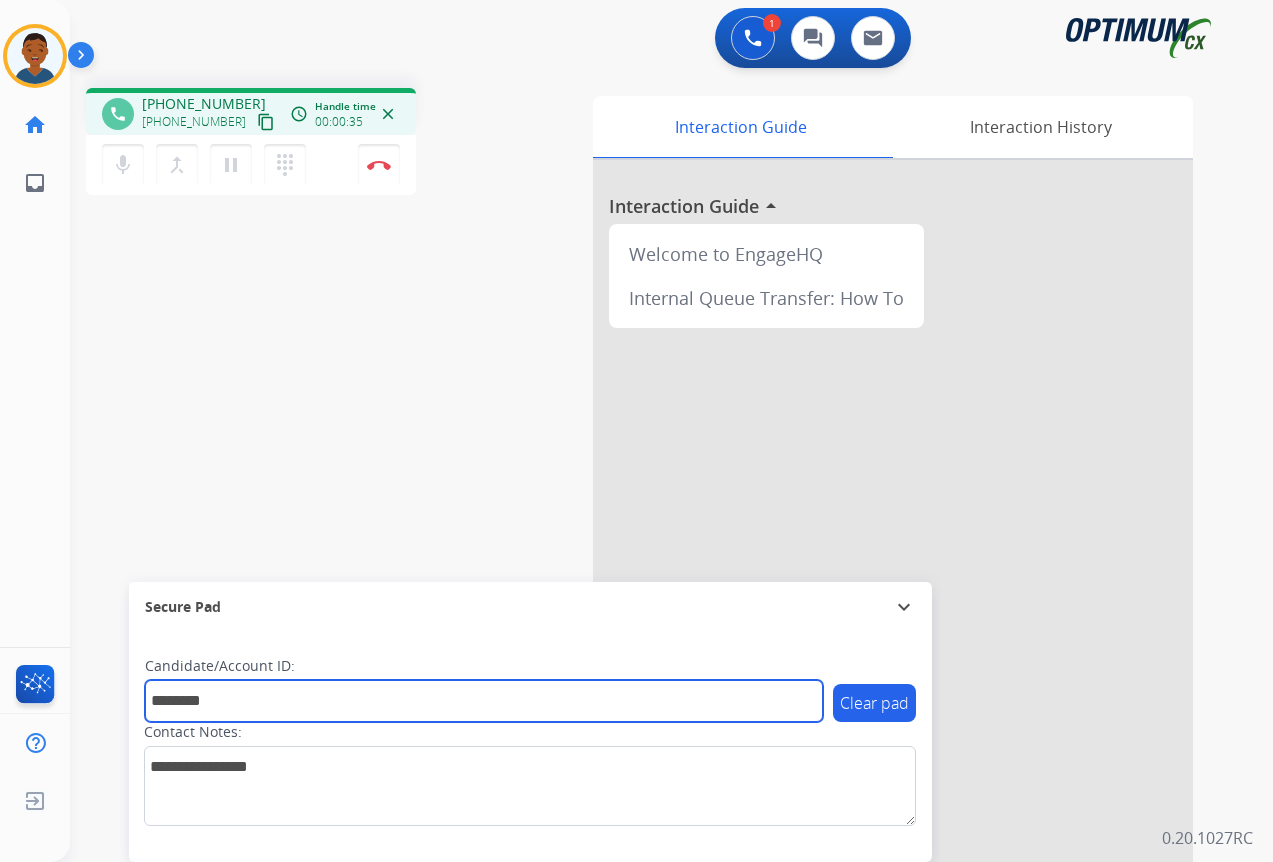 type on "*******" 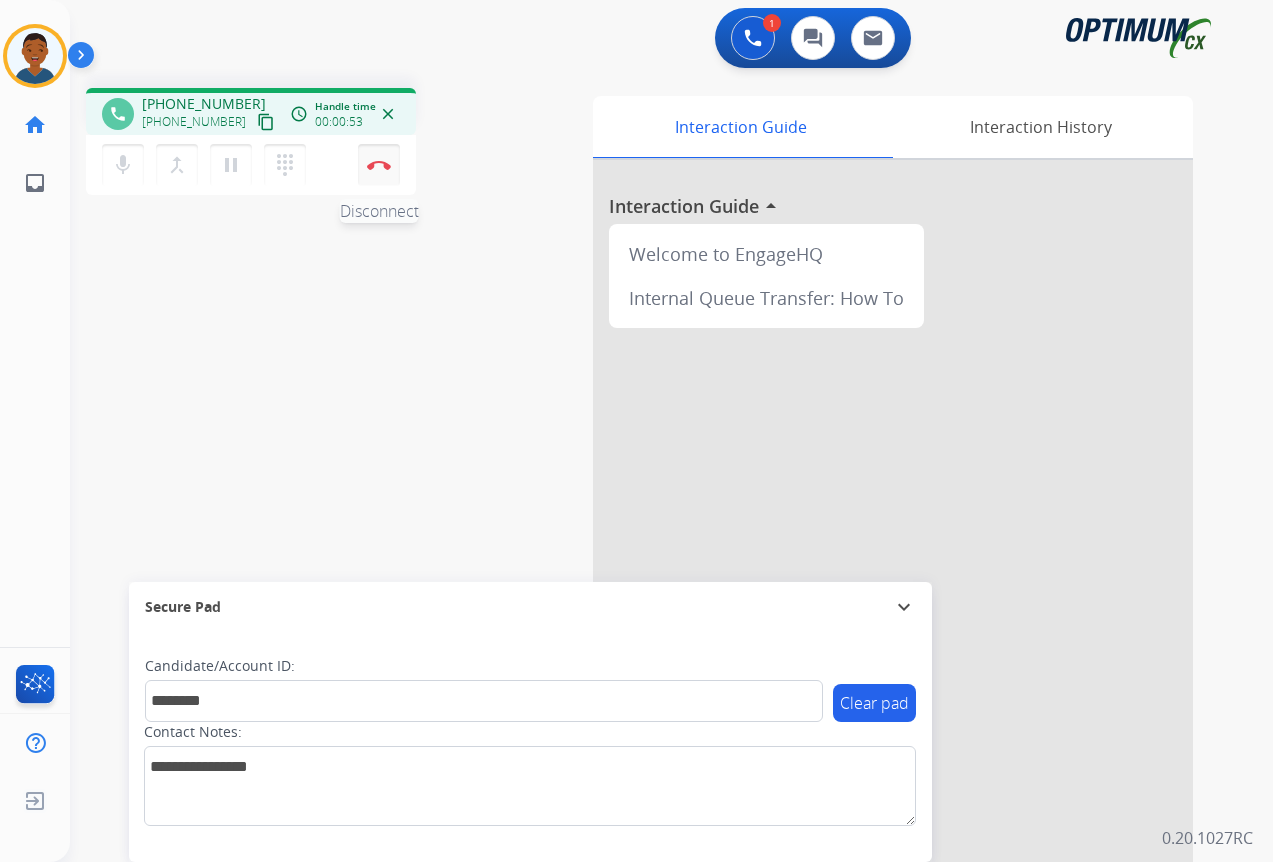 click at bounding box center [379, 165] 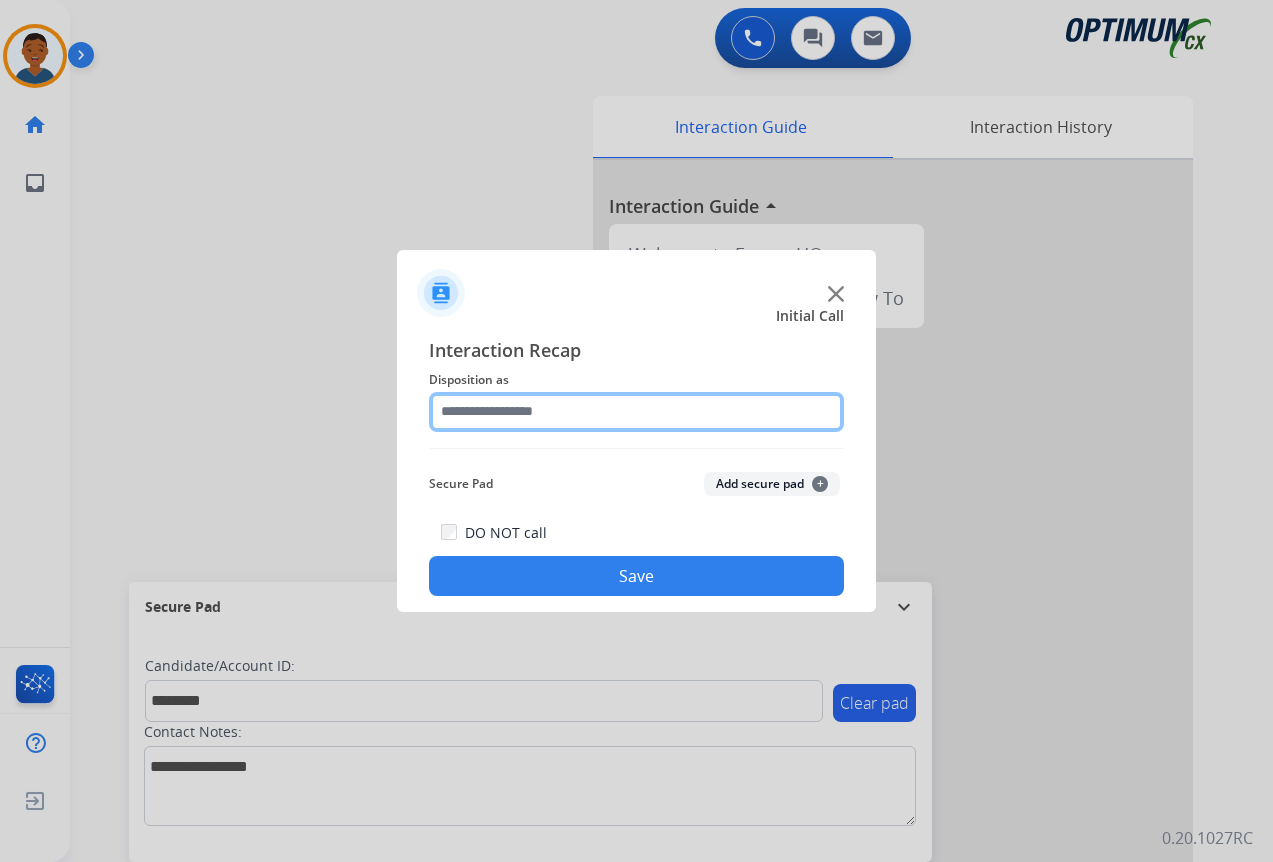 click 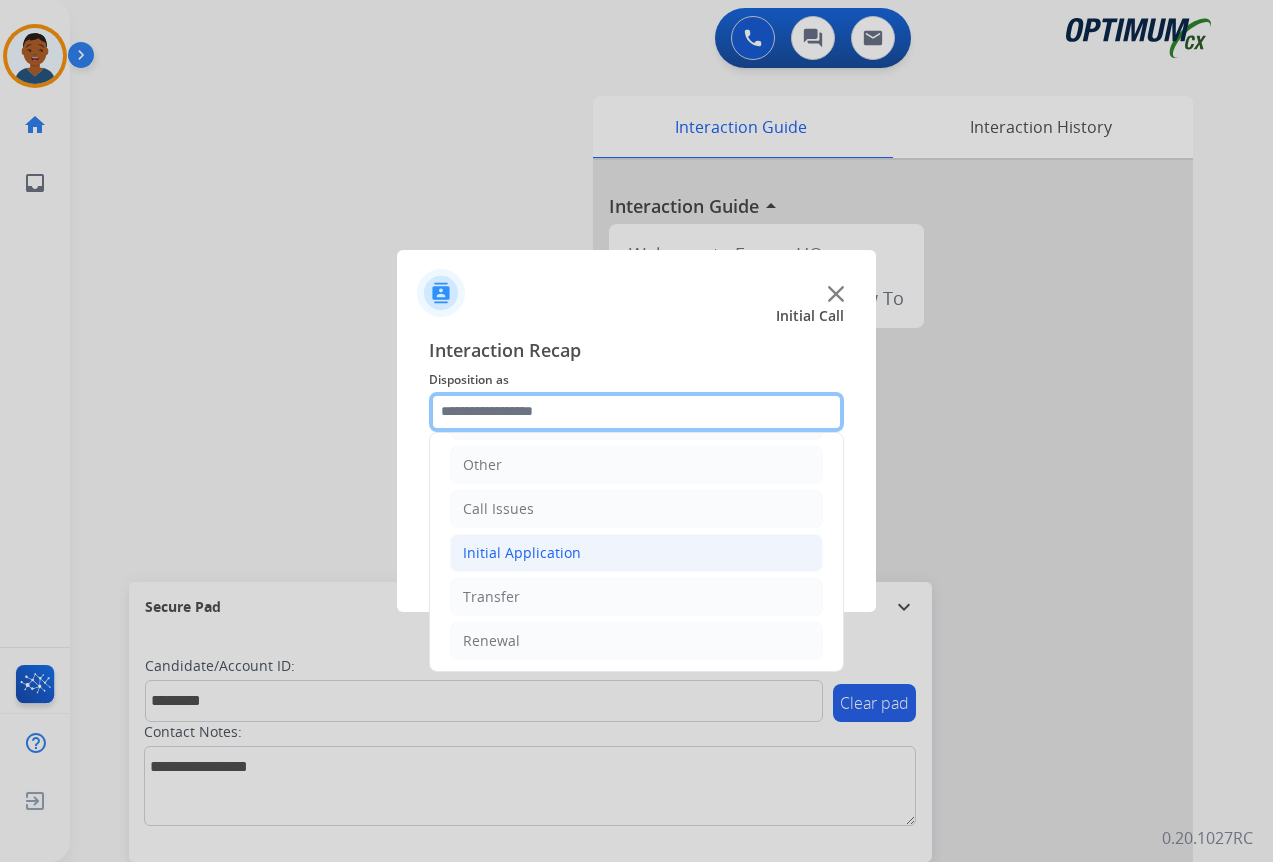 scroll, scrollTop: 136, scrollLeft: 0, axis: vertical 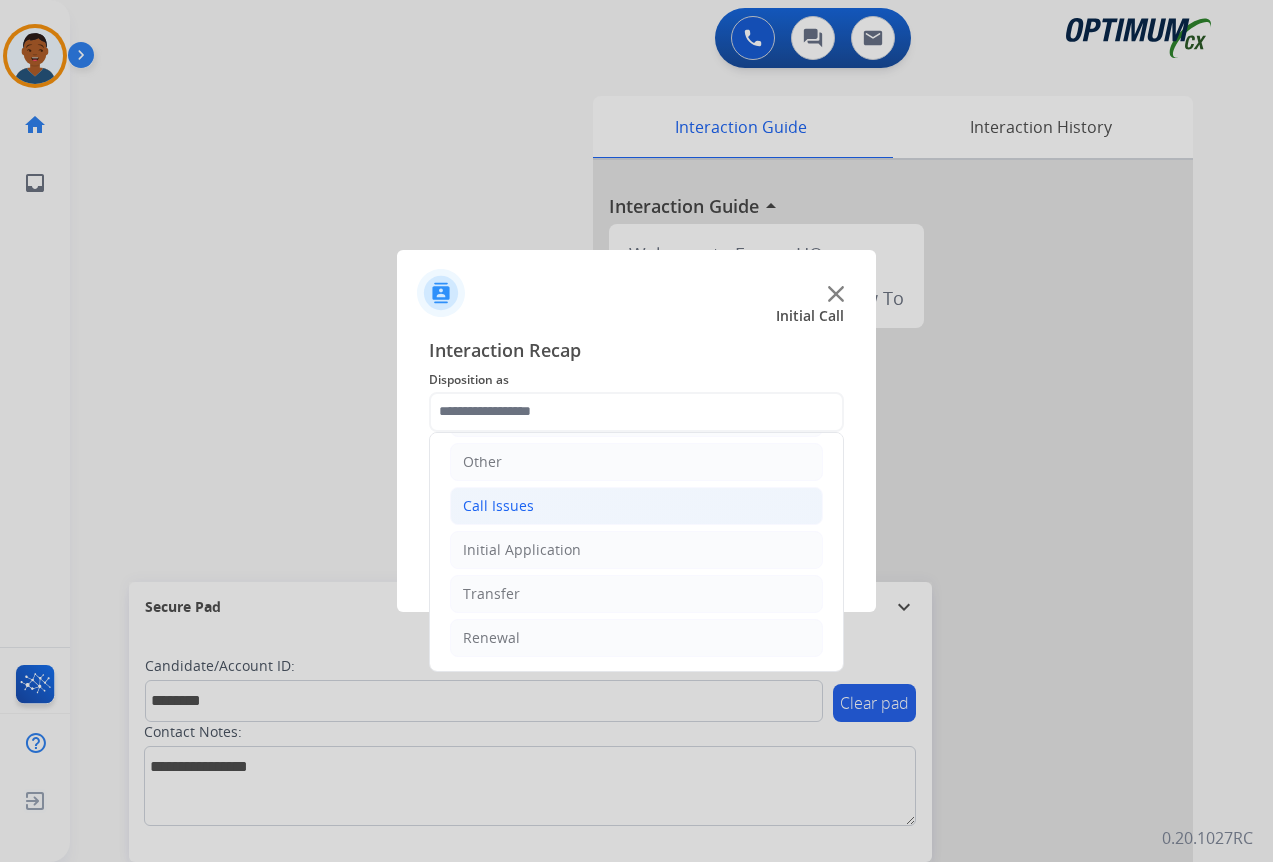 click on "Call Issues" 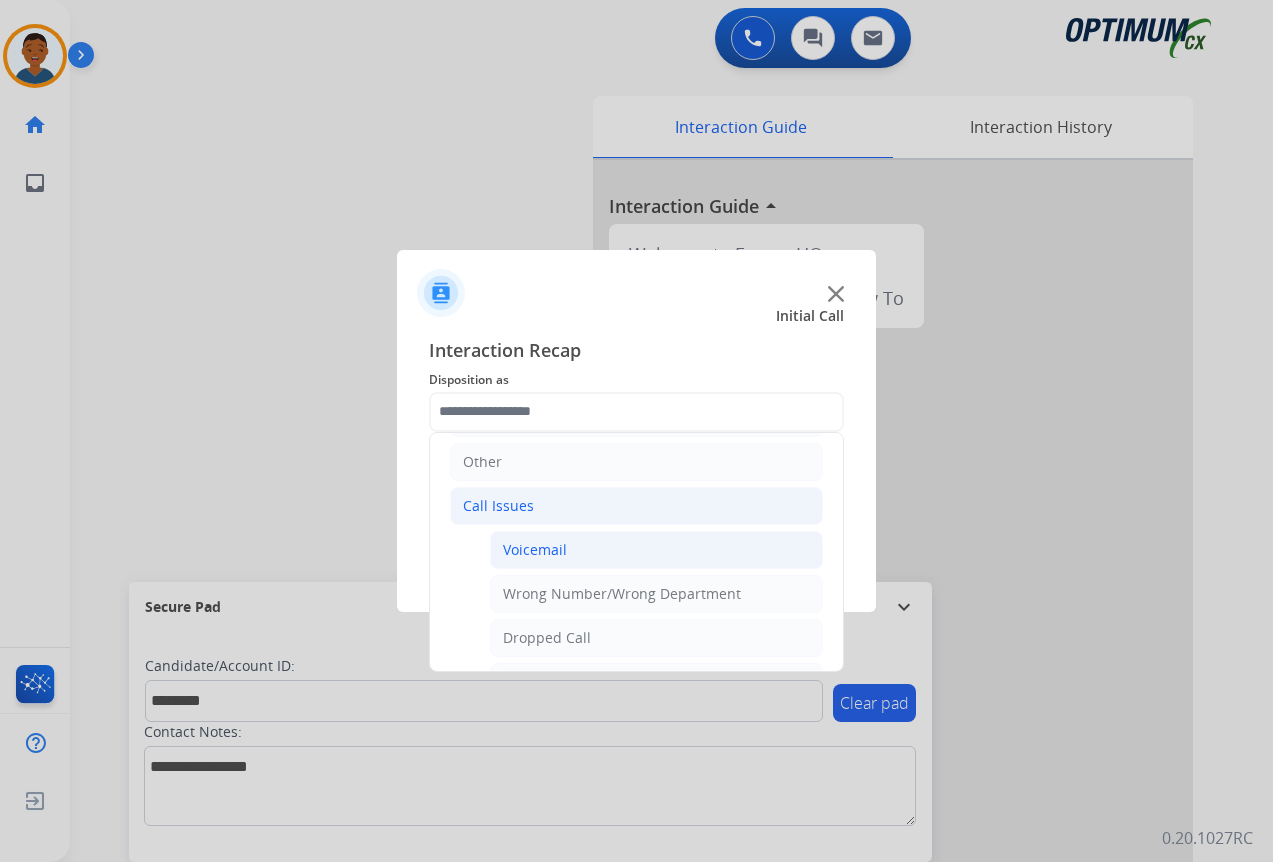 click on "Voicemail" 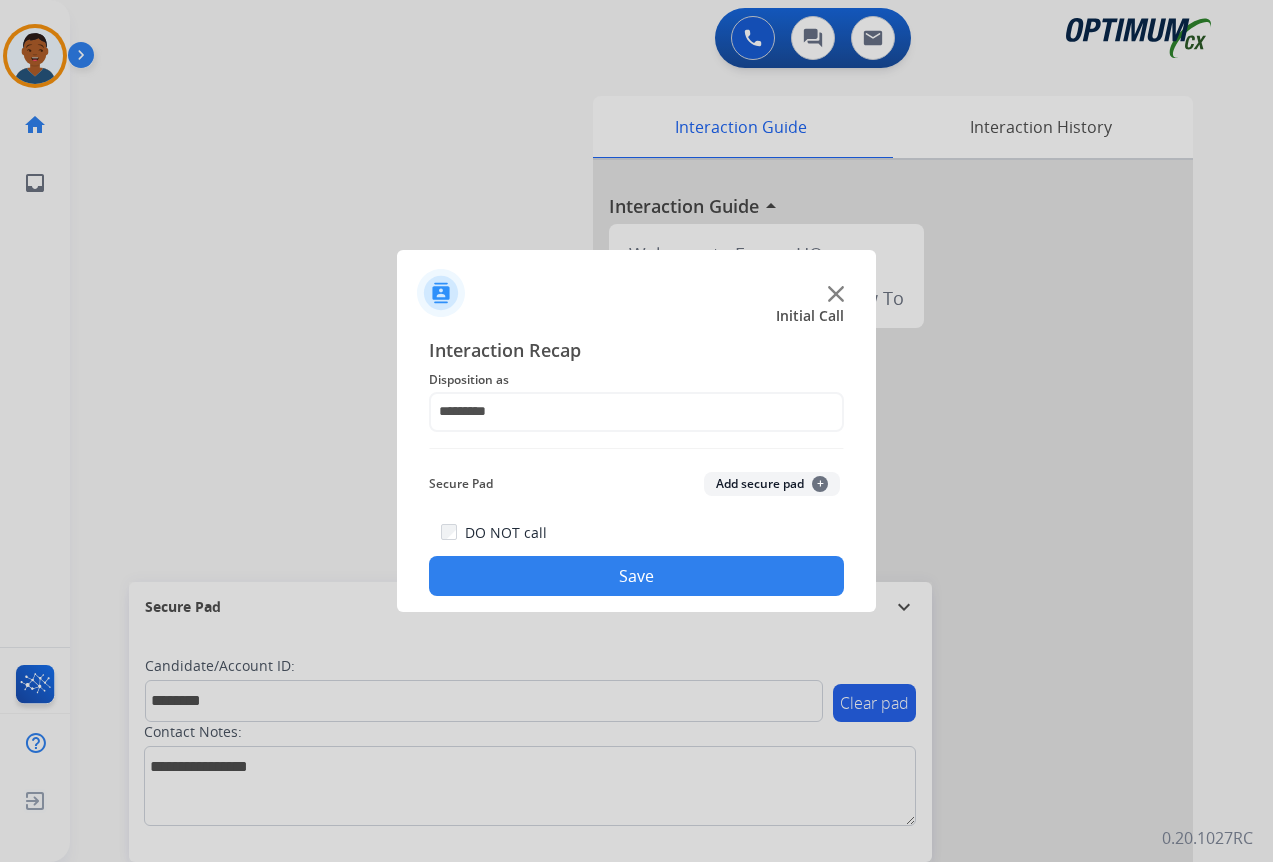 click on "Add secure pad  +" 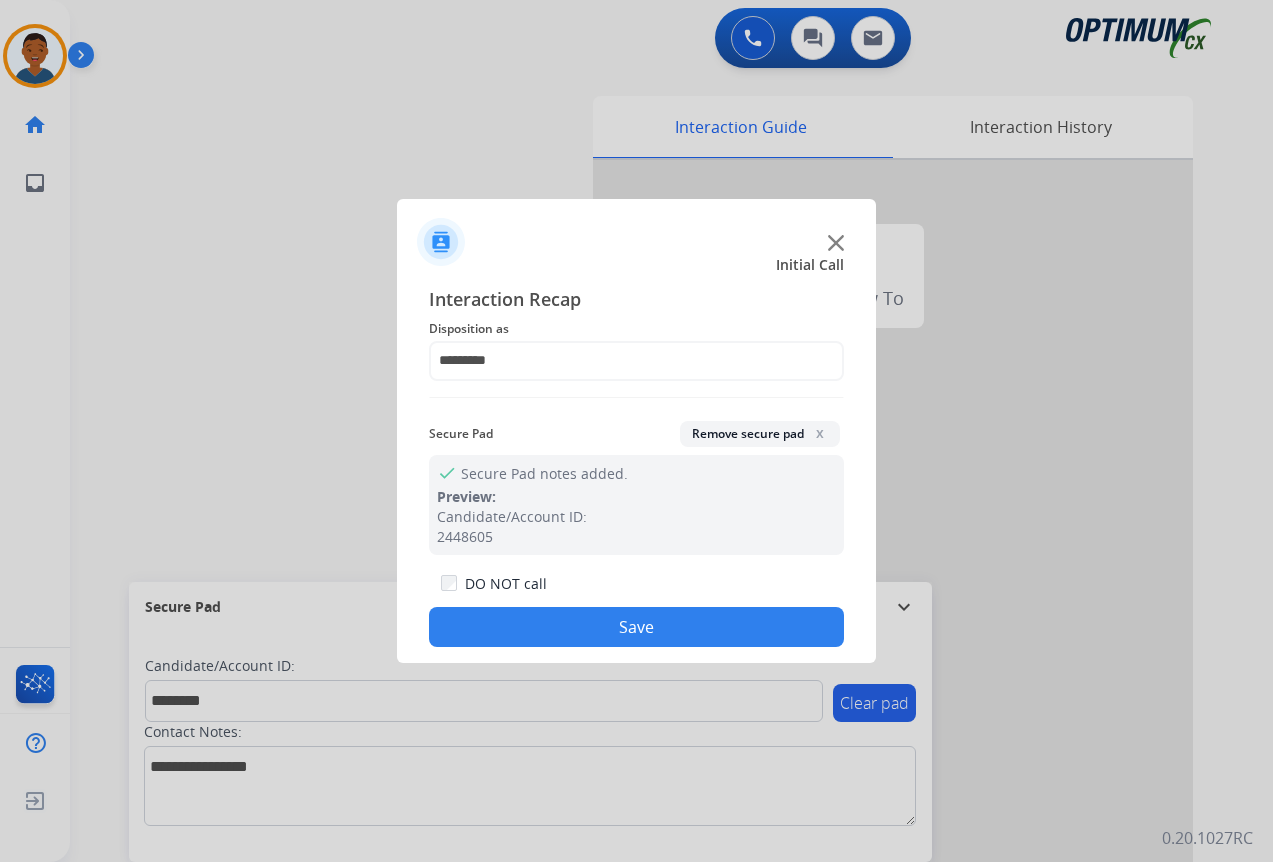 click on "Save" 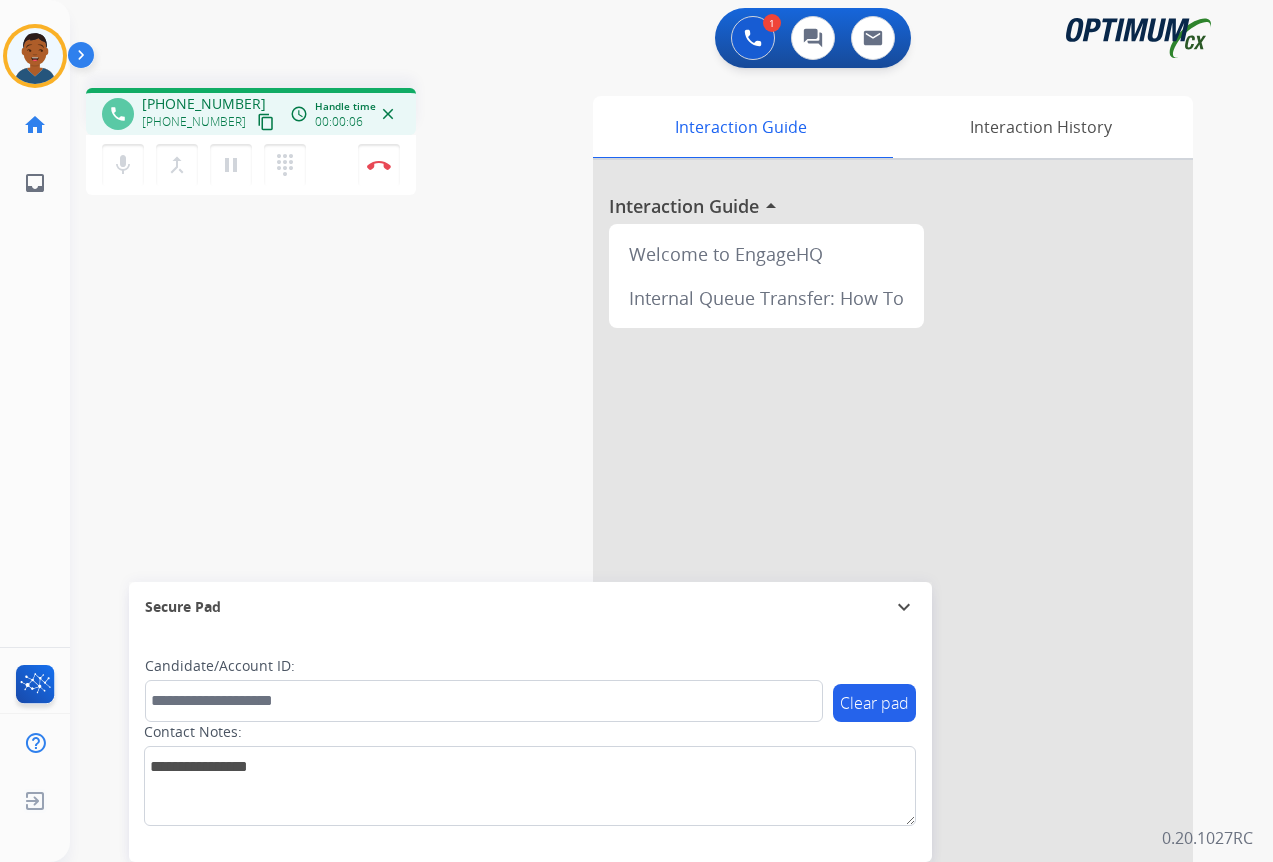 click on "content_copy" at bounding box center (266, 122) 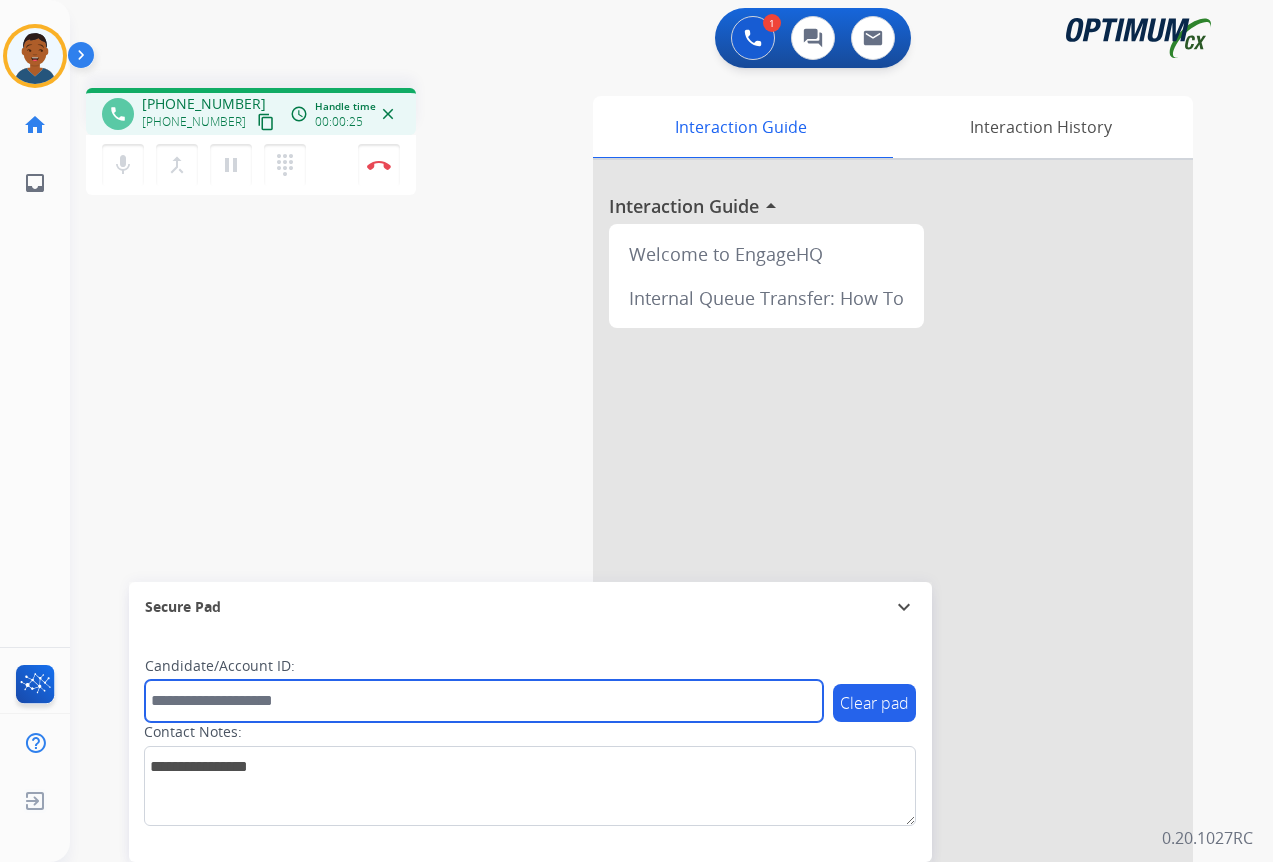 click at bounding box center [484, 701] 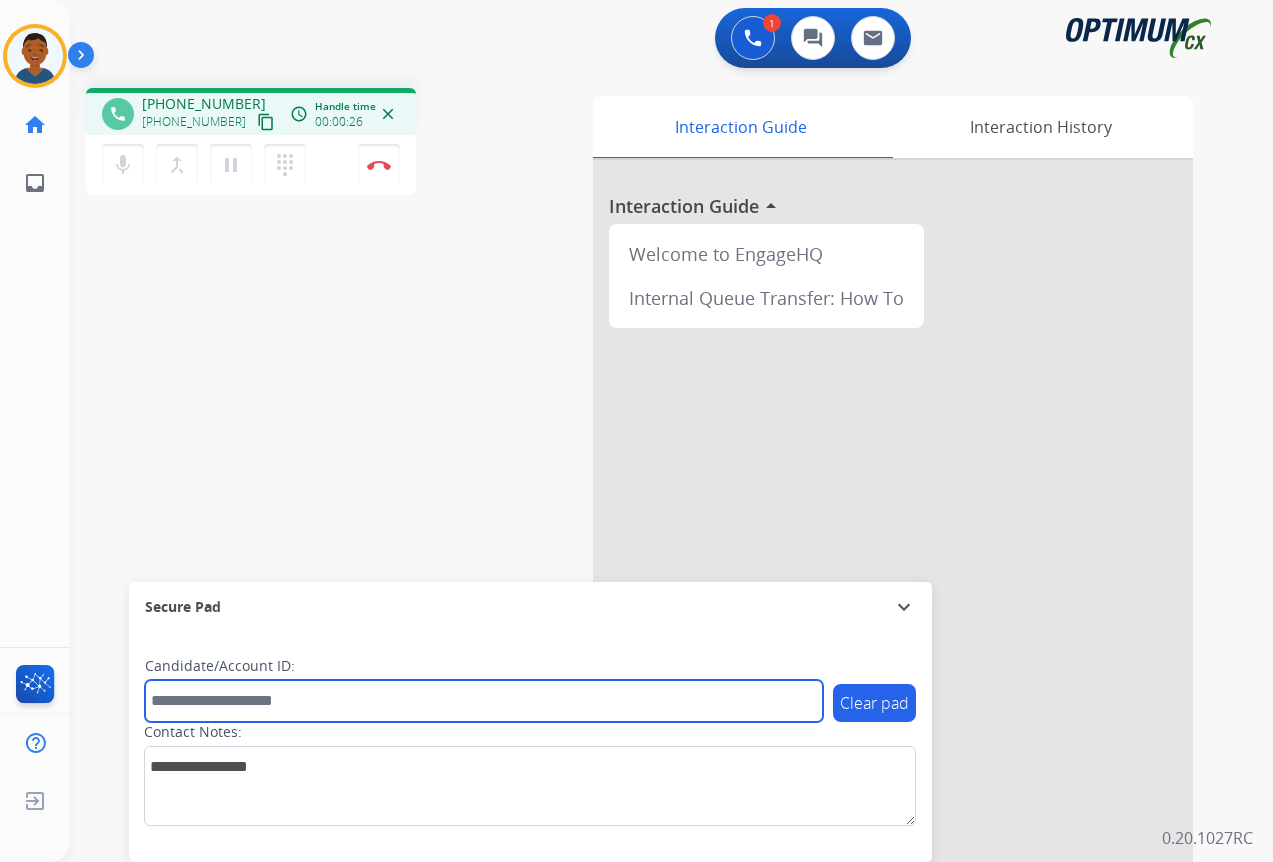paste on "*******" 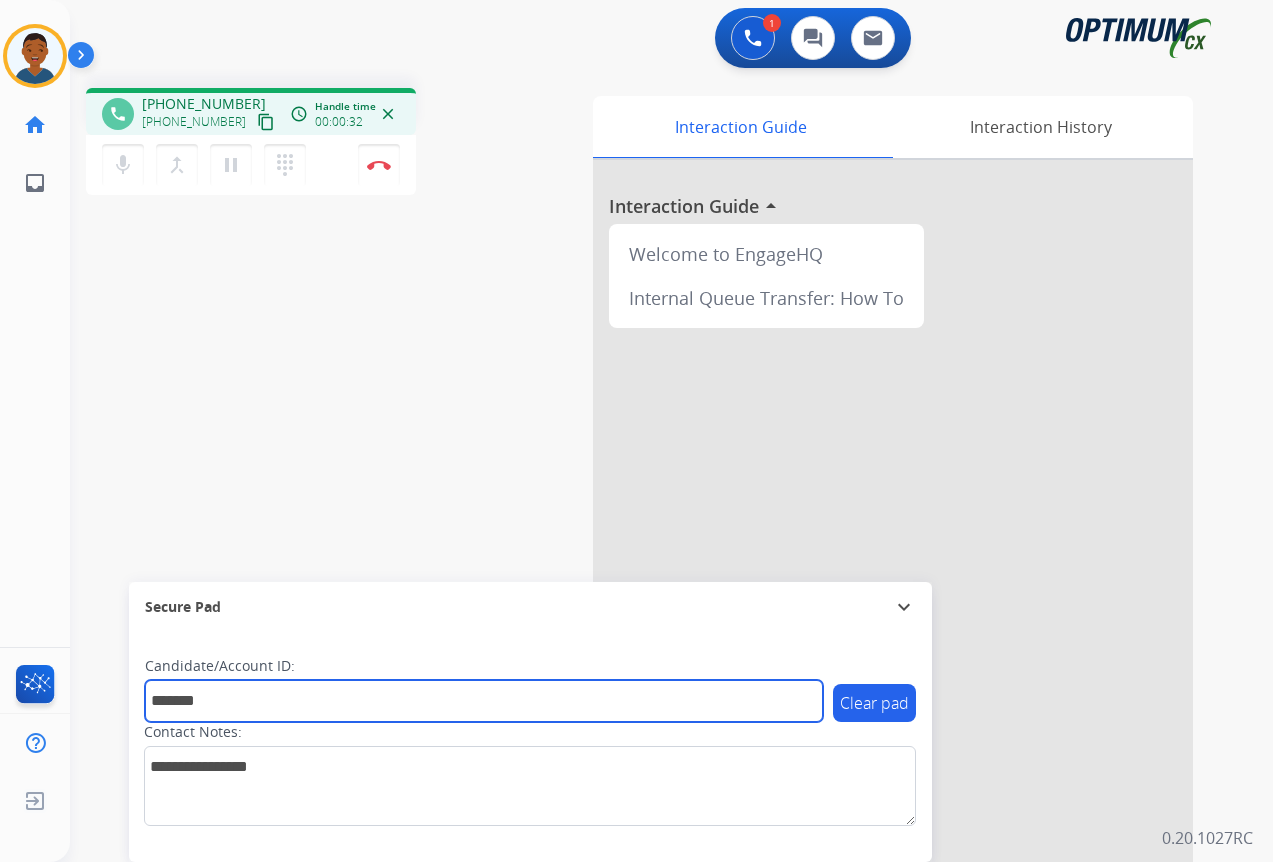 type on "*******" 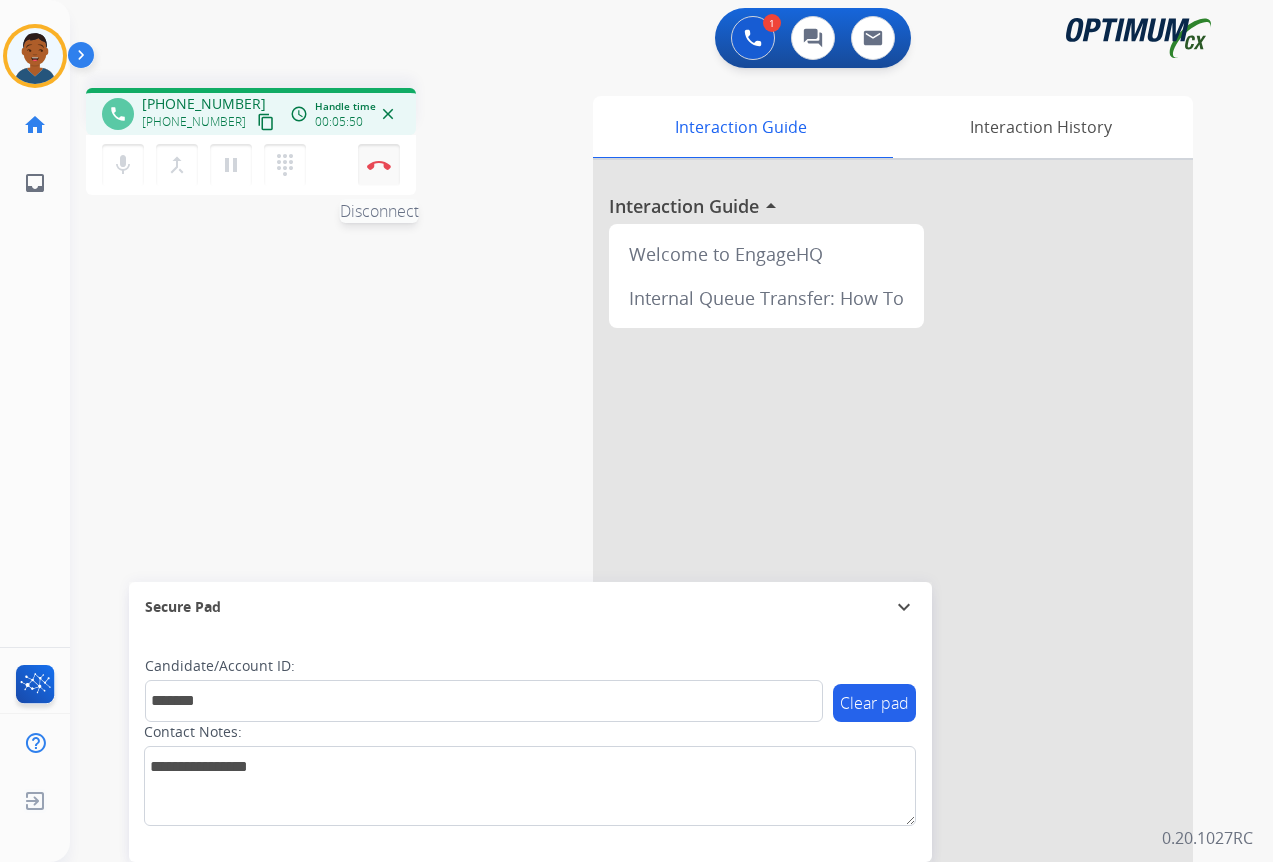 click at bounding box center [379, 165] 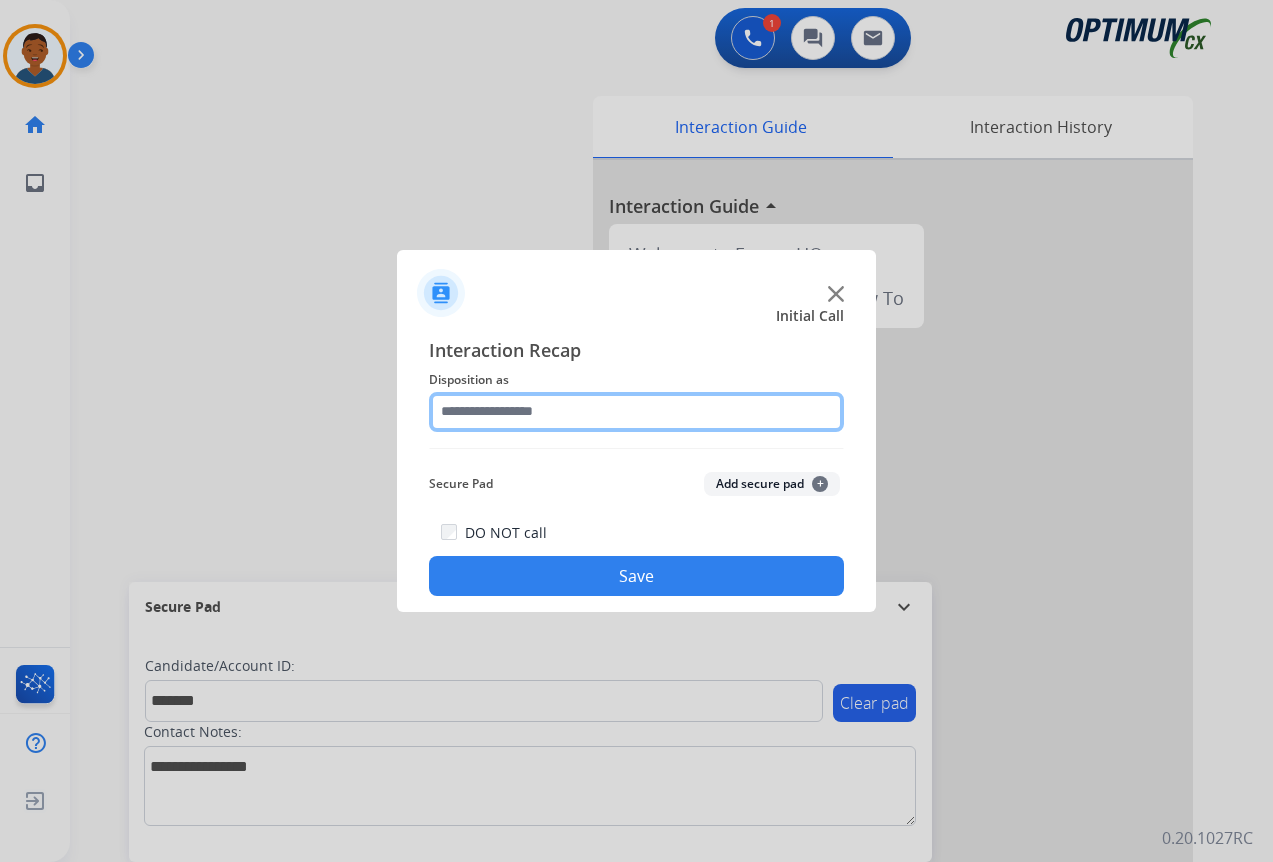 click 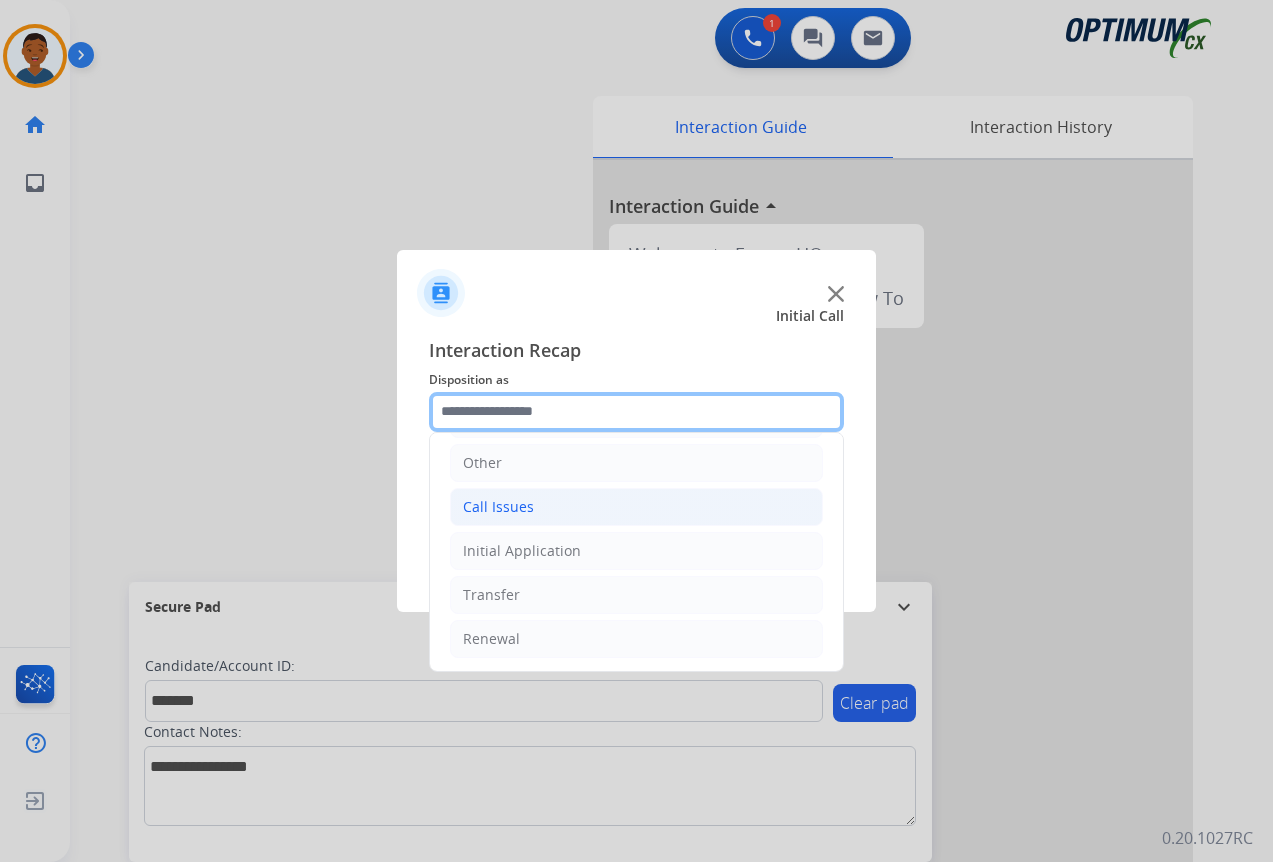 scroll, scrollTop: 136, scrollLeft: 0, axis: vertical 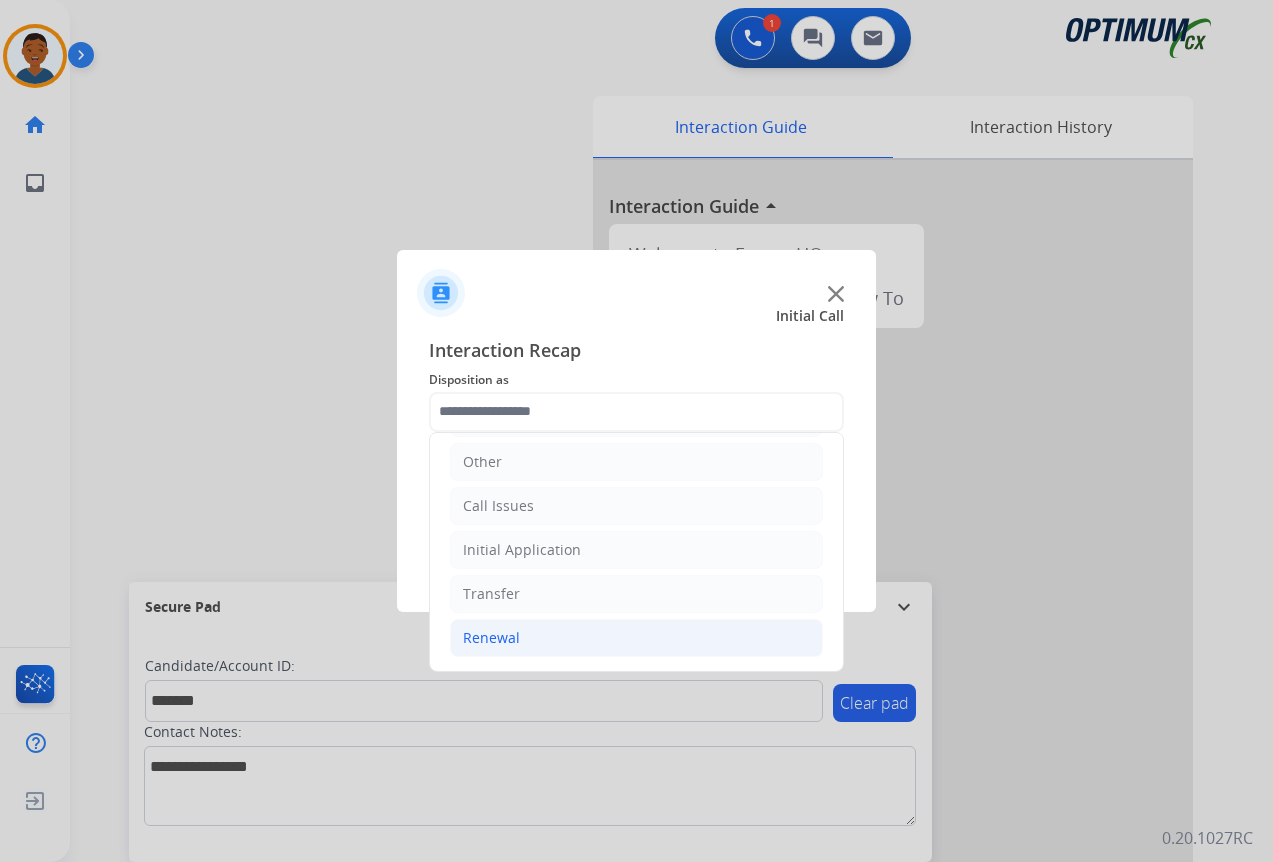 click on "Renewal" 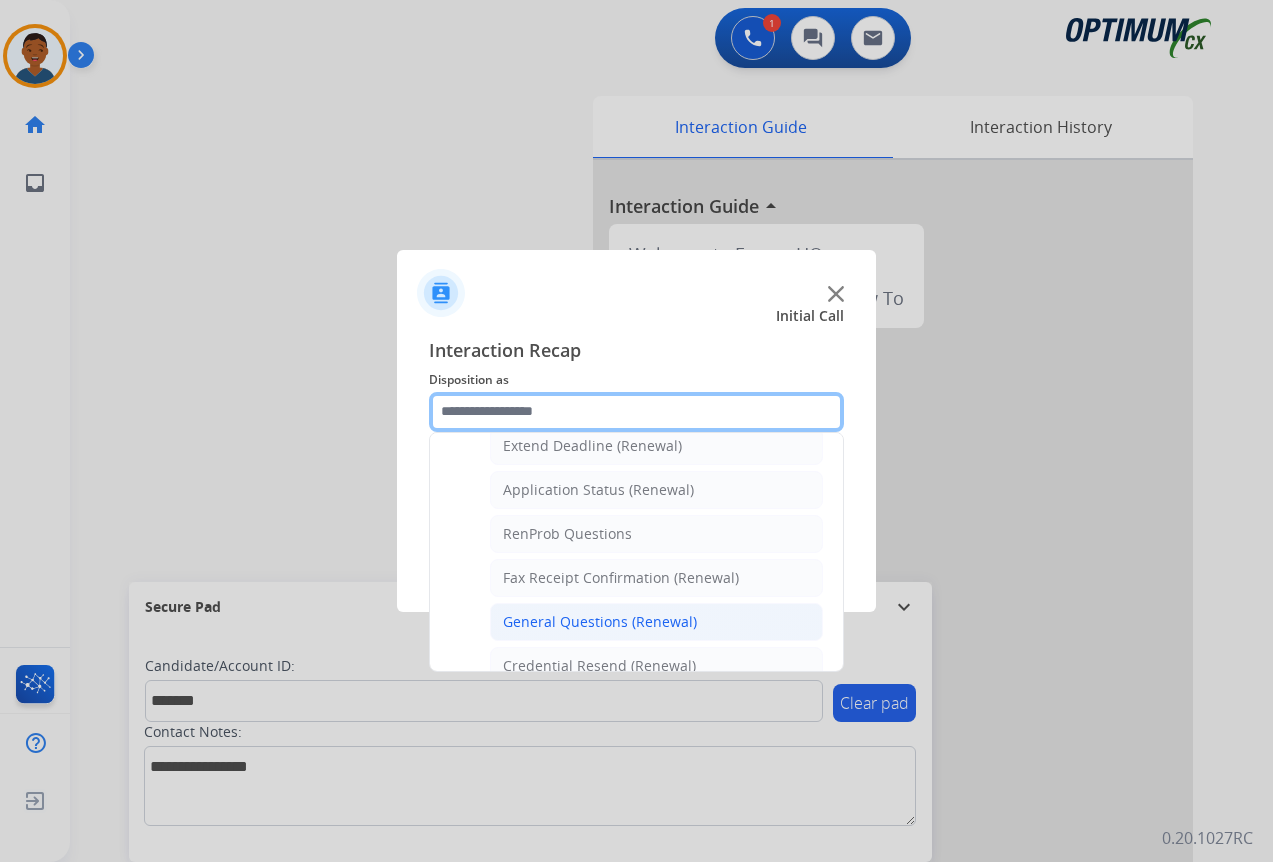 scroll, scrollTop: 636, scrollLeft: 0, axis: vertical 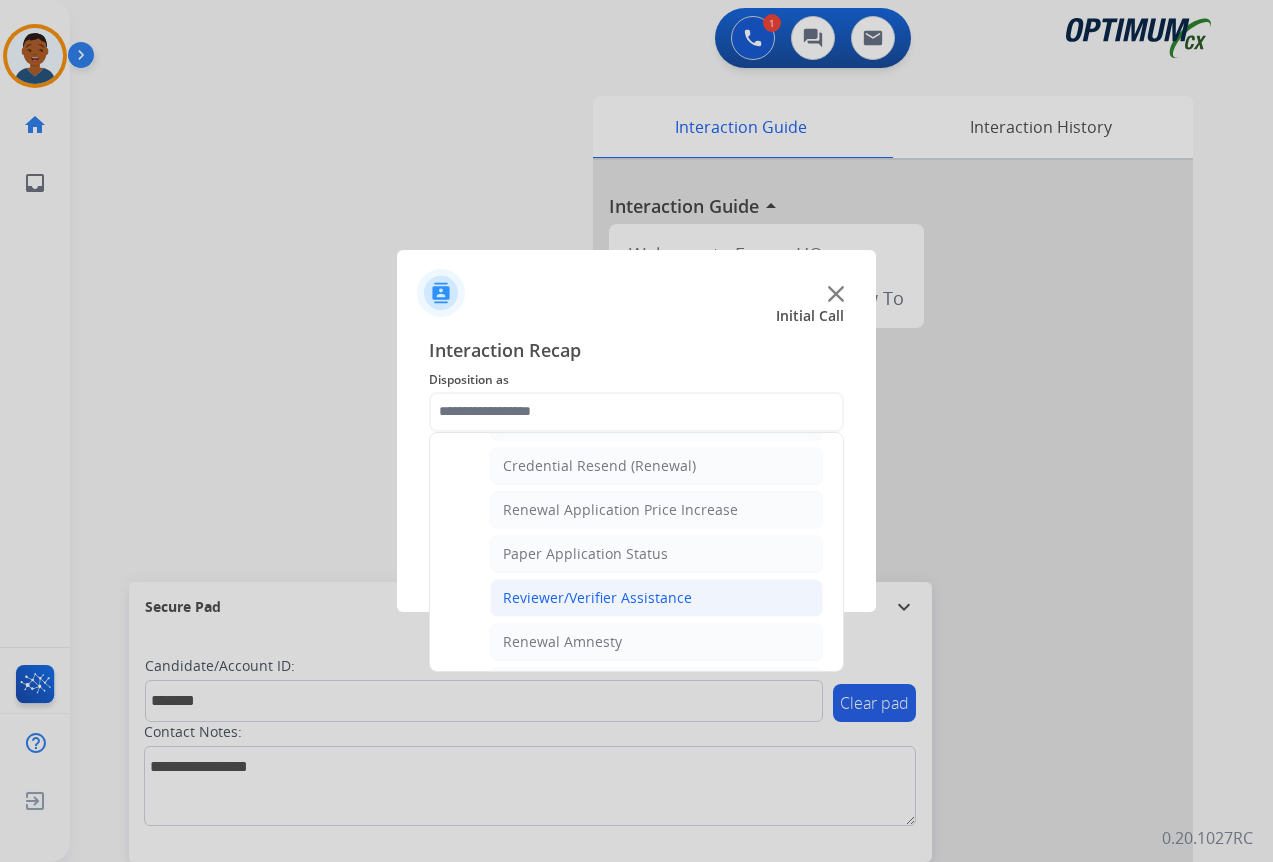 click on "Reviewer/Verifier Assistance" 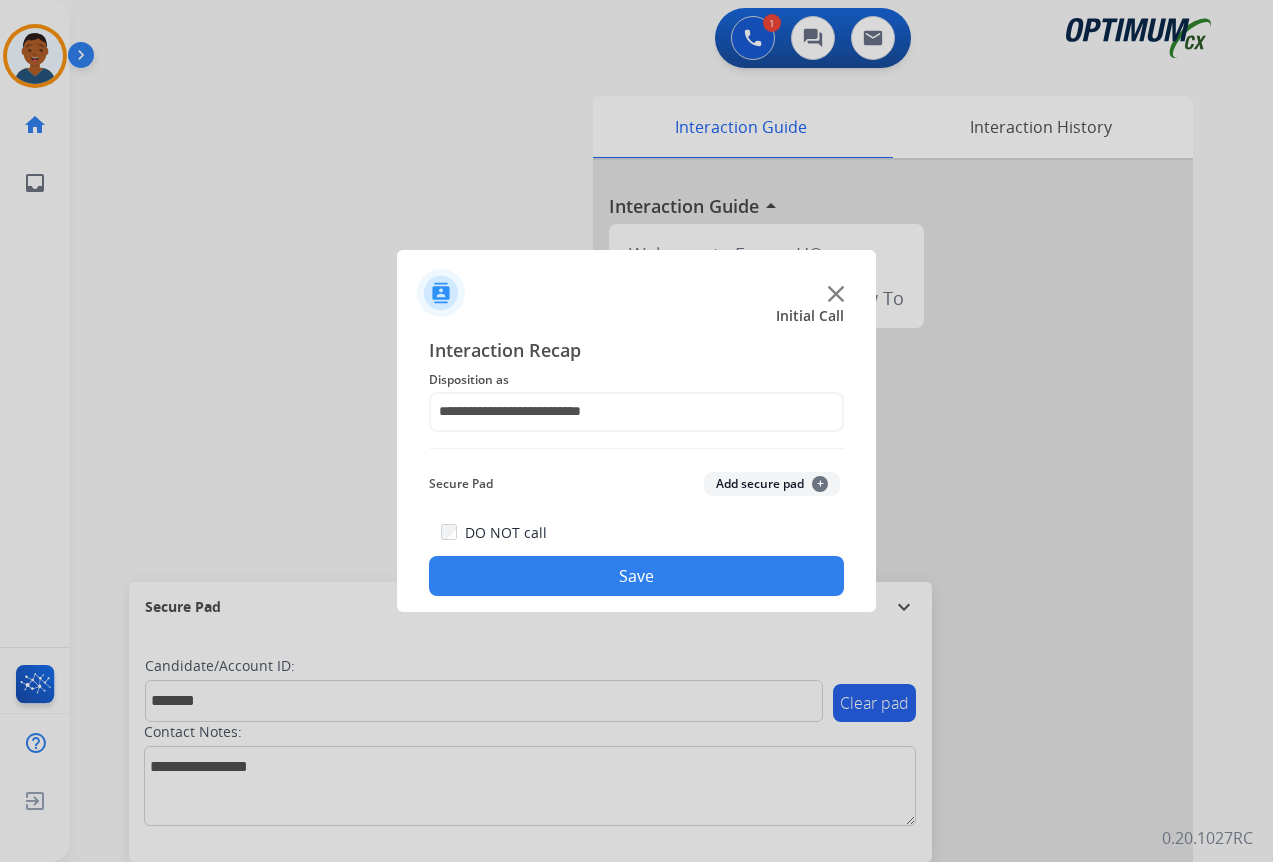 click on "Add secure pad  +" 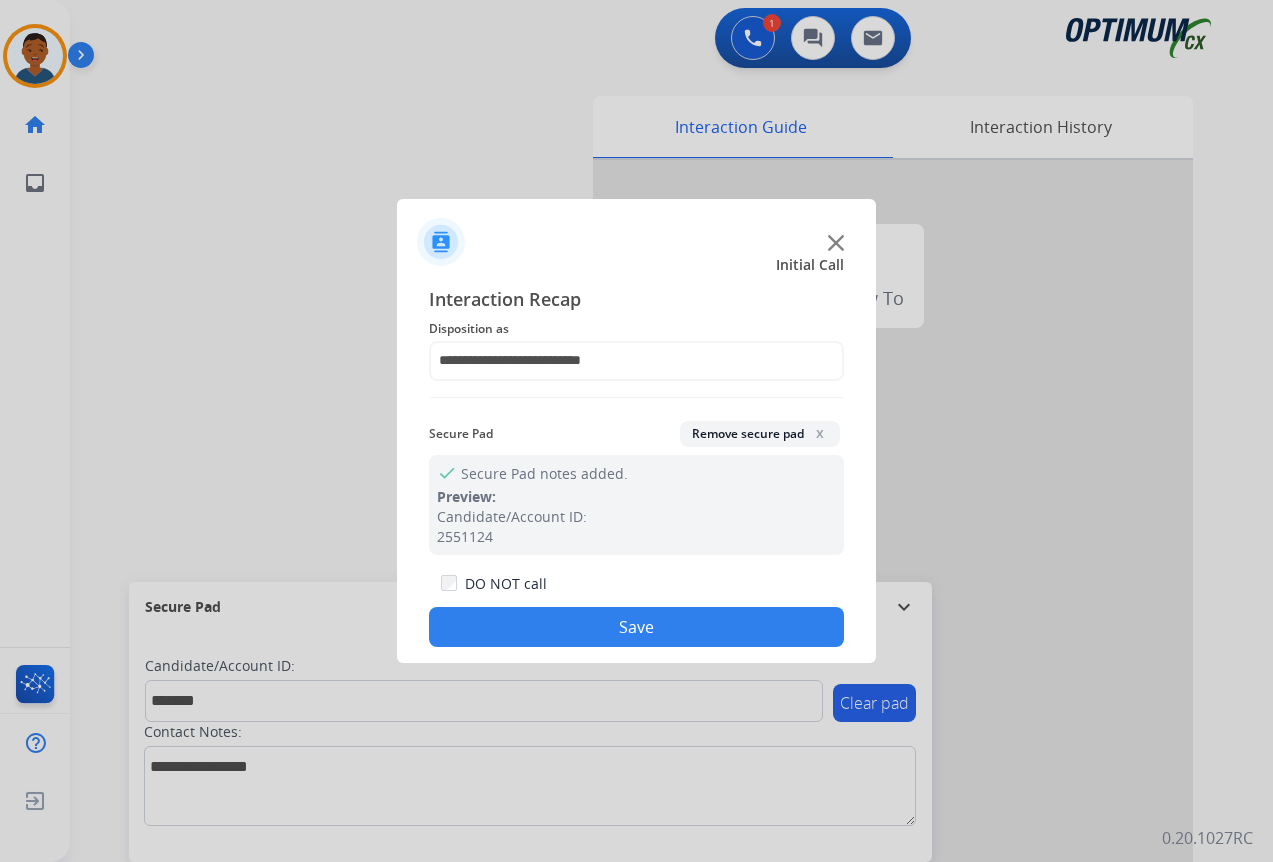 click on "Save" 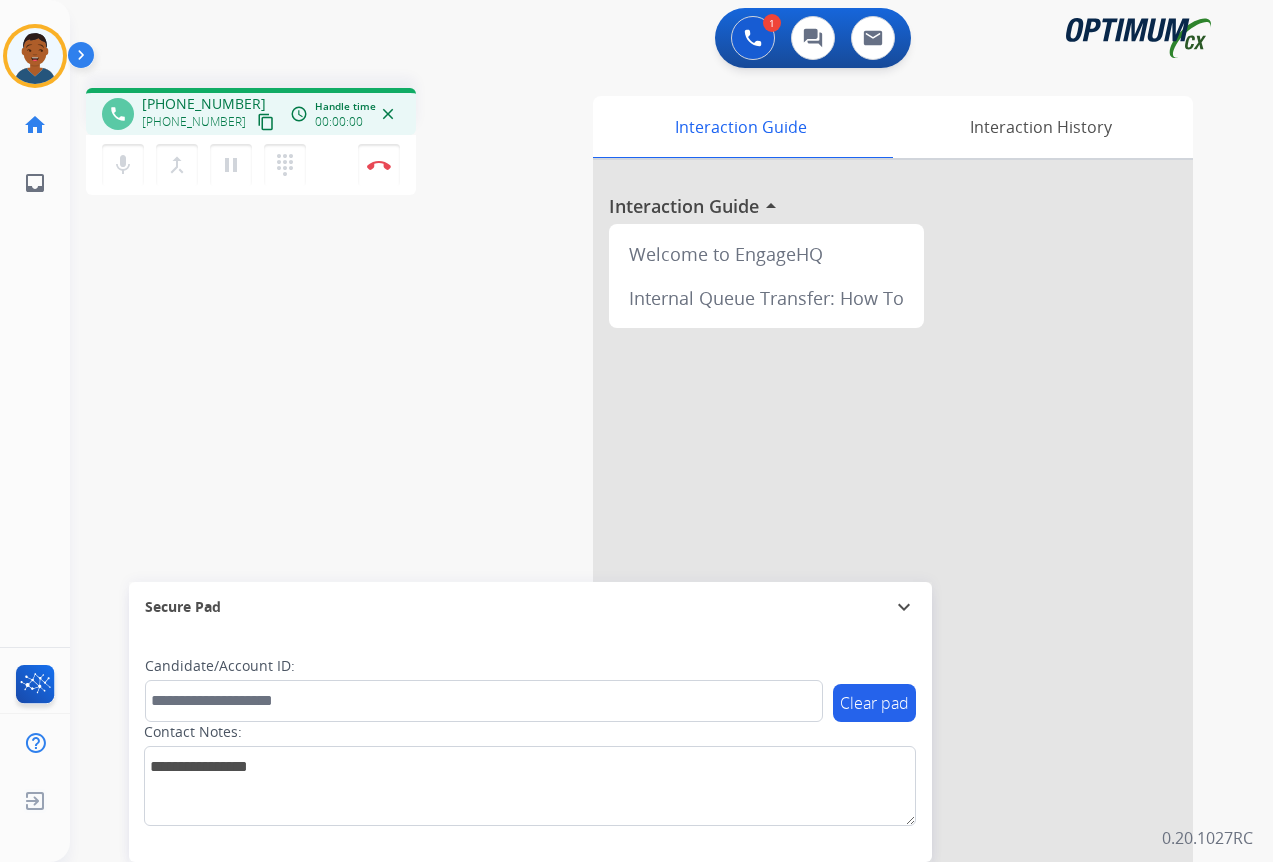 click on "content_copy" at bounding box center (266, 122) 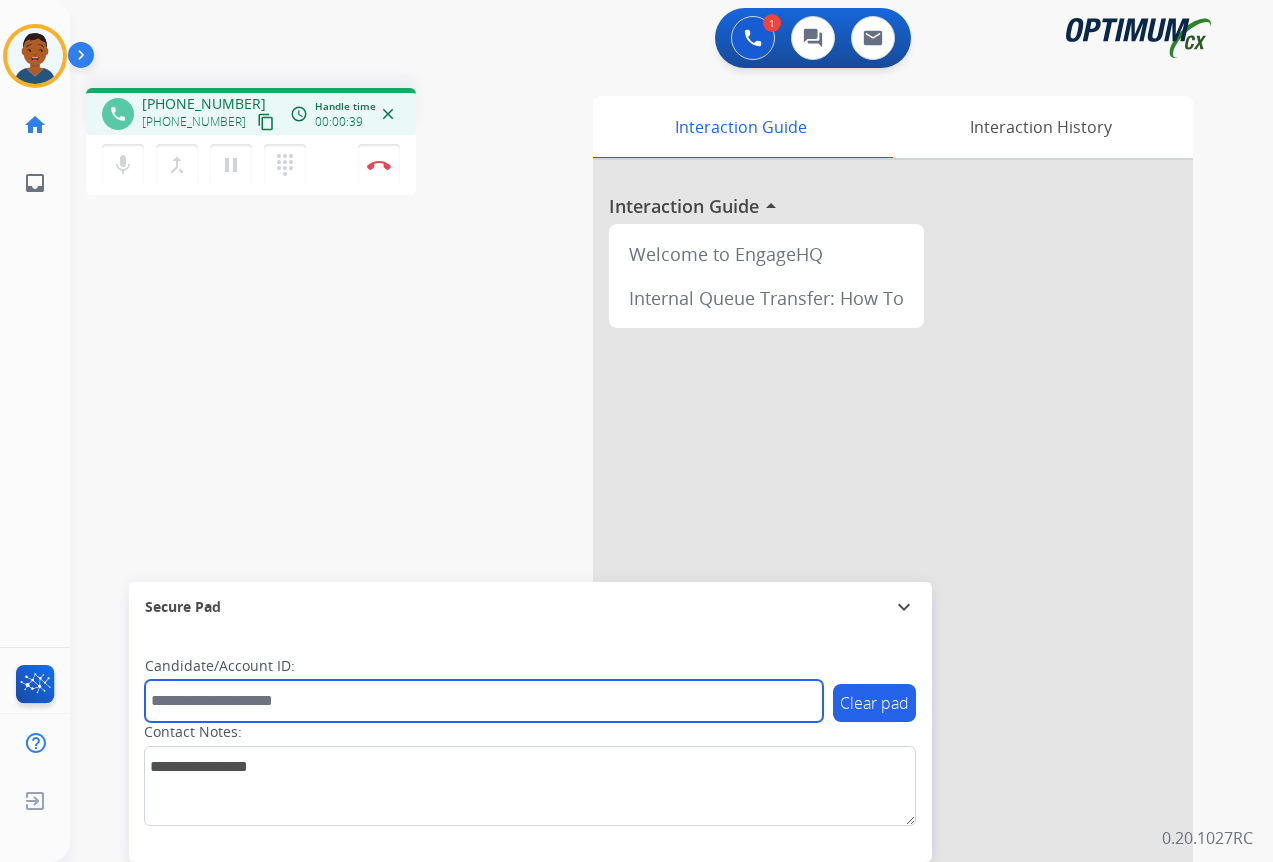 click at bounding box center [484, 701] 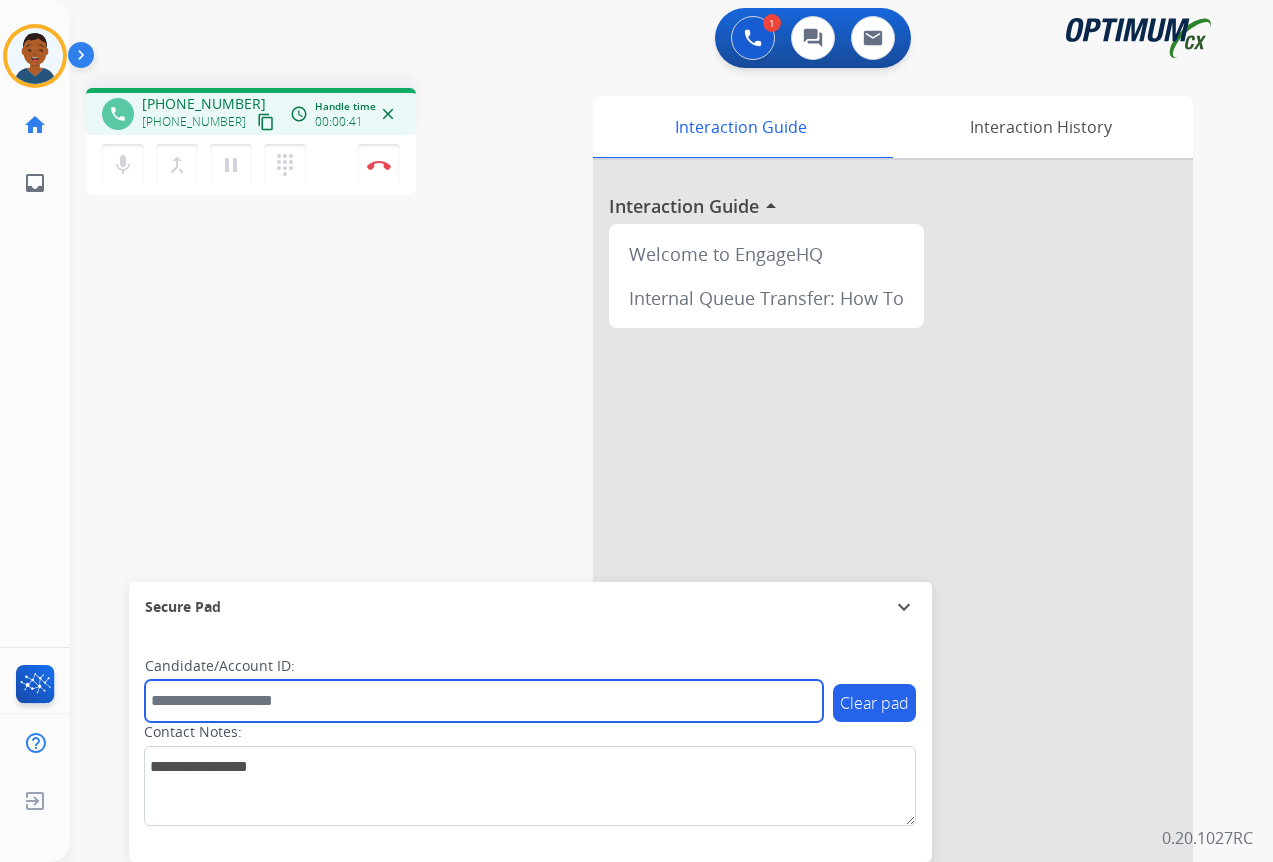 paste on "*******" 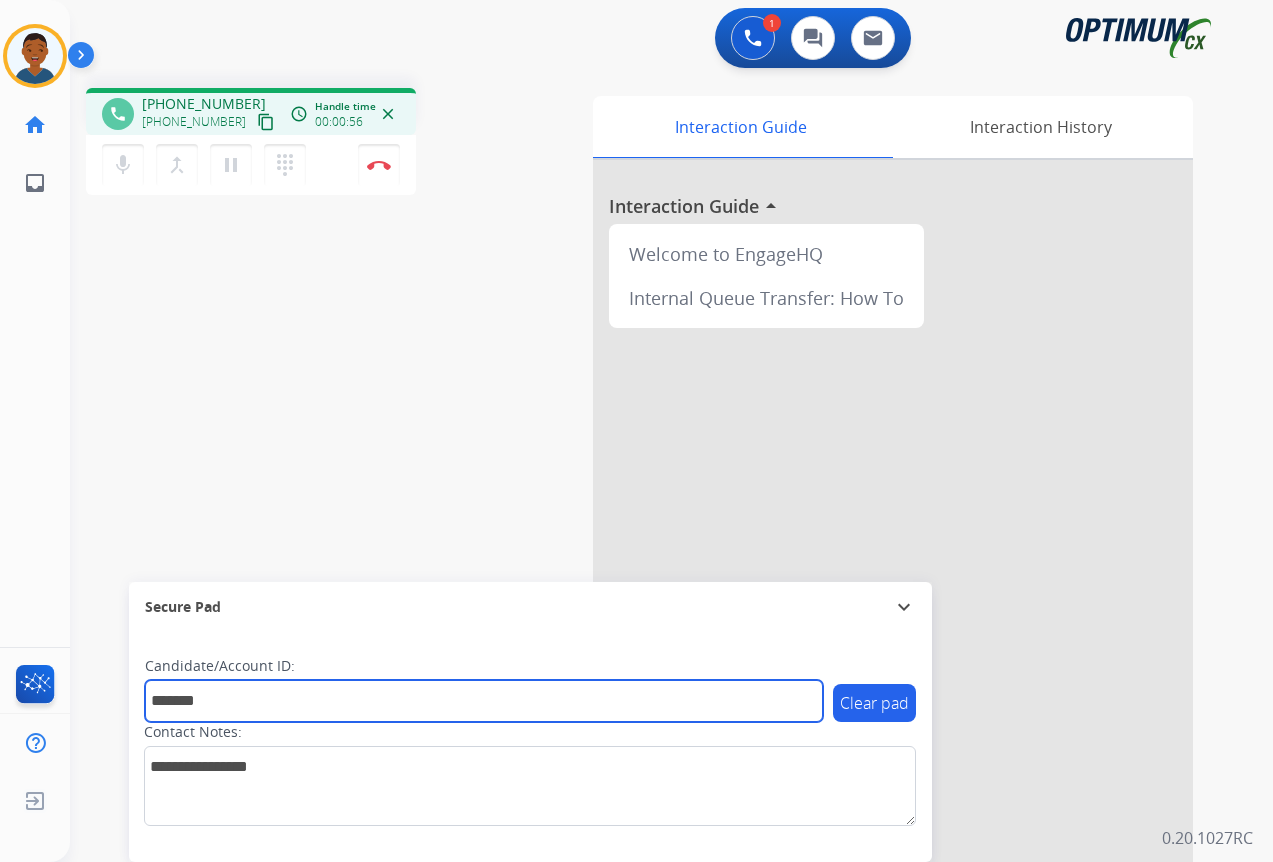 type on "*******" 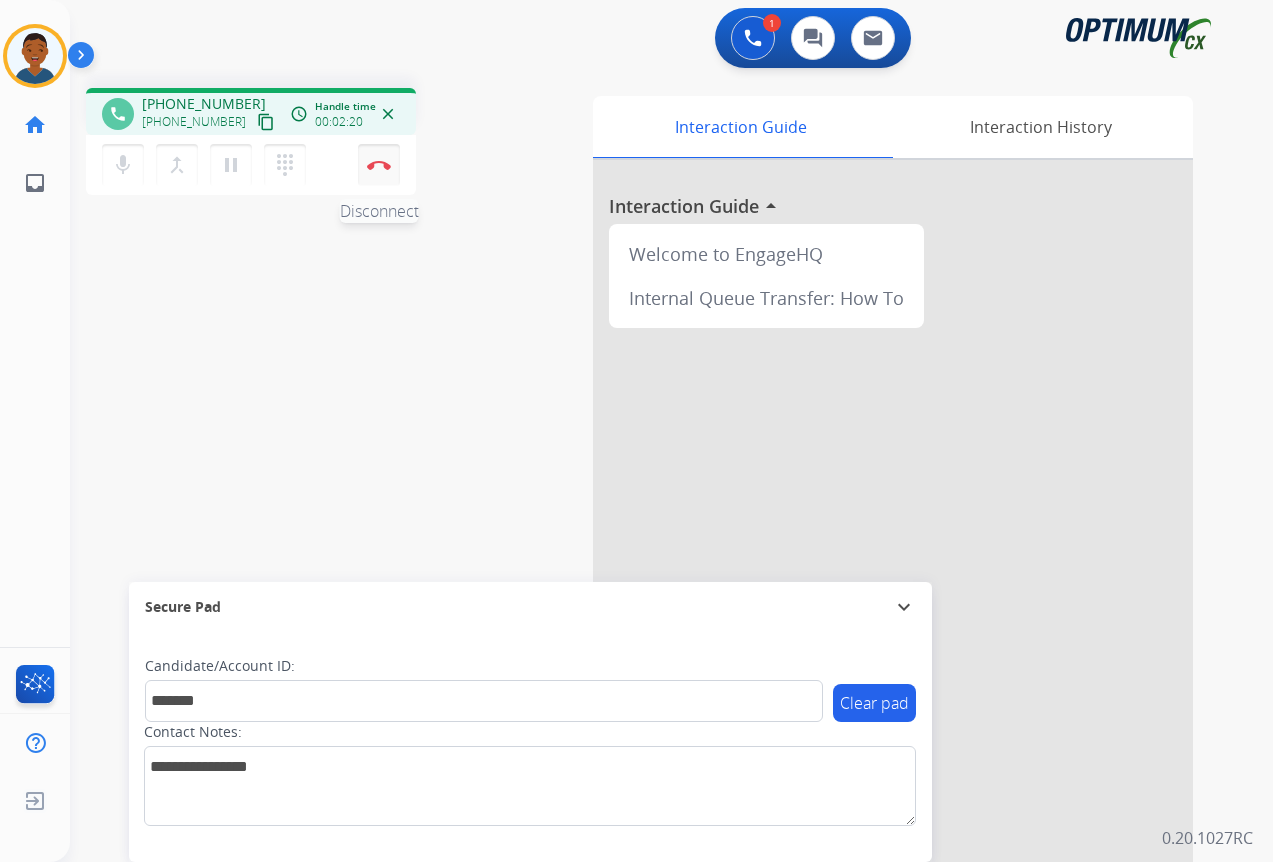 click on "Disconnect" at bounding box center [379, 165] 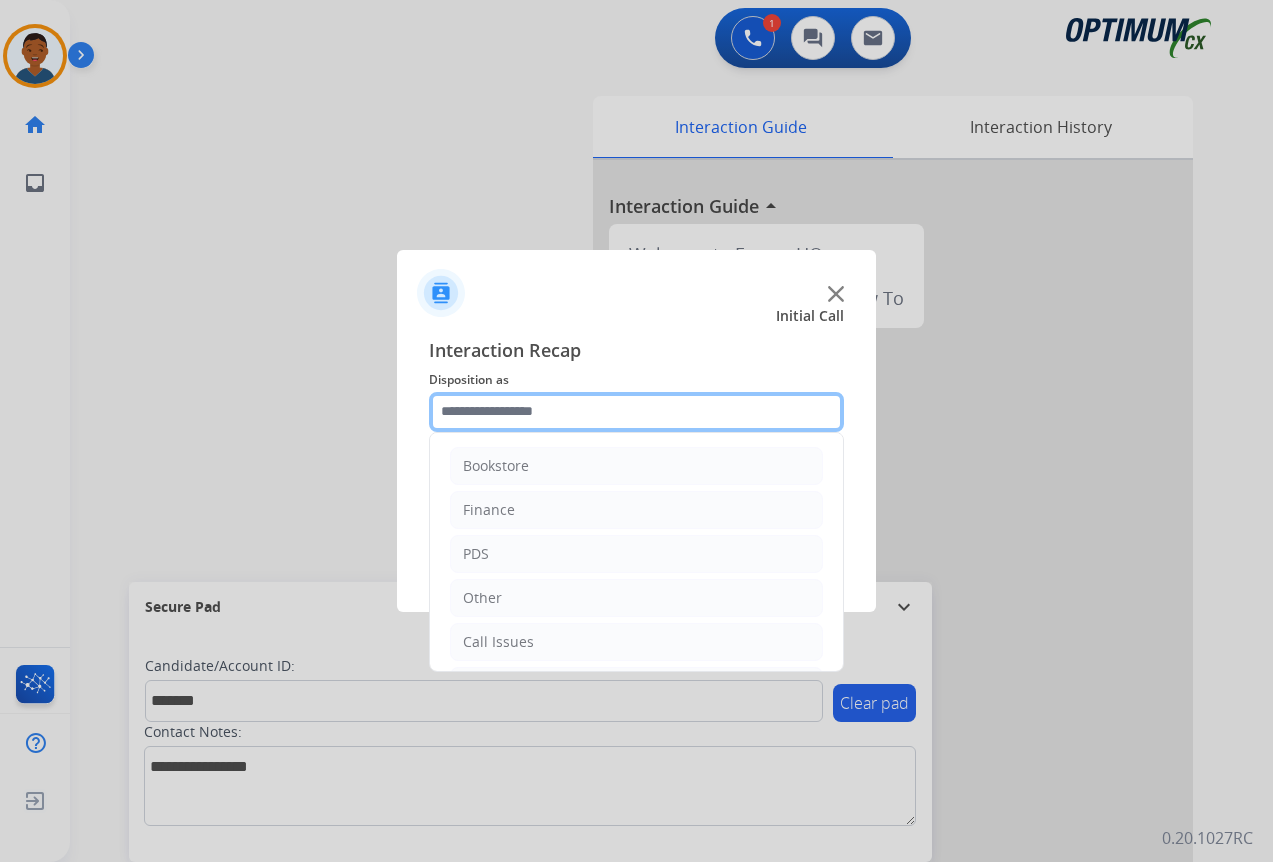 click 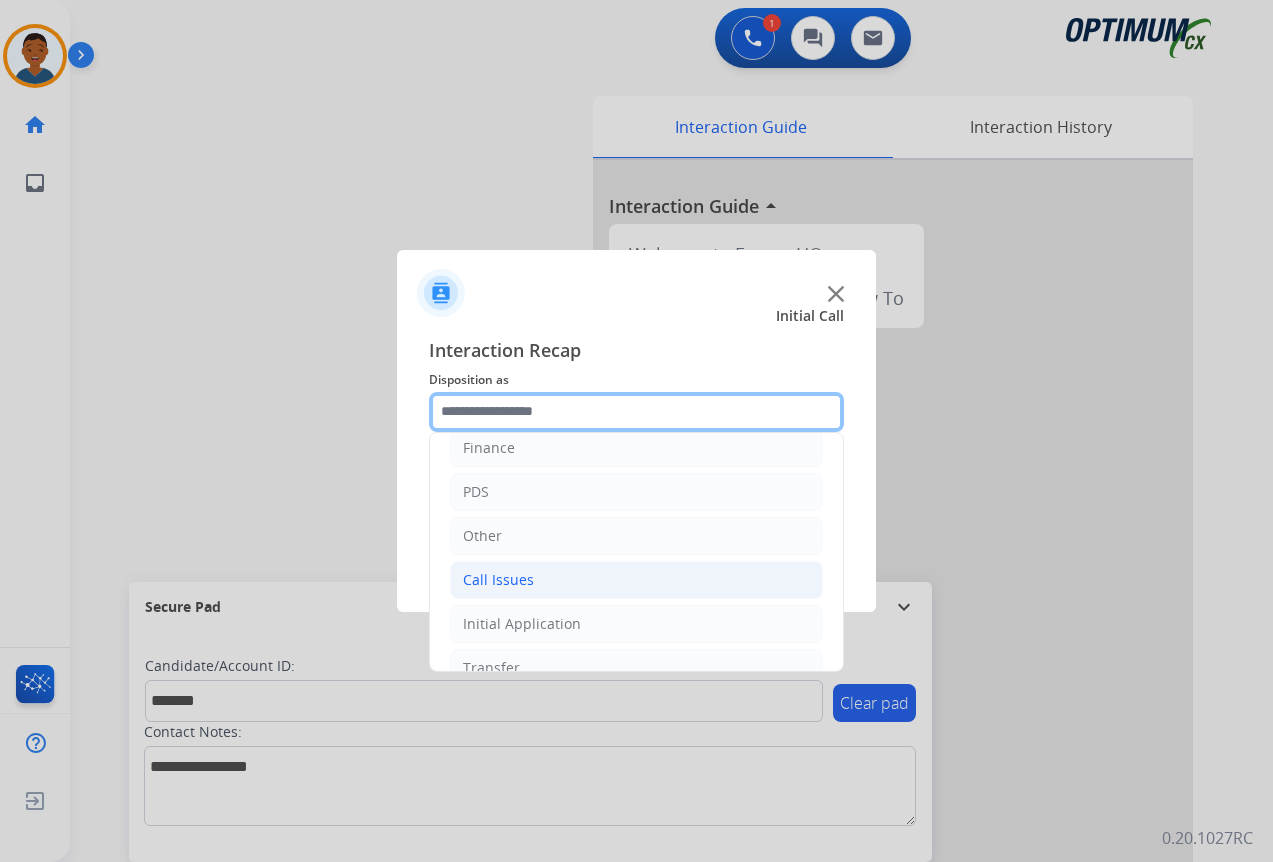 scroll, scrollTop: 136, scrollLeft: 0, axis: vertical 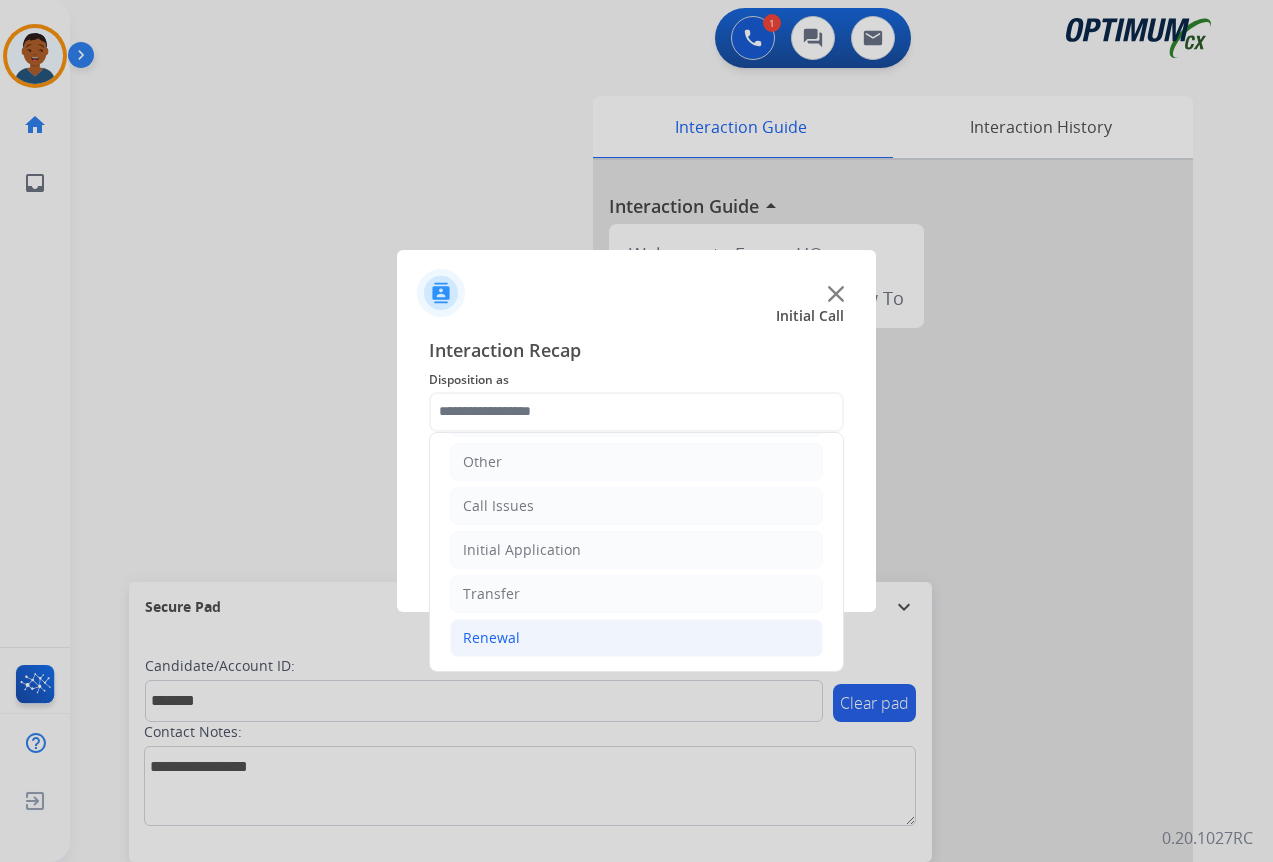 click on "Renewal" 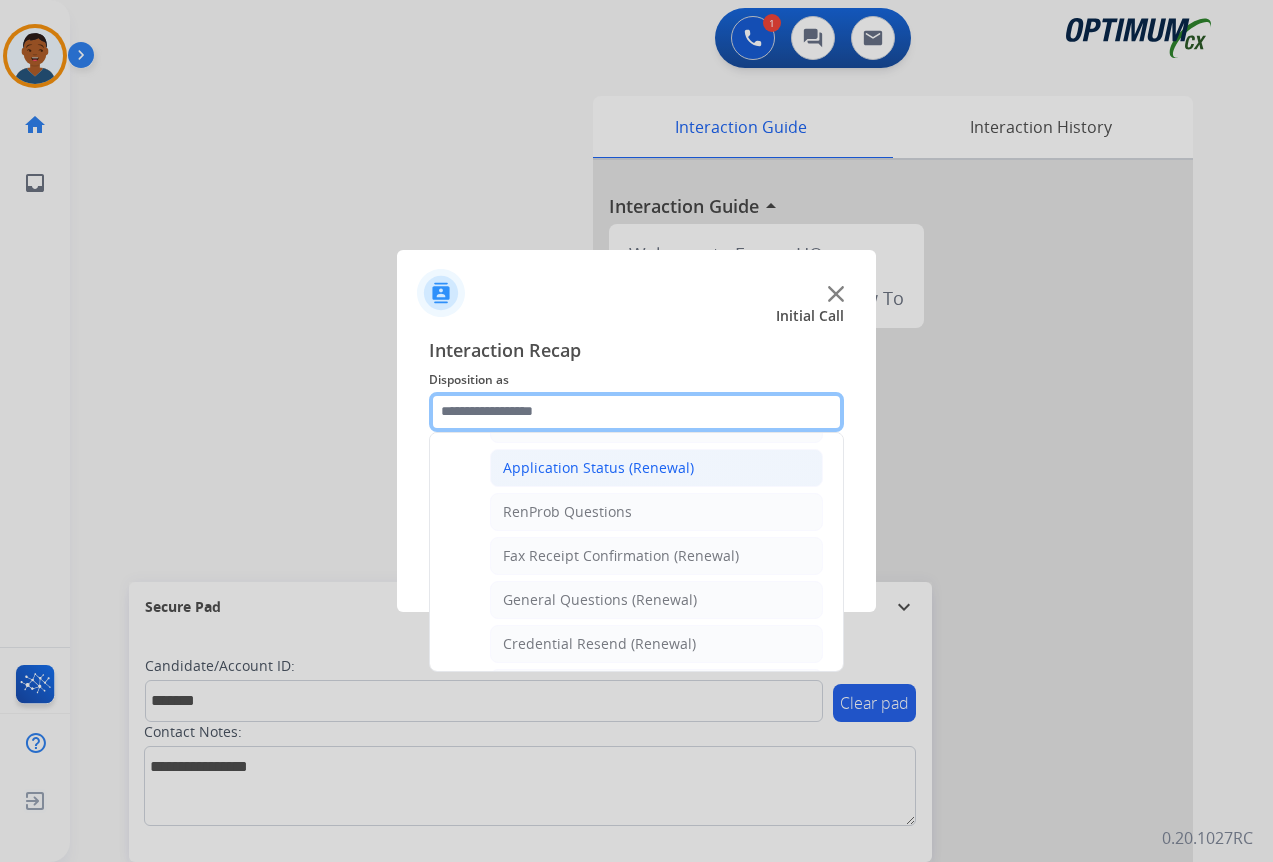 scroll, scrollTop: 536, scrollLeft: 0, axis: vertical 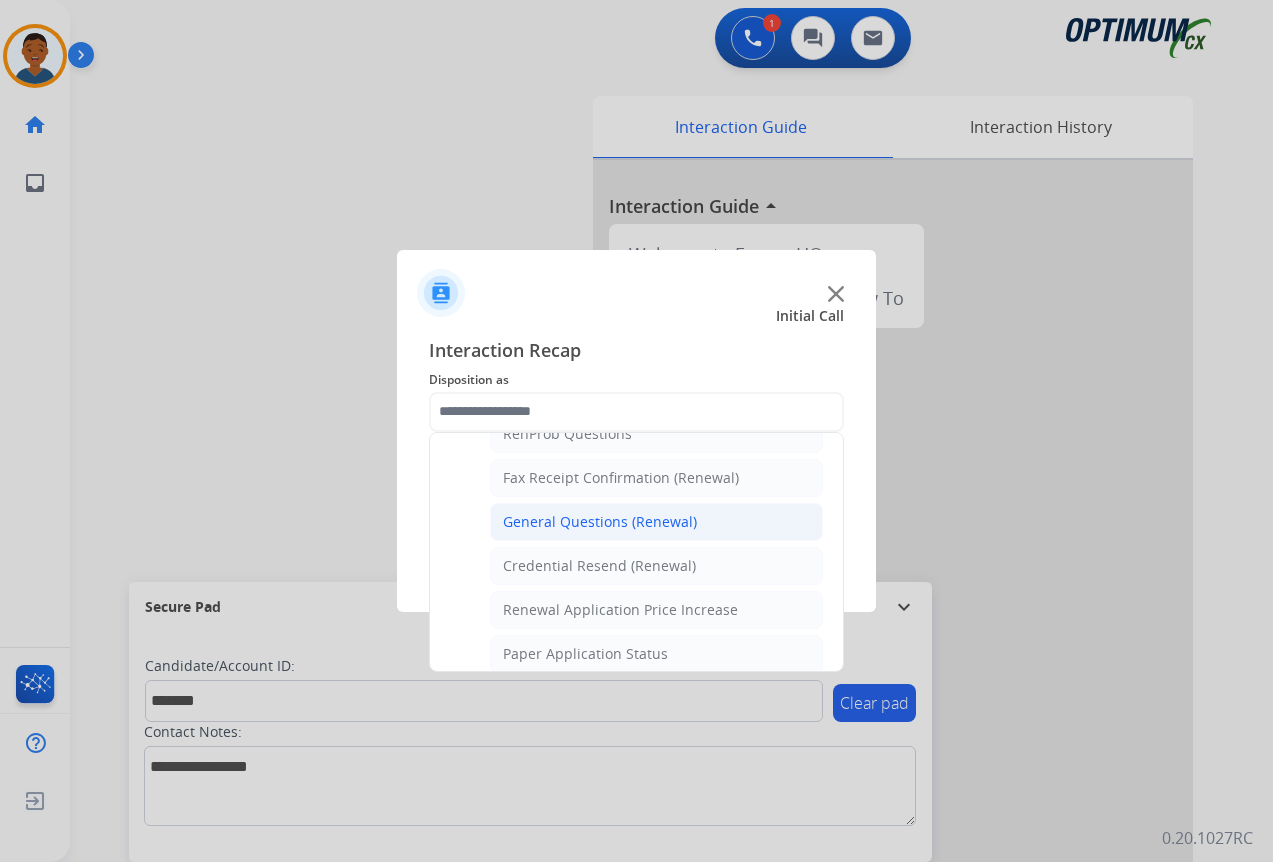 click on "General Questions (Renewal)" 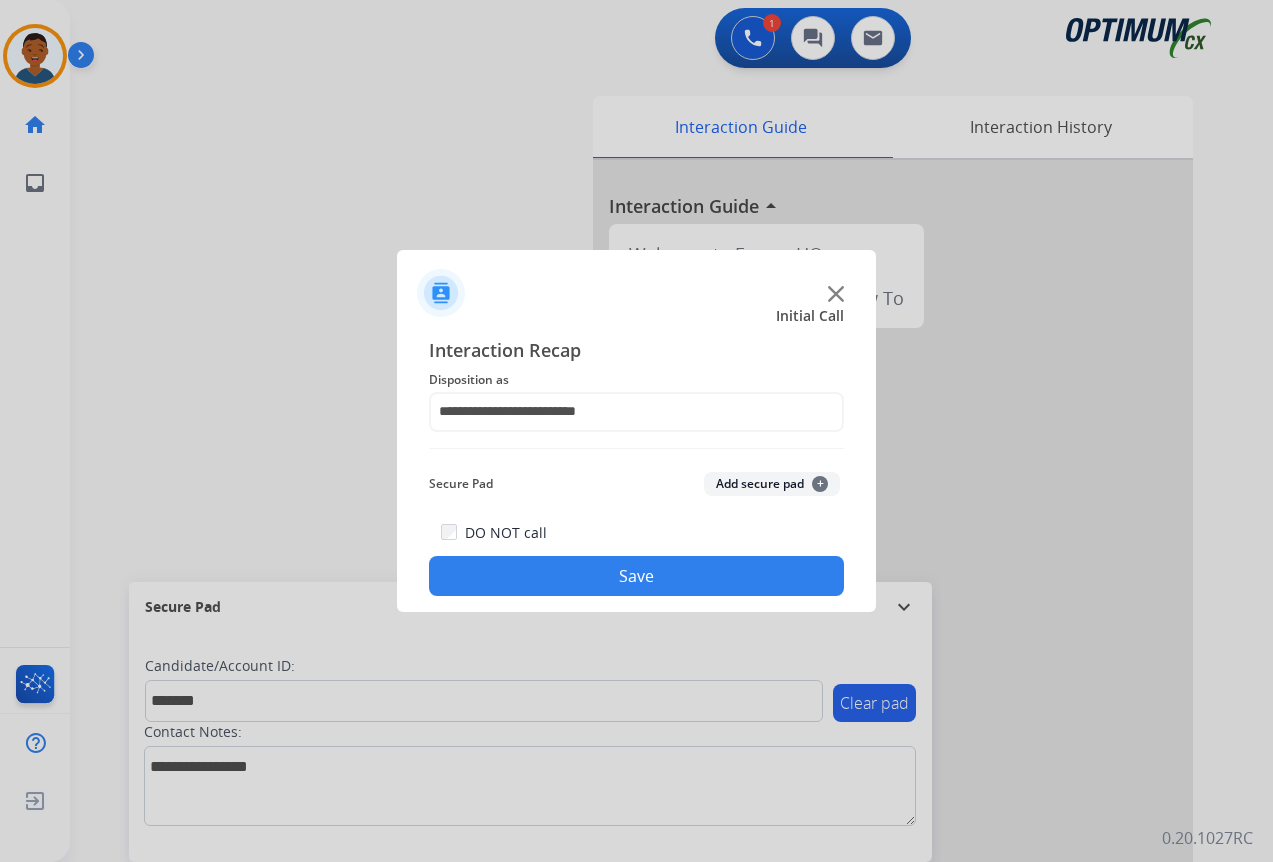 click on "Add secure pad  +" 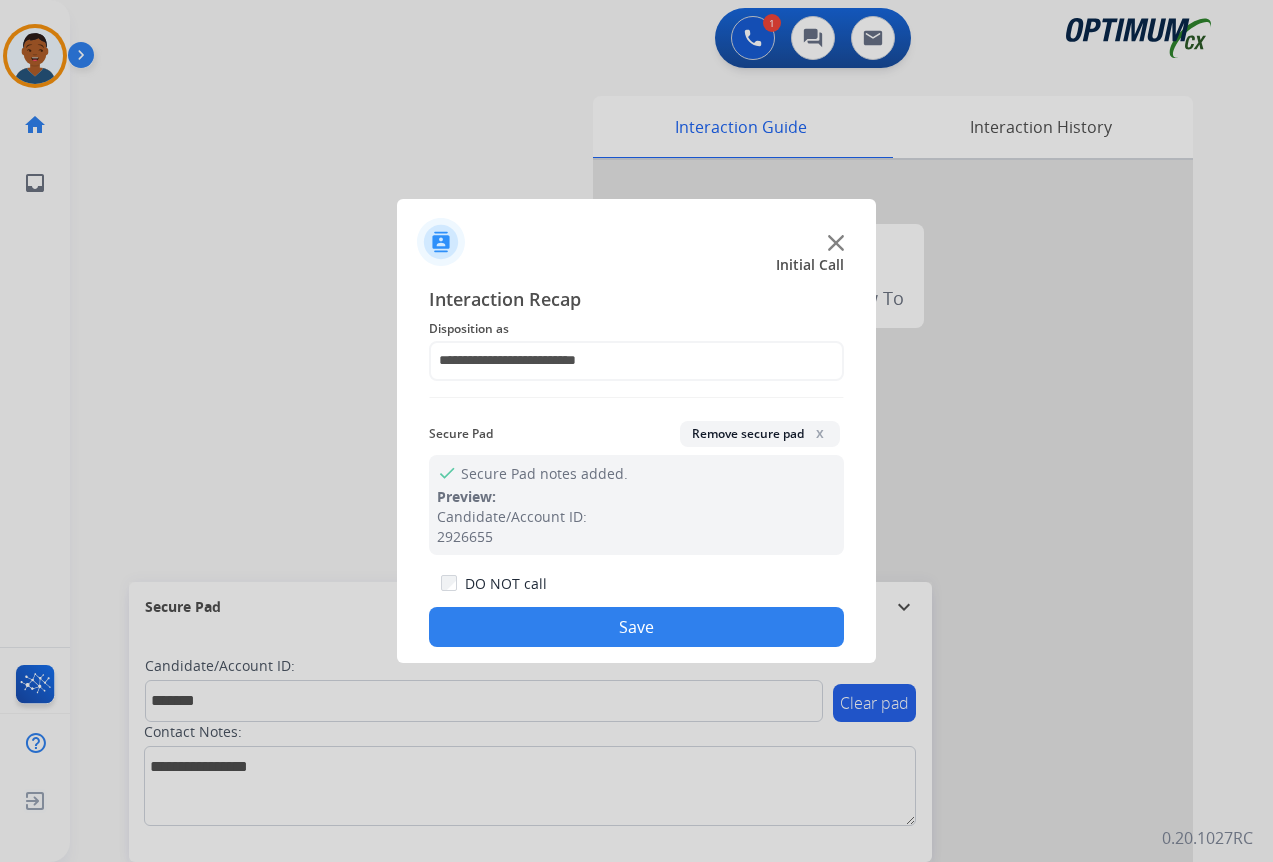 click on "Save" 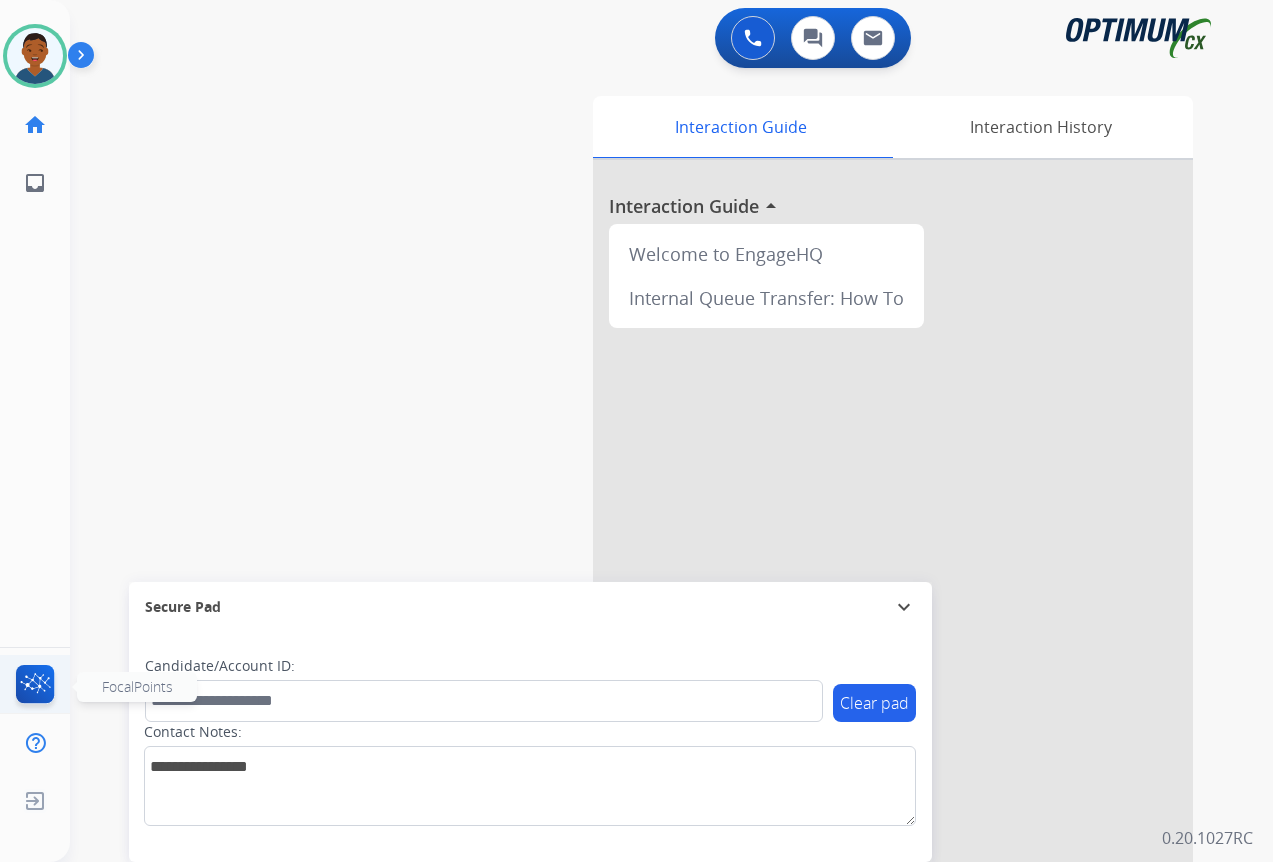 click 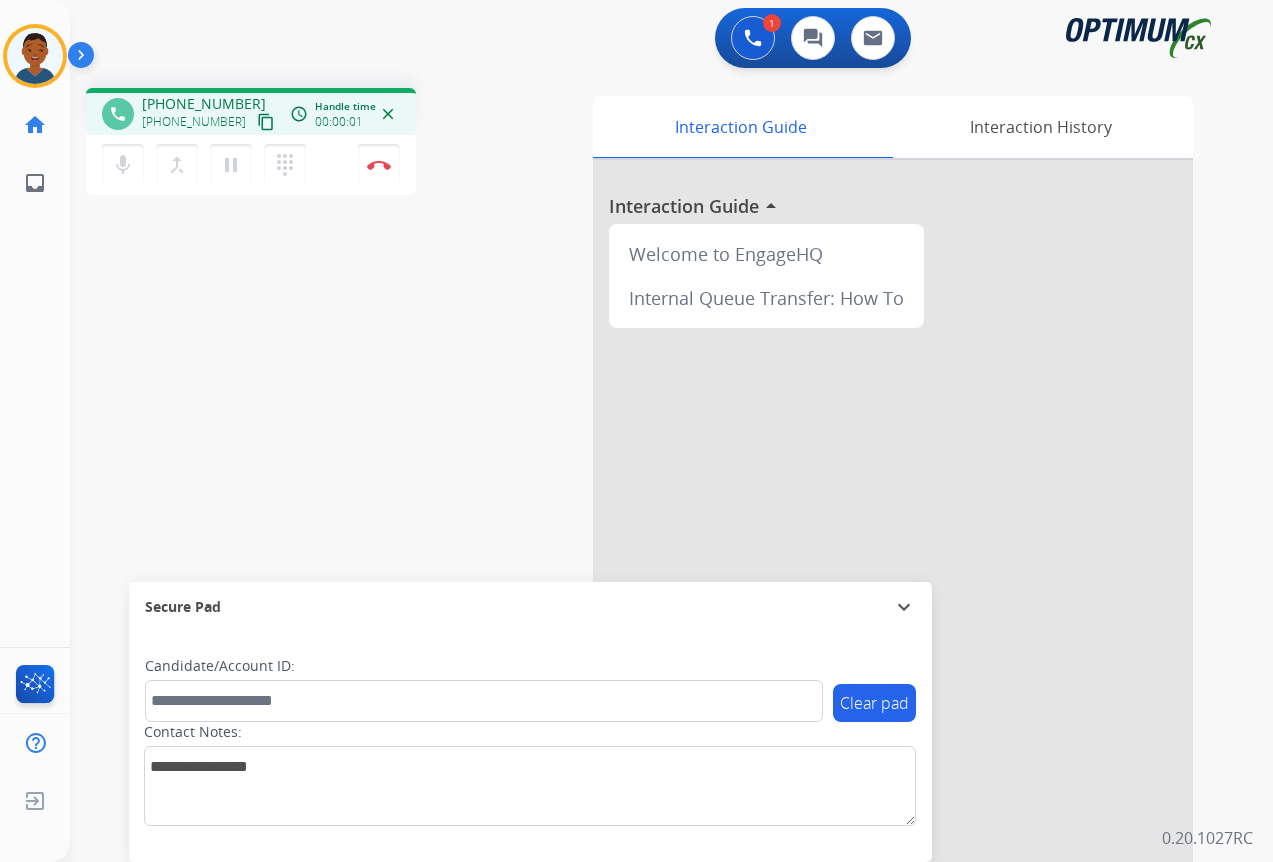 click on "content_copy" at bounding box center [266, 122] 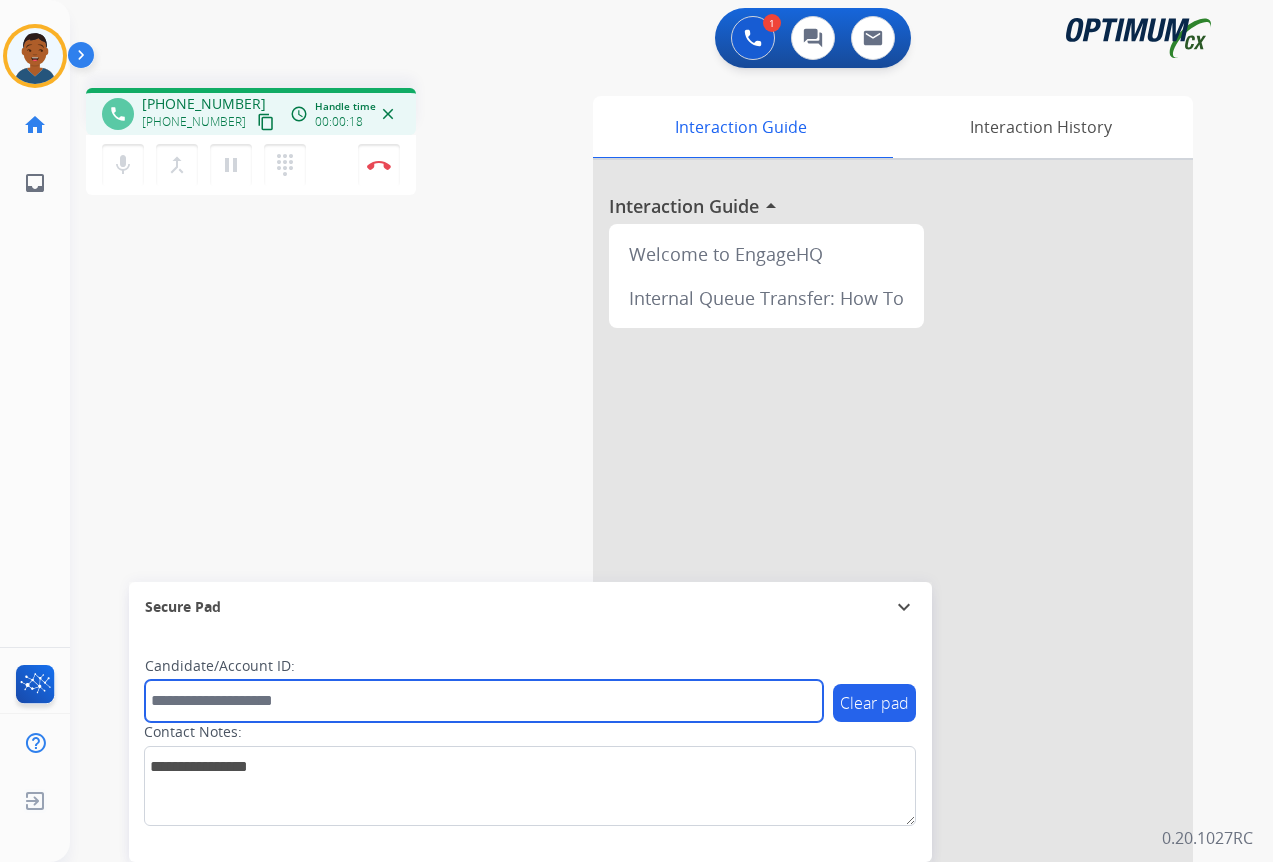 click at bounding box center (484, 701) 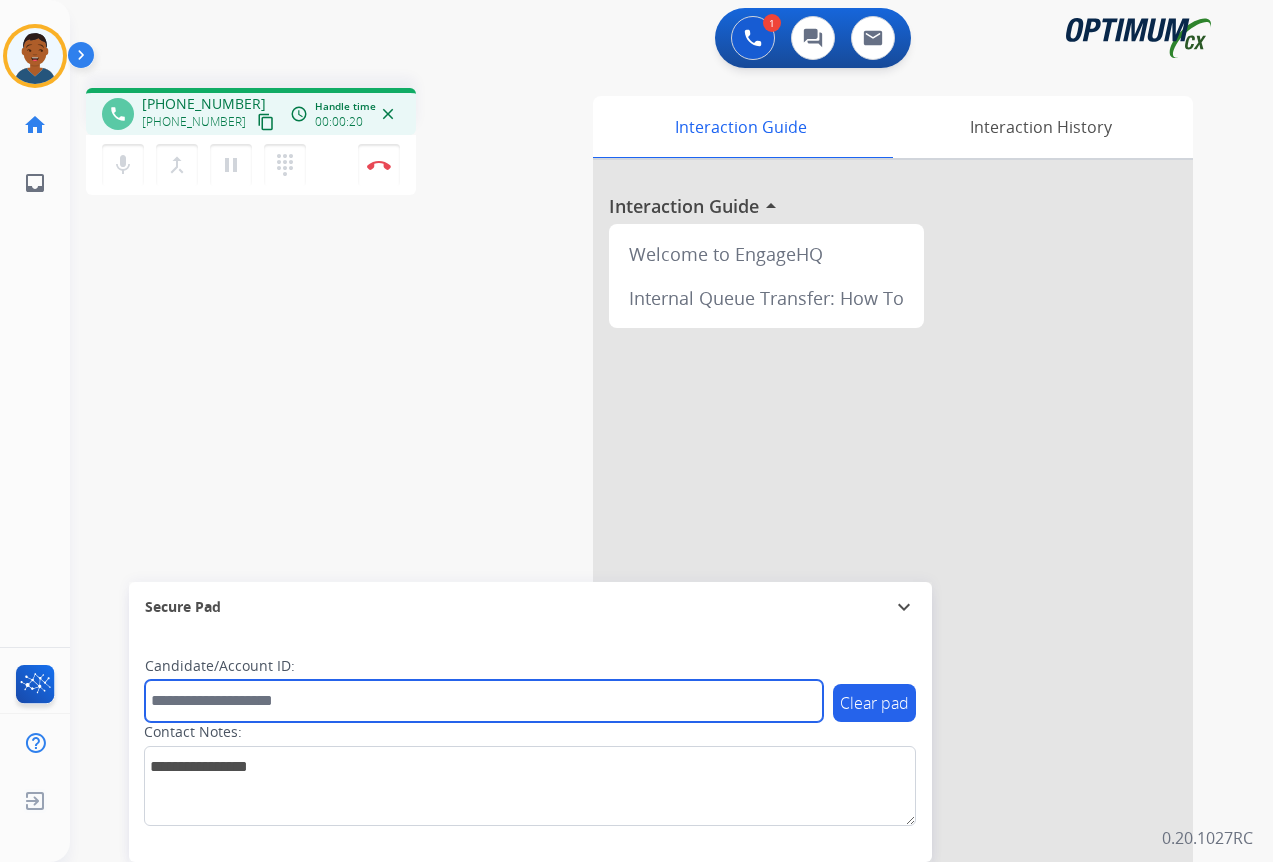 paste on "*******" 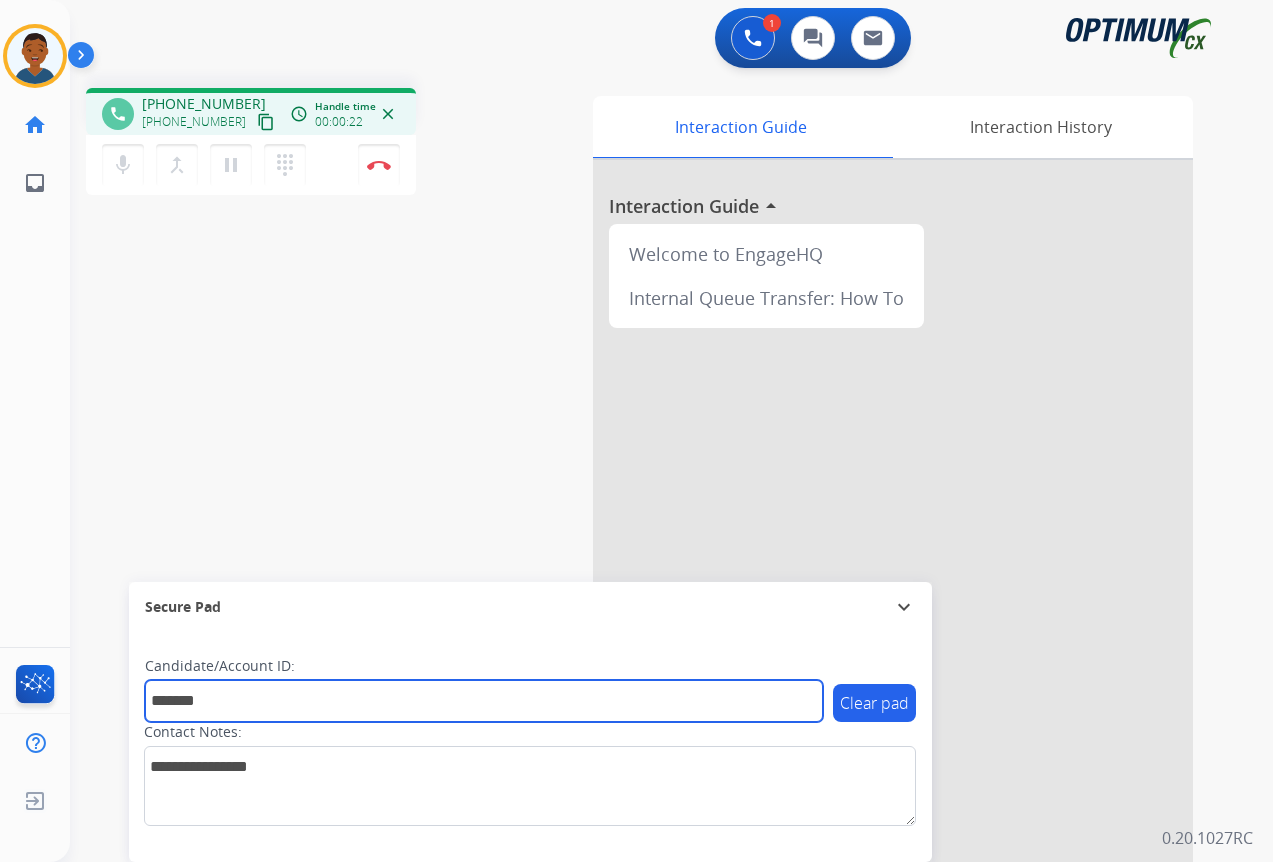 type on "*******" 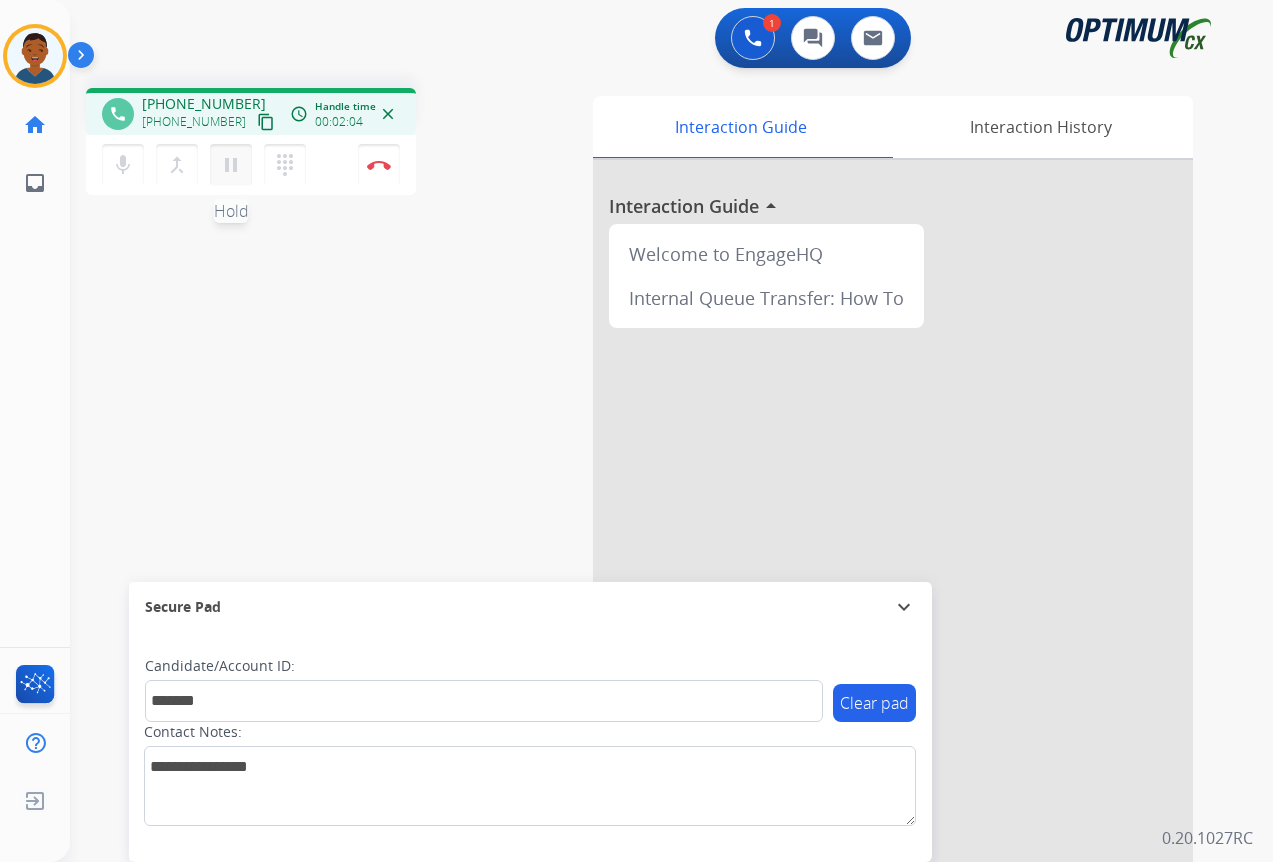 click on "pause" at bounding box center (231, 165) 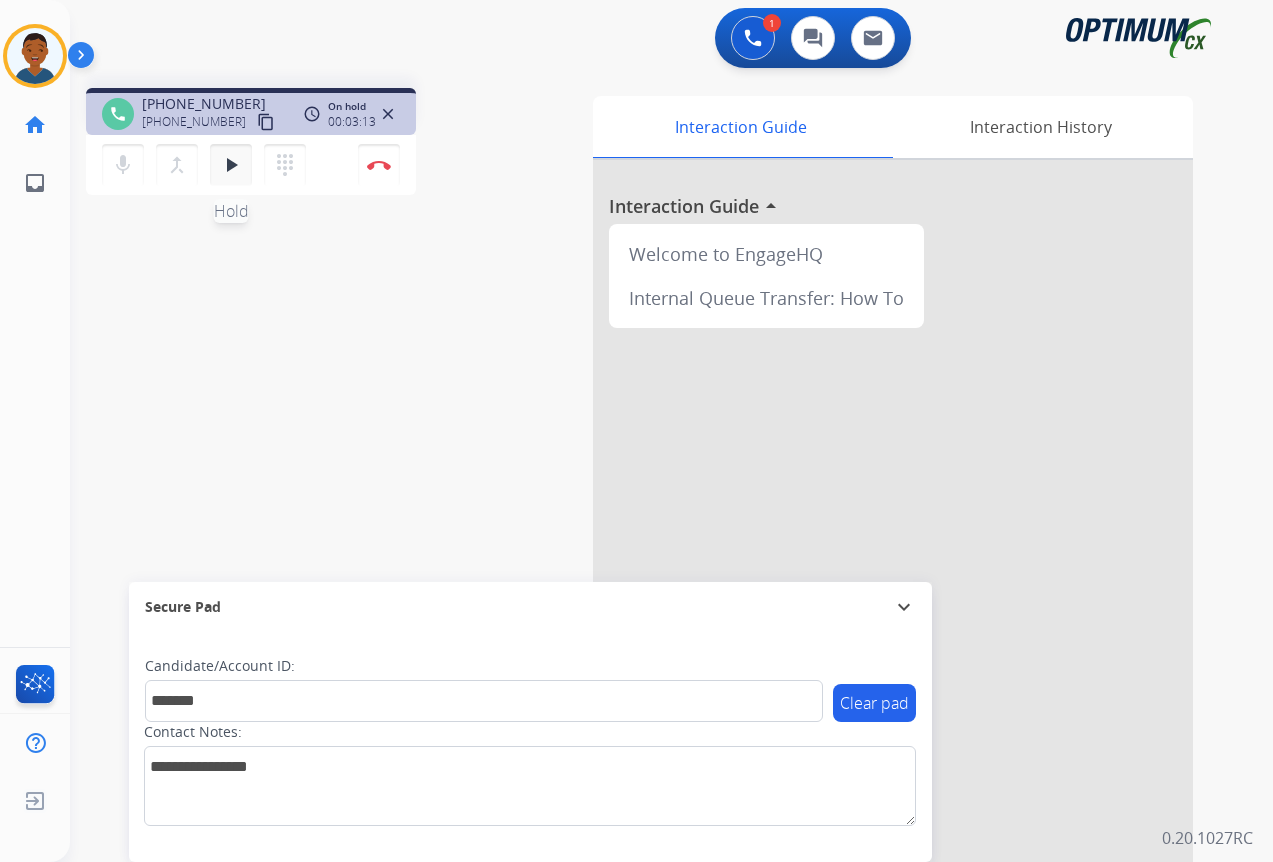 click on "play_arrow" at bounding box center [231, 165] 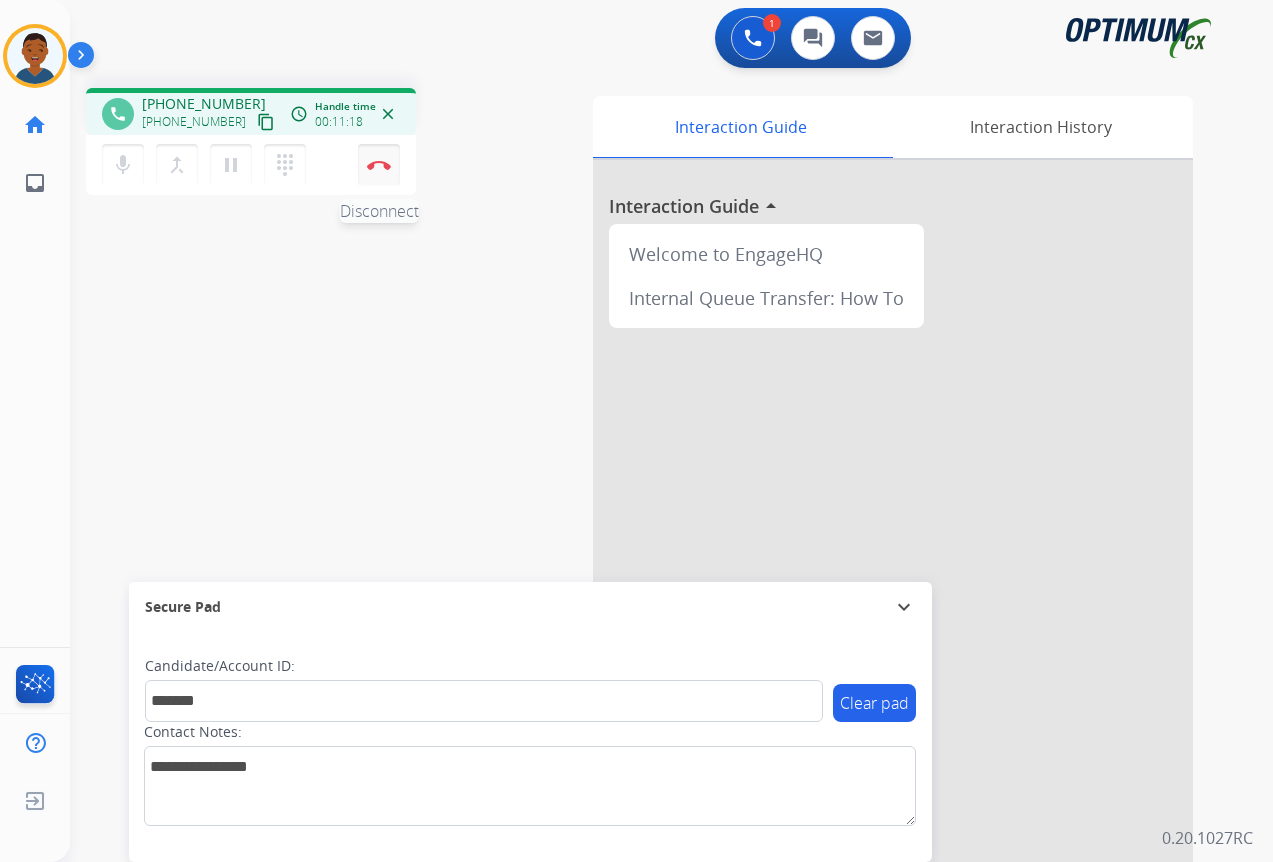click on "Disconnect" at bounding box center (379, 165) 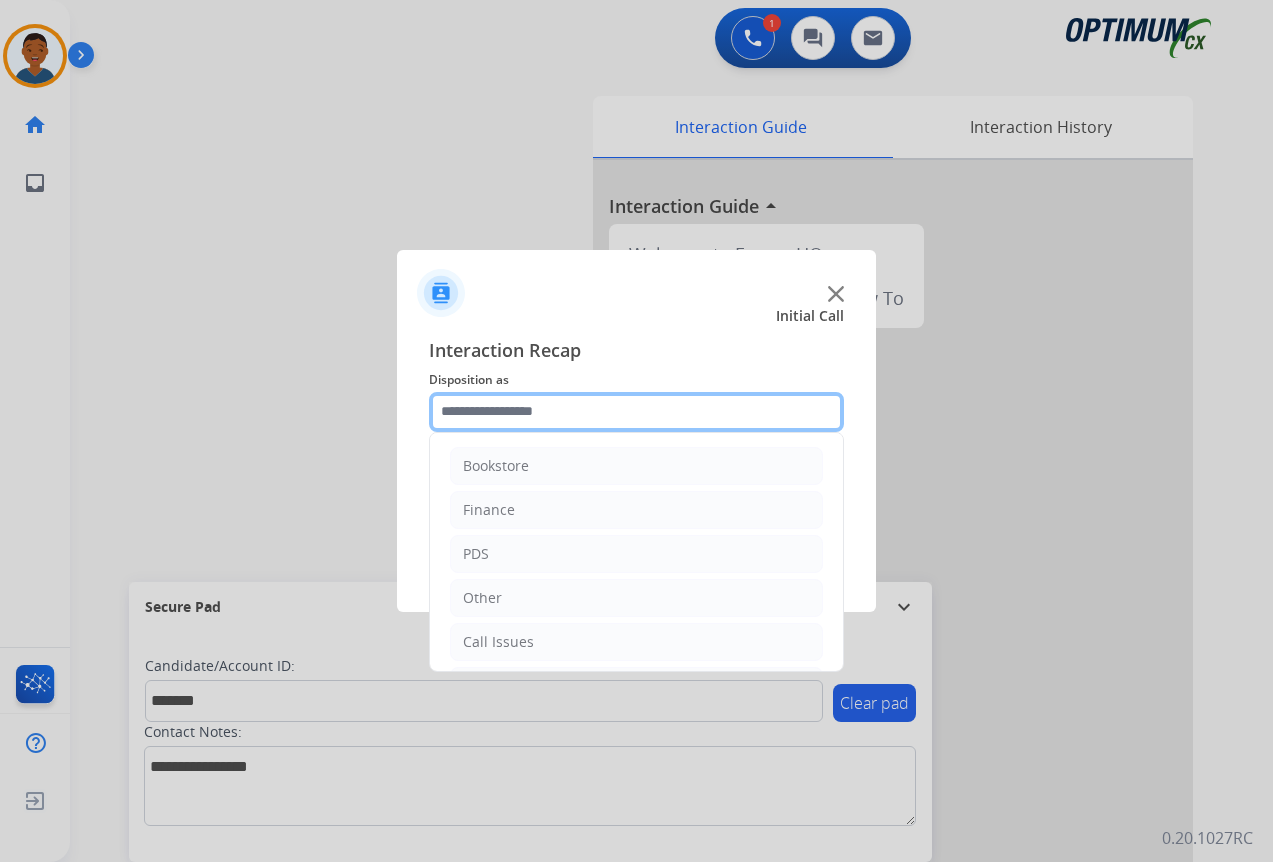 click 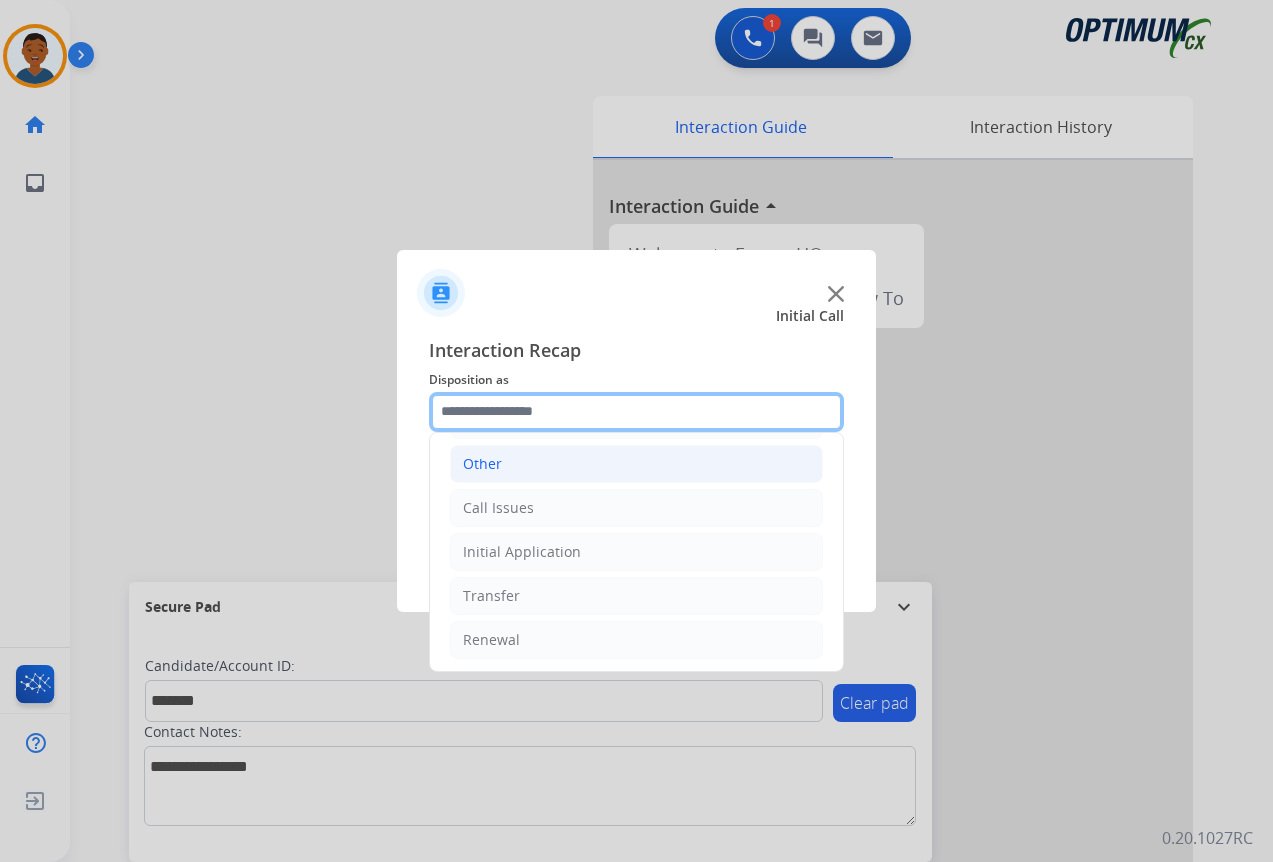 scroll, scrollTop: 136, scrollLeft: 0, axis: vertical 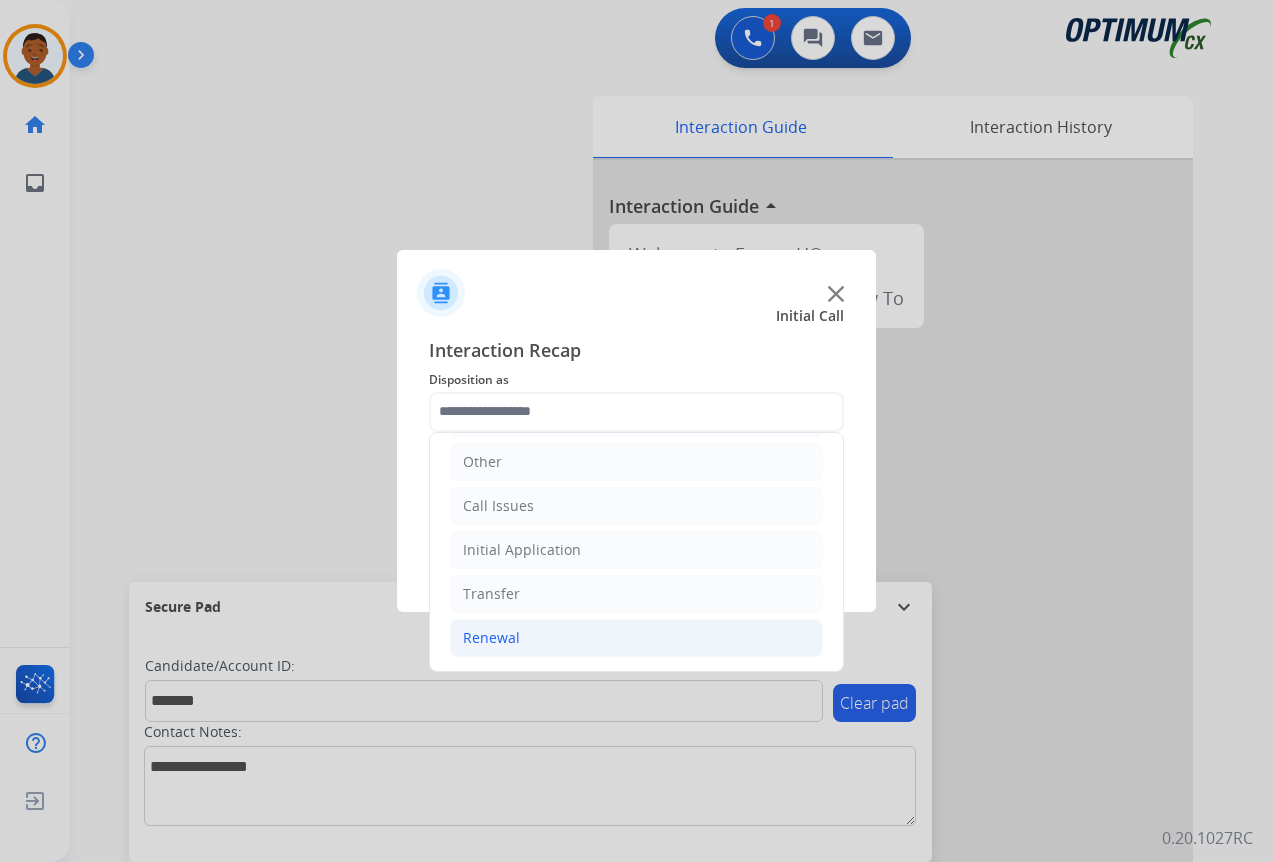 click on "Renewal" 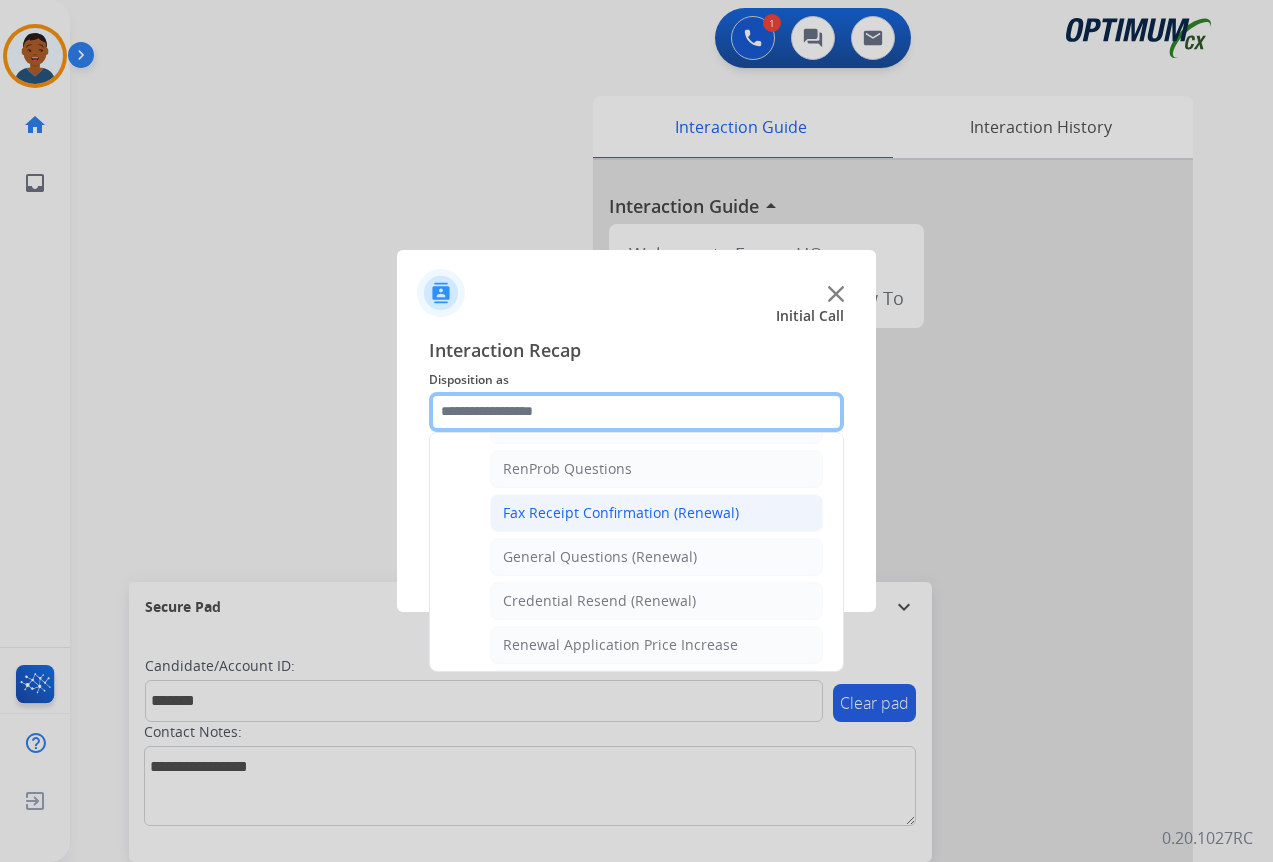 scroll, scrollTop: 536, scrollLeft: 0, axis: vertical 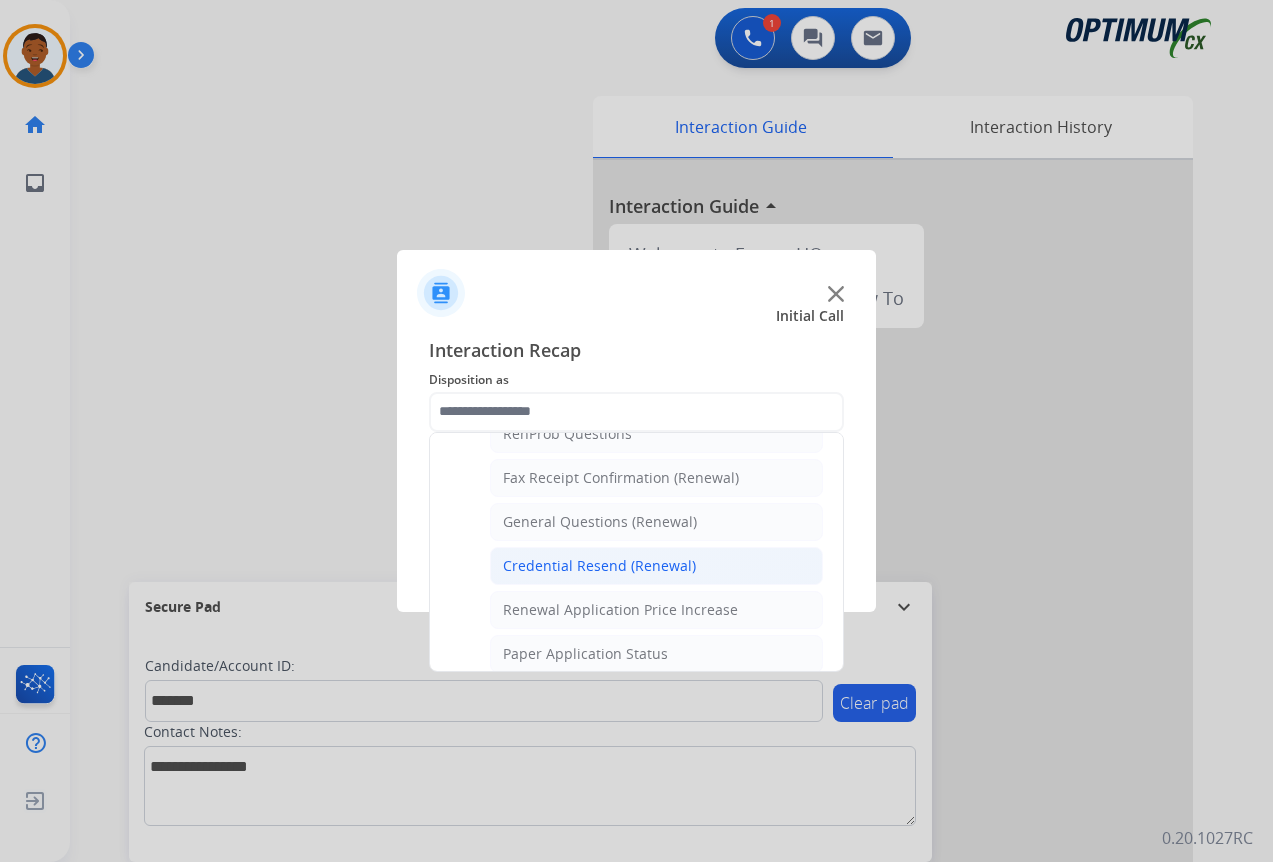 click on "Credential Resend (Renewal)" 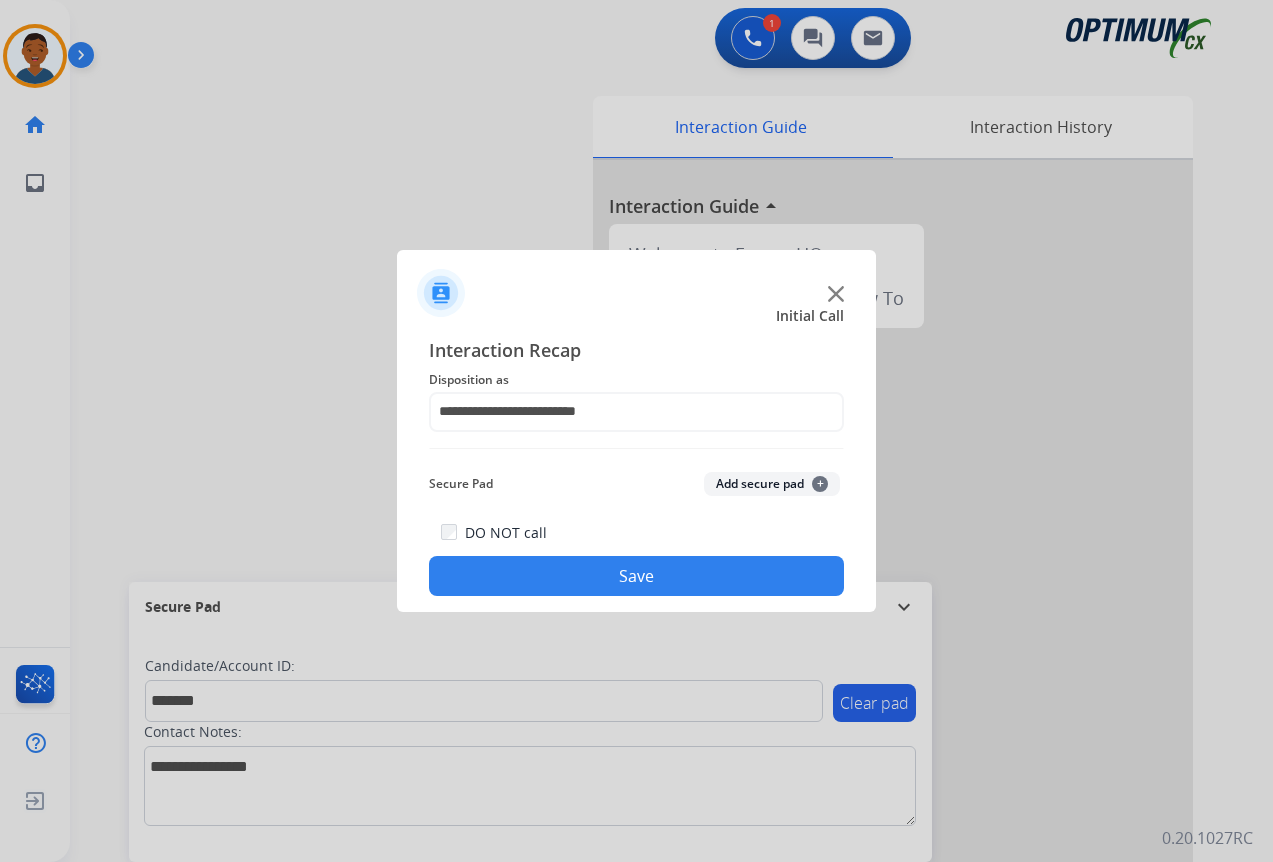 click on "Add secure pad  +" 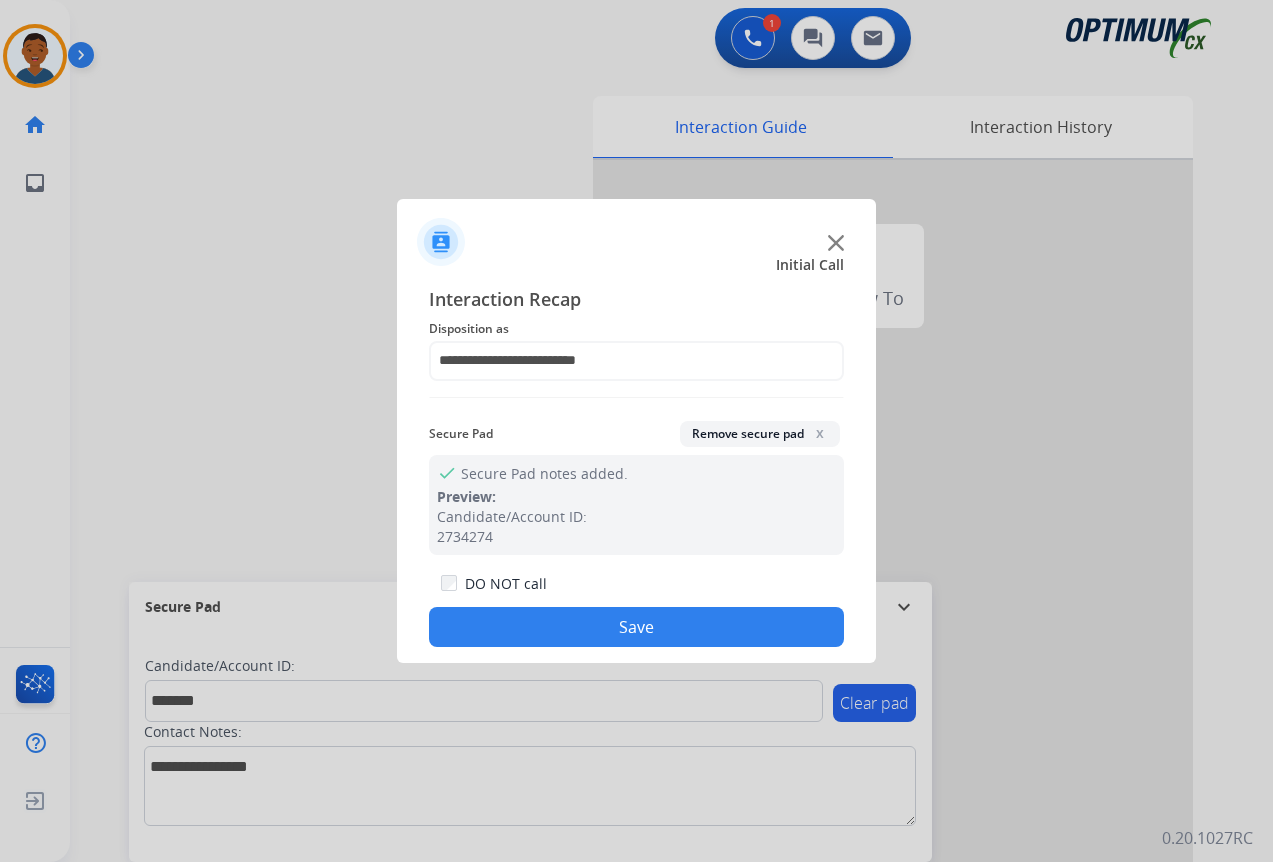 click on "Save" 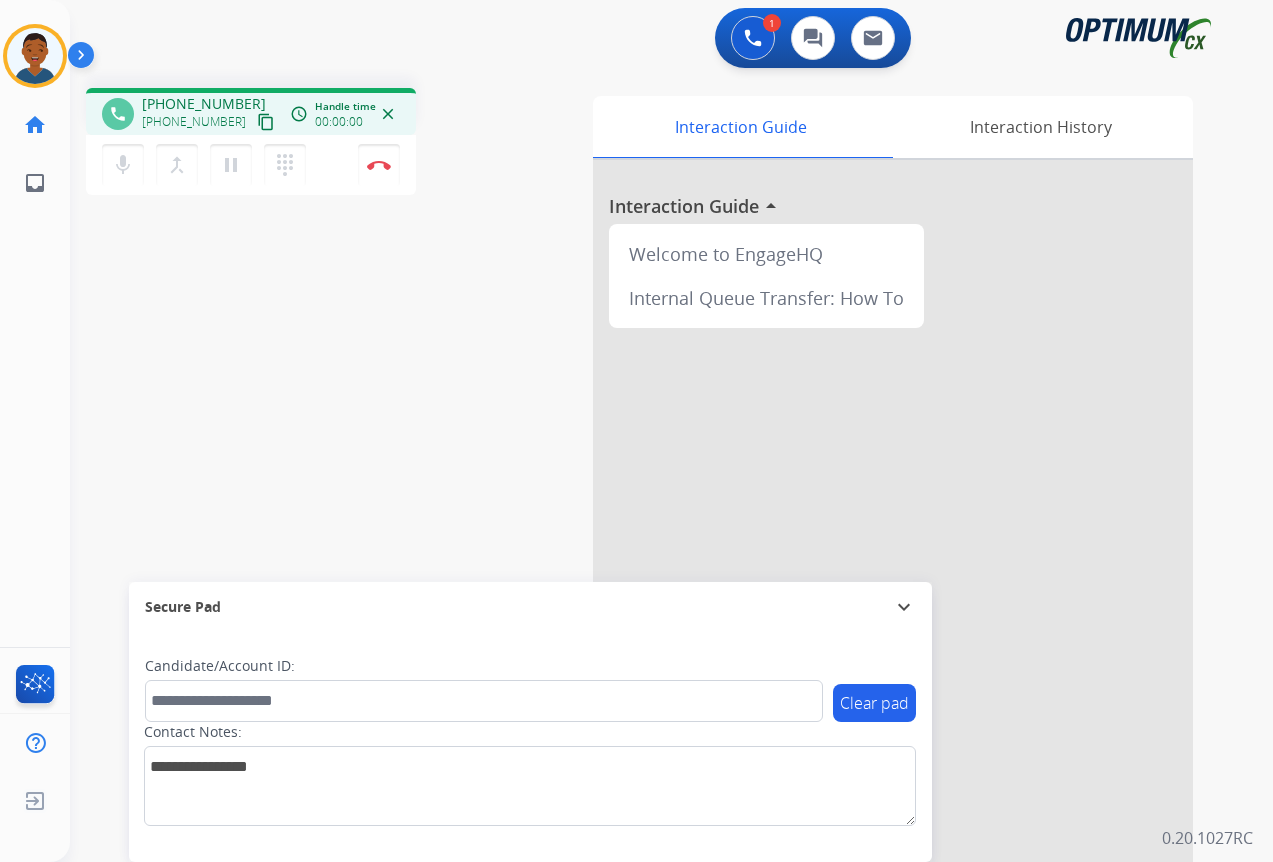 click on "content_copy" at bounding box center [266, 122] 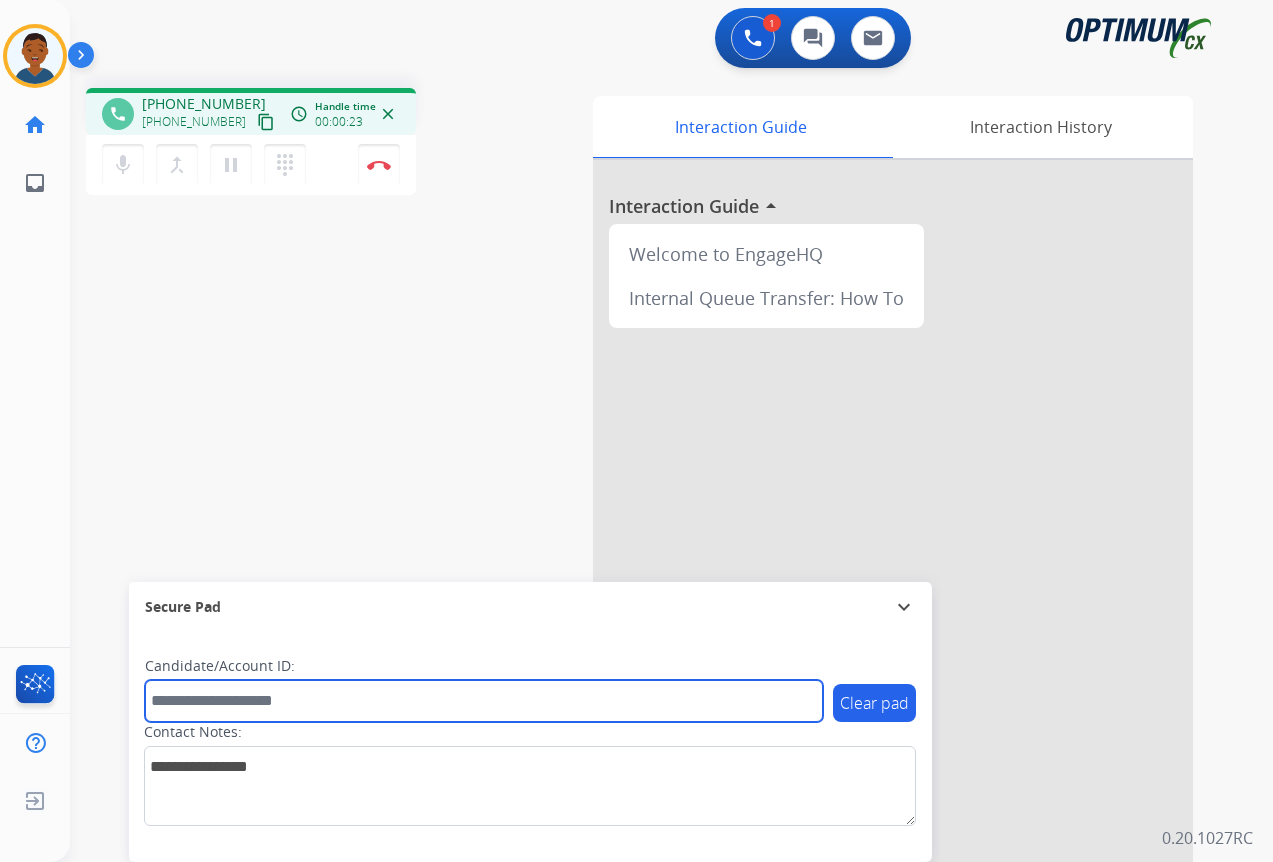 click at bounding box center [484, 701] 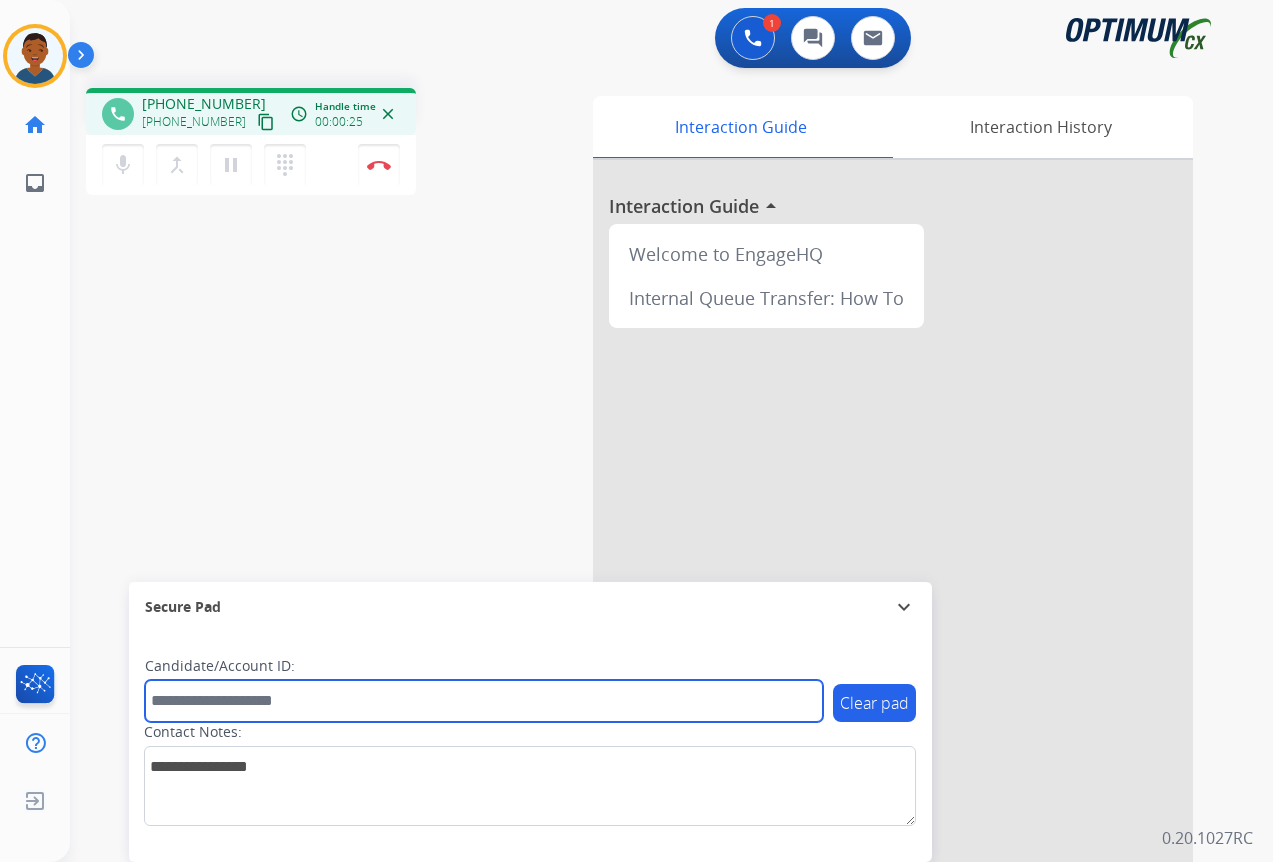 paste on "*********" 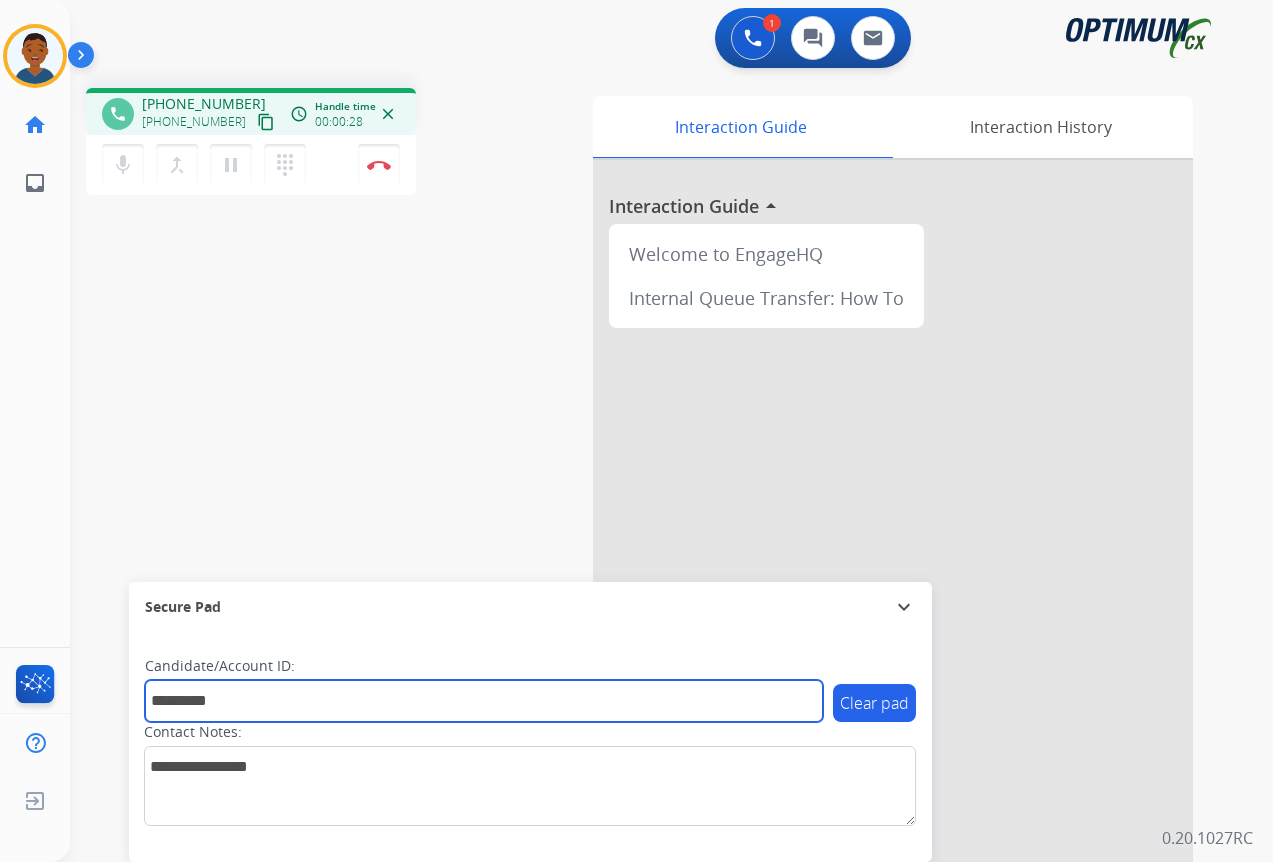 type on "*********" 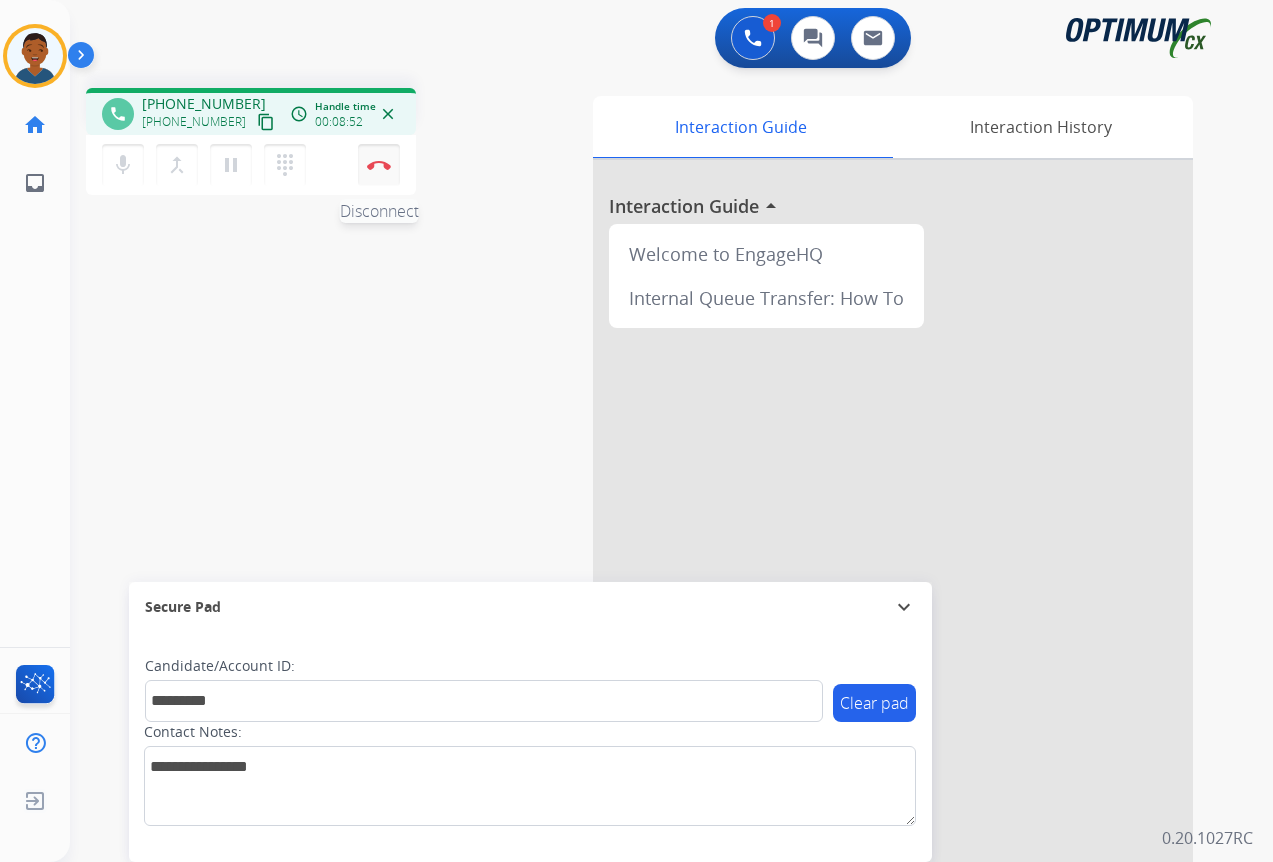 click on "Disconnect" at bounding box center (379, 165) 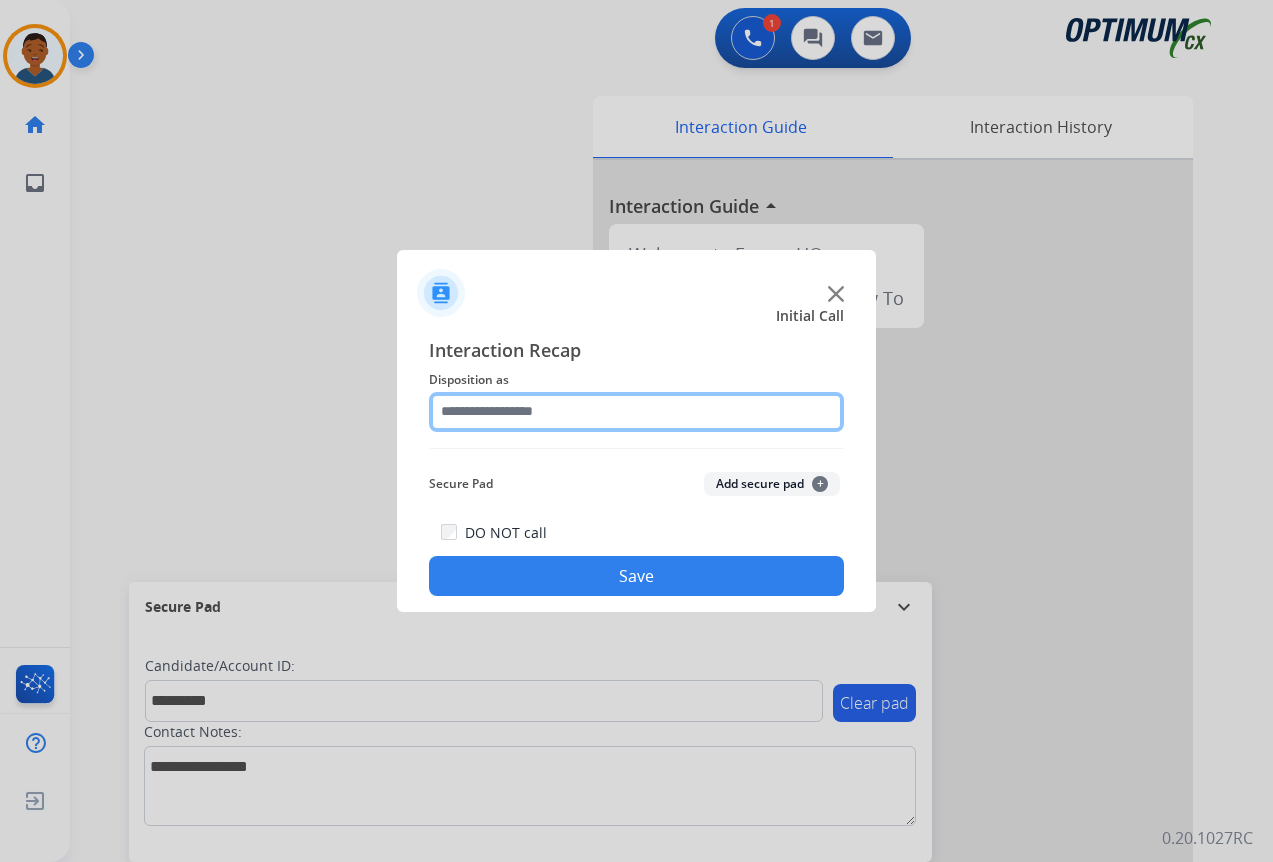 click 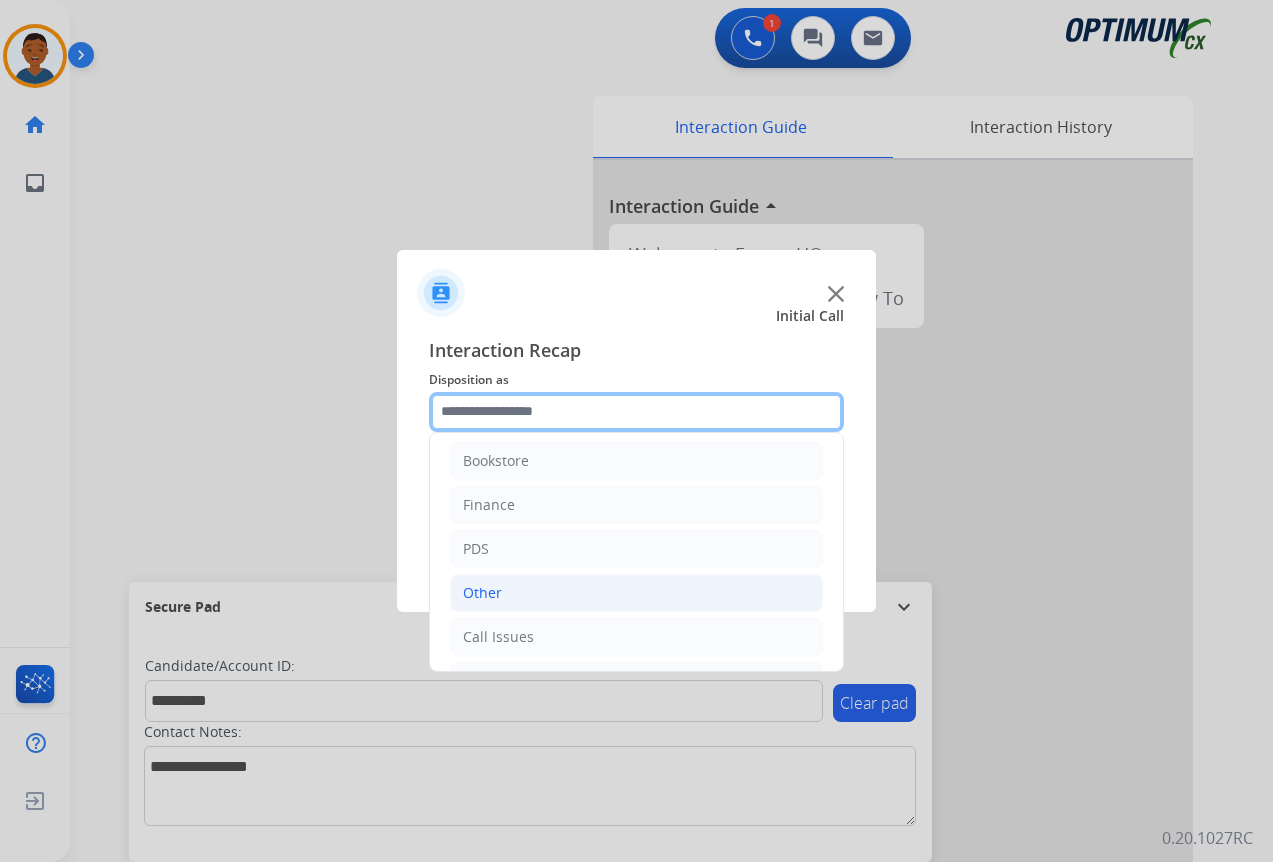 scroll, scrollTop: 0, scrollLeft: 0, axis: both 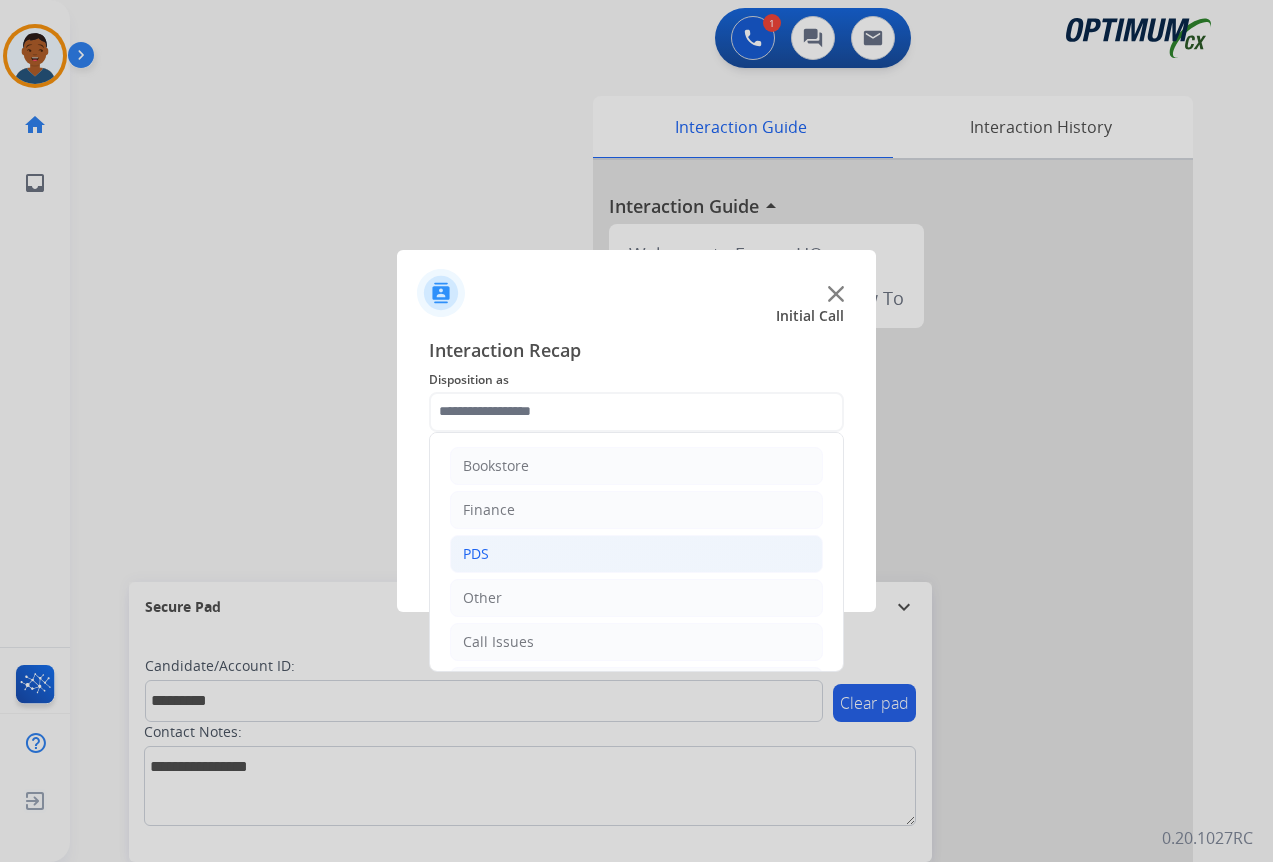 click on "PDS" 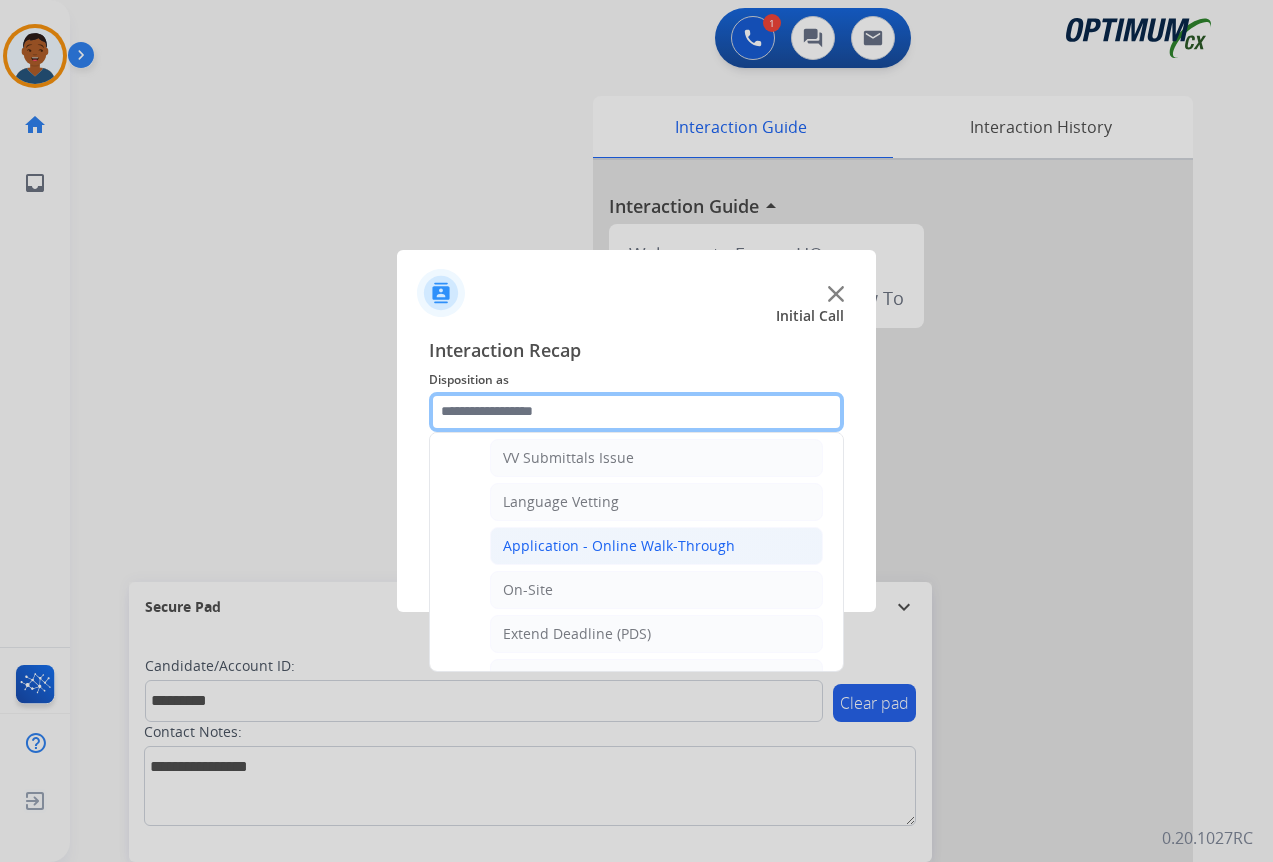 scroll, scrollTop: 500, scrollLeft: 0, axis: vertical 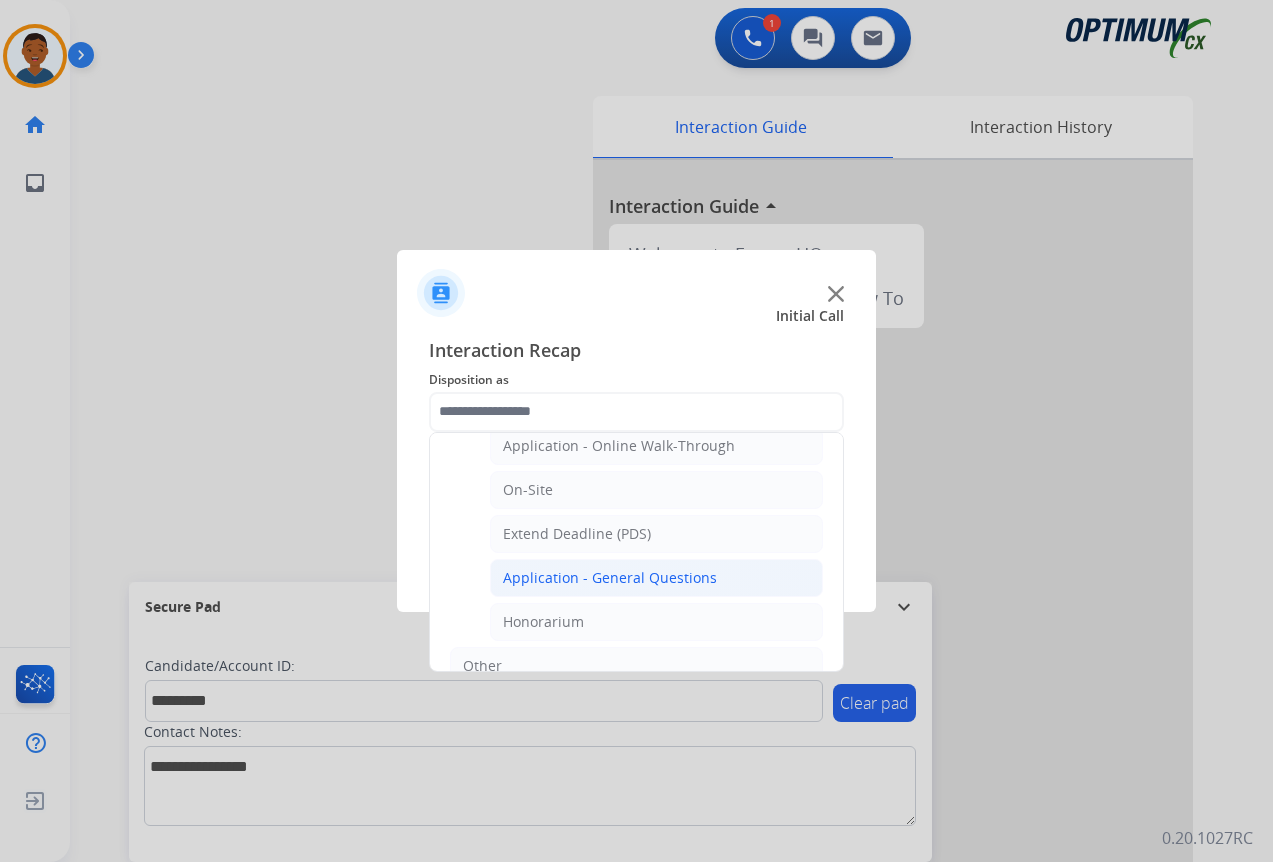 click on "Application - General Questions" 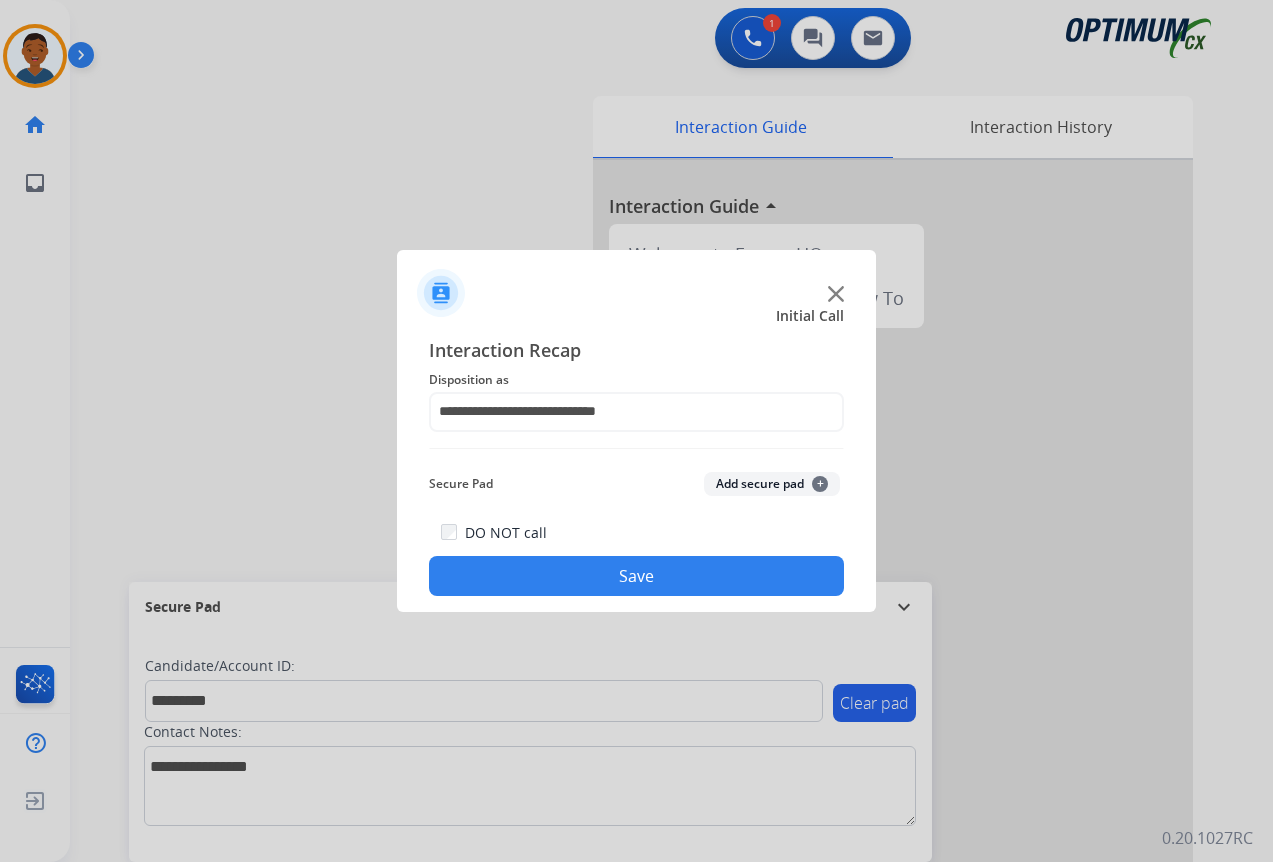 click on "Add secure pad  +" 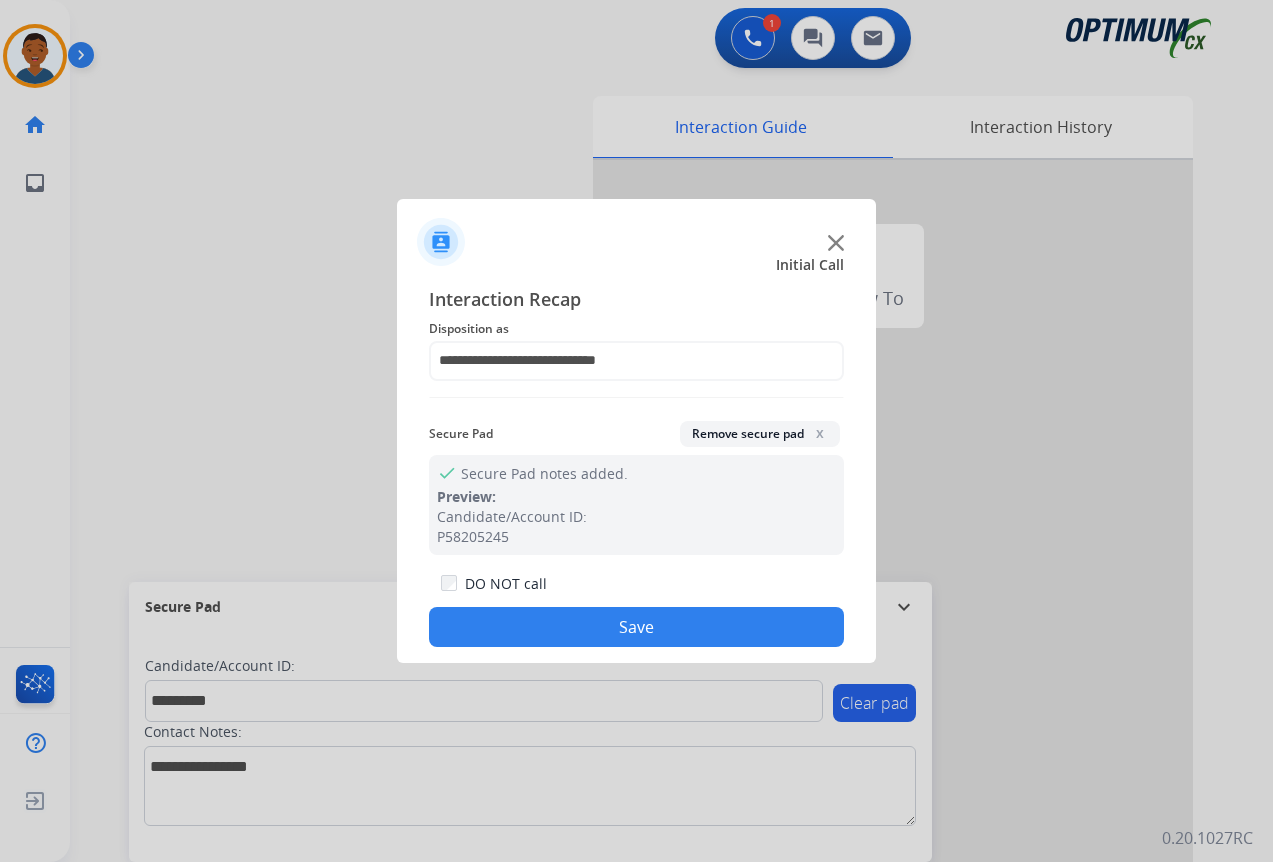 click on "Save" 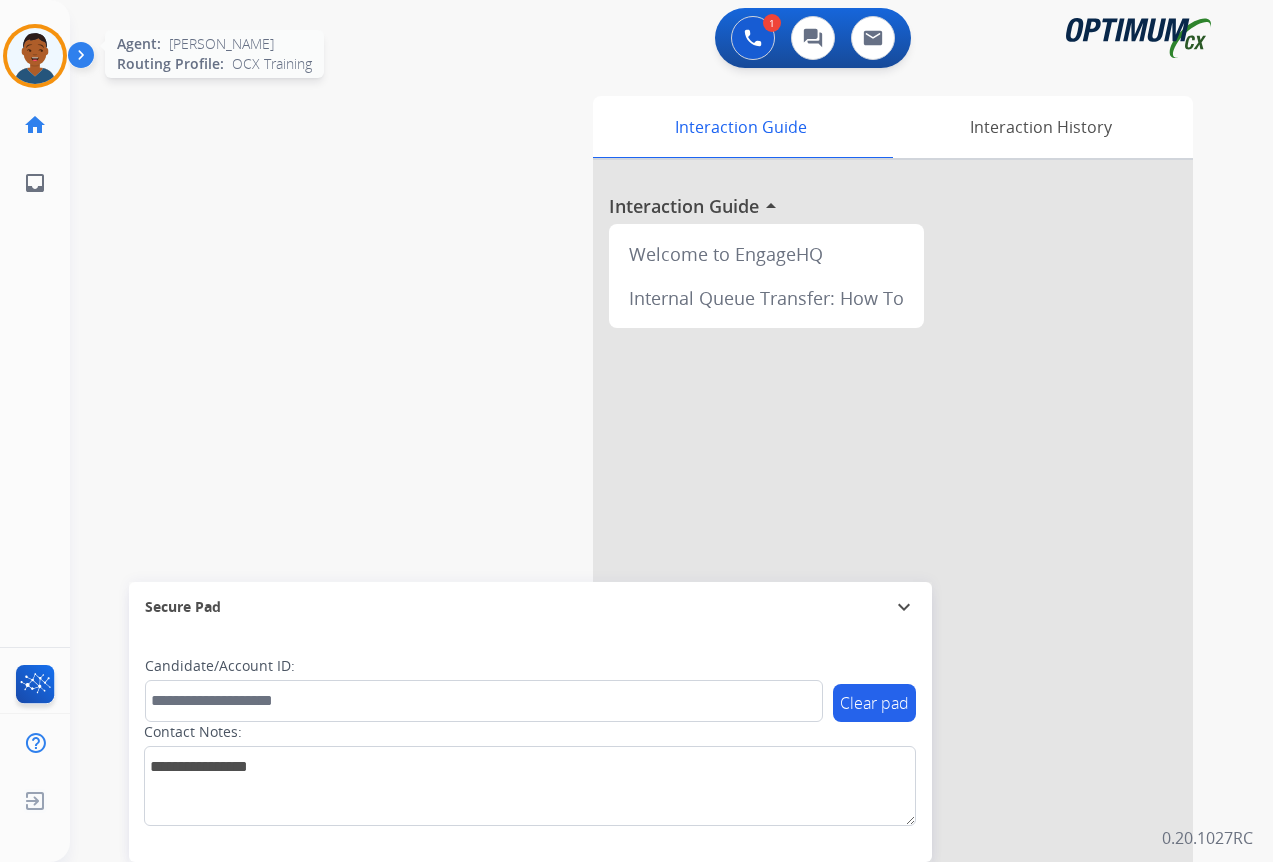 click at bounding box center [35, 56] 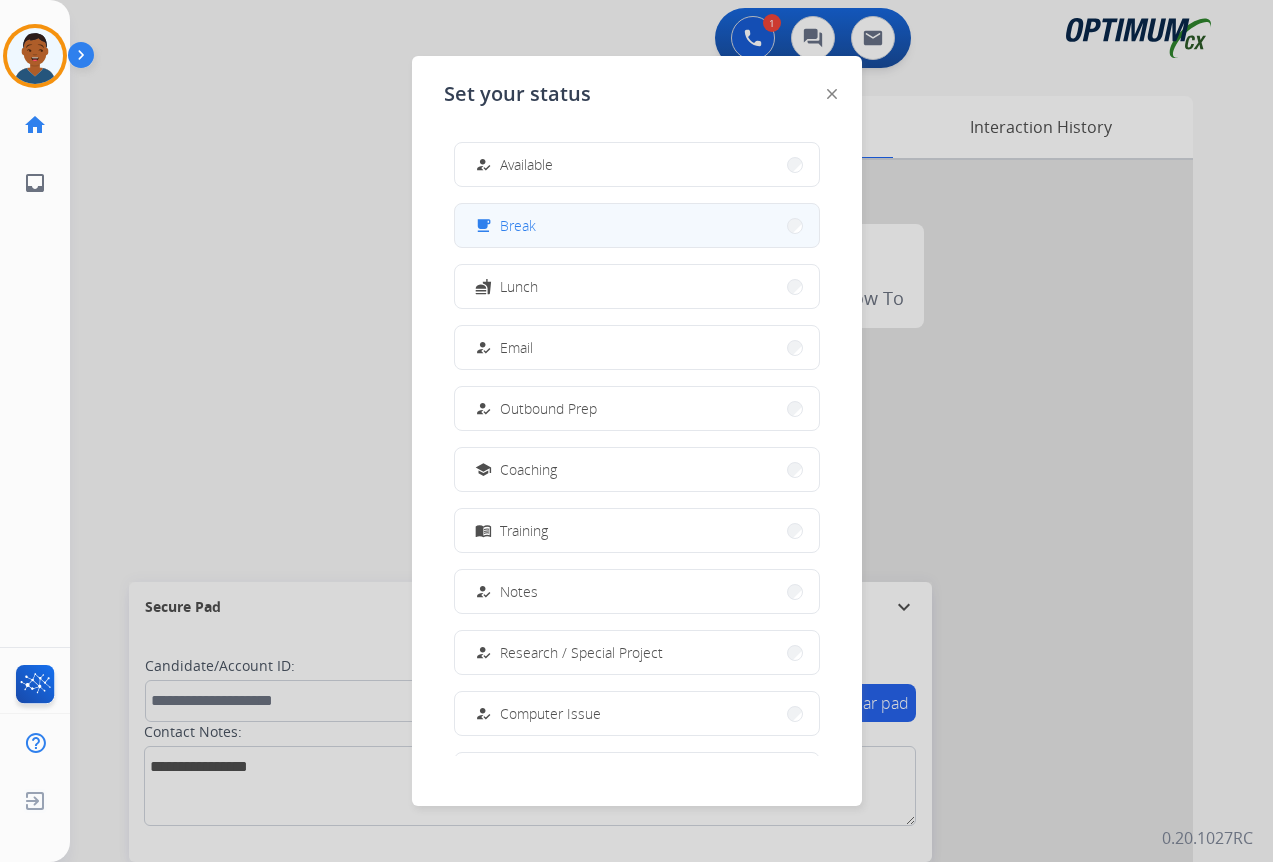 click on "free_breakfast Break" at bounding box center [637, 225] 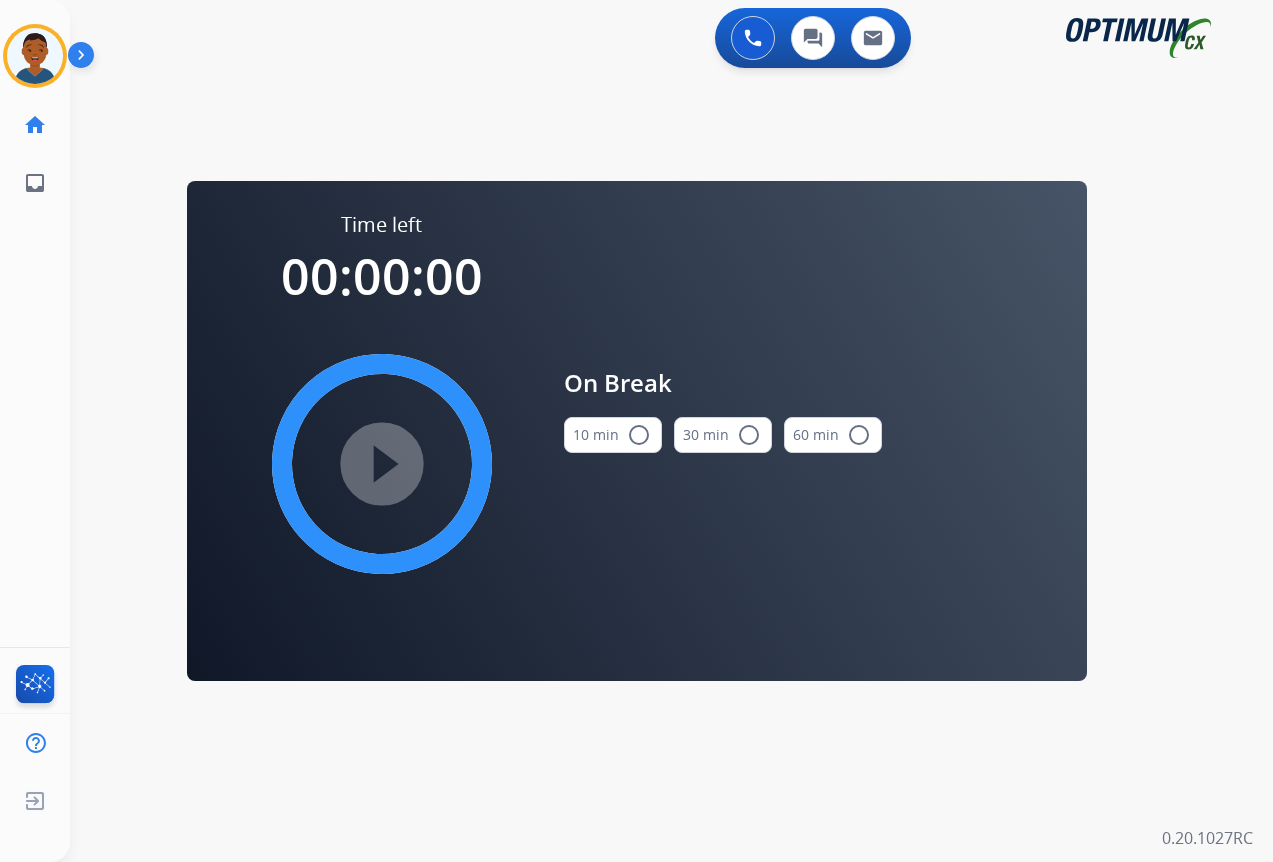 click on "radio_button_unchecked" at bounding box center (639, 435) 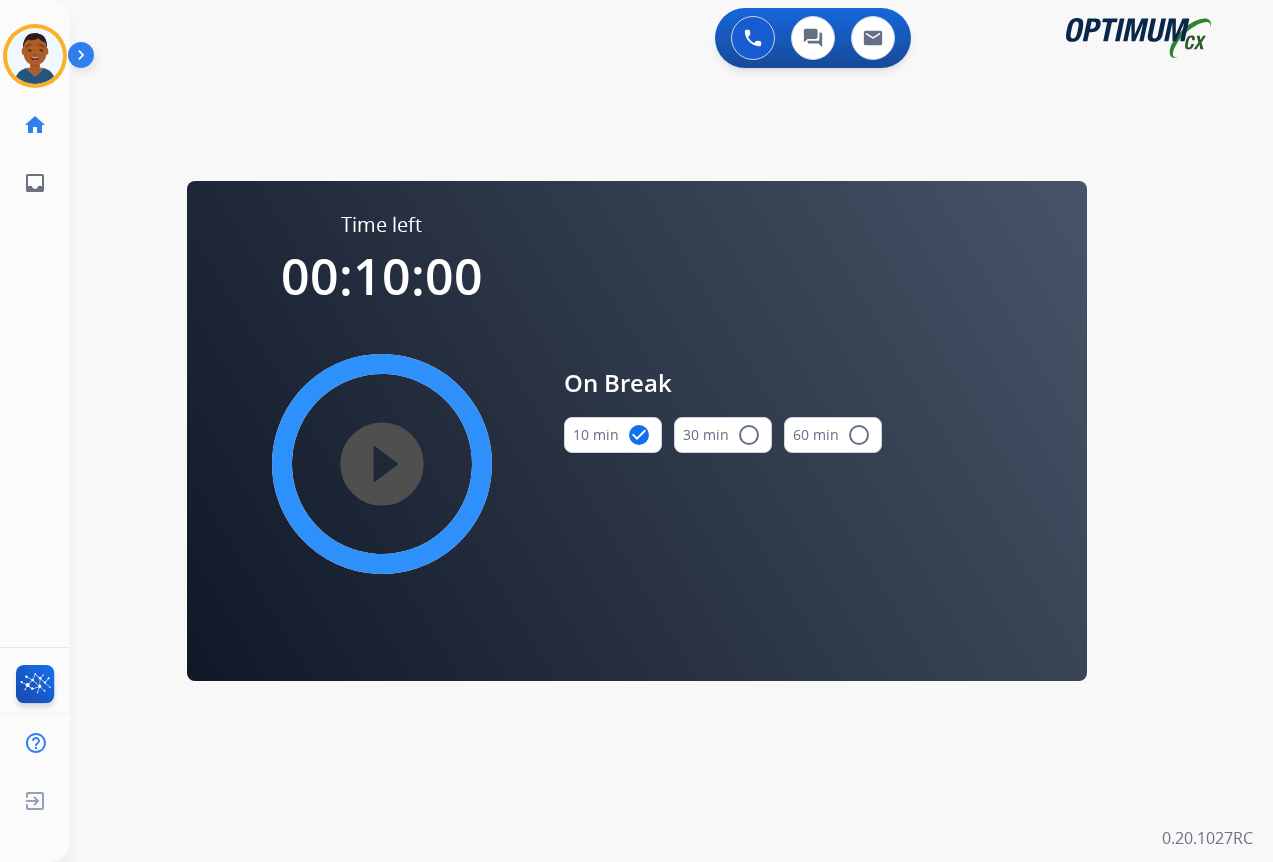 click on "play_circle_filled" at bounding box center (382, 464) 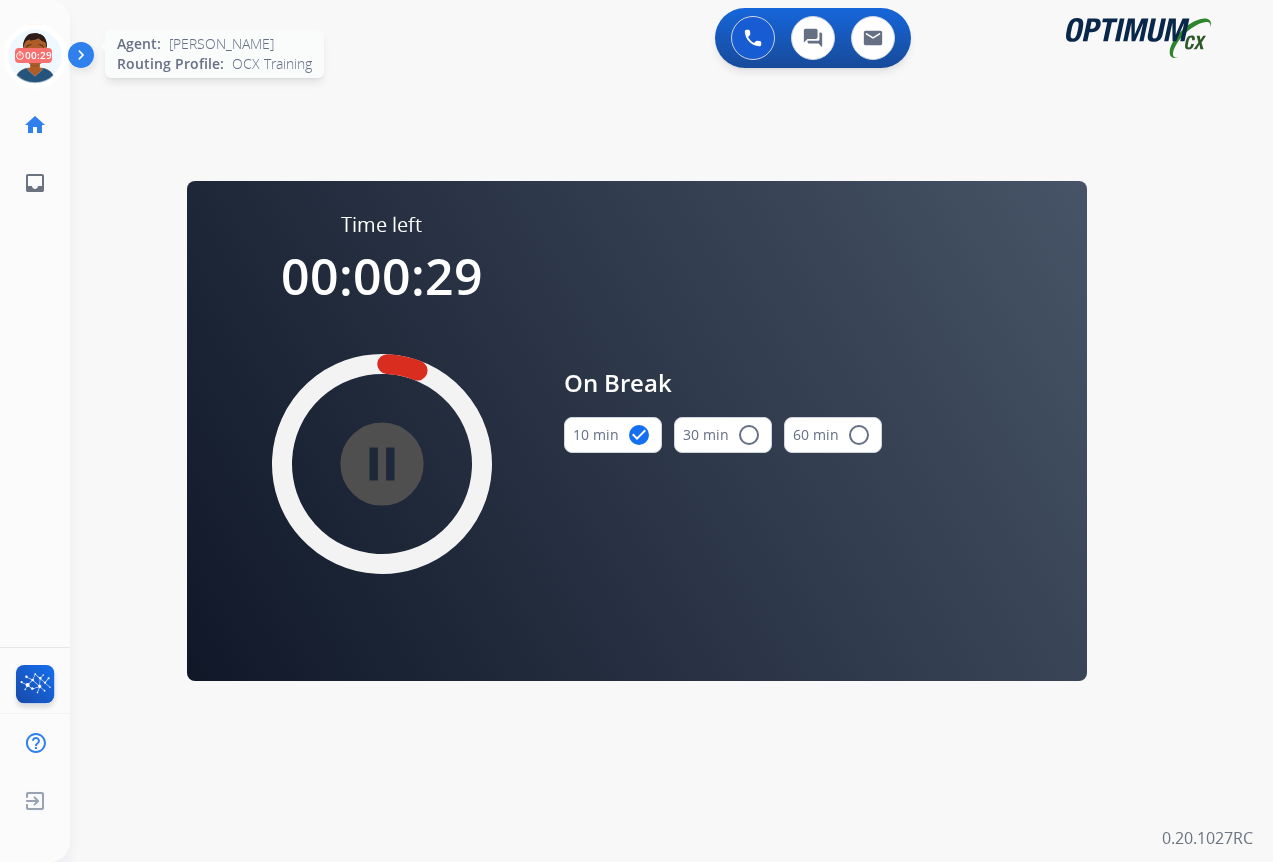 click 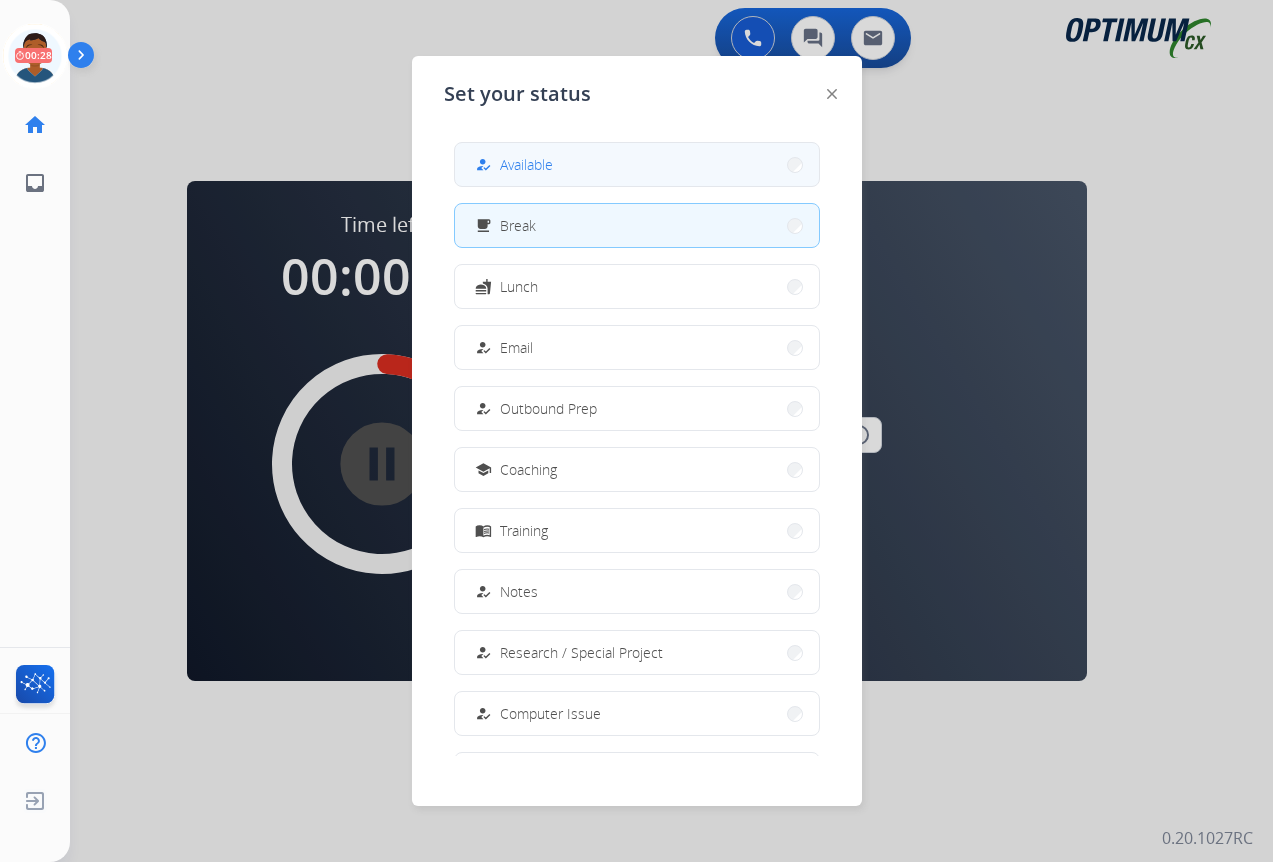 click on "Available" at bounding box center (526, 164) 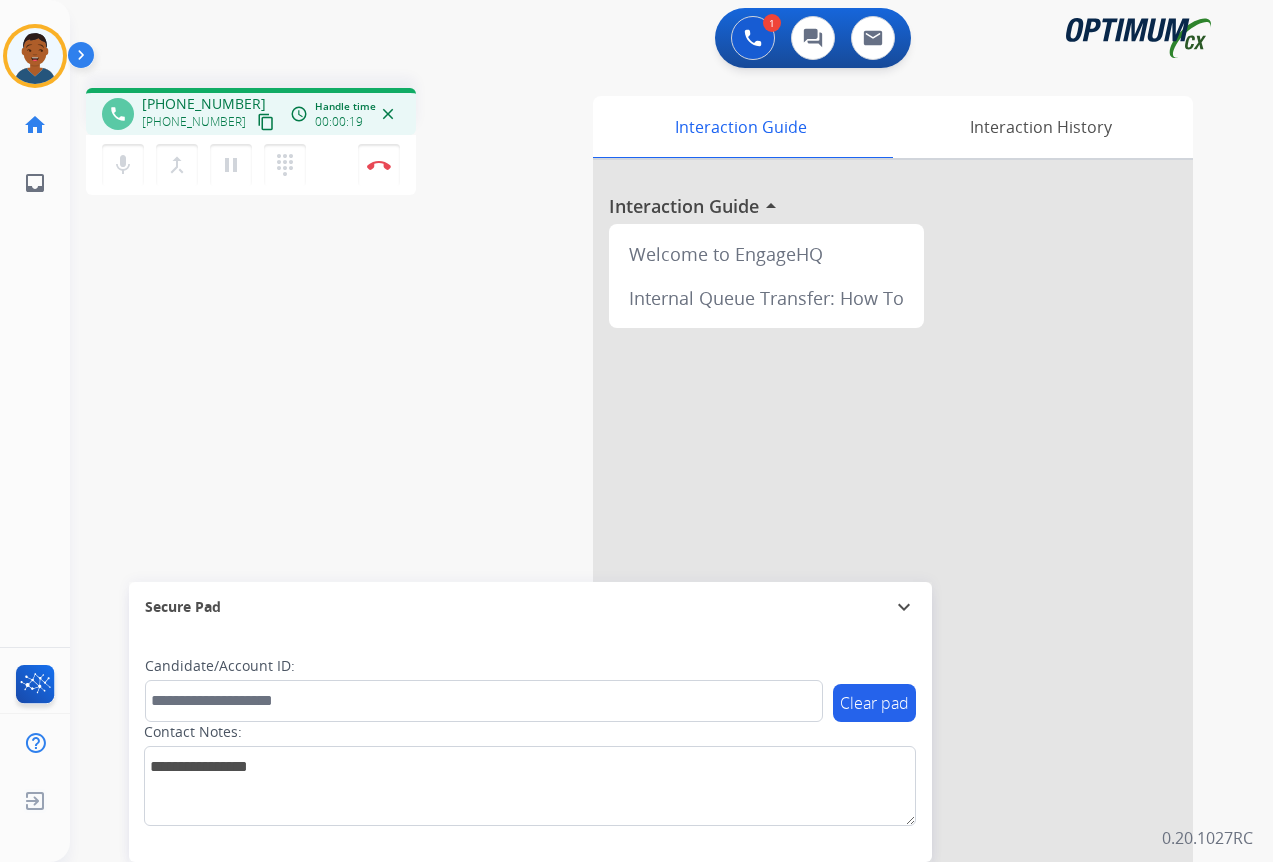 click on "content_copy" at bounding box center (266, 122) 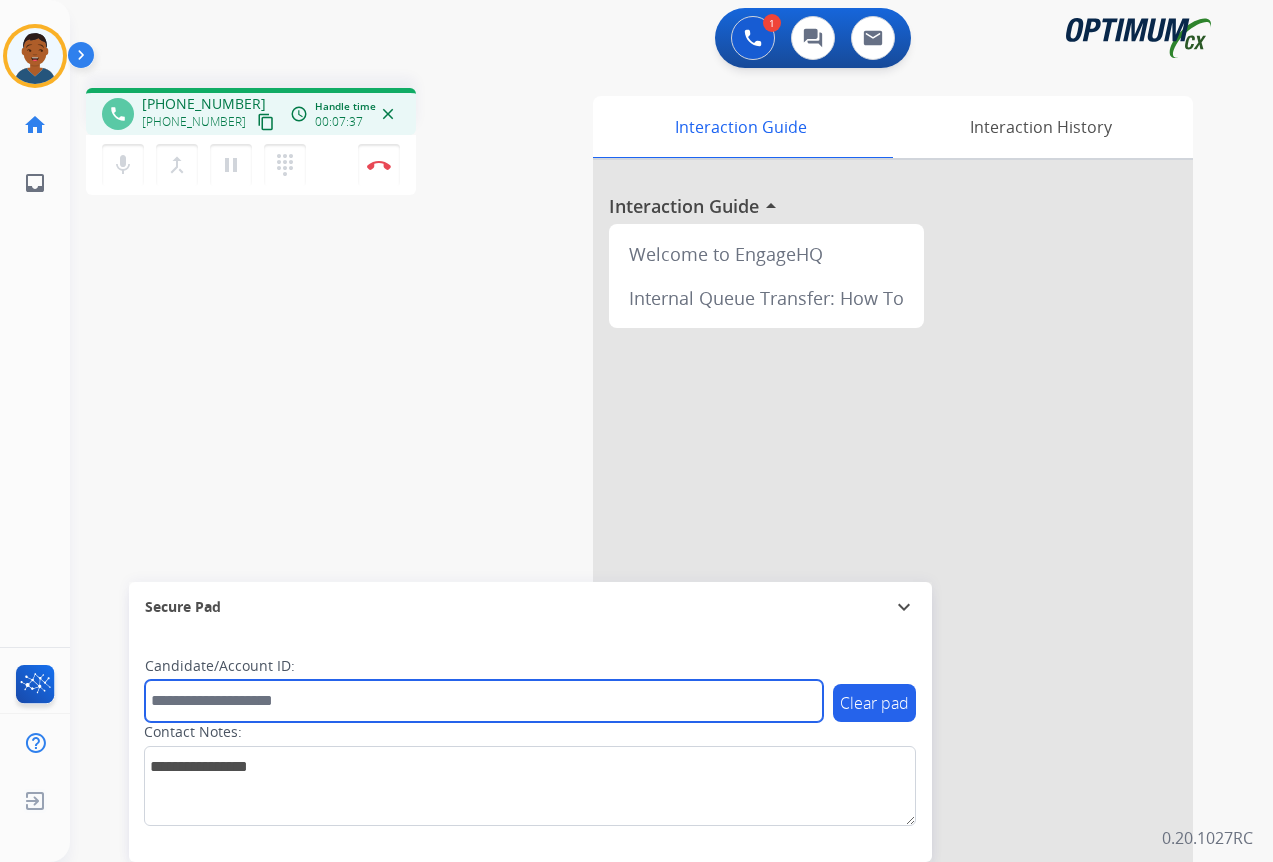 click at bounding box center (484, 701) 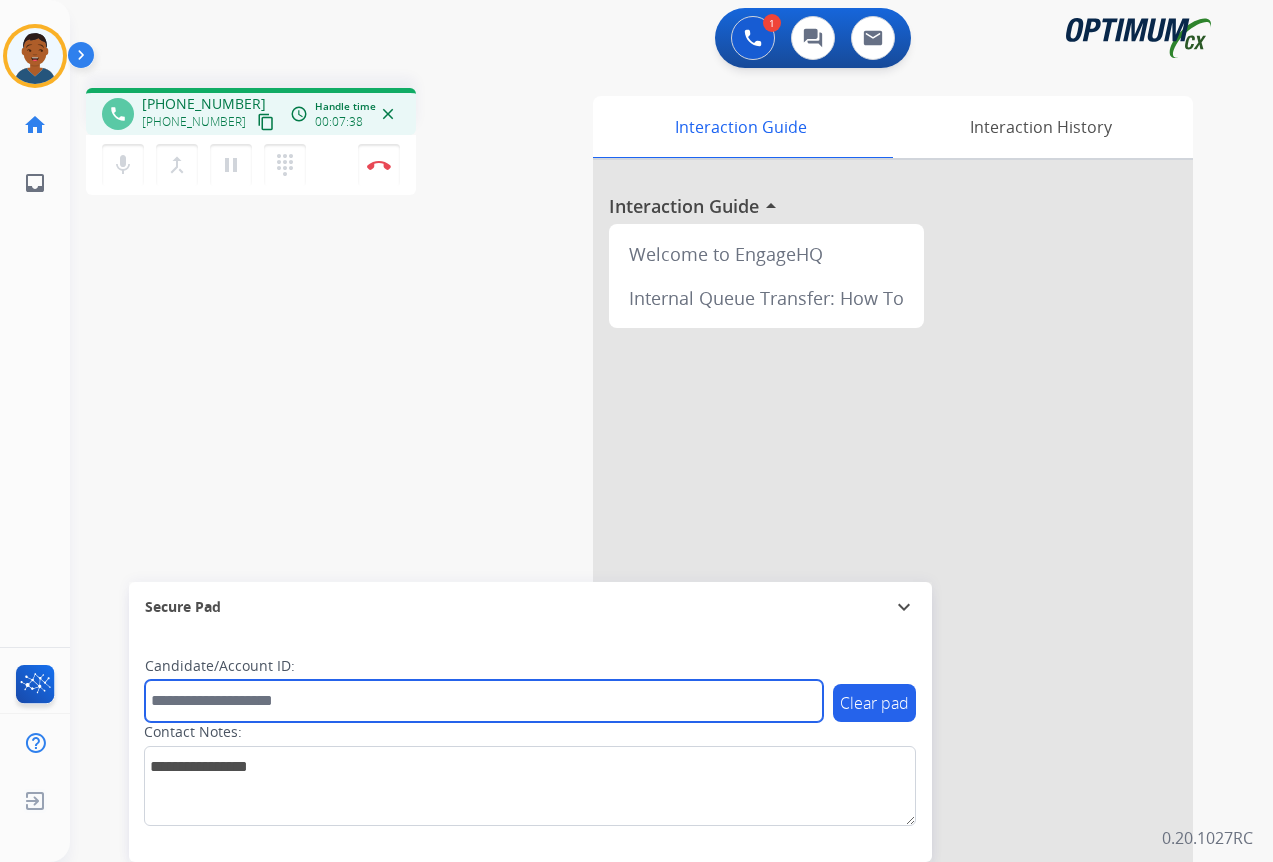 paste on "*******" 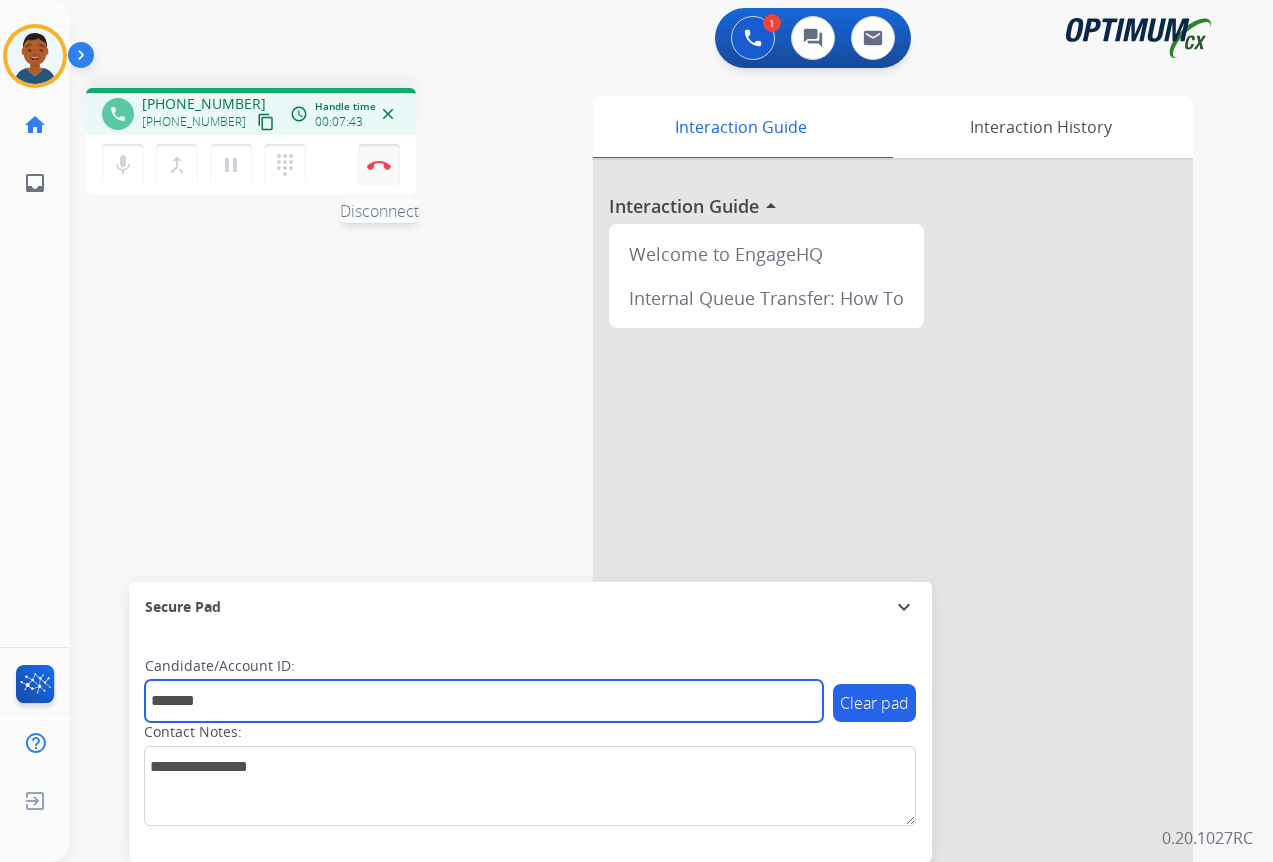 type on "*******" 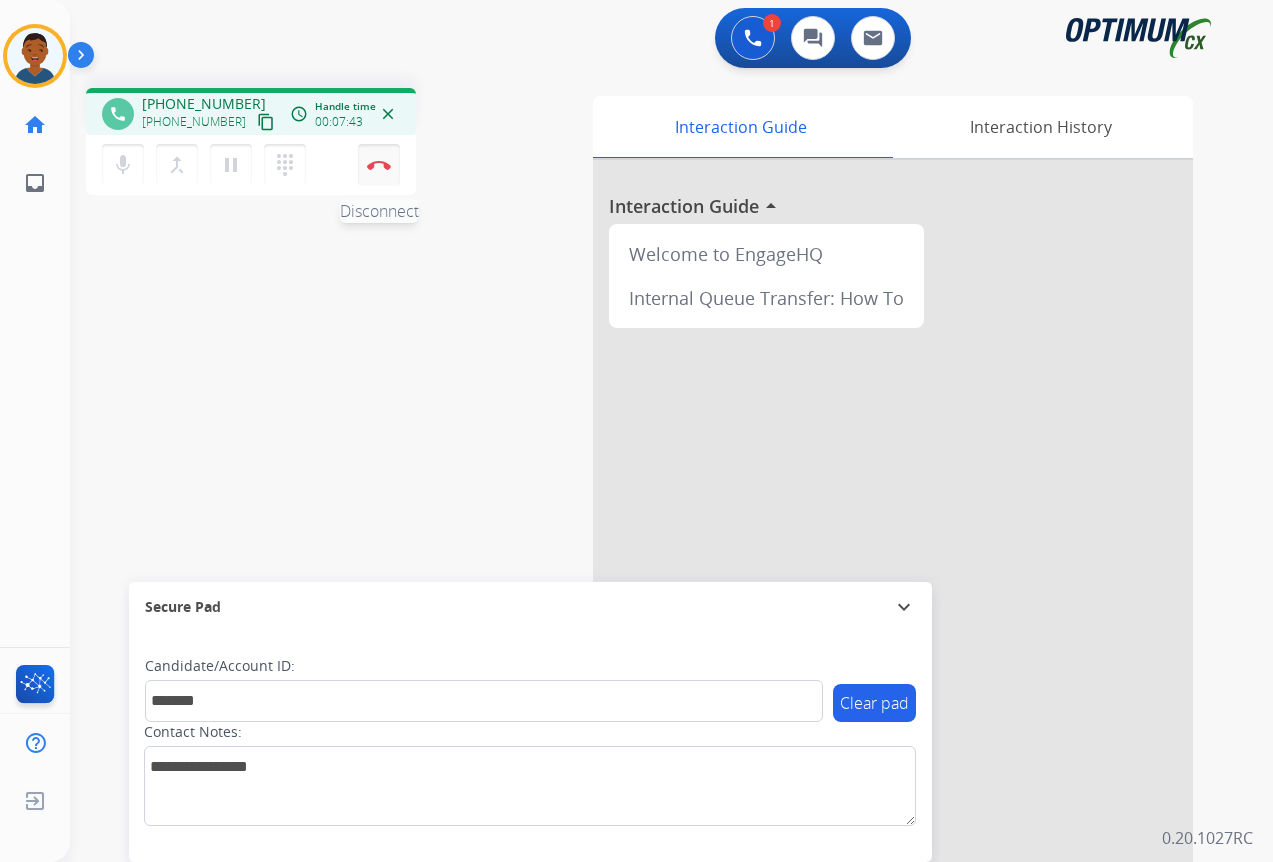 click on "Disconnect" at bounding box center [379, 165] 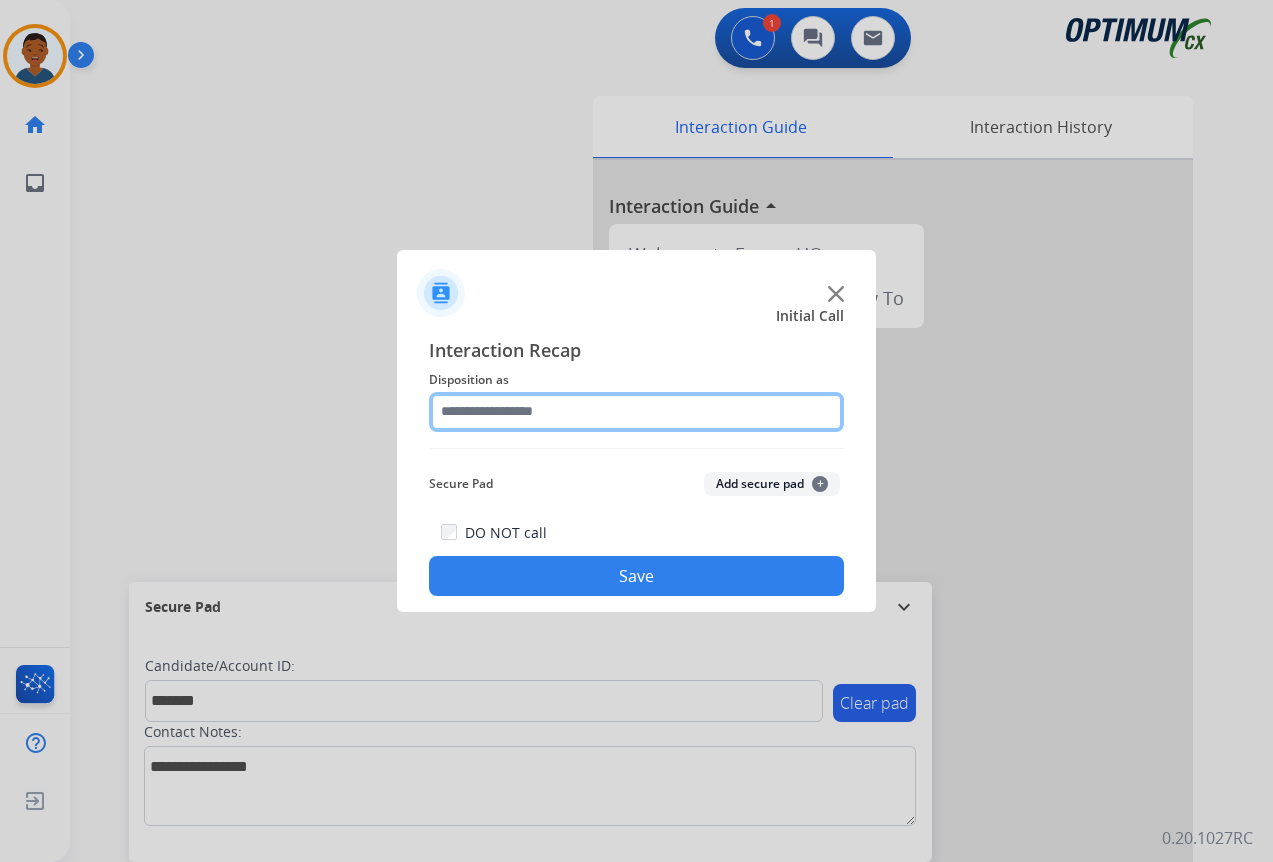 click 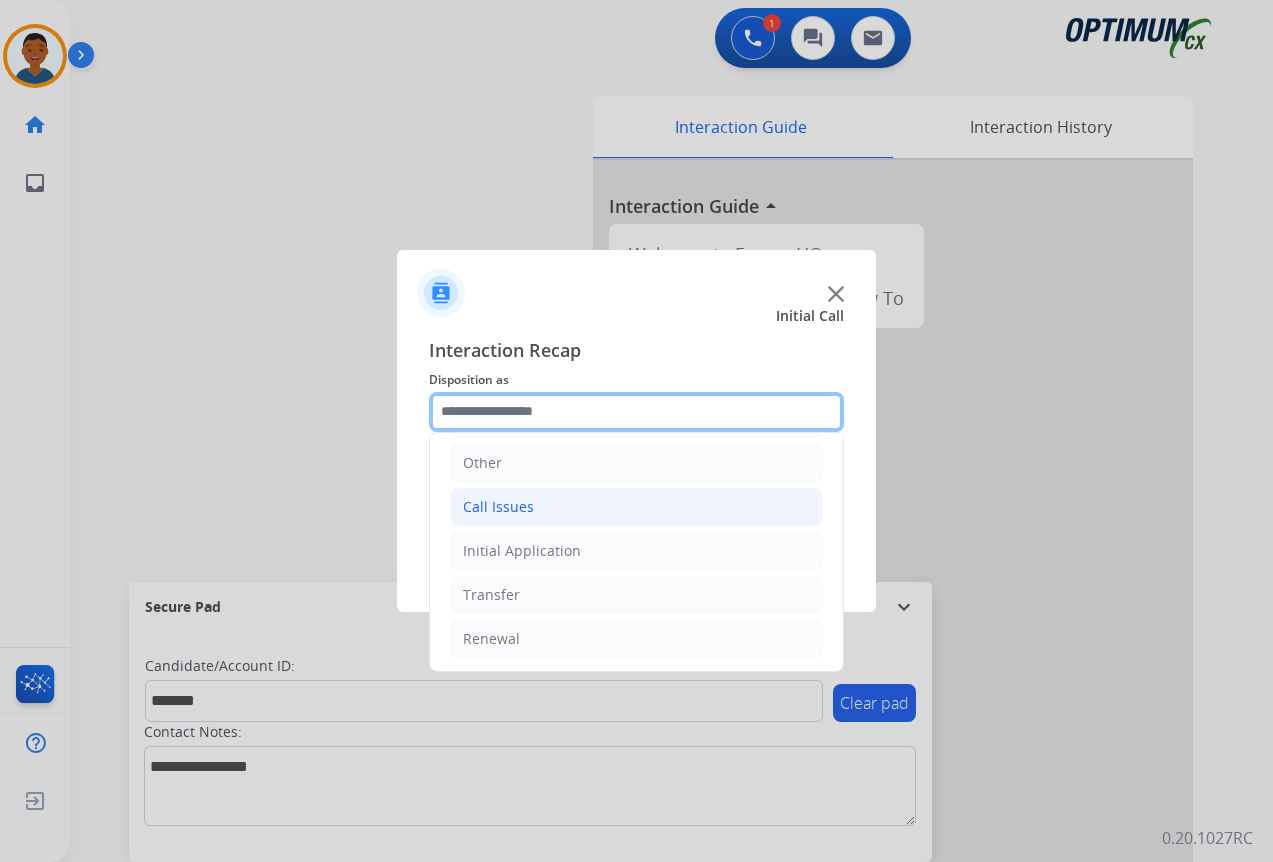 scroll, scrollTop: 136, scrollLeft: 0, axis: vertical 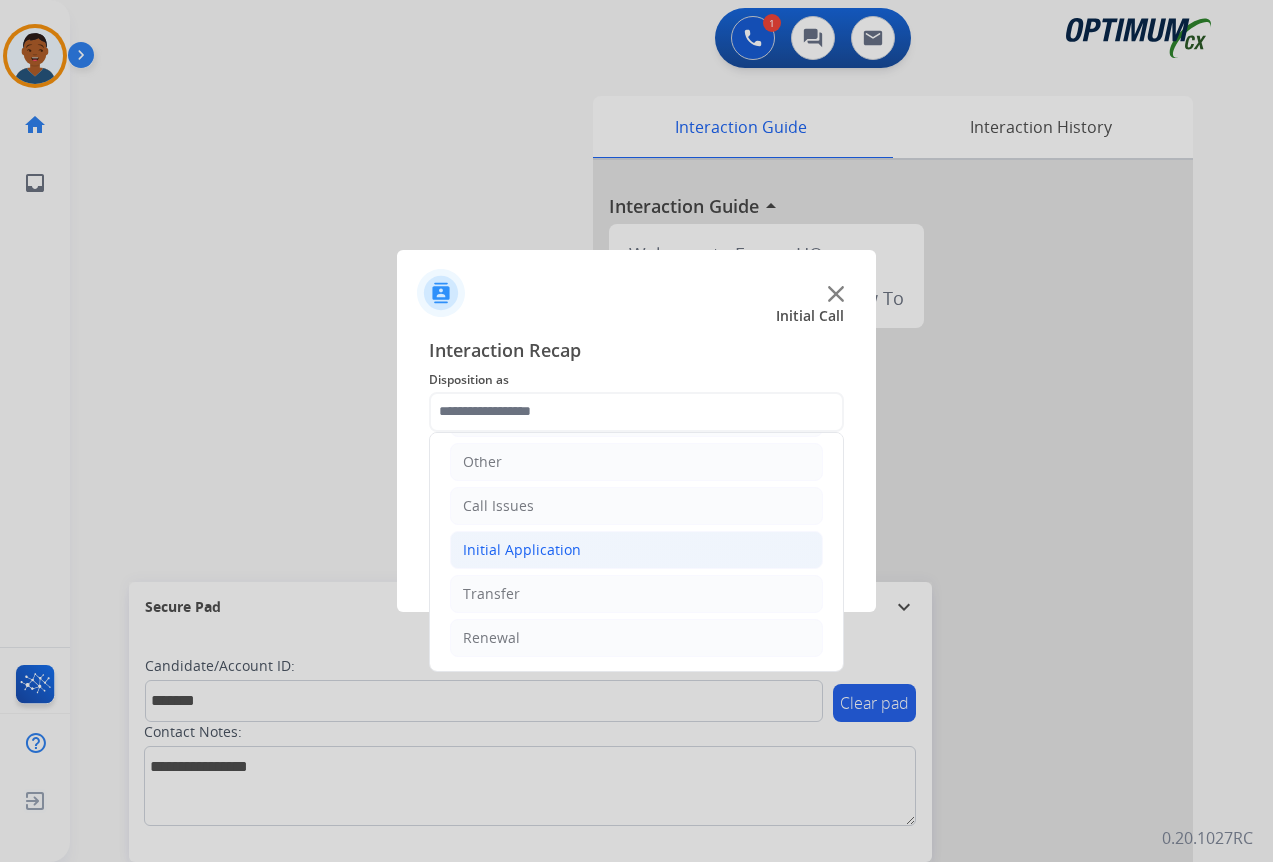 click on "Initial Application" 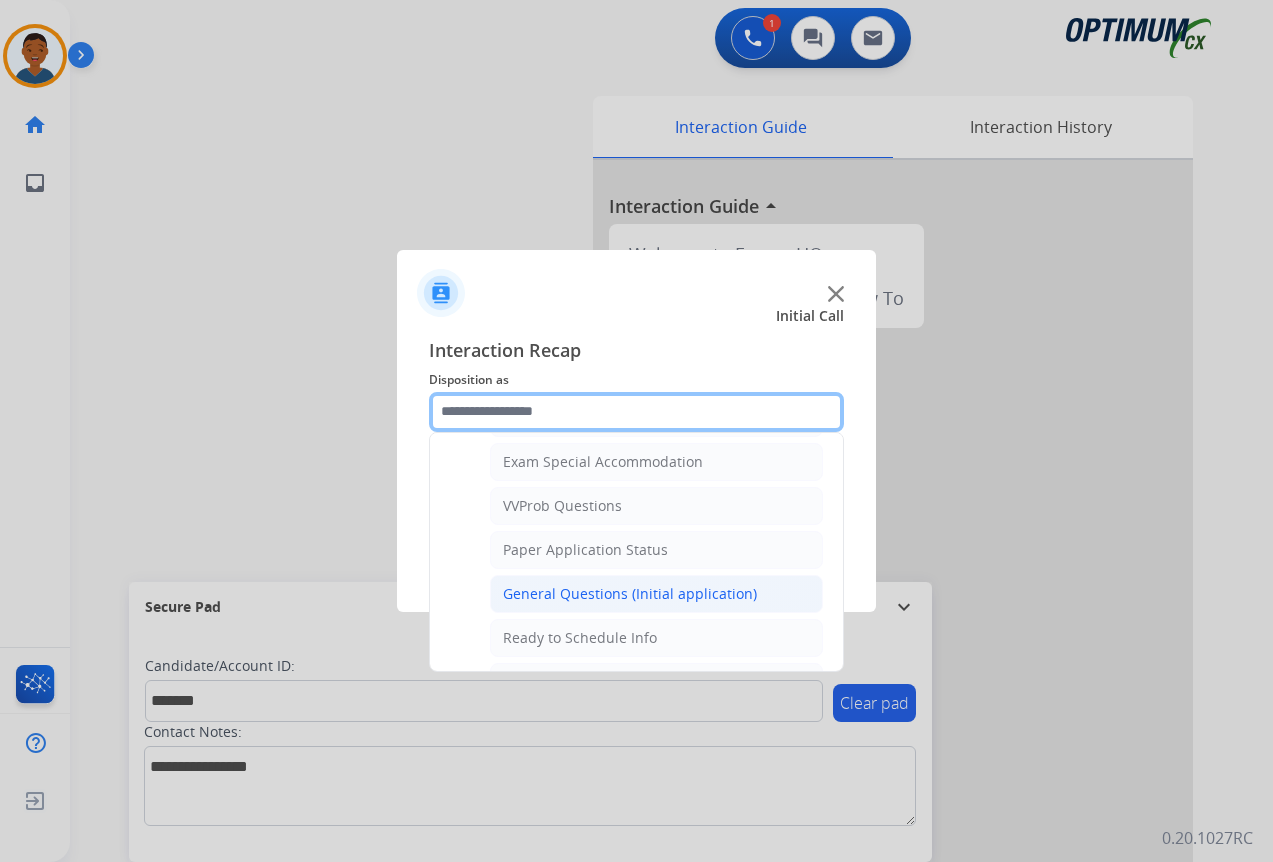 scroll, scrollTop: 1136, scrollLeft: 0, axis: vertical 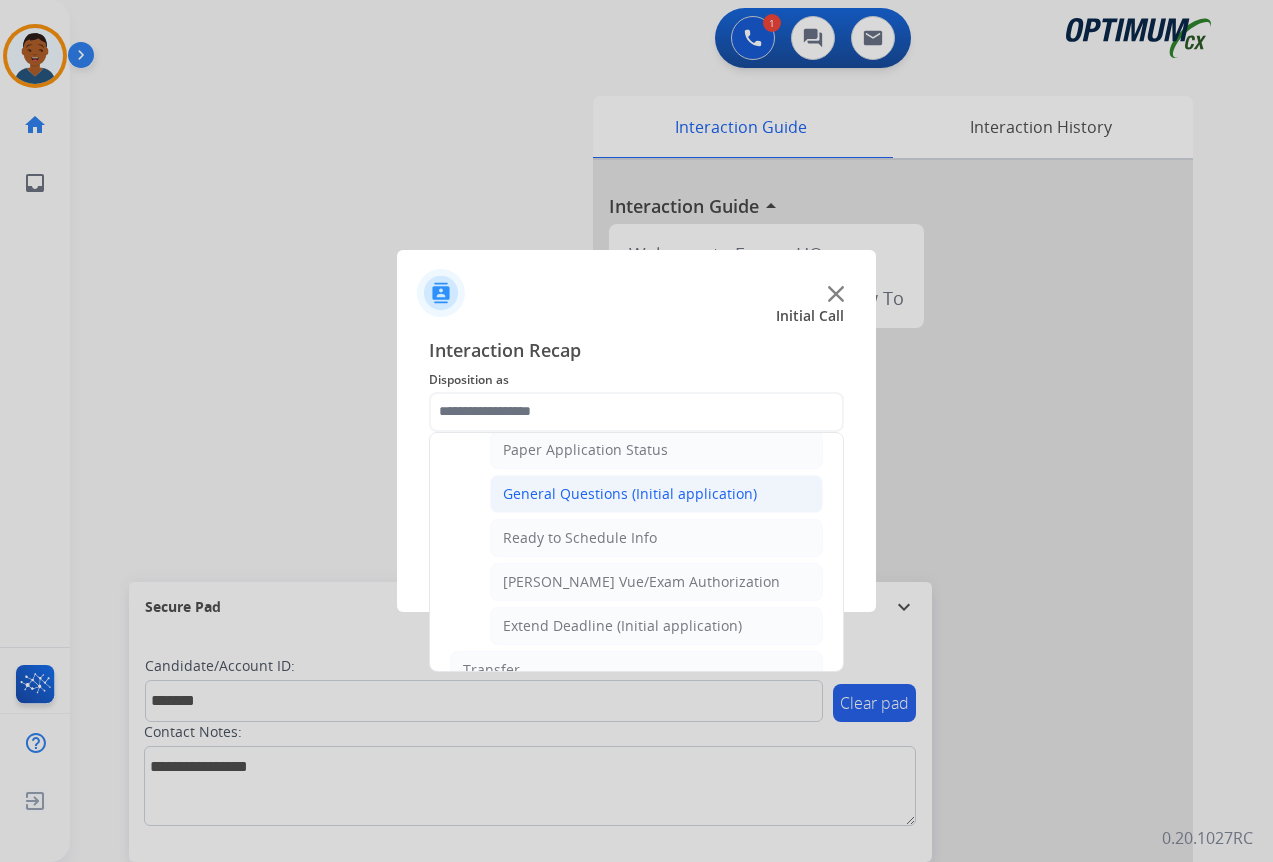 click on "General Questions (Initial application)" 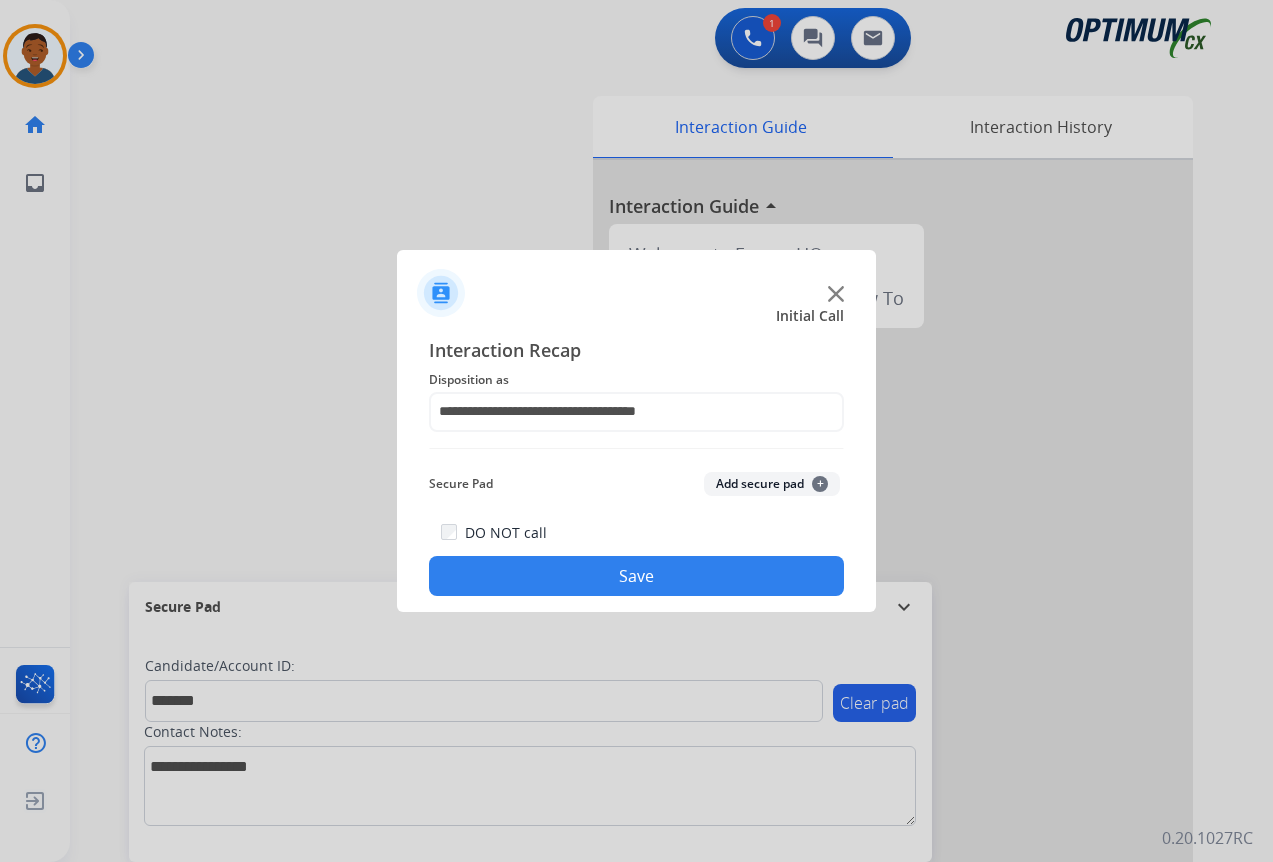click on "Add secure pad  +" 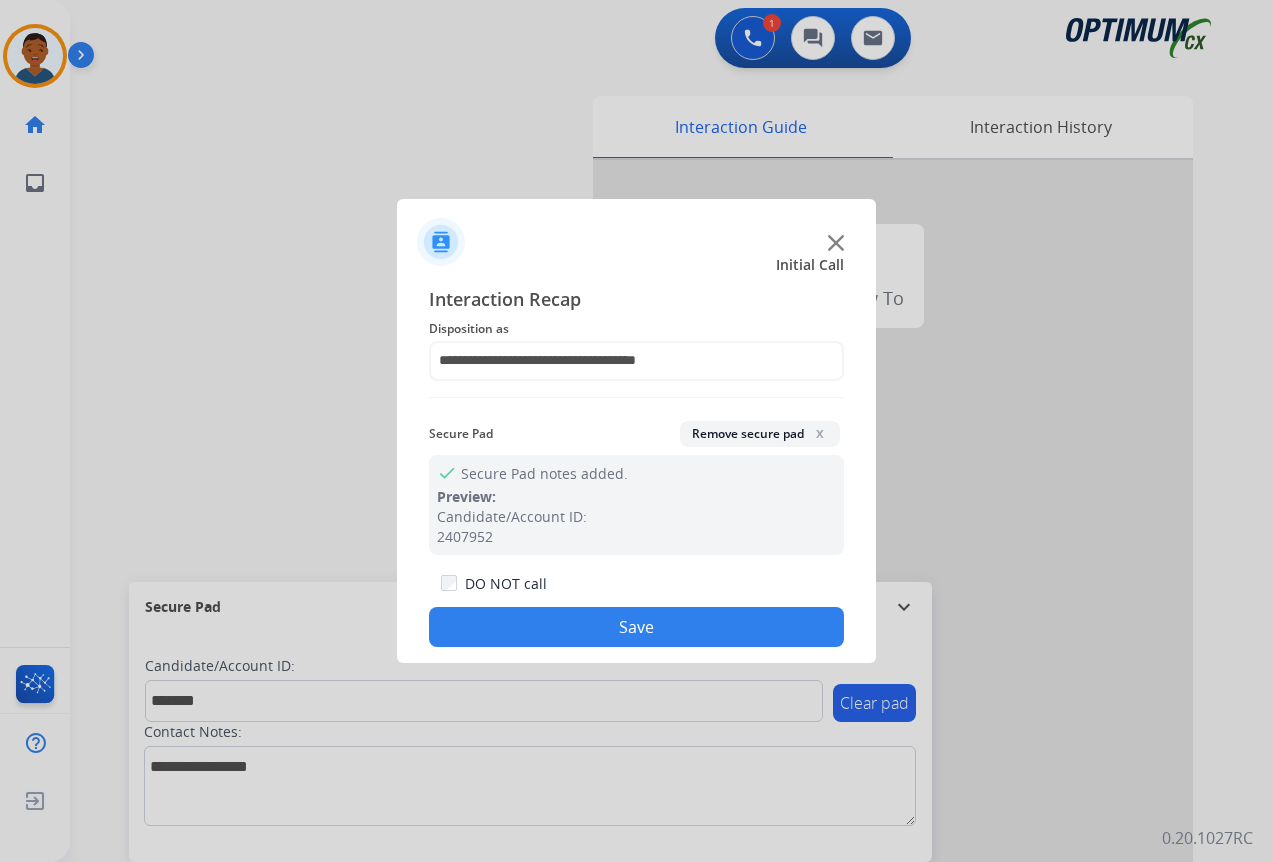 click on "Save" 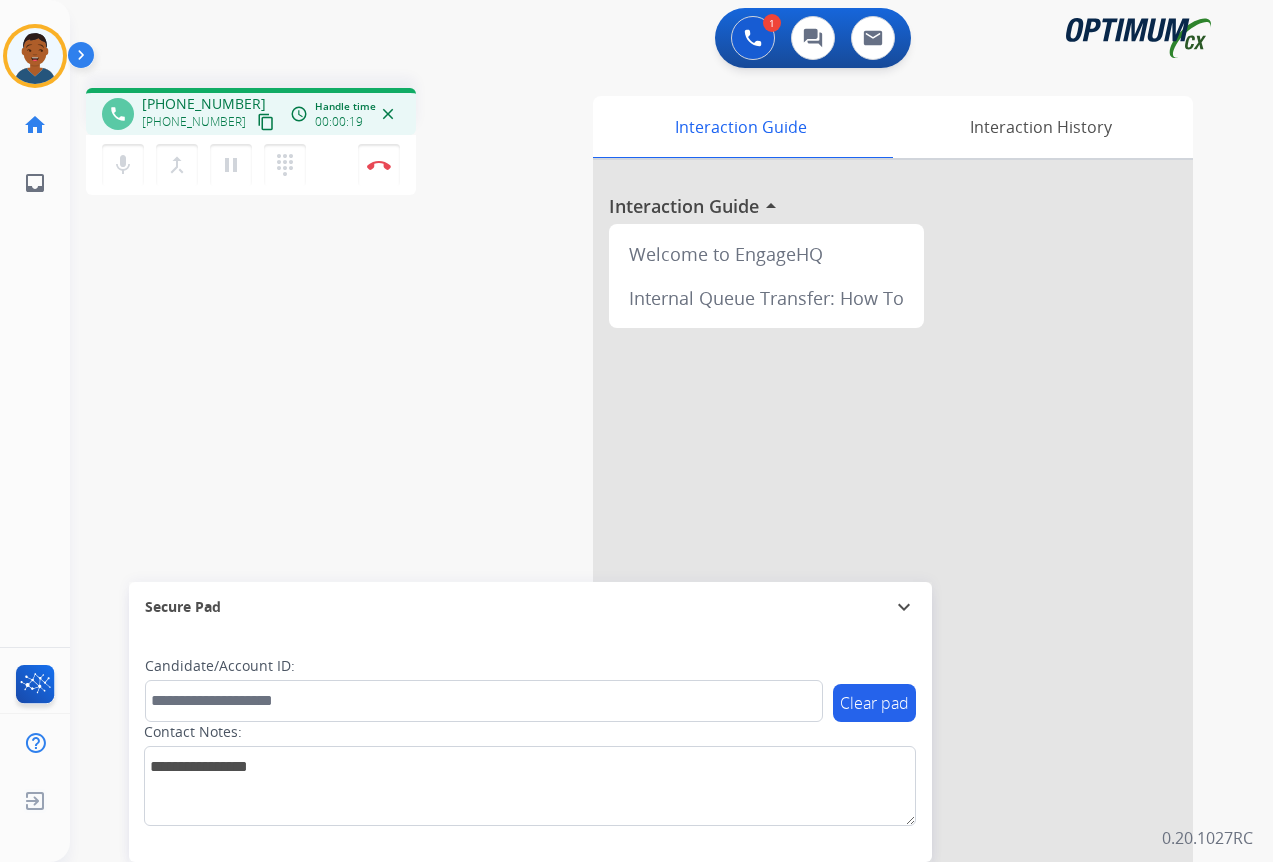 click on "content_copy" at bounding box center [266, 122] 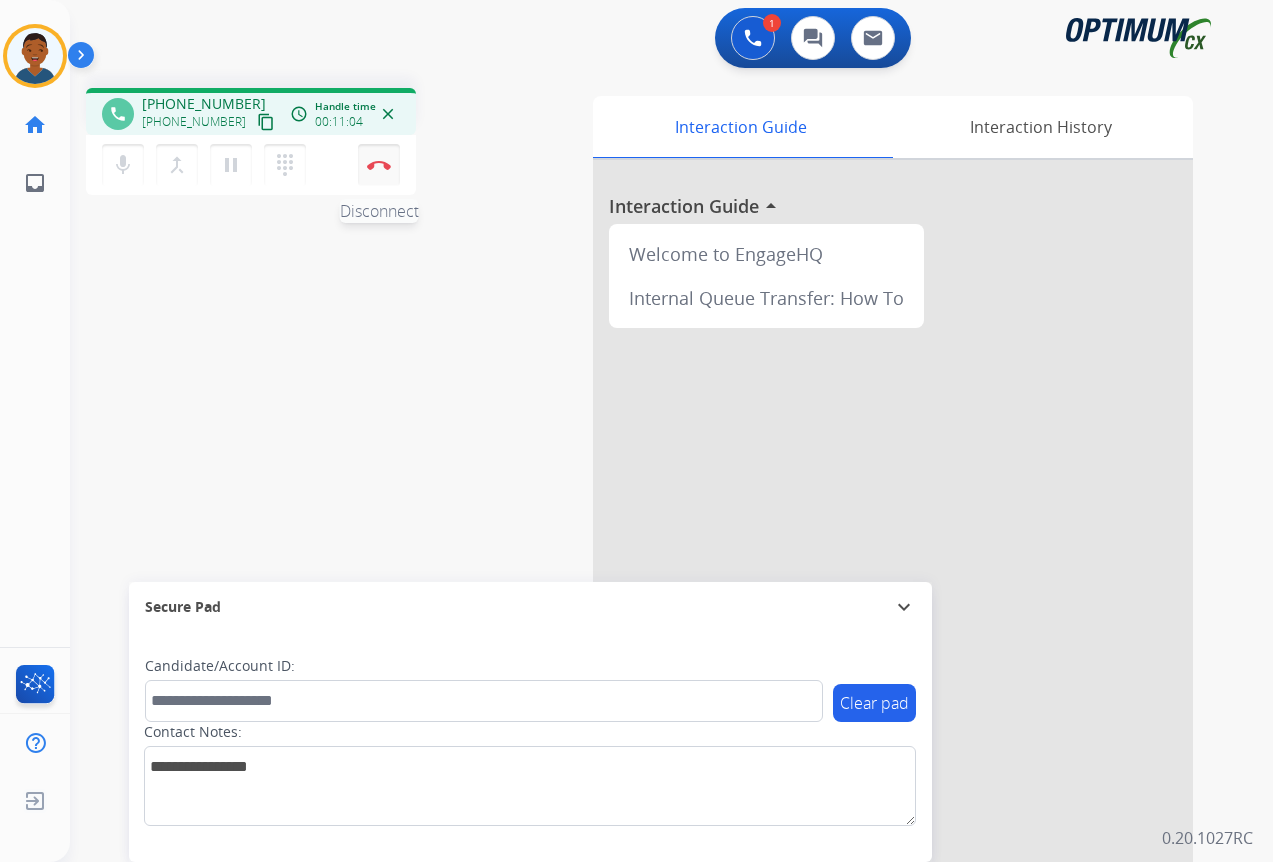 click at bounding box center (379, 165) 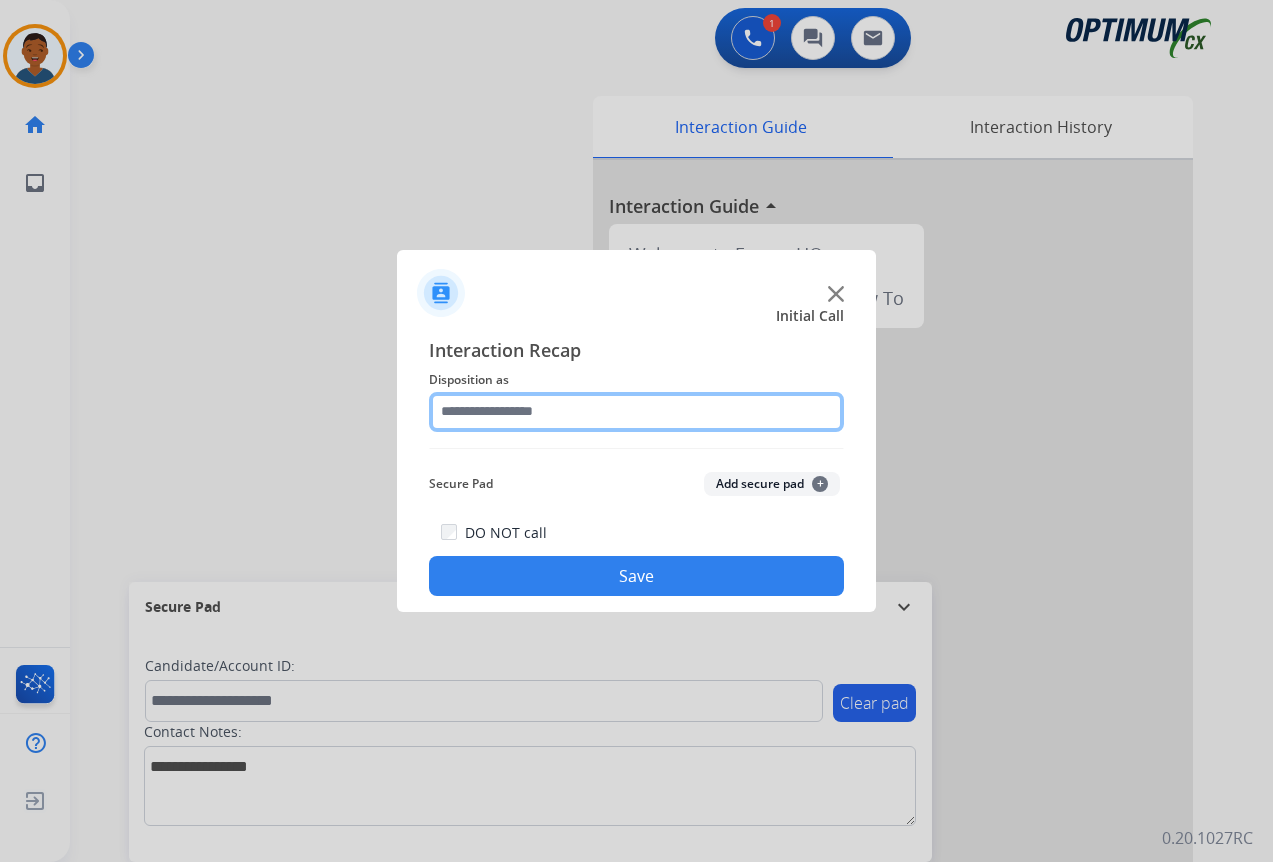click 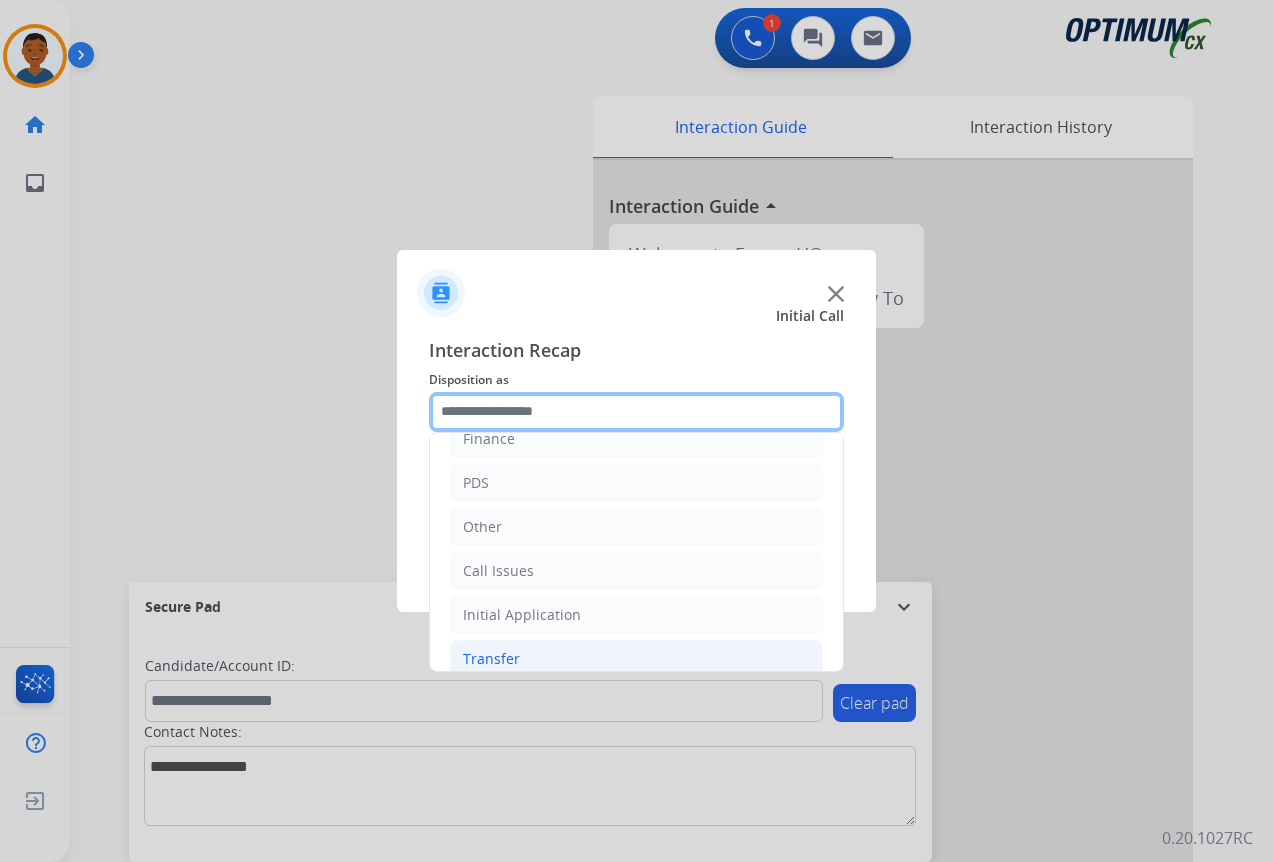 scroll, scrollTop: 36, scrollLeft: 0, axis: vertical 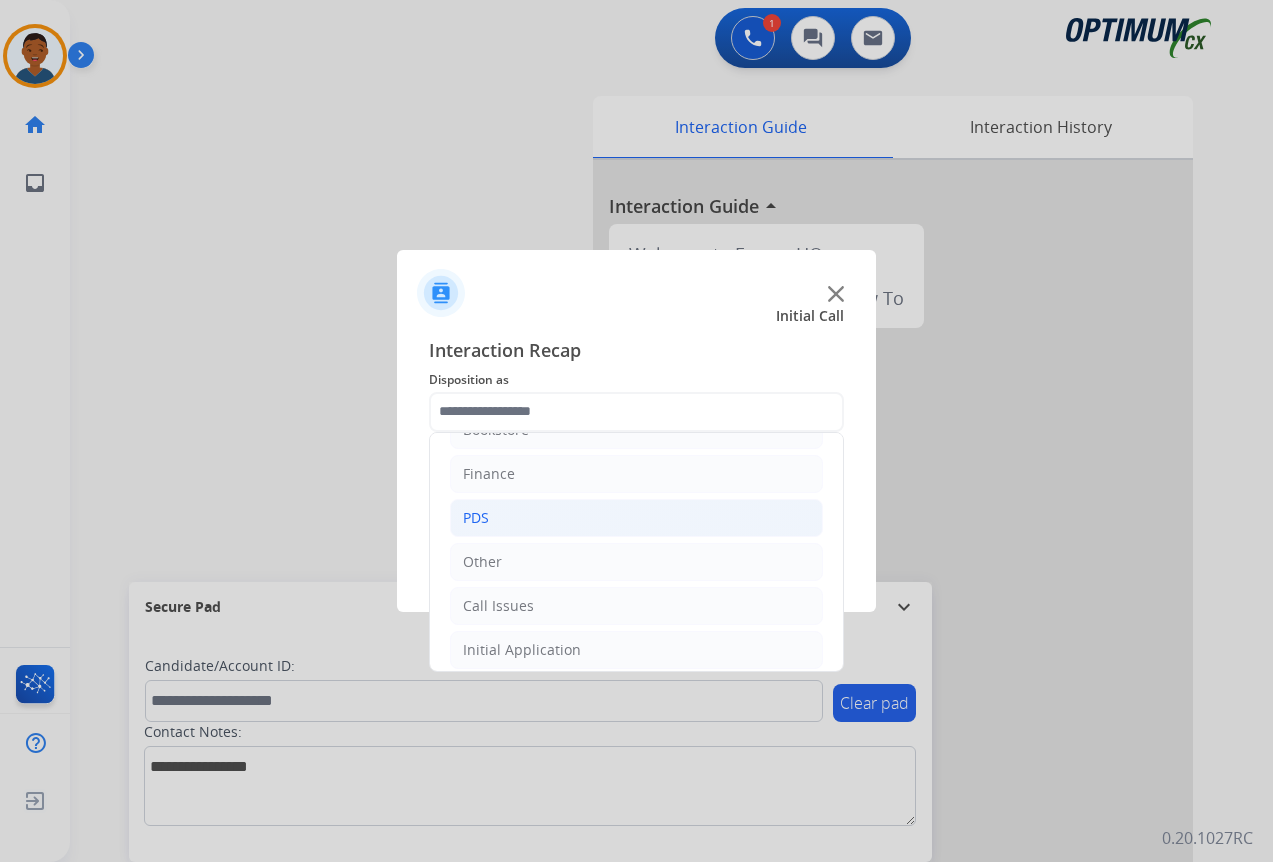 click on "PDS" 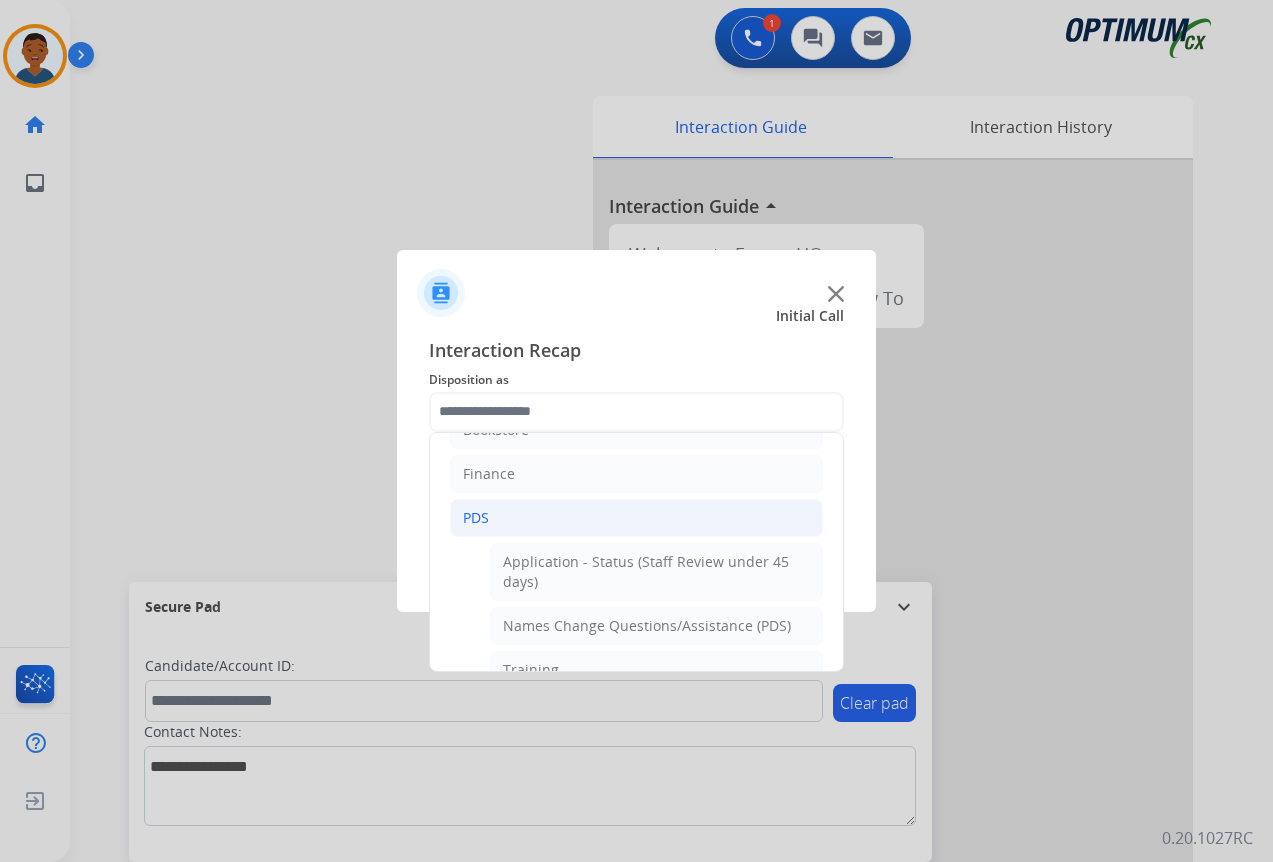 click on "PDS" 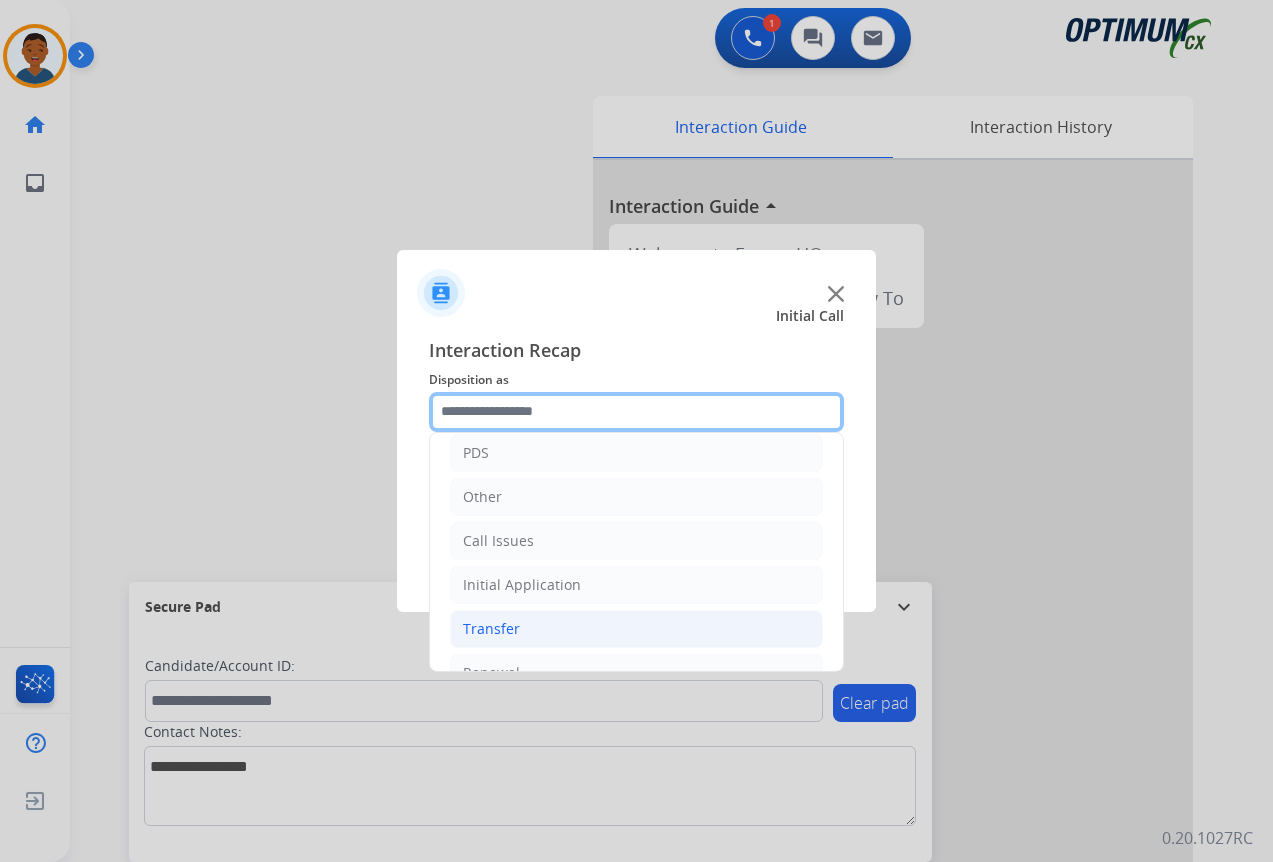 scroll, scrollTop: 136, scrollLeft: 0, axis: vertical 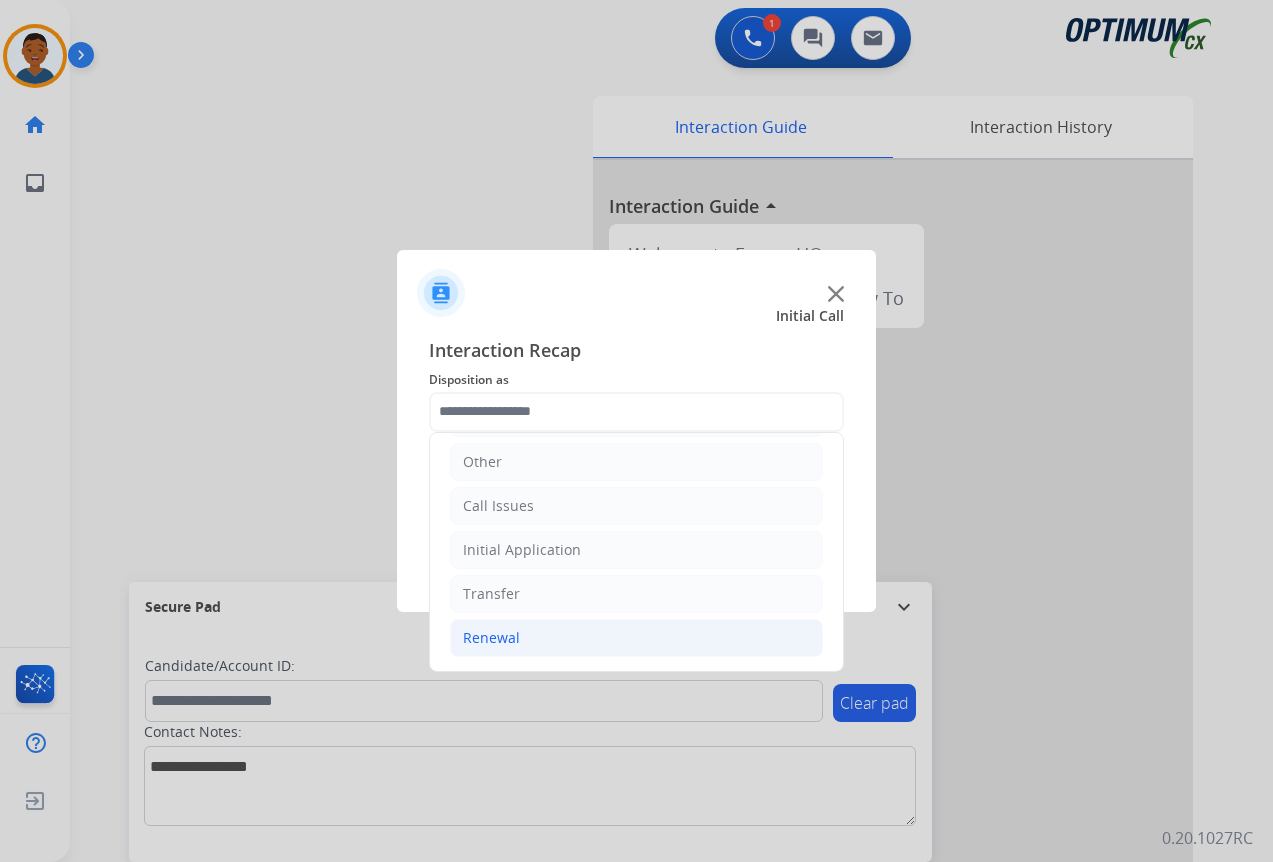 click on "Renewal" 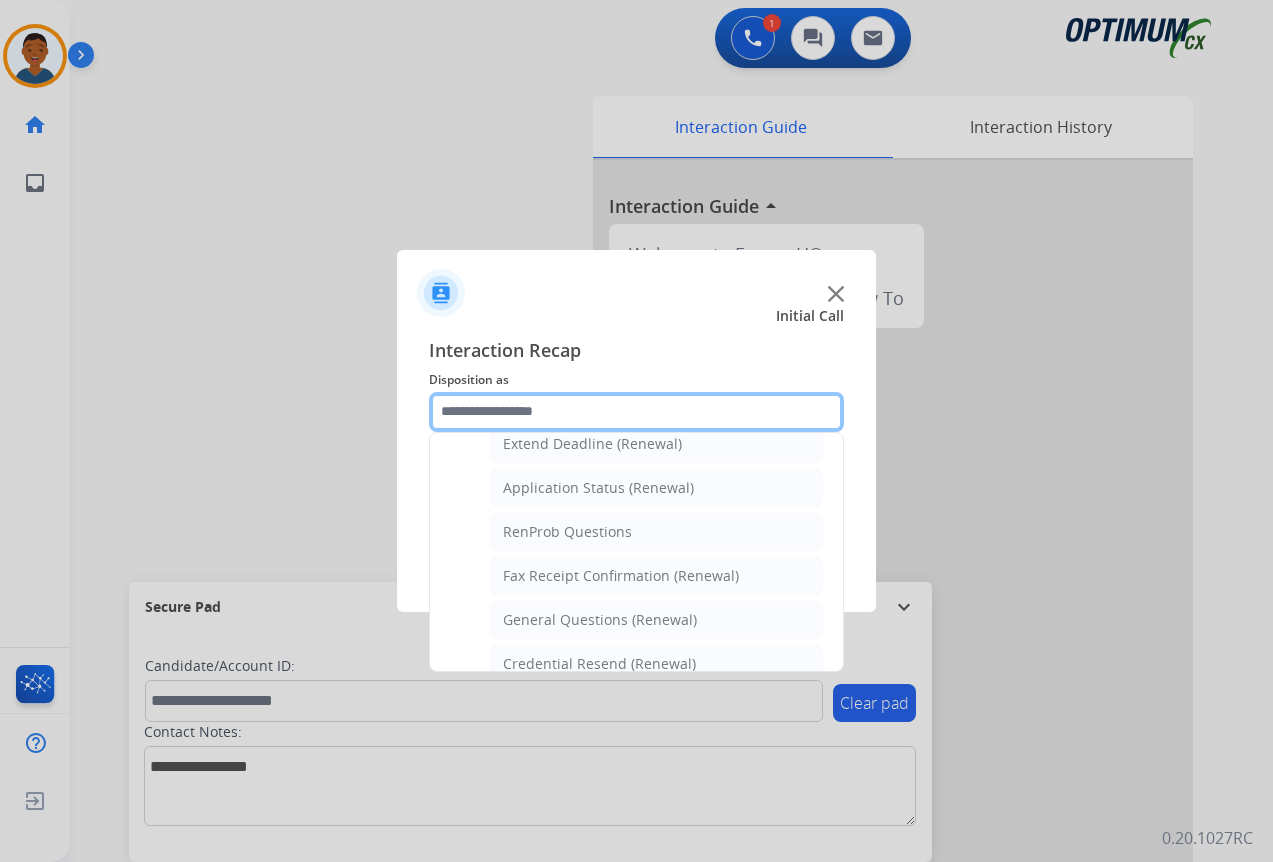 scroll, scrollTop: 436, scrollLeft: 0, axis: vertical 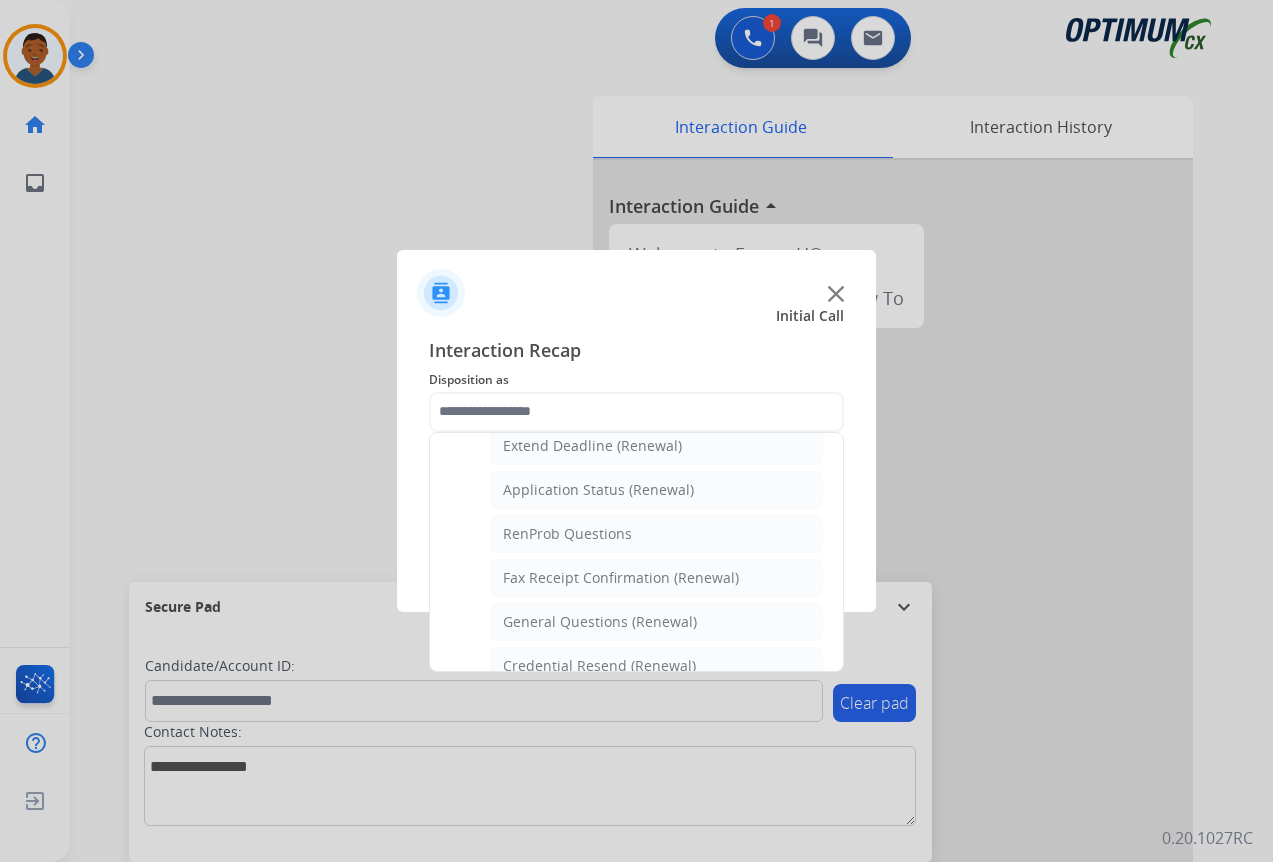 click on "General Questions (Renewal)" 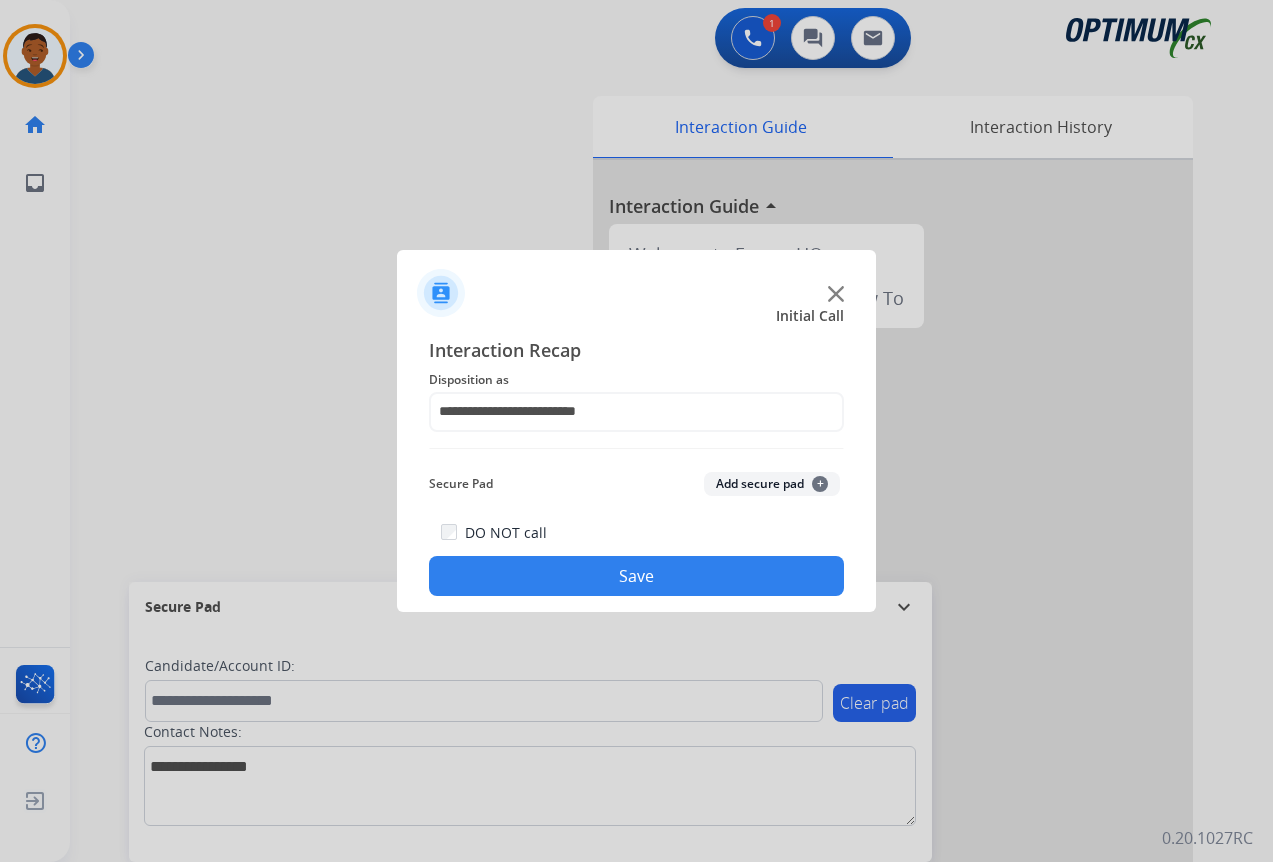click on "Save" 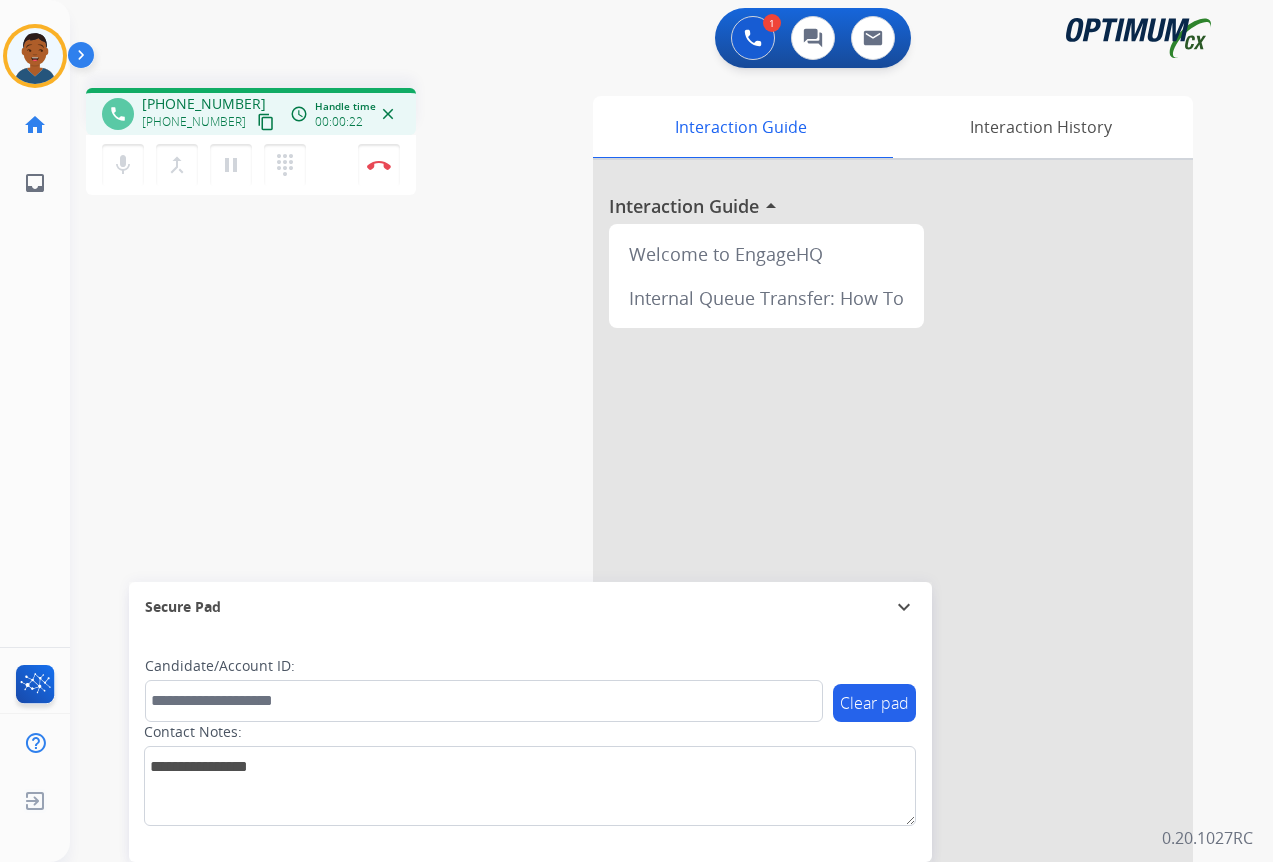 click on "content_copy" at bounding box center [266, 122] 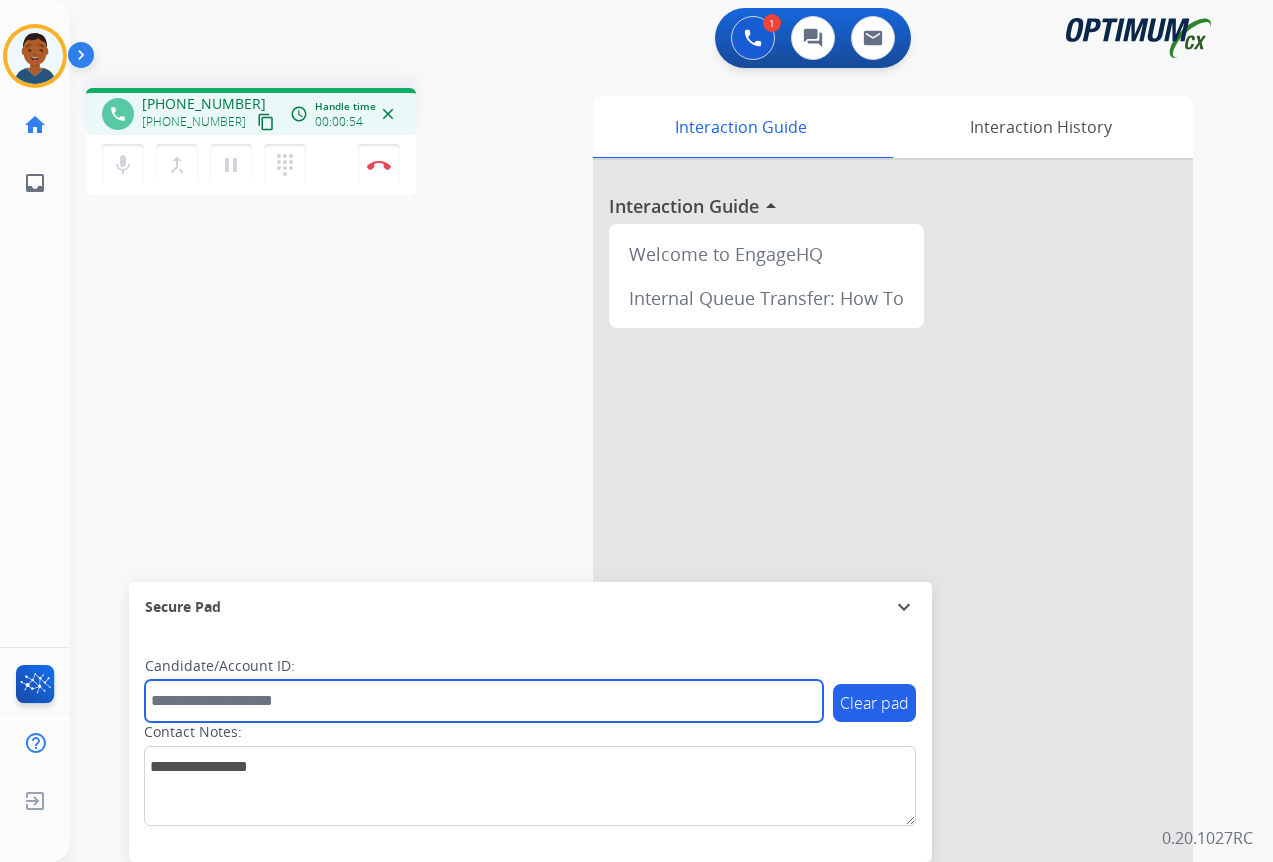 click at bounding box center [484, 701] 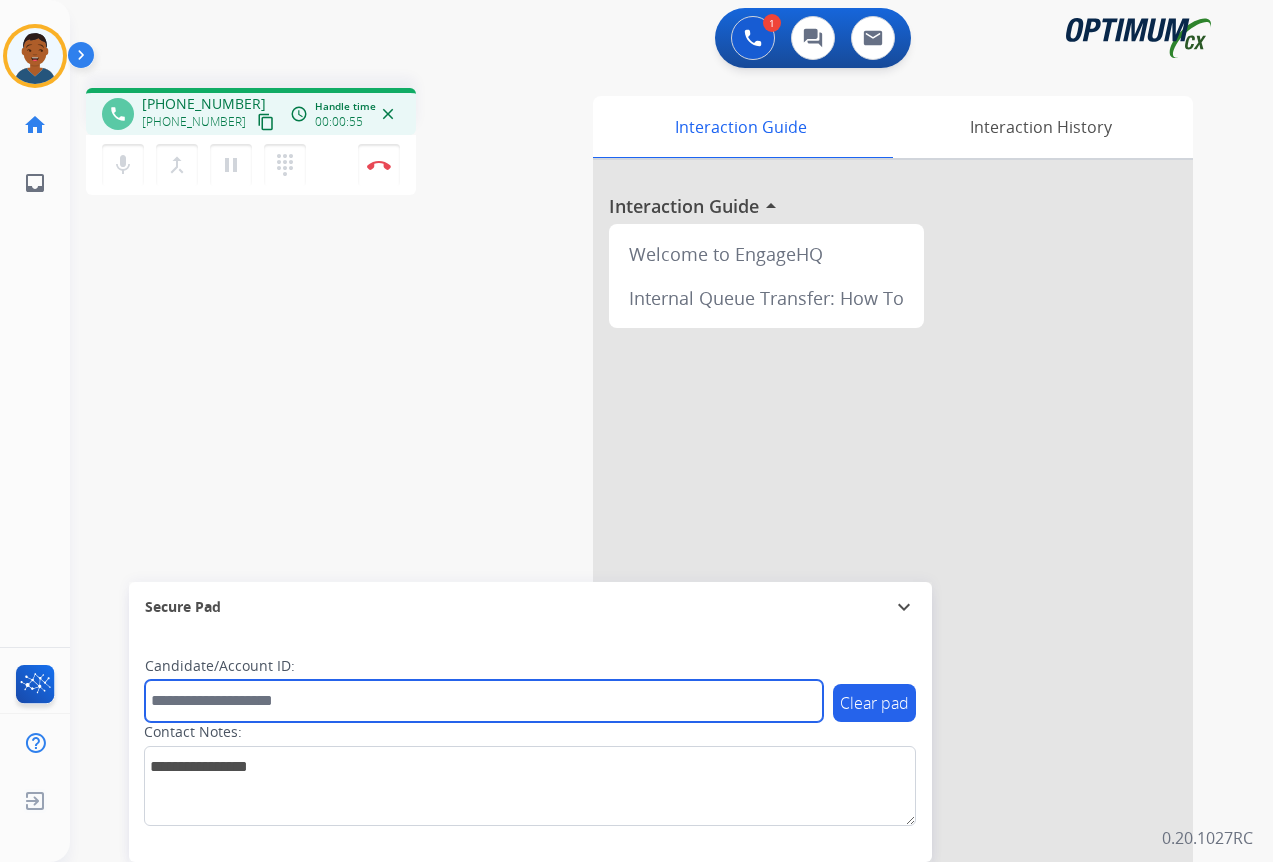 paste on "*******" 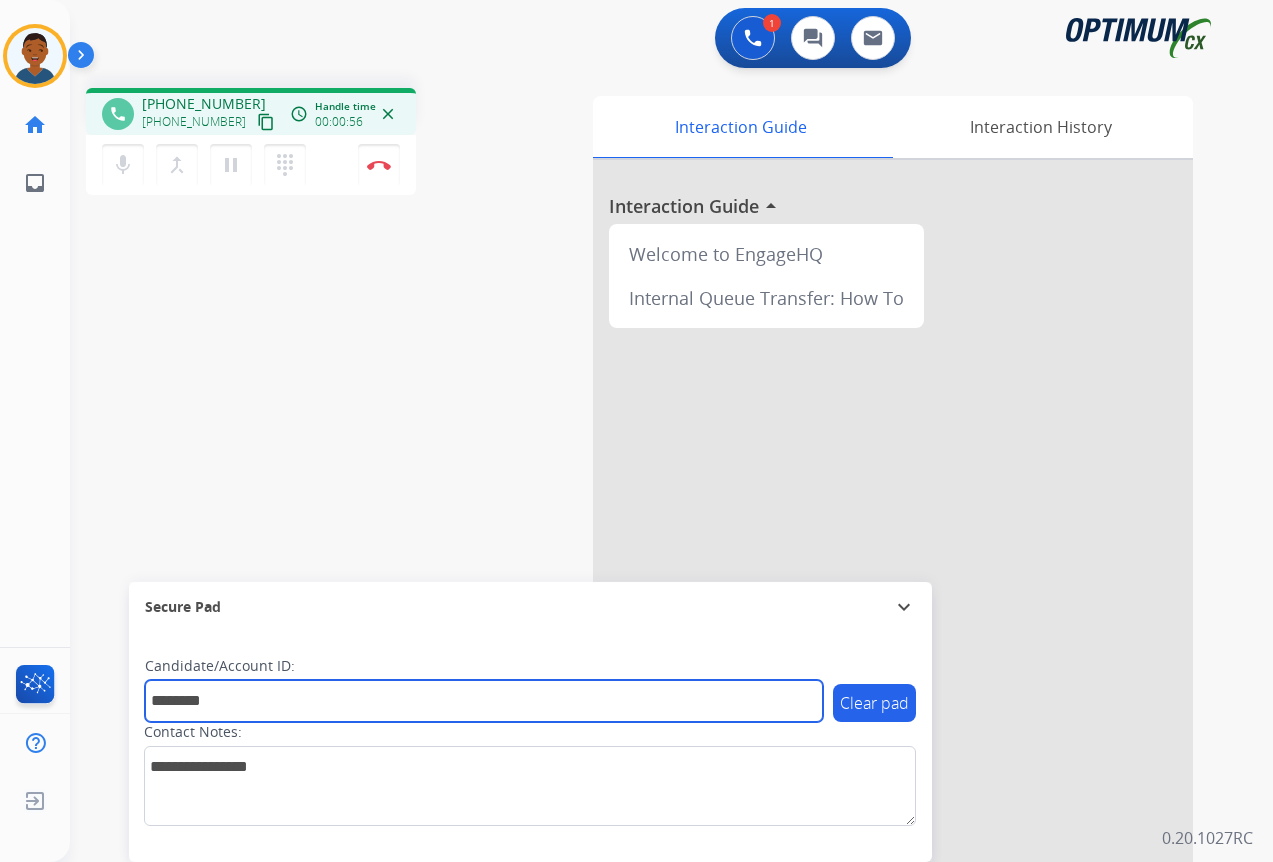 type on "*******" 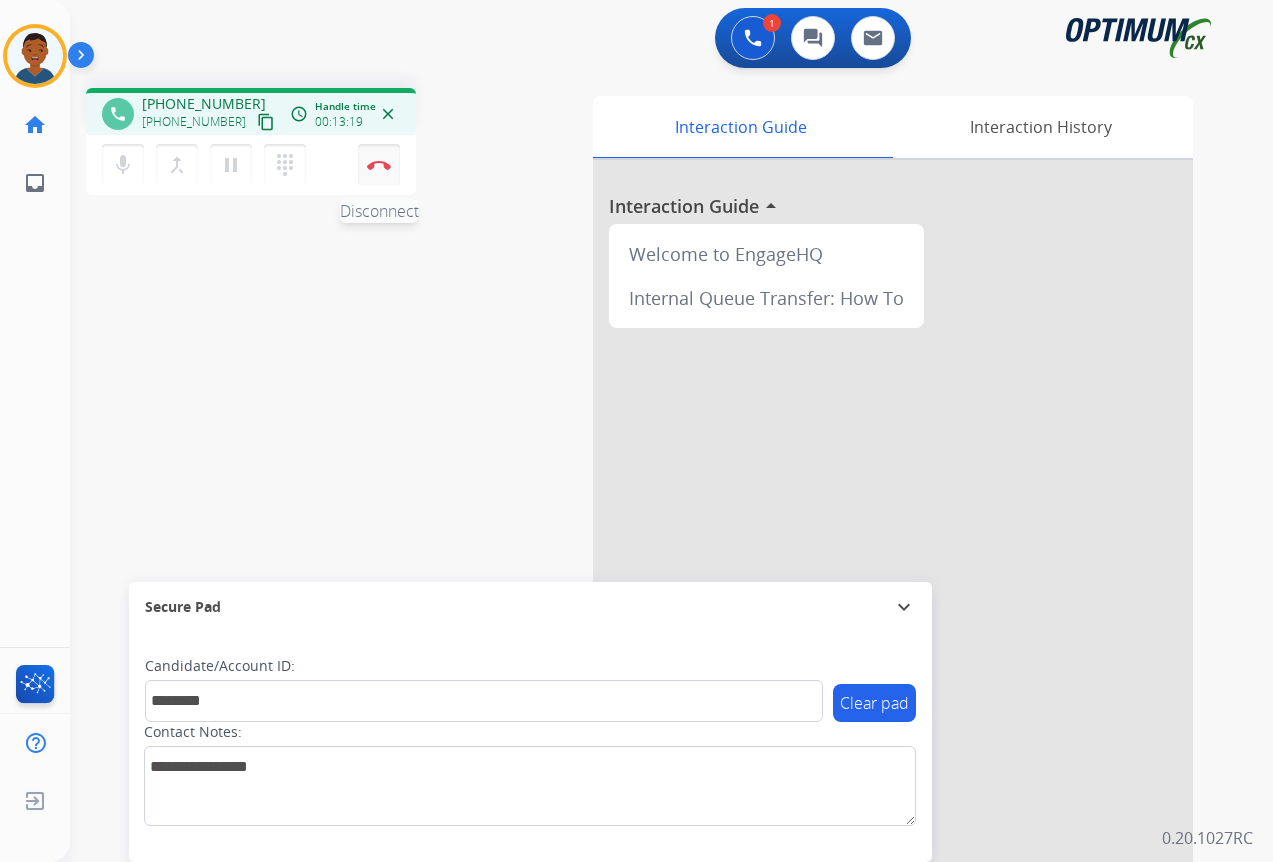 click at bounding box center (379, 165) 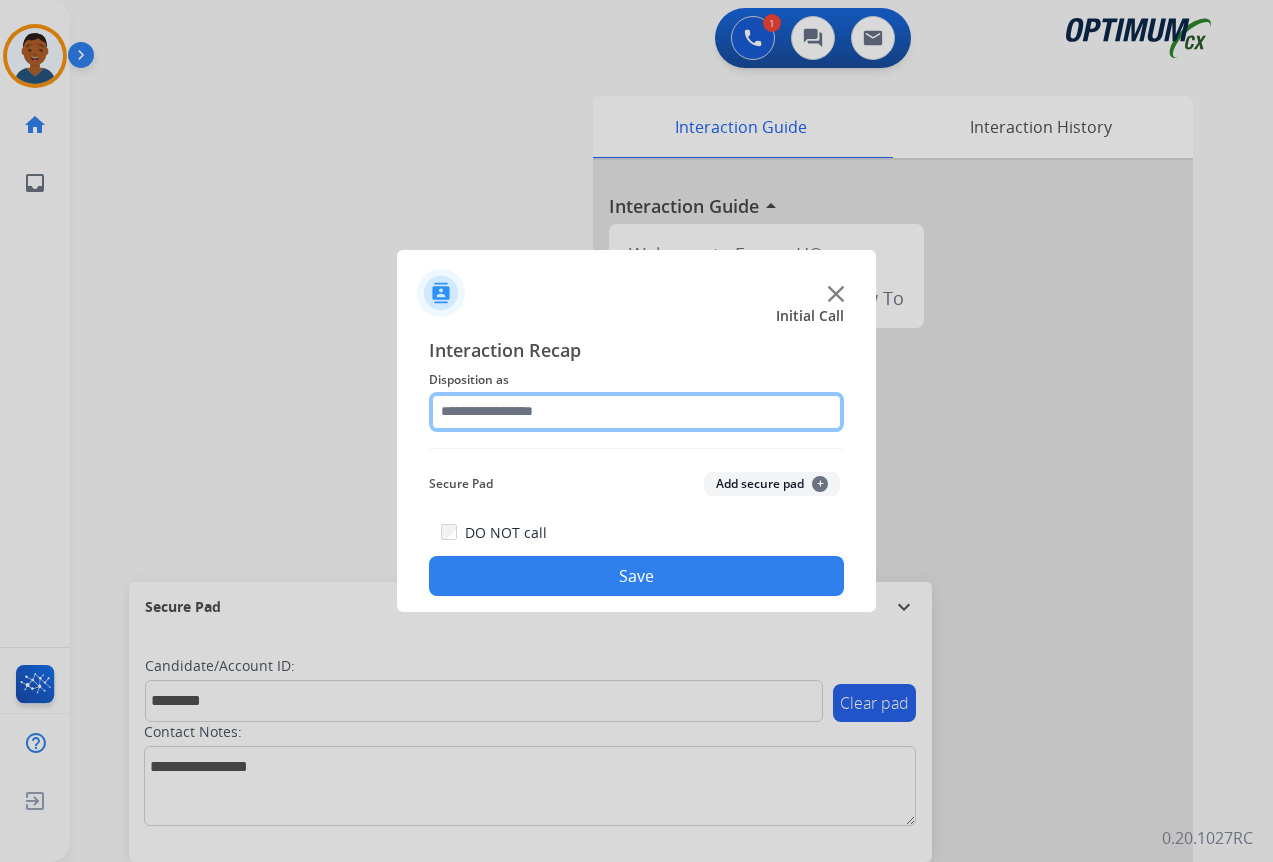 click 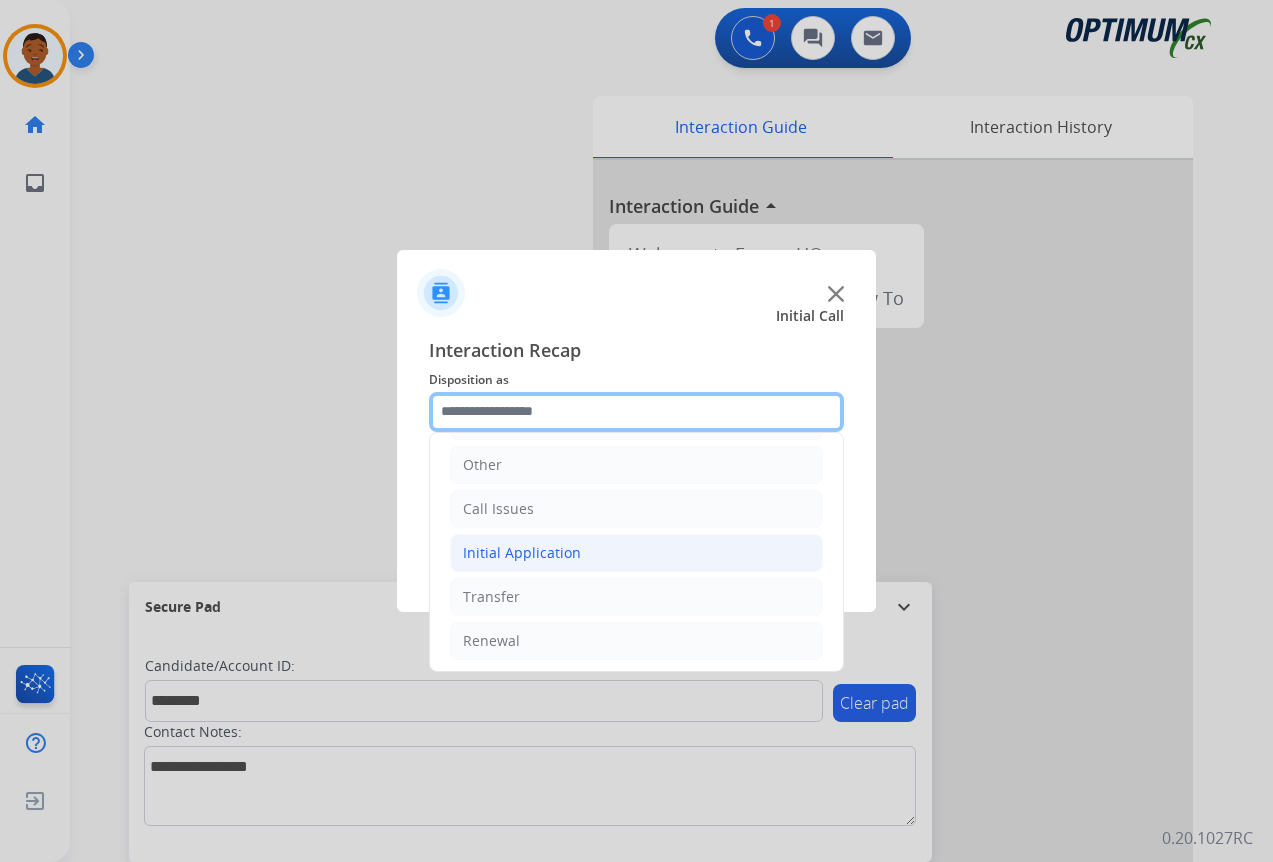 scroll, scrollTop: 136, scrollLeft: 0, axis: vertical 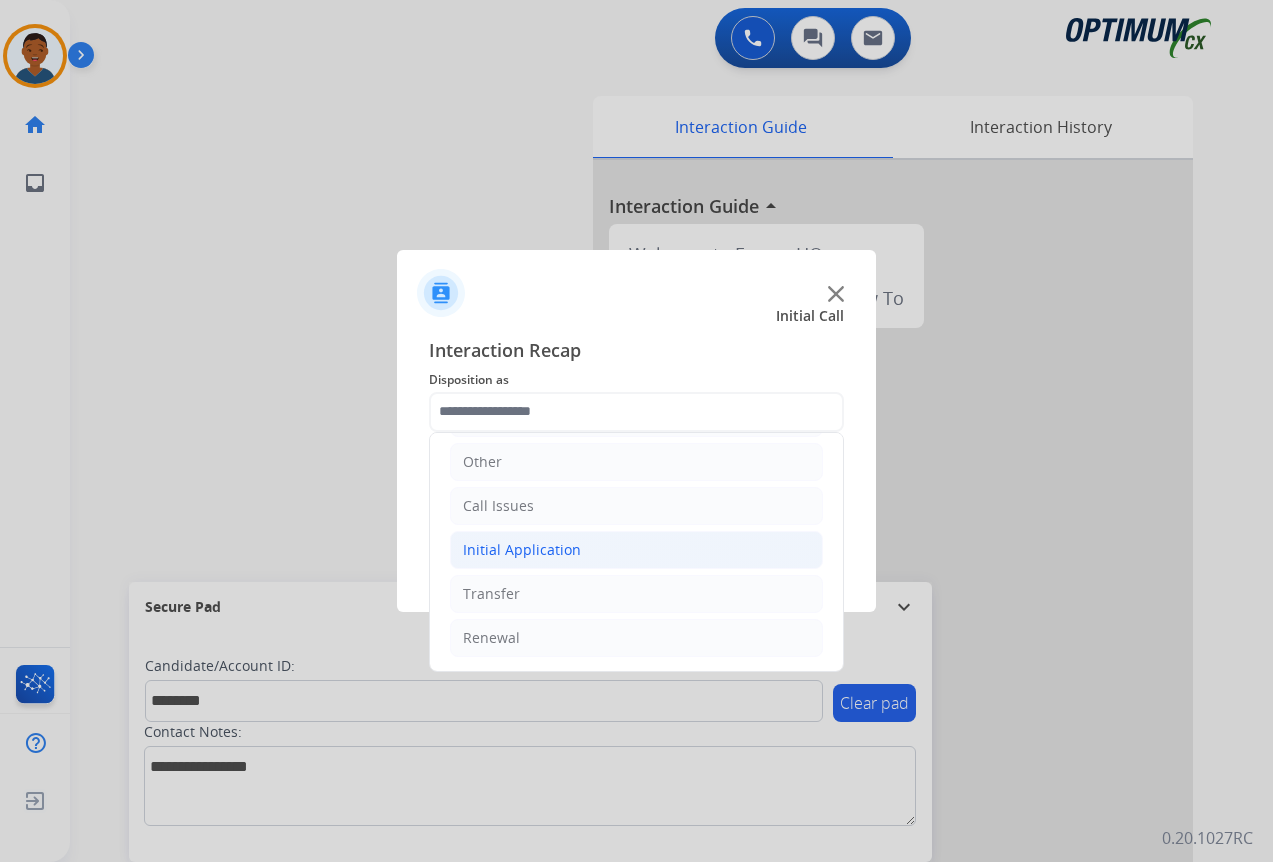 click on "Initial Application" 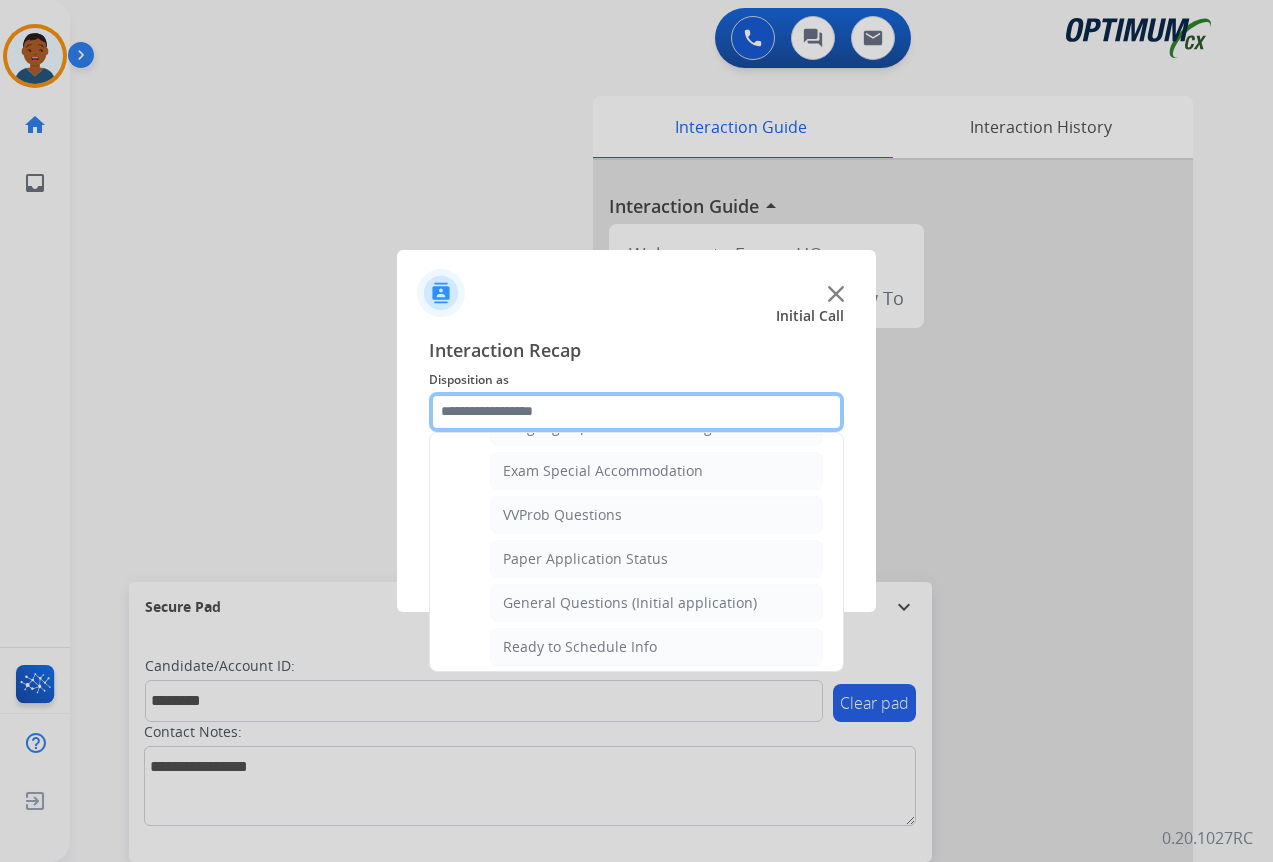 scroll, scrollTop: 1036, scrollLeft: 0, axis: vertical 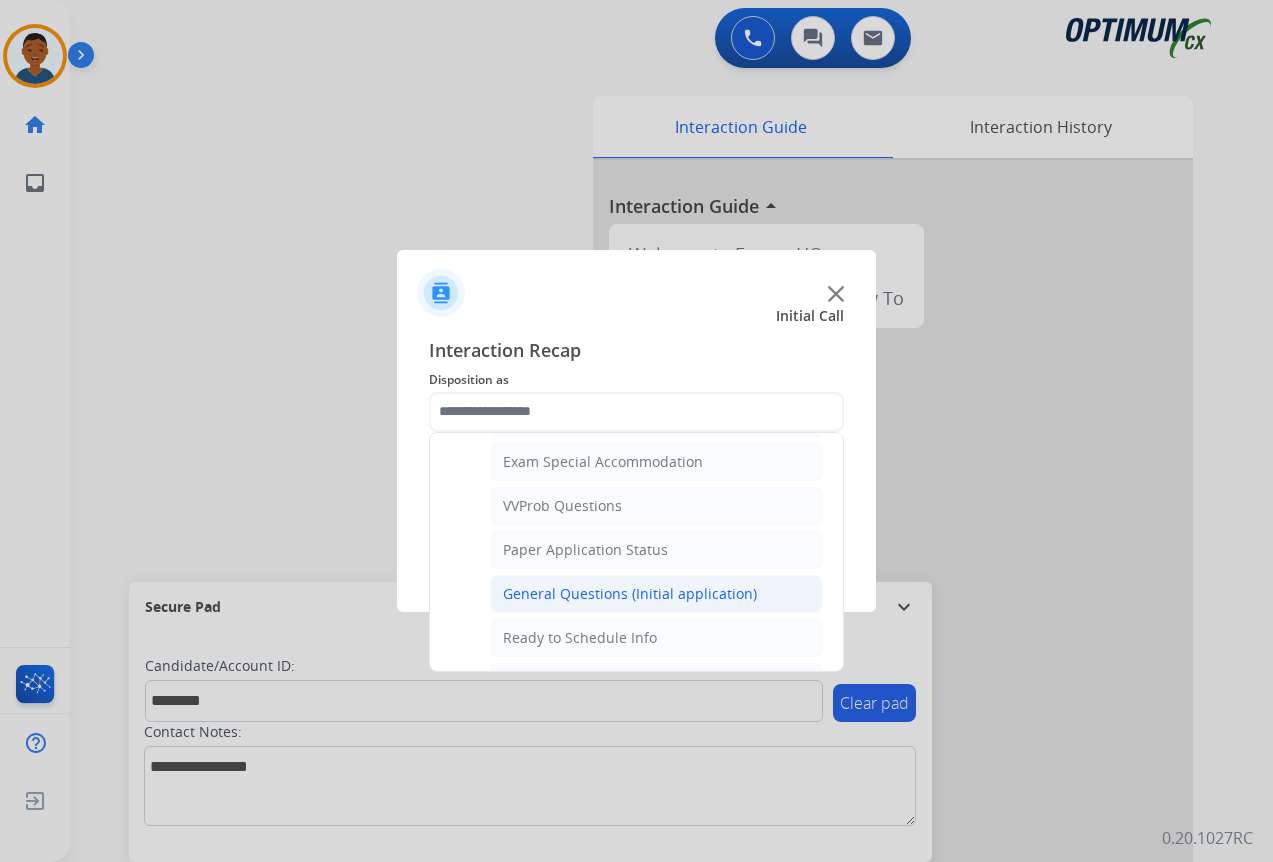 click on "General Questions (Initial application)" 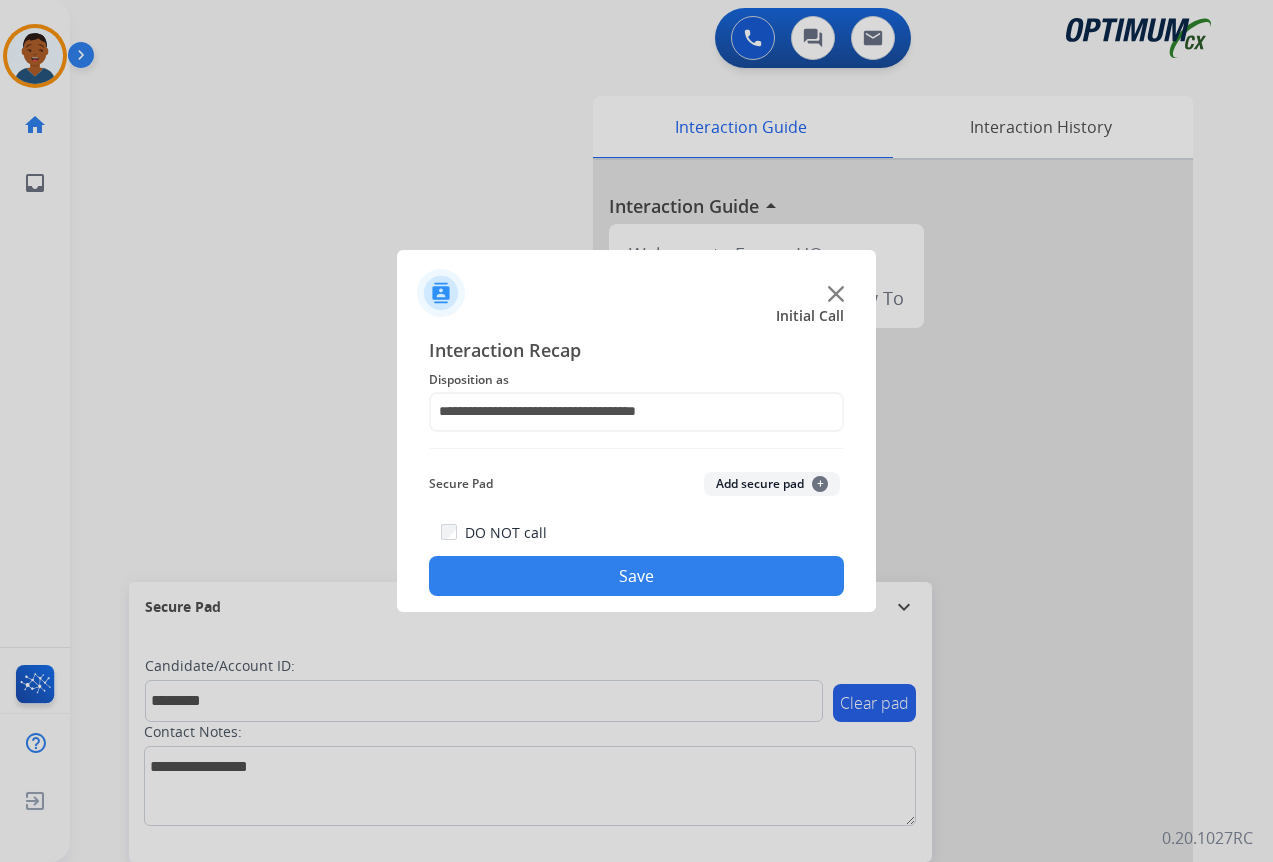 click on "Add secure pad  +" 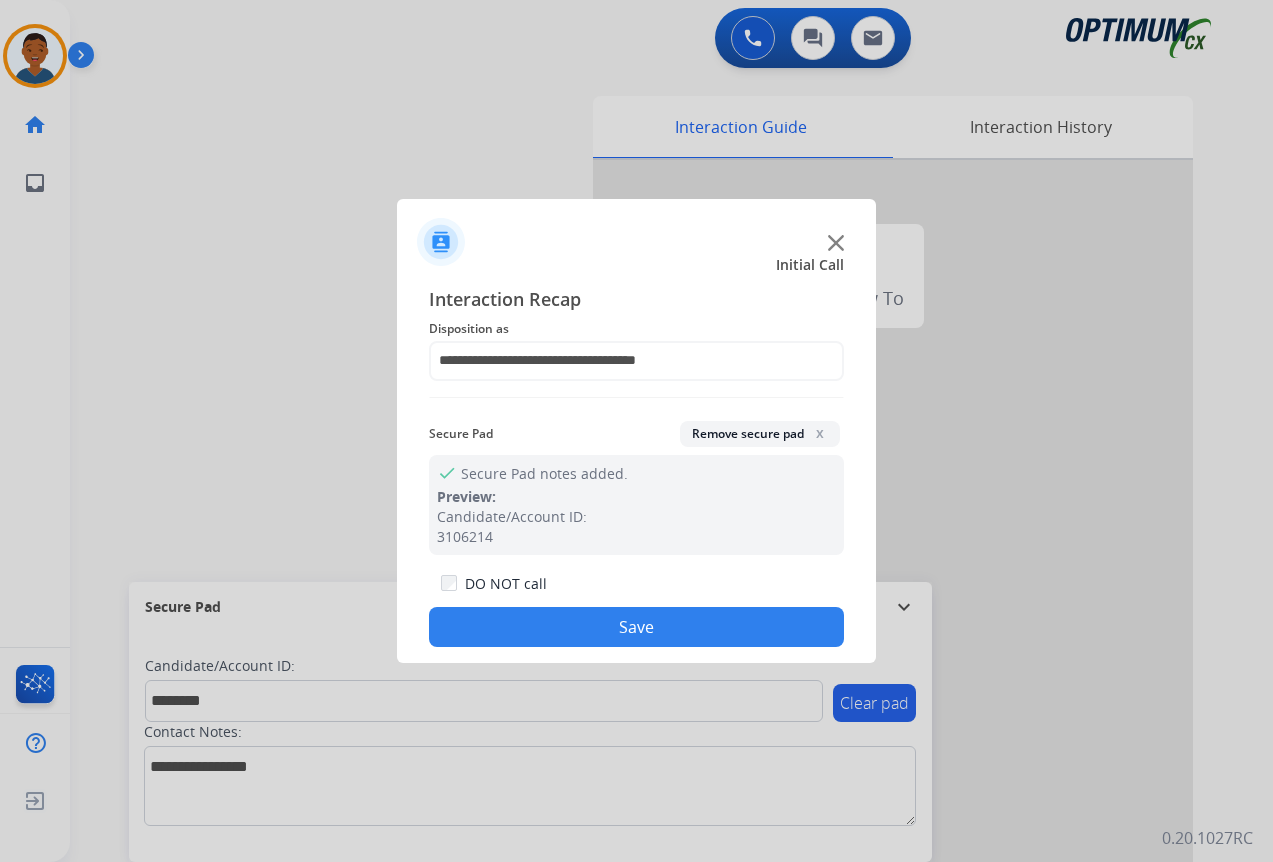 click on "DO NOT call  Save" 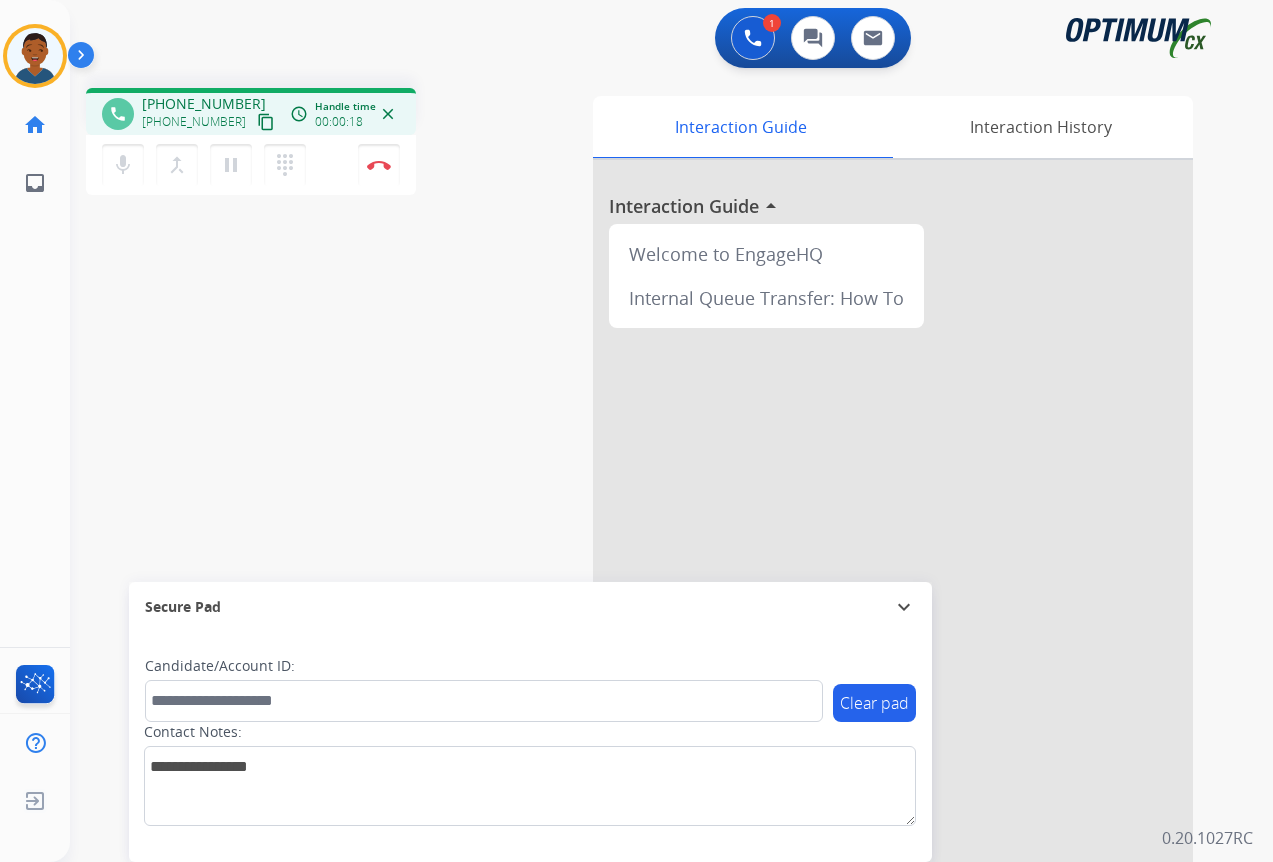 click on "content_copy" at bounding box center (266, 122) 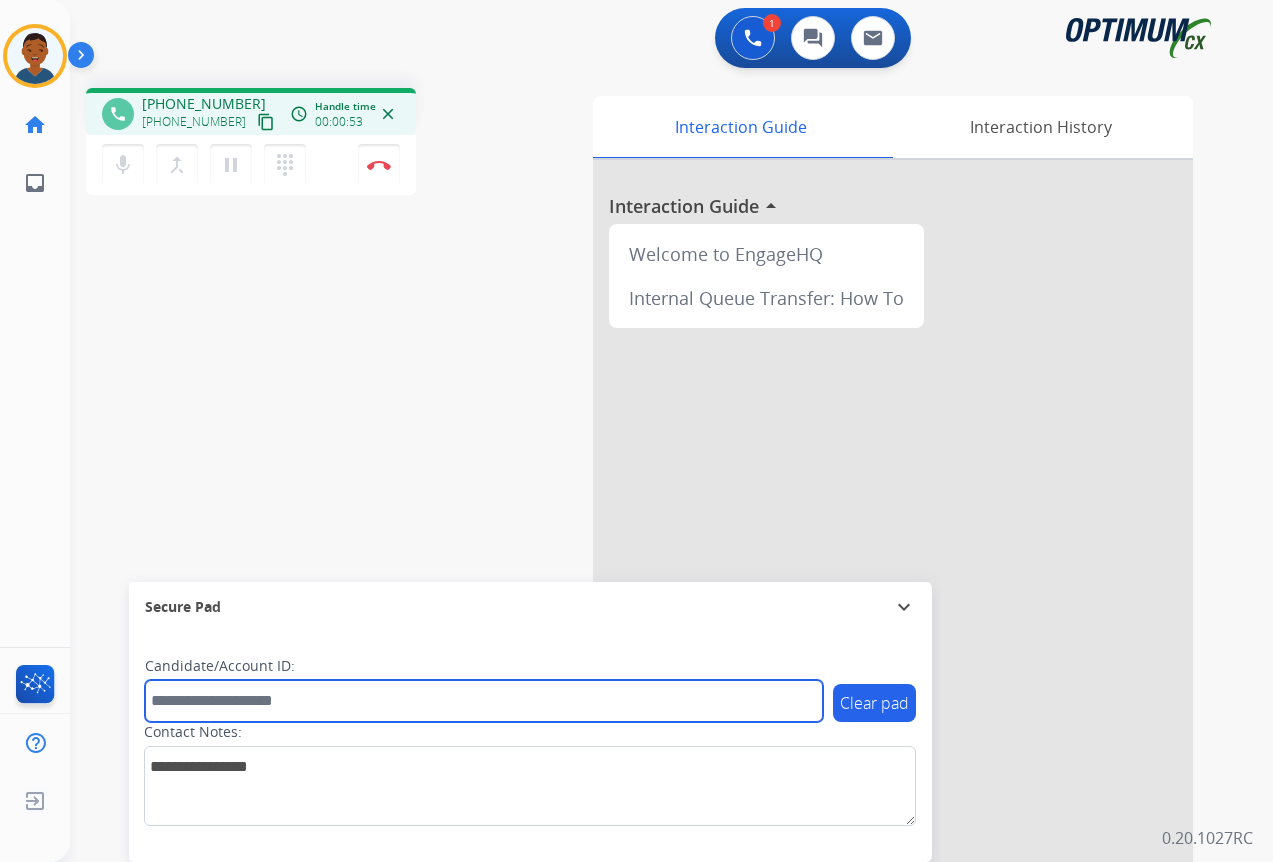 click at bounding box center (484, 701) 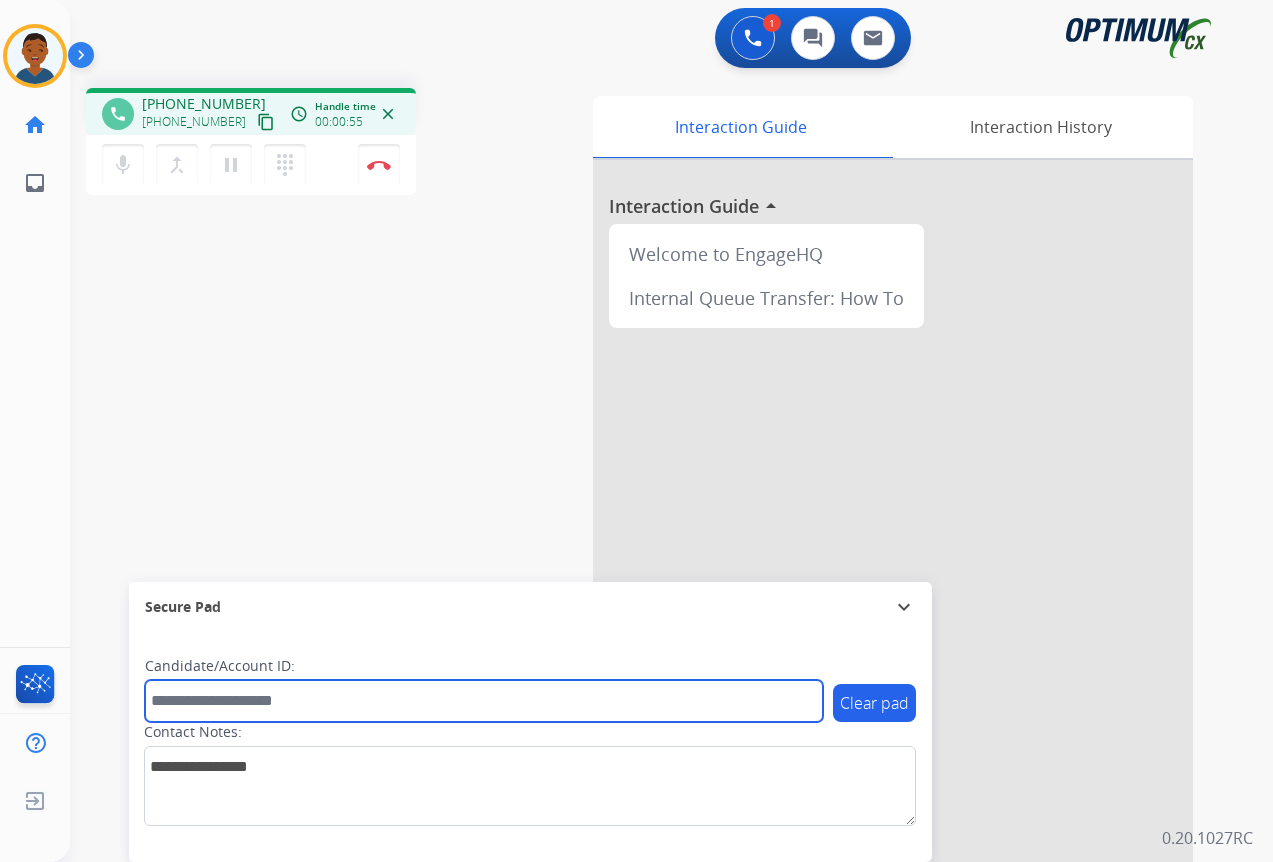 paste on "*******" 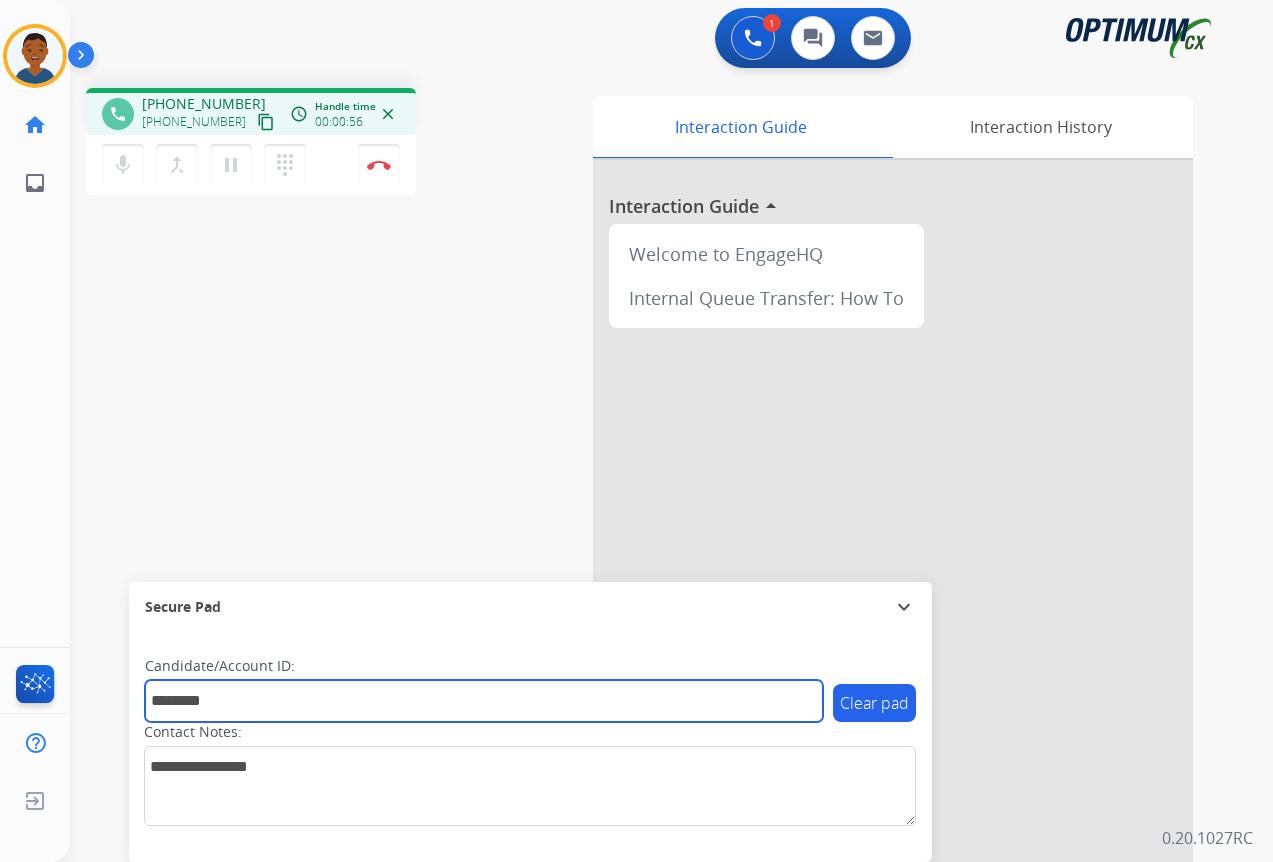 type on "*******" 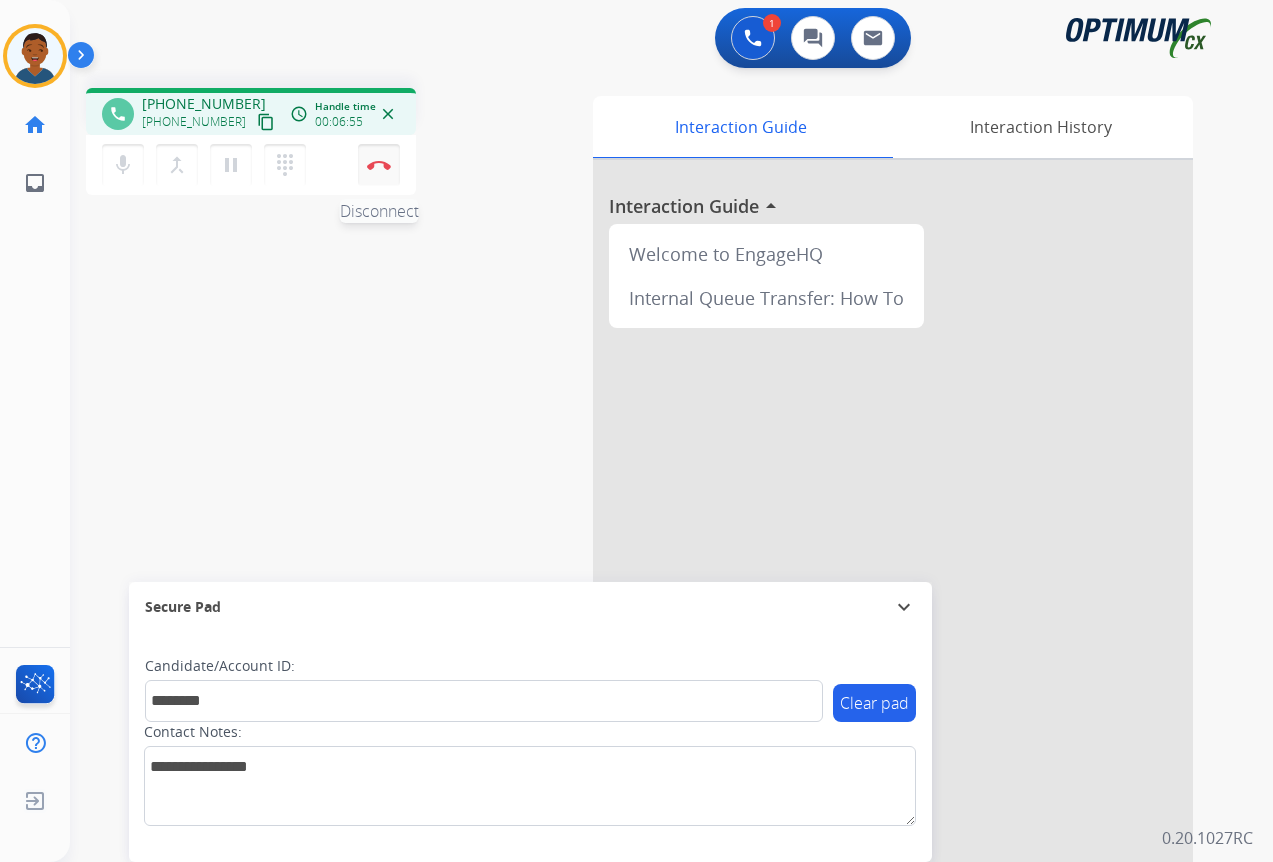 click on "Disconnect" at bounding box center [379, 165] 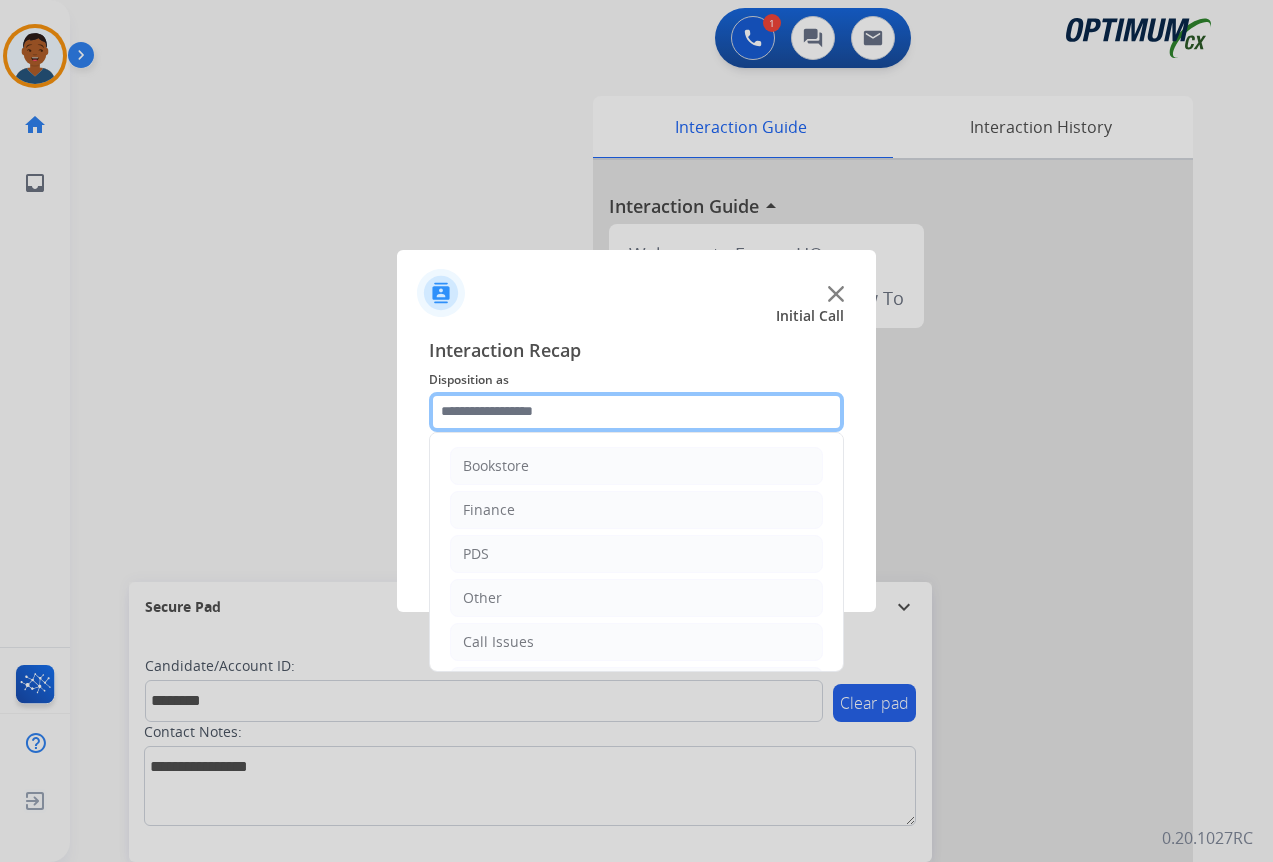 click 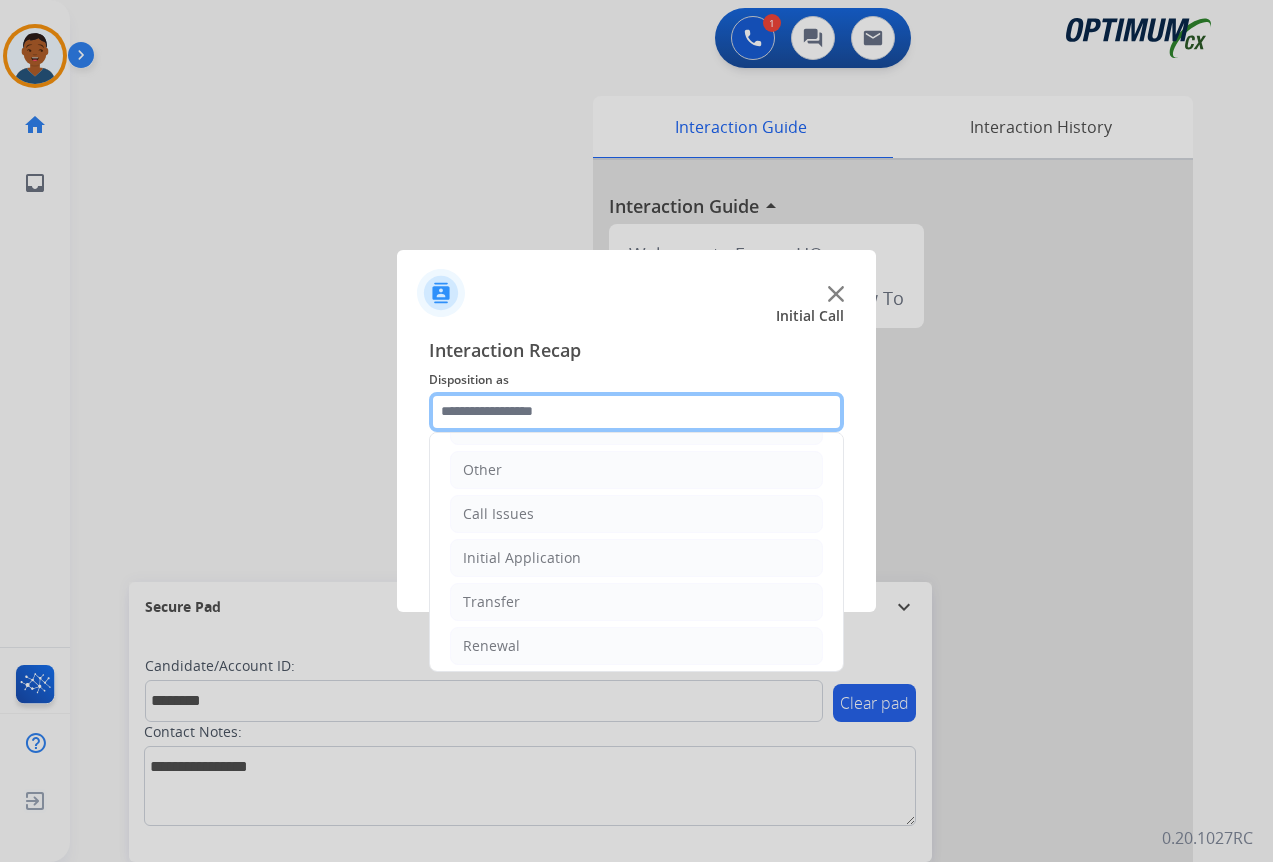 scroll, scrollTop: 136, scrollLeft: 0, axis: vertical 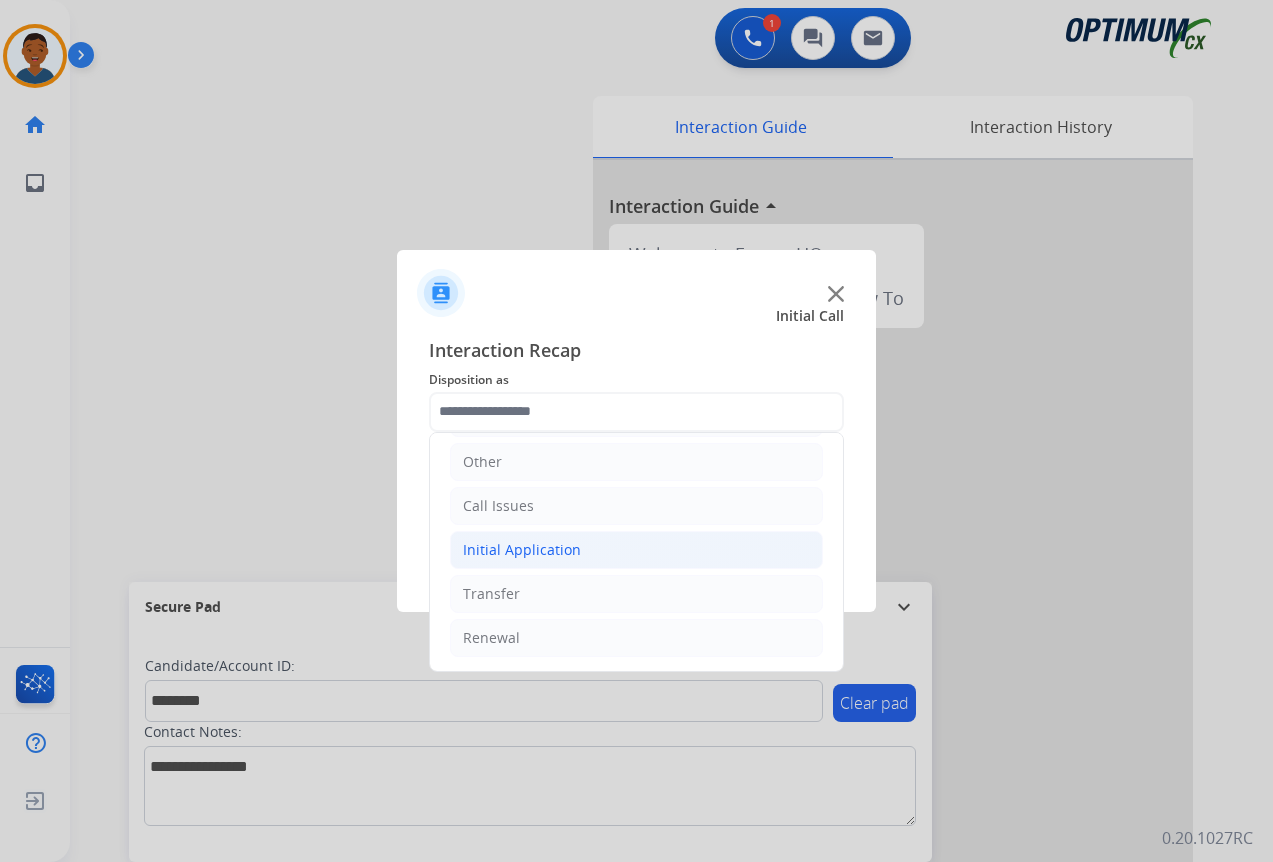 click on "Initial Application" 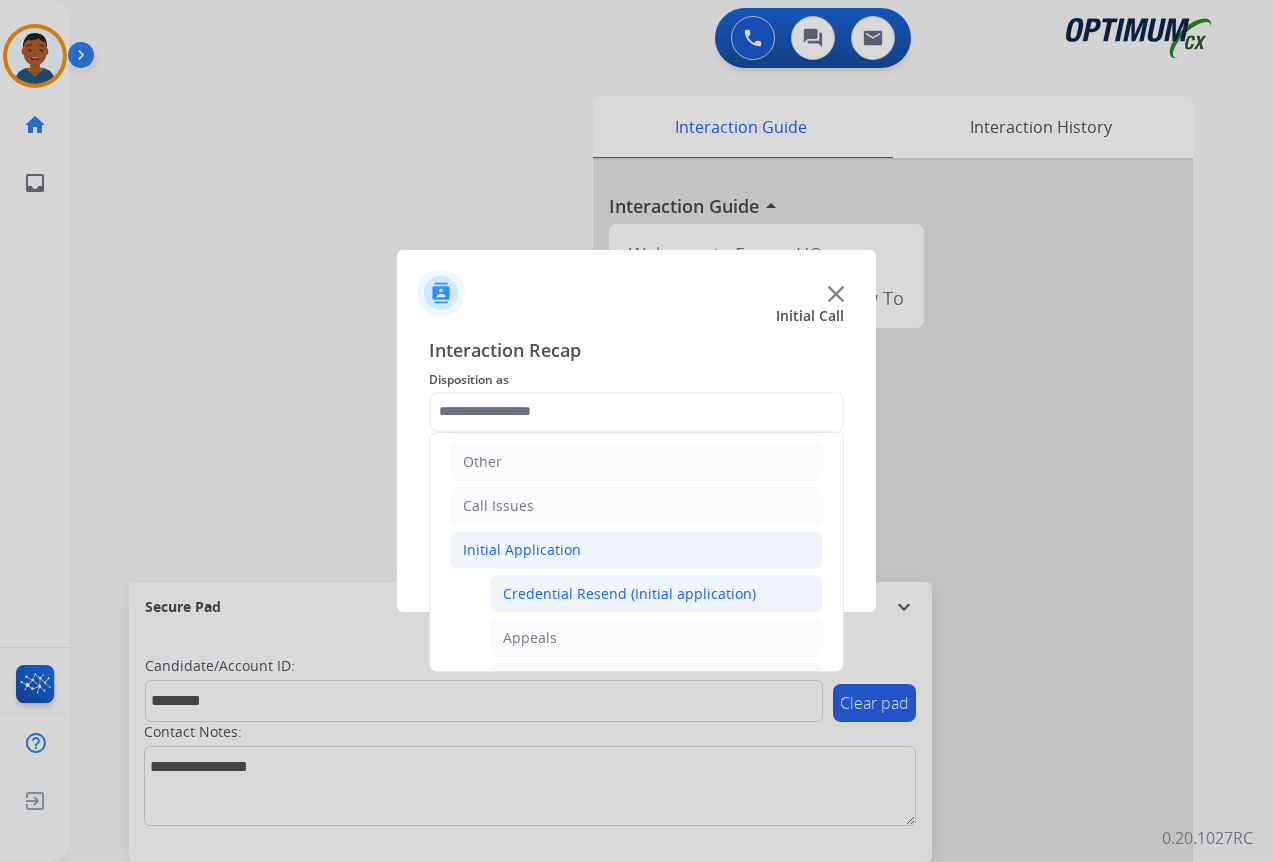 click on "Credential Resend (Initial application)" 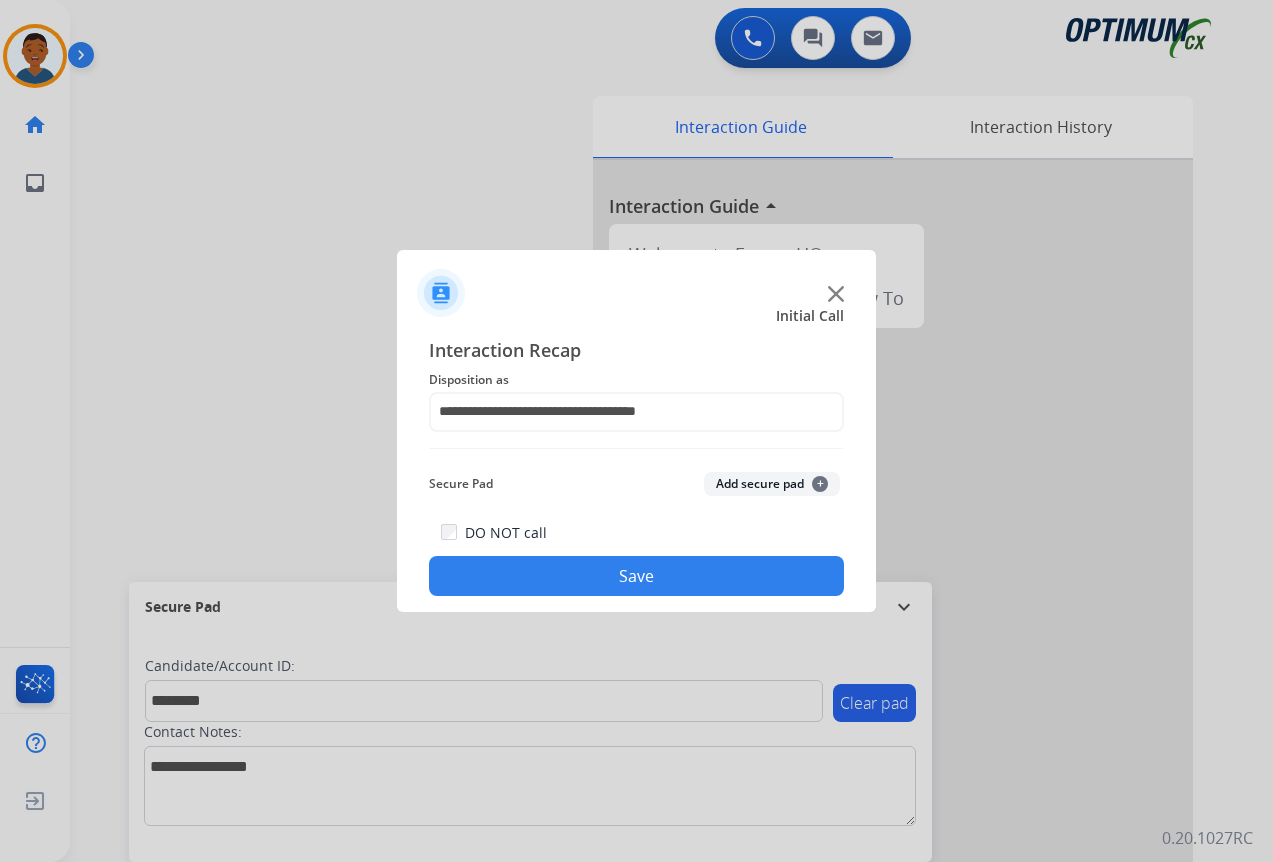 click on "Add secure pad  +" 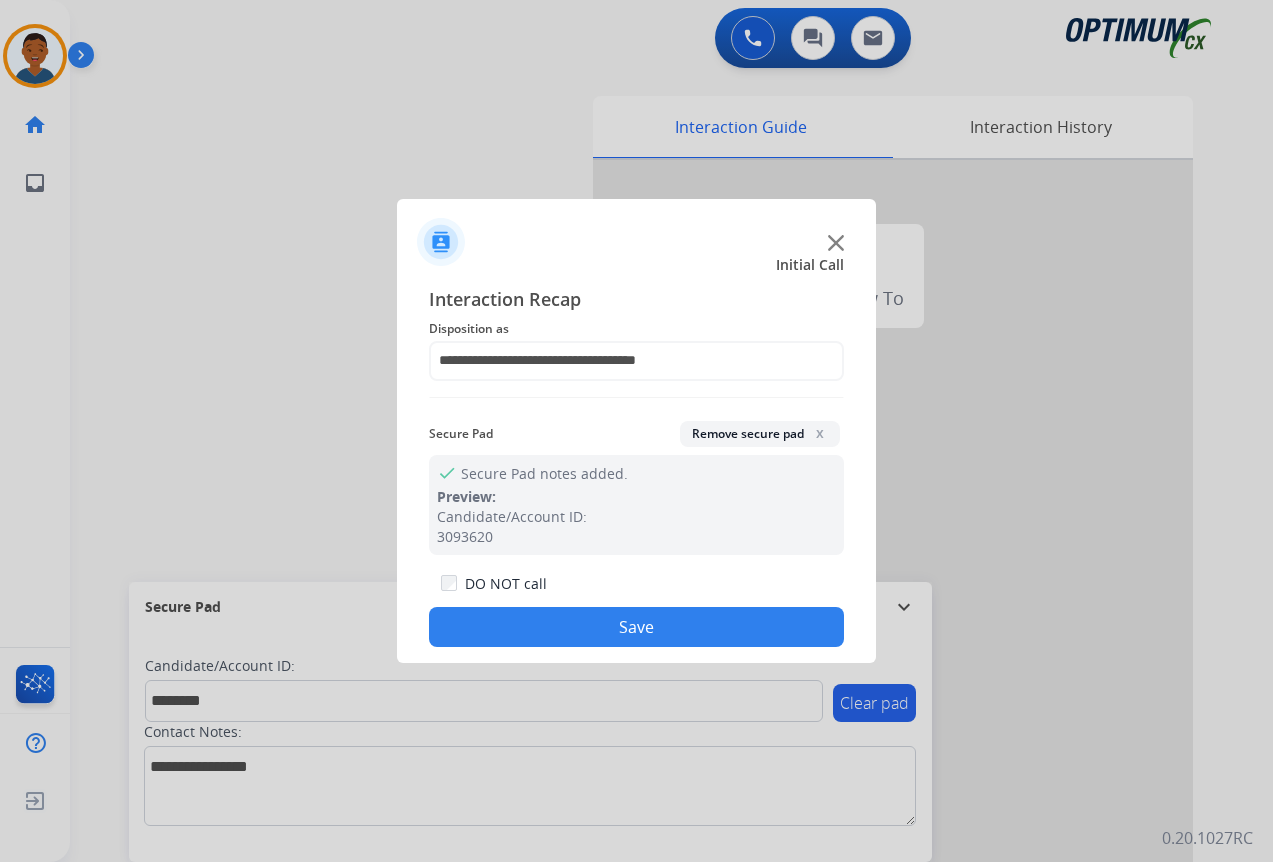 click on "Save" 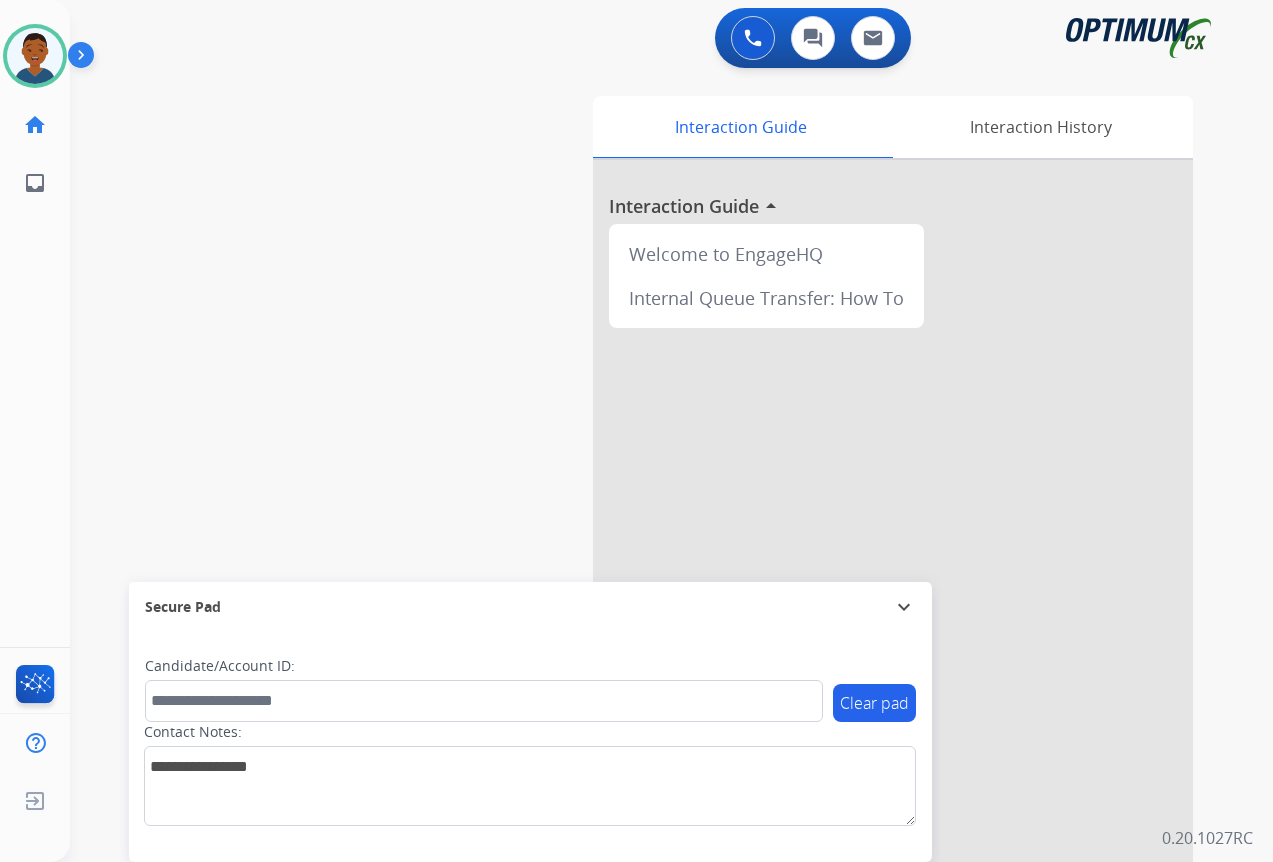 drag, startPoint x: 43, startPoint y: 61, endPoint x: 78, endPoint y: 78, distance: 38.910152 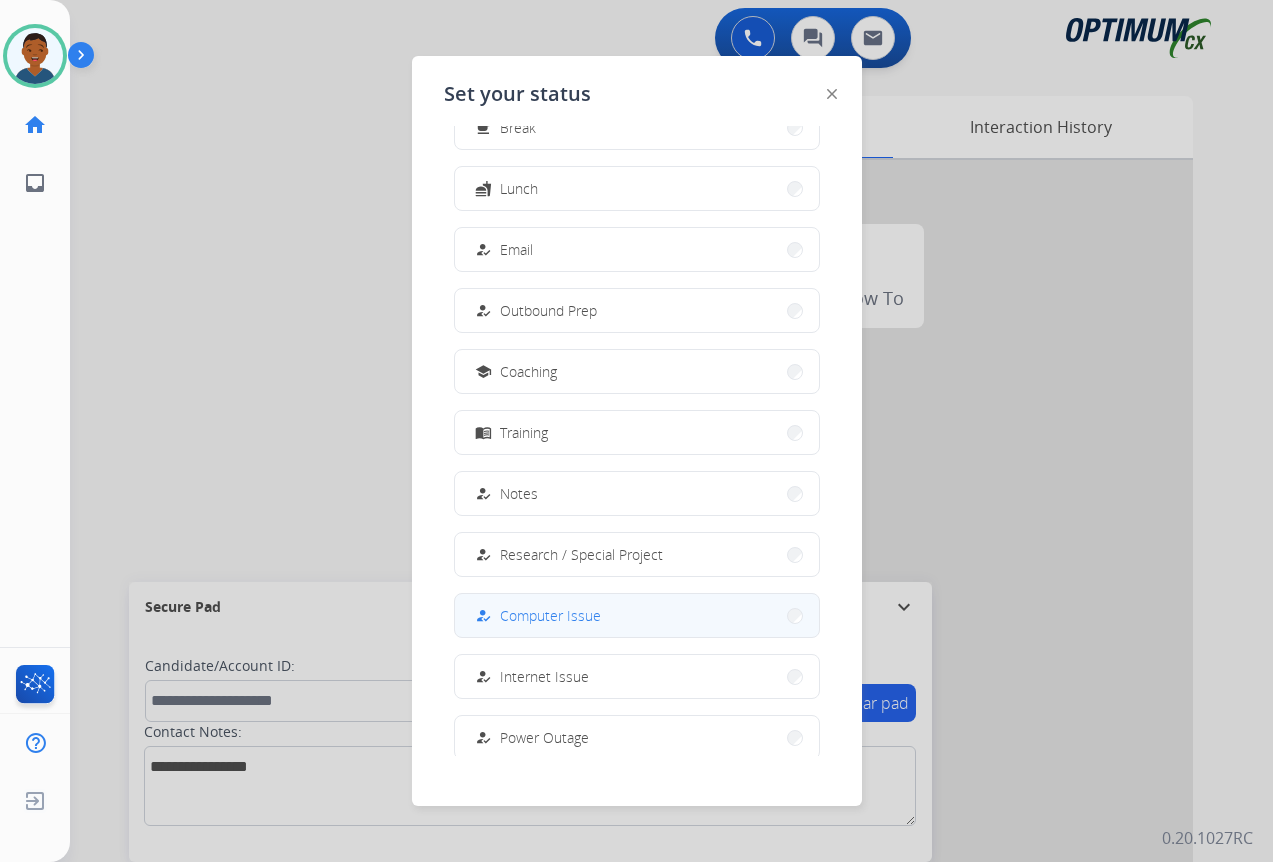 scroll, scrollTop: 189, scrollLeft: 0, axis: vertical 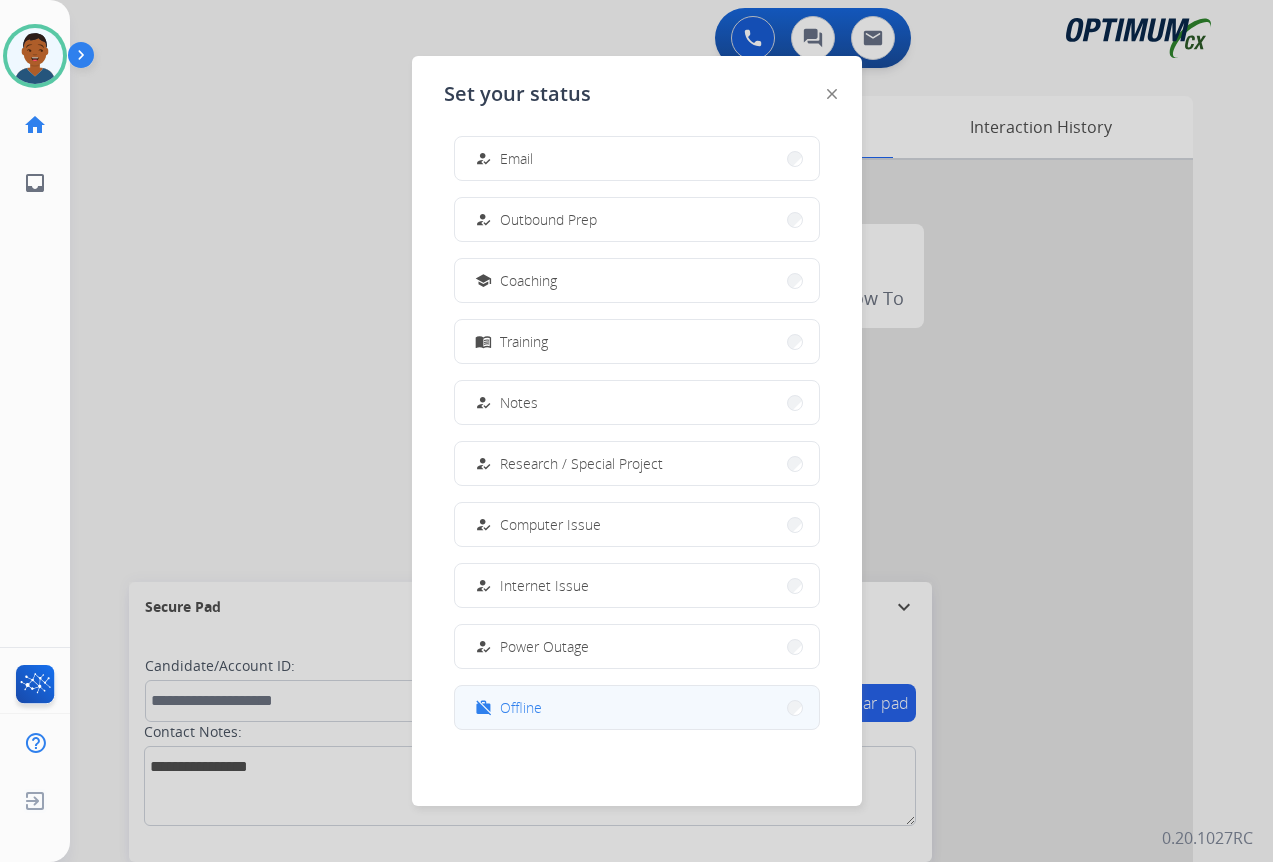 click on "work_off Offline" at bounding box center (637, 707) 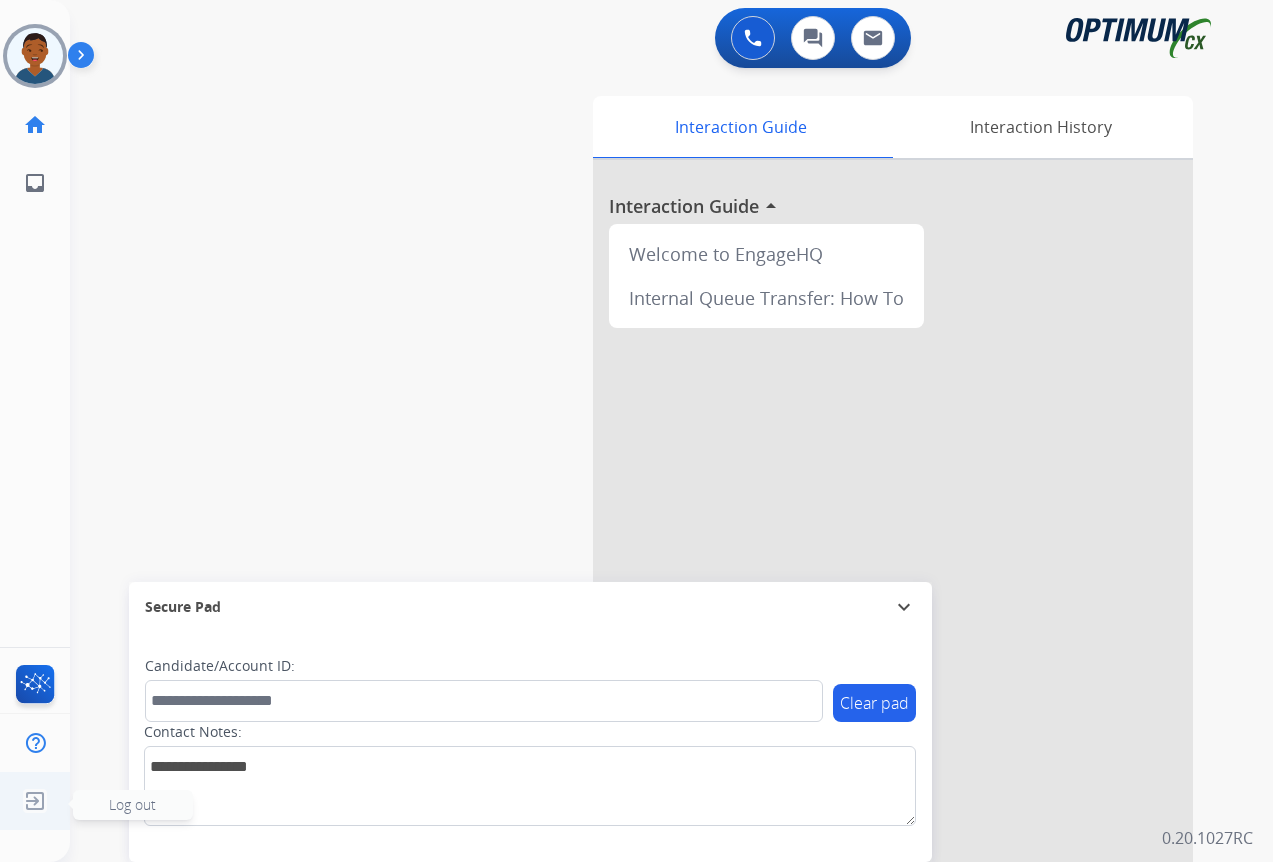 click on "Log out" 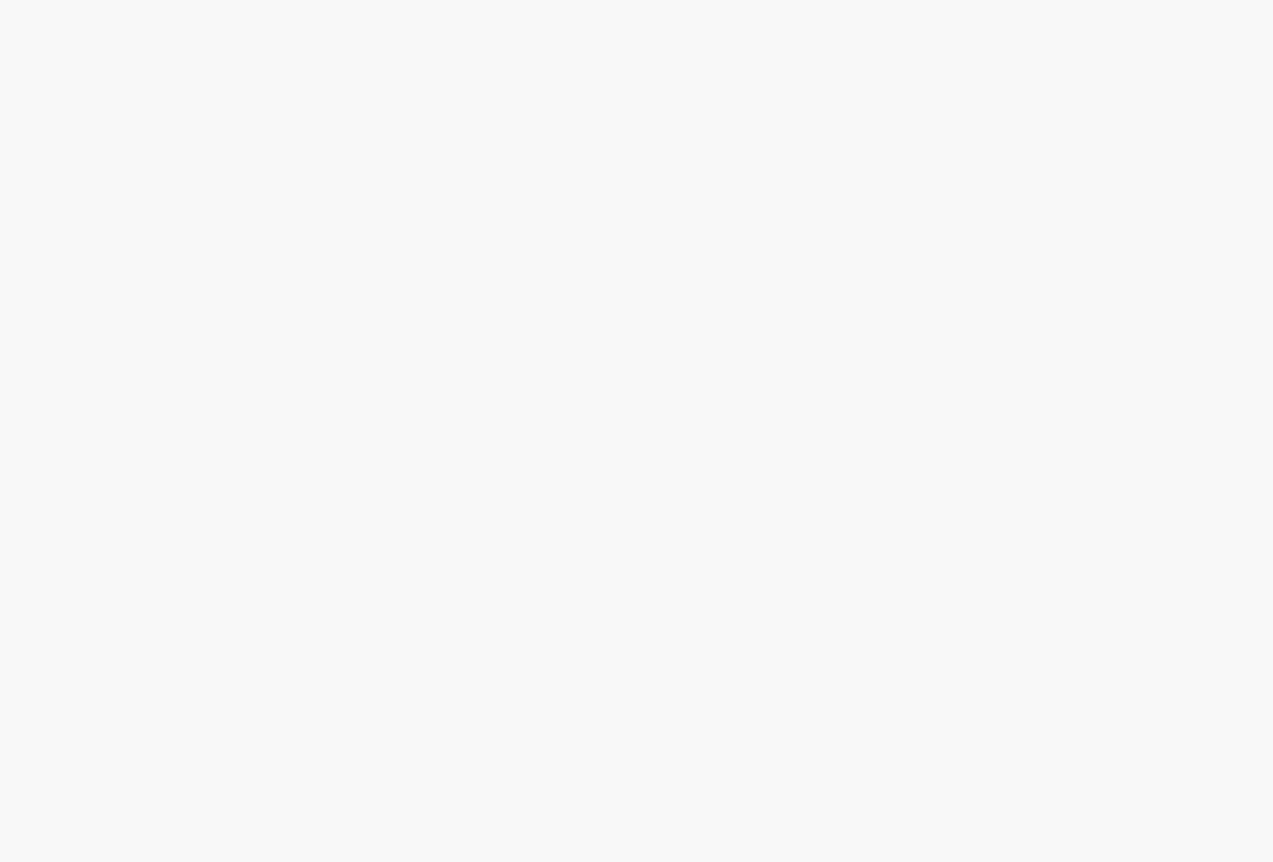 scroll, scrollTop: 0, scrollLeft: 0, axis: both 